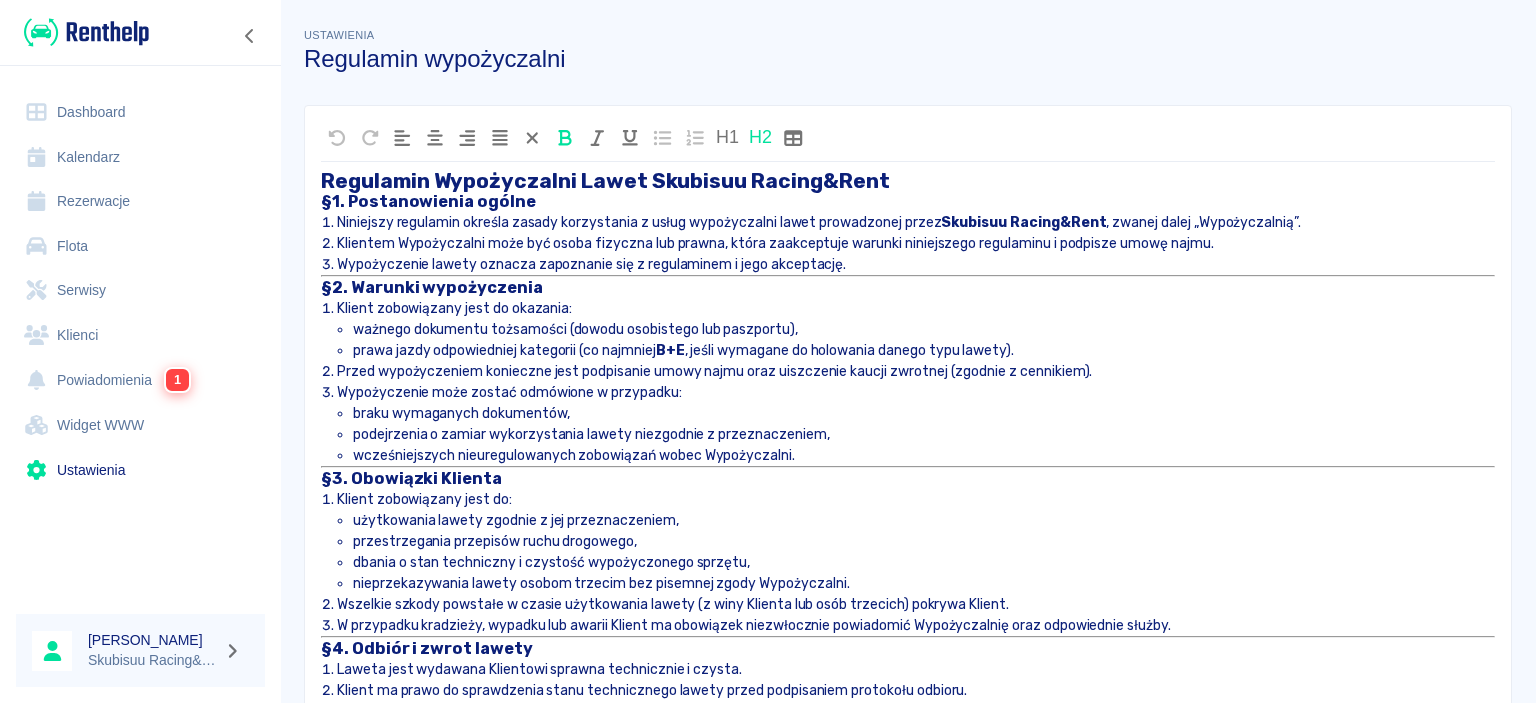 scroll, scrollTop: 0, scrollLeft: 0, axis: both 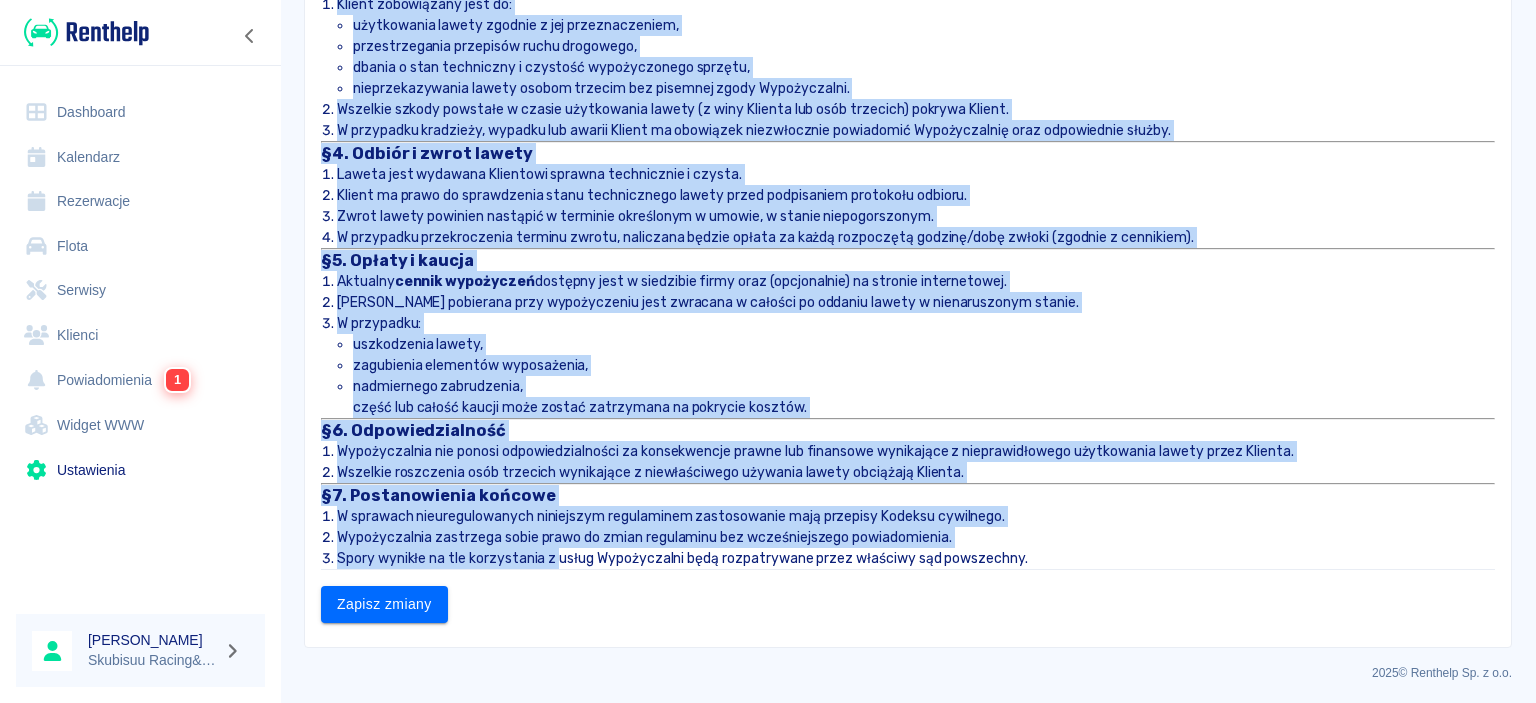 drag, startPoint x: 322, startPoint y: 178, endPoint x: 558, endPoint y: 750, distance: 618.77295 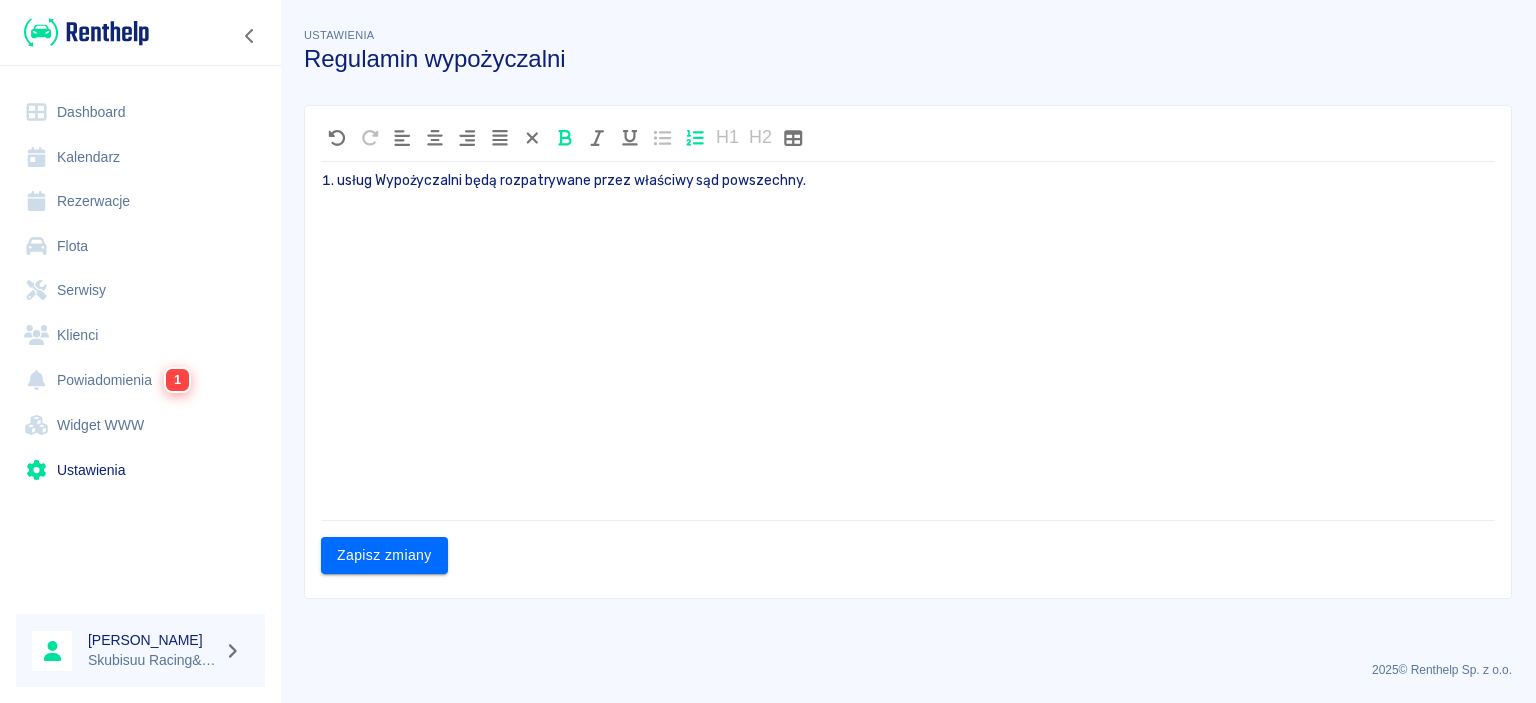 scroll, scrollTop: 0, scrollLeft: 0, axis: both 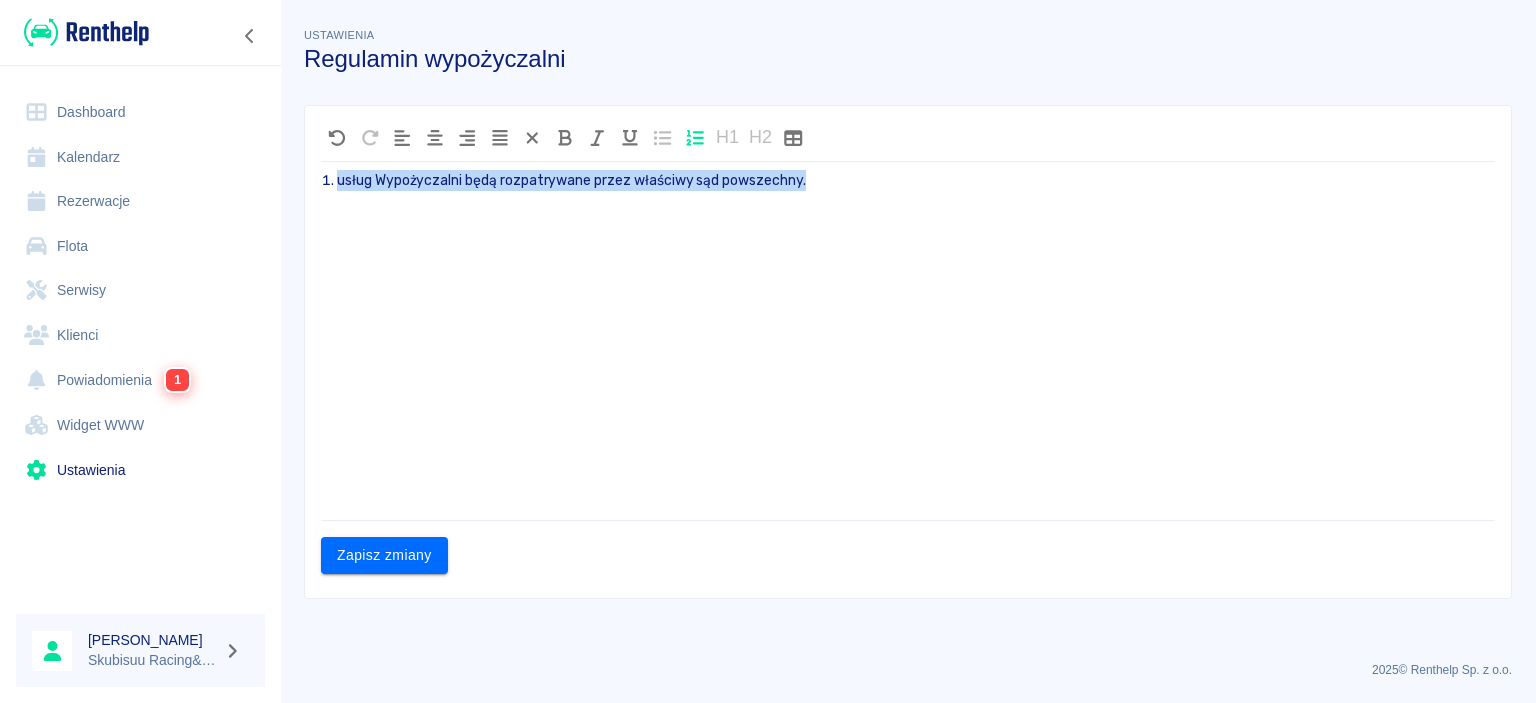 drag, startPoint x: 970, startPoint y: 150, endPoint x: 57, endPoint y: 314, distance: 927.61255 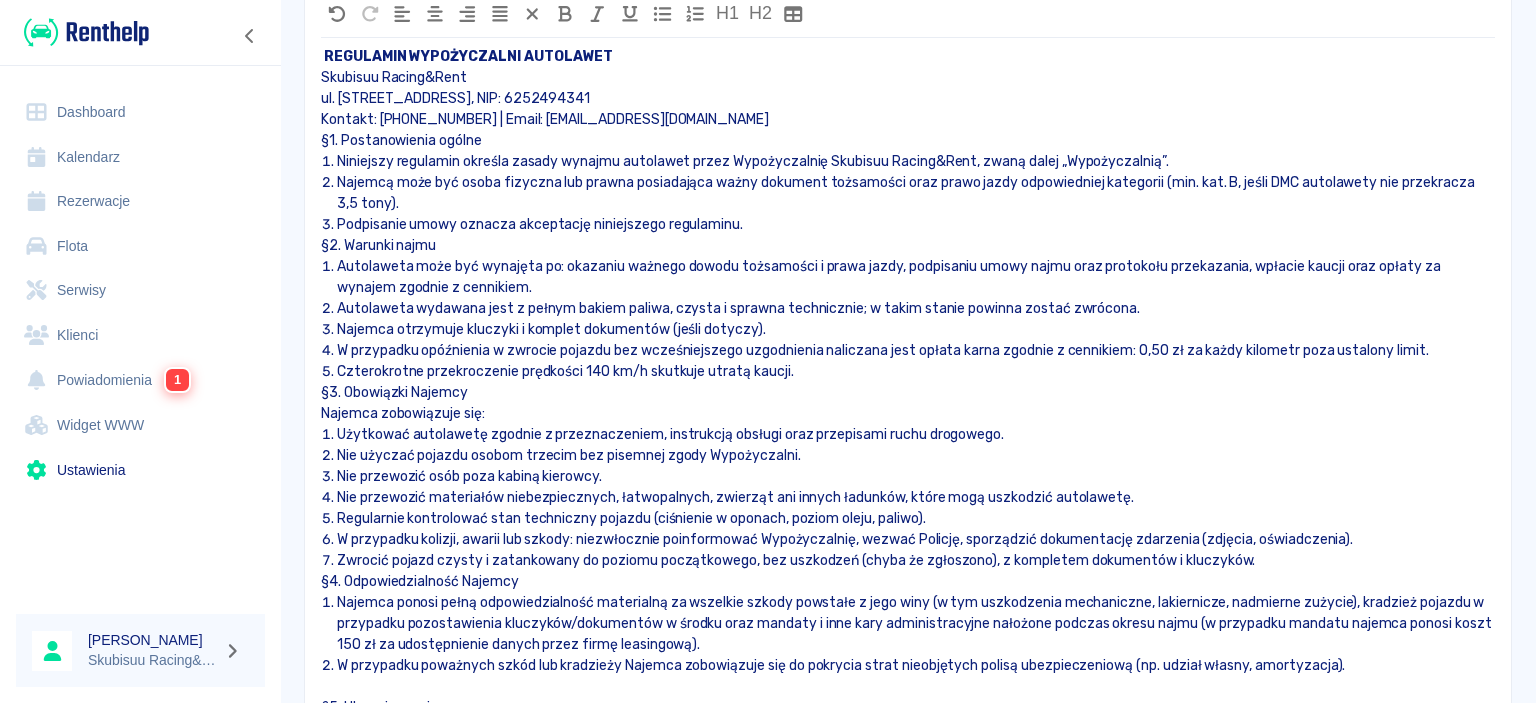 scroll, scrollTop: 0, scrollLeft: 0, axis: both 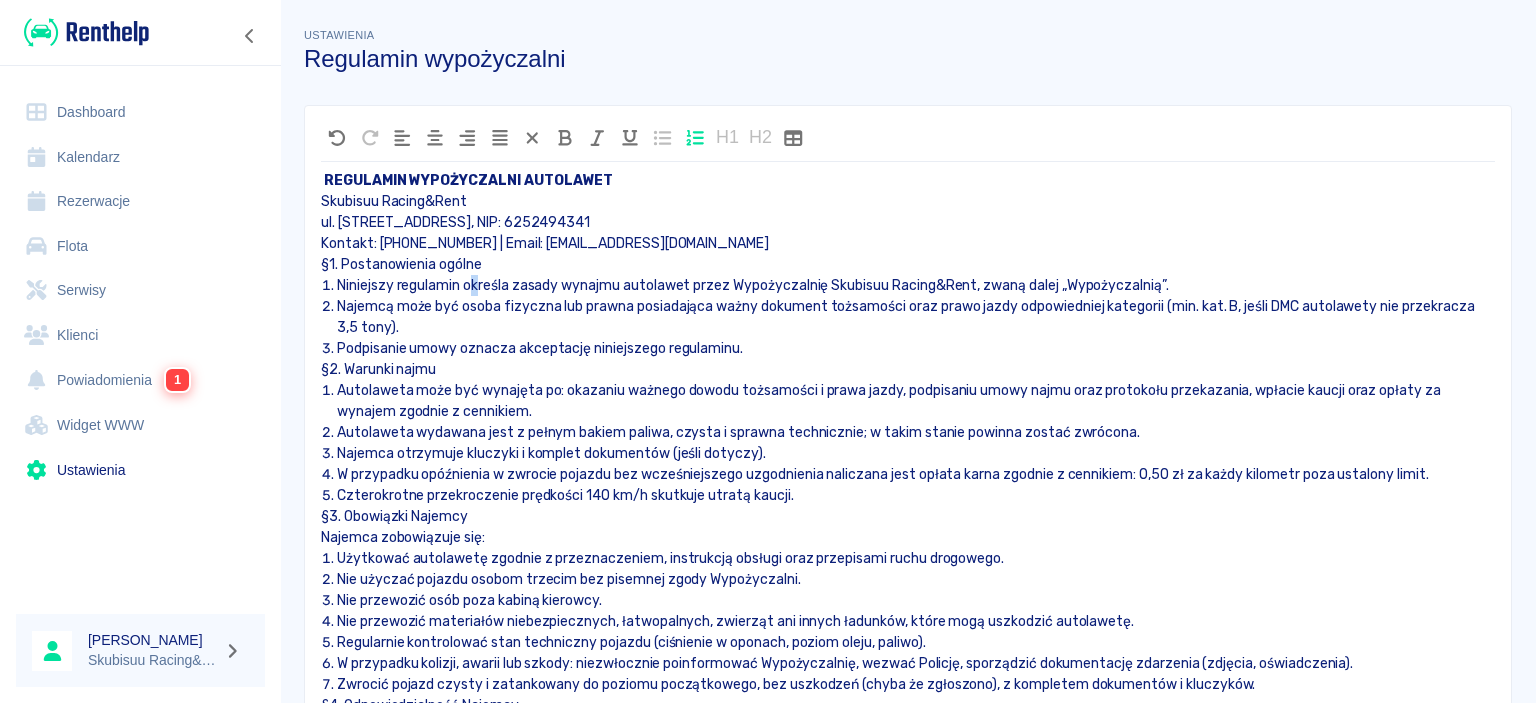 click on "Niniejszy regulamin określa zasady wynajmu autolawet przez Wypożyczalnię Skubisuu Racing&Rent, zwaną dalej „Wypożyczalnią”." at bounding box center (916, 285) 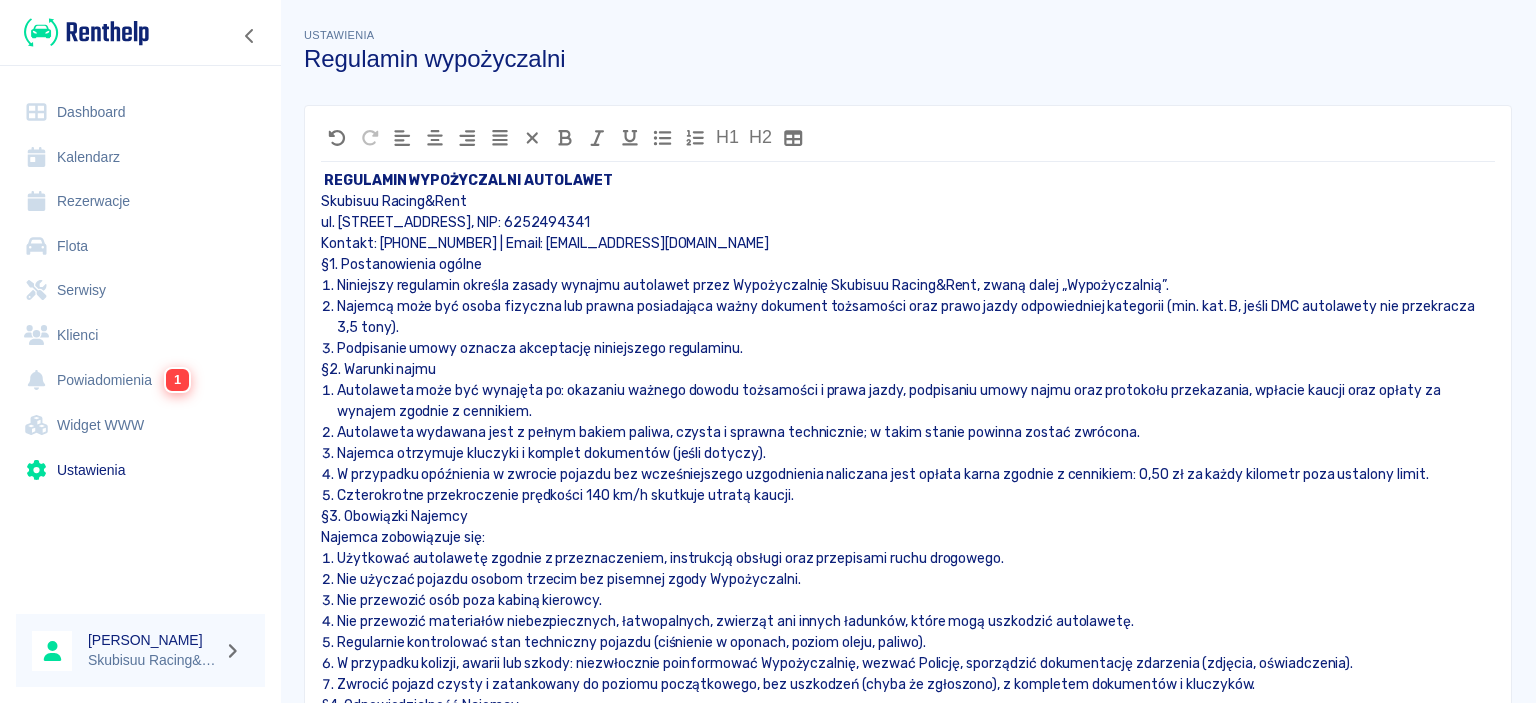 click on "§1. Postanowienia ogólne" at bounding box center (908, 264) 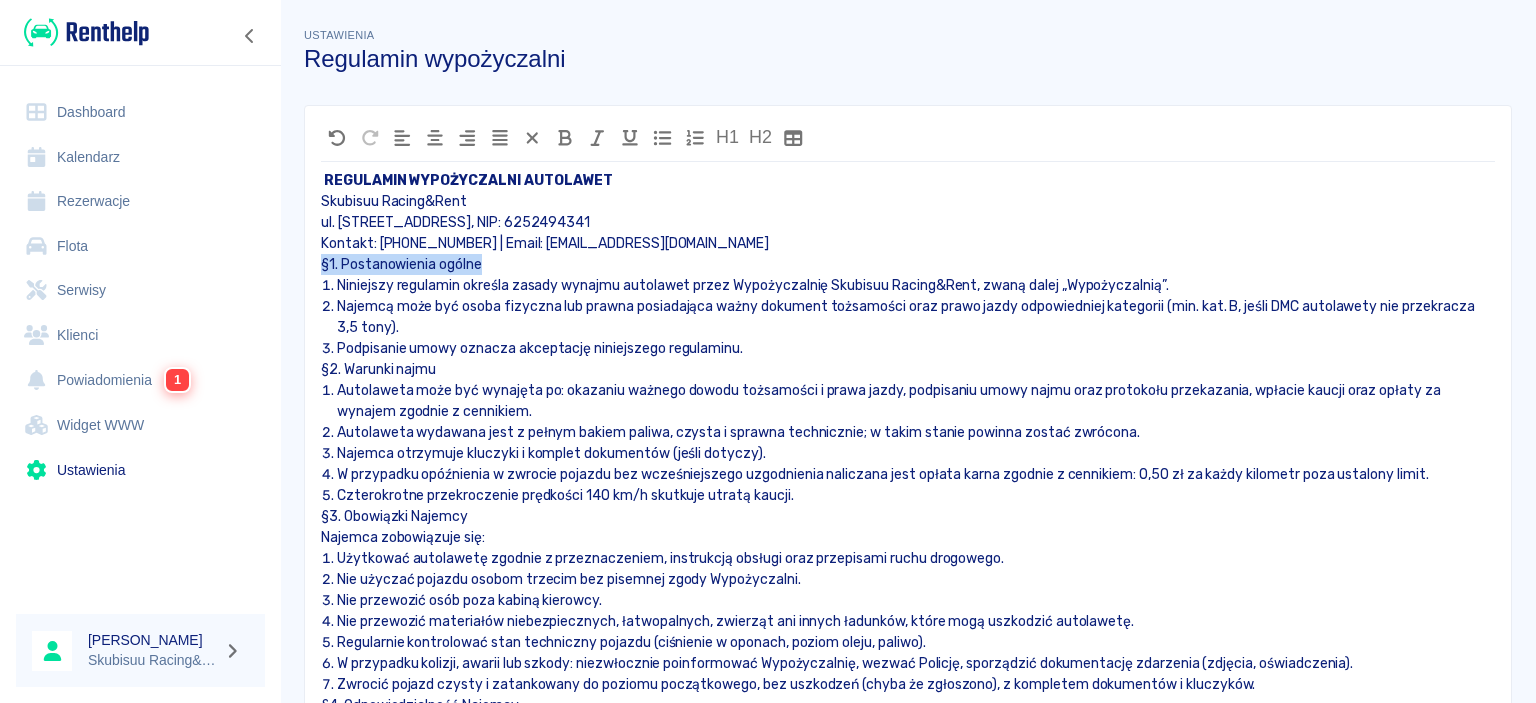 drag, startPoint x: 490, startPoint y: 262, endPoint x: 377, endPoint y: 266, distance: 113.07078 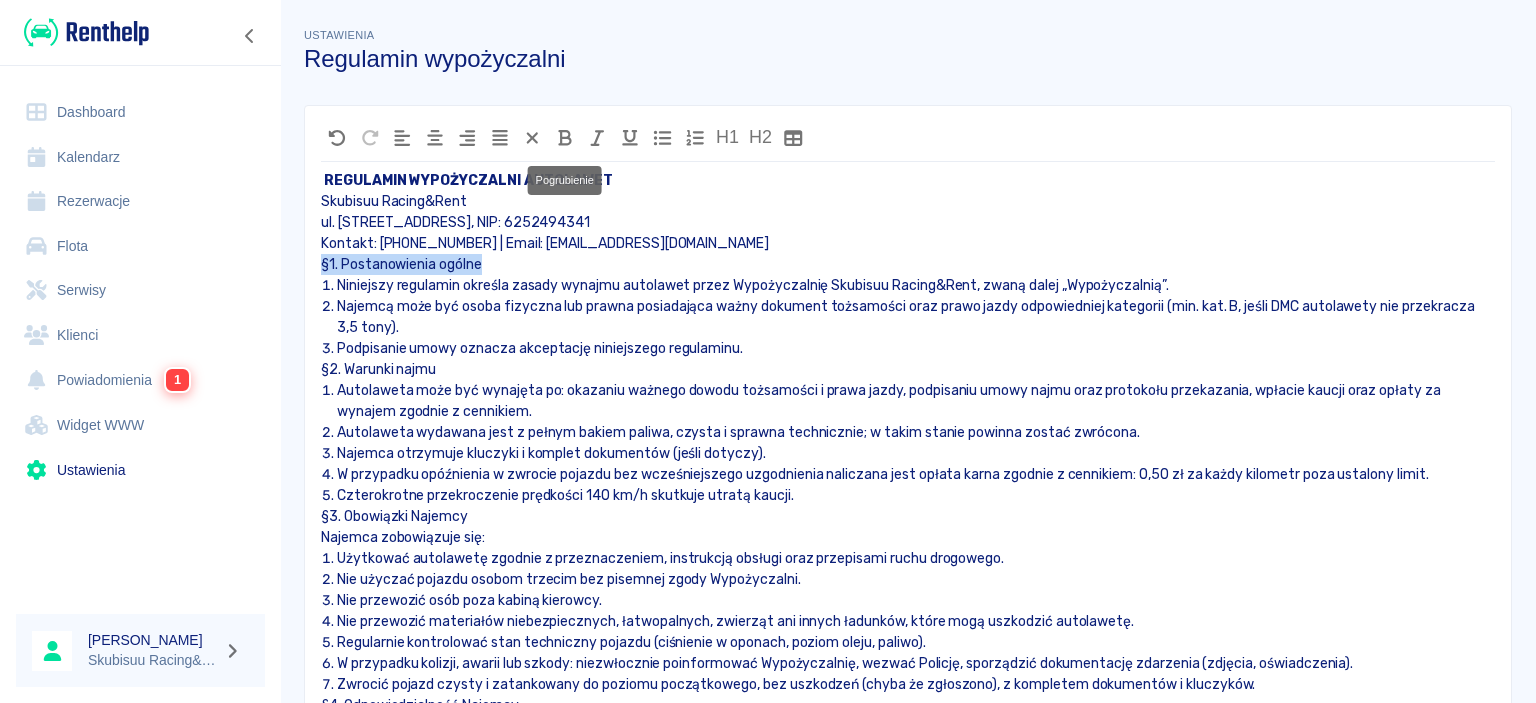 click 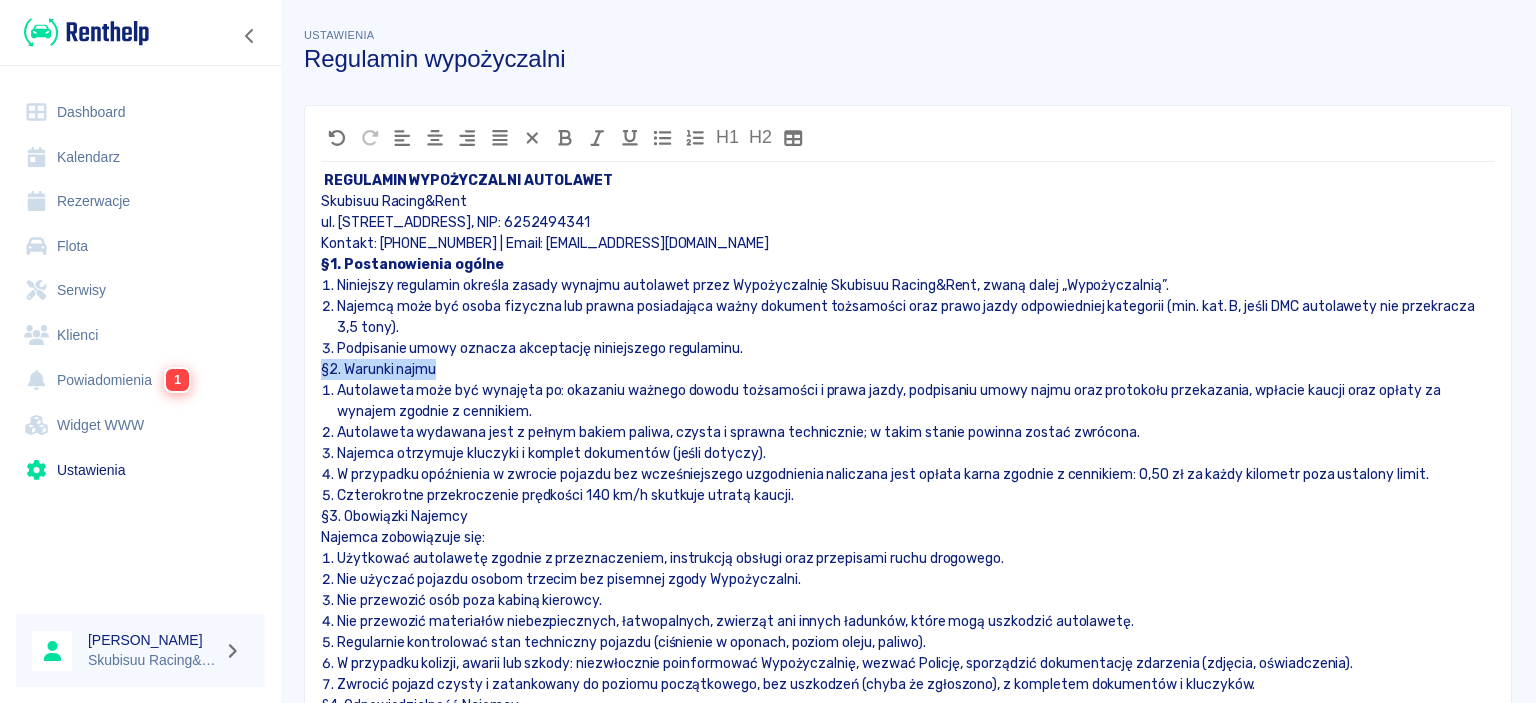 drag, startPoint x: 445, startPoint y: 368, endPoint x: 319, endPoint y: 362, distance: 126.14278 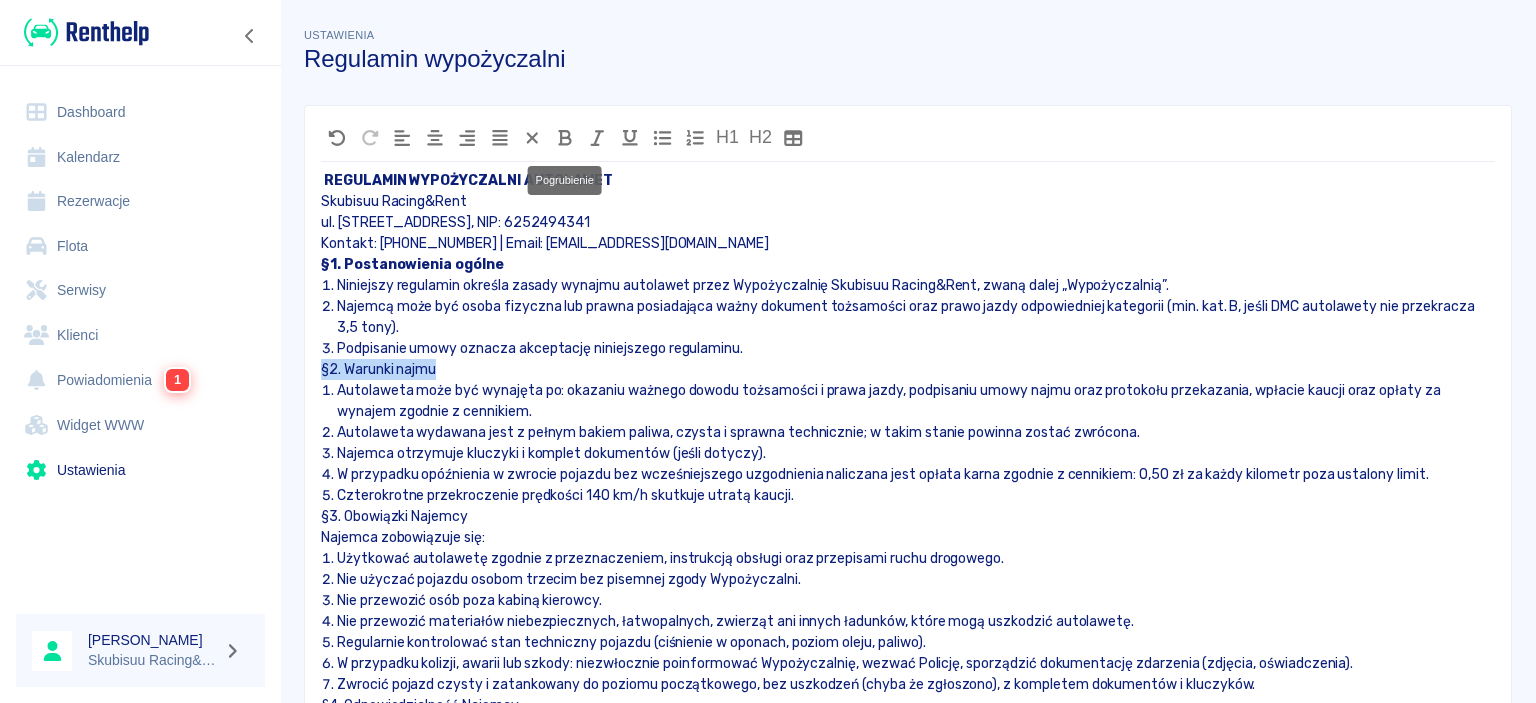 click 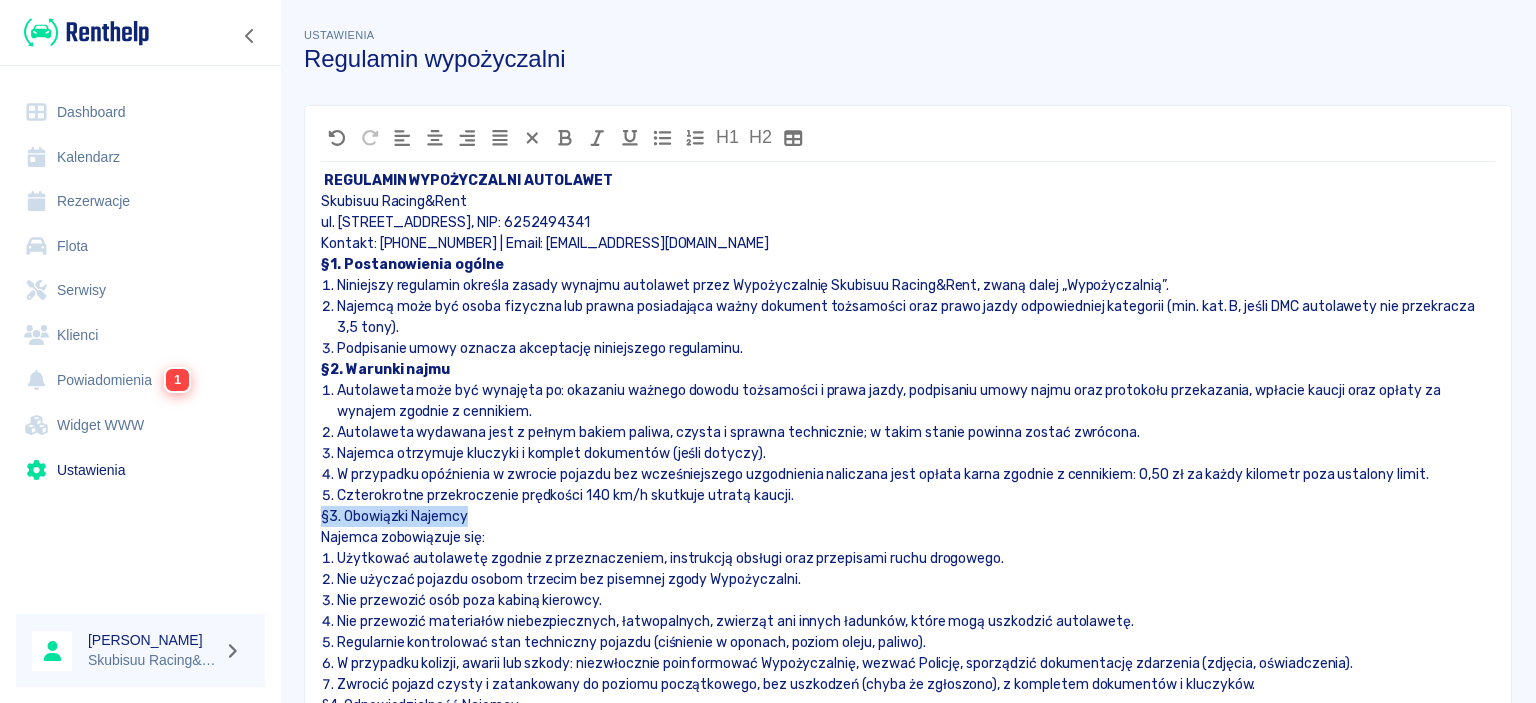 drag, startPoint x: 486, startPoint y: 508, endPoint x: 320, endPoint y: 521, distance: 166.50826 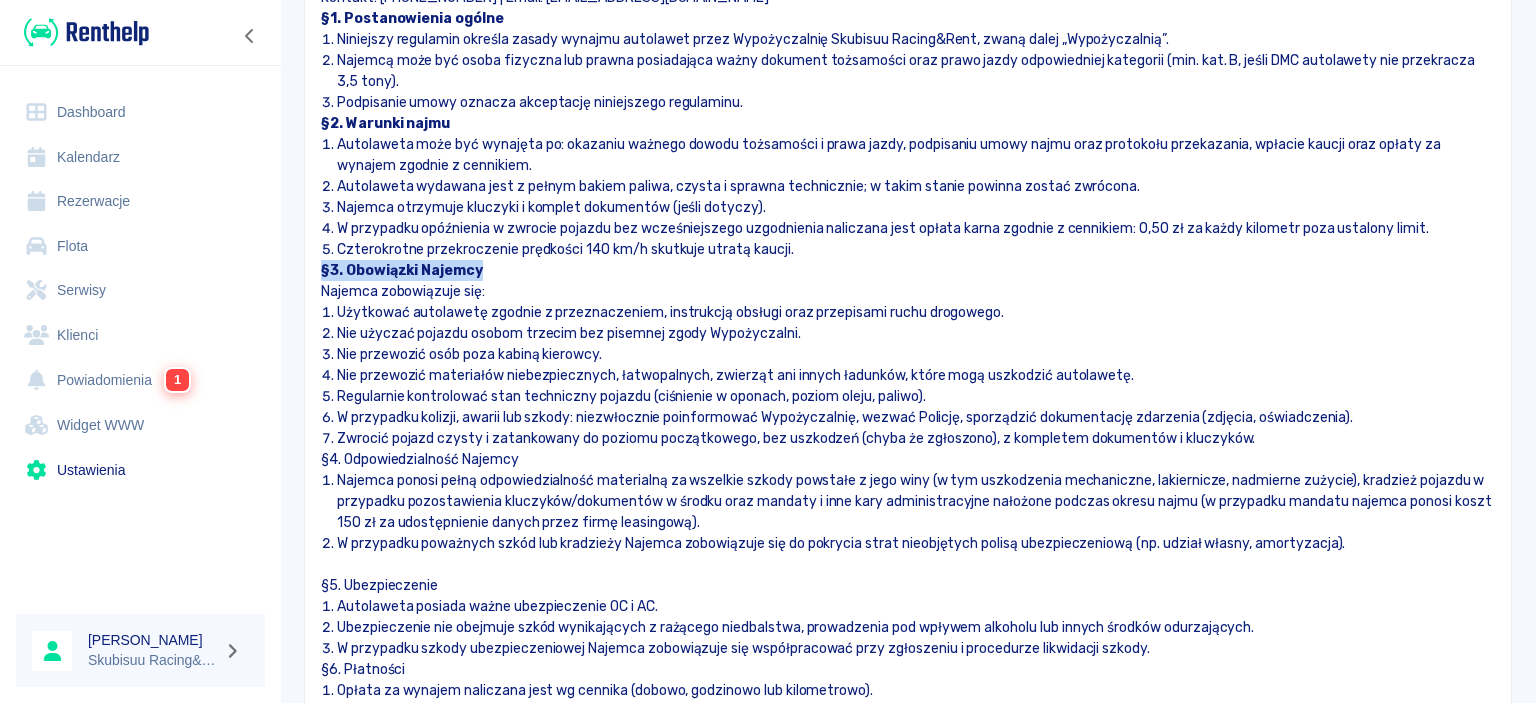 scroll, scrollTop: 288, scrollLeft: 0, axis: vertical 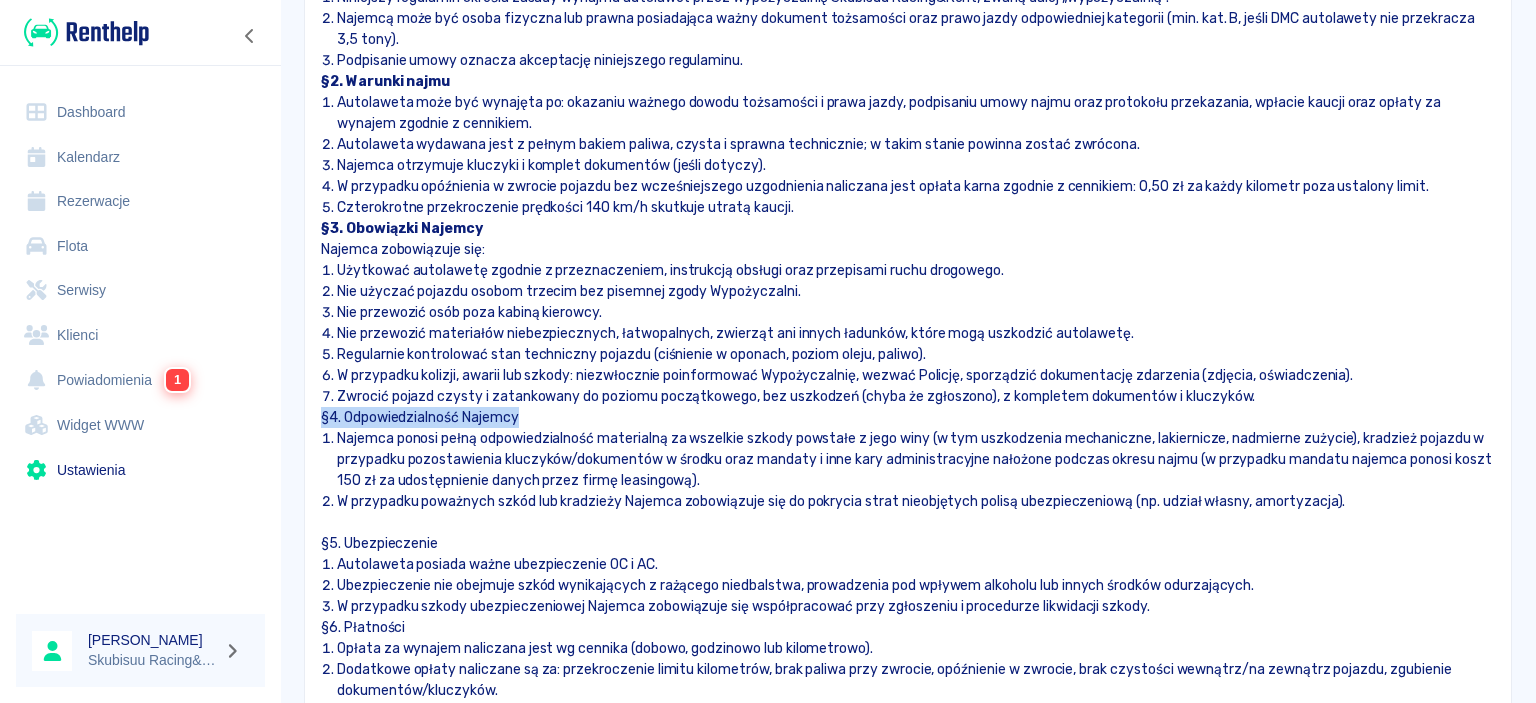 drag, startPoint x: 527, startPoint y: 422, endPoint x: 315, endPoint y: 415, distance: 212.11554 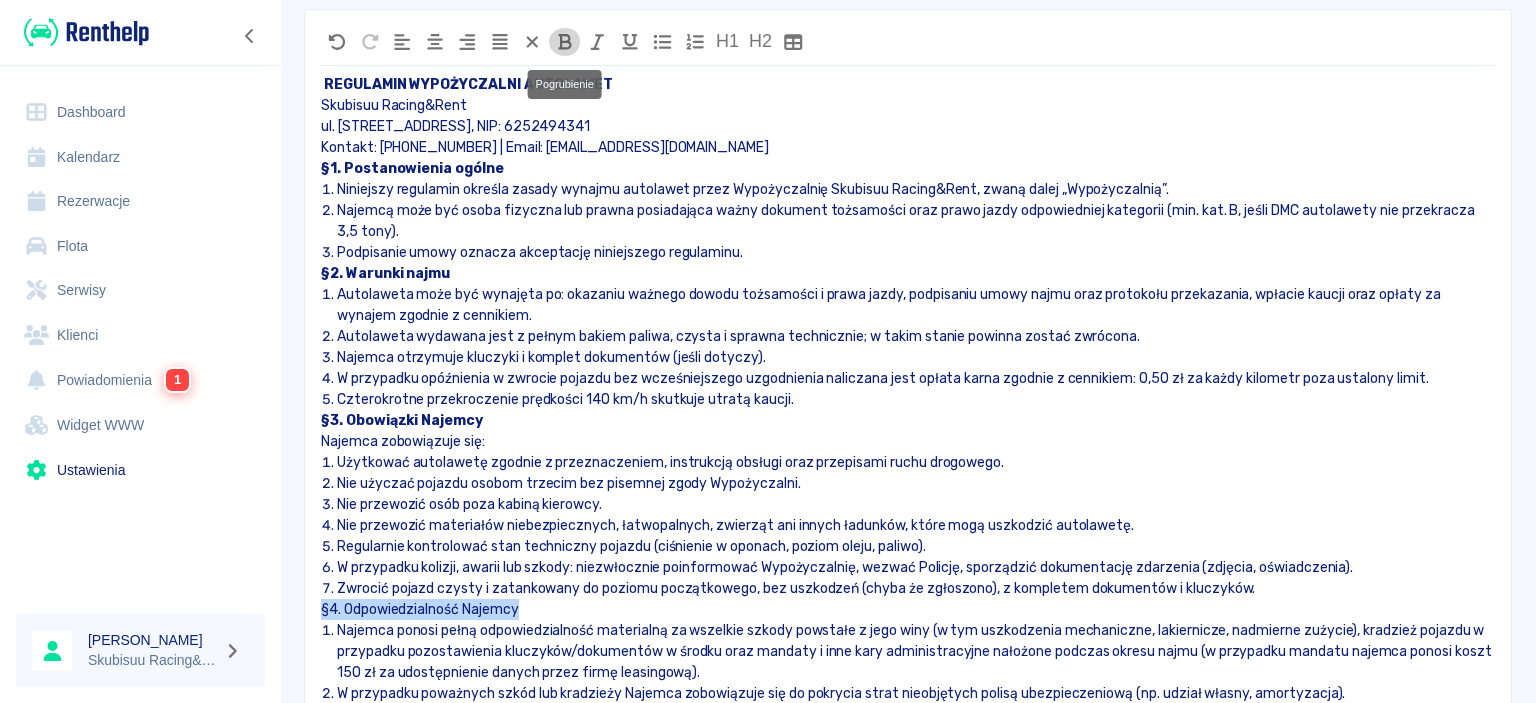 click at bounding box center (565, 42) 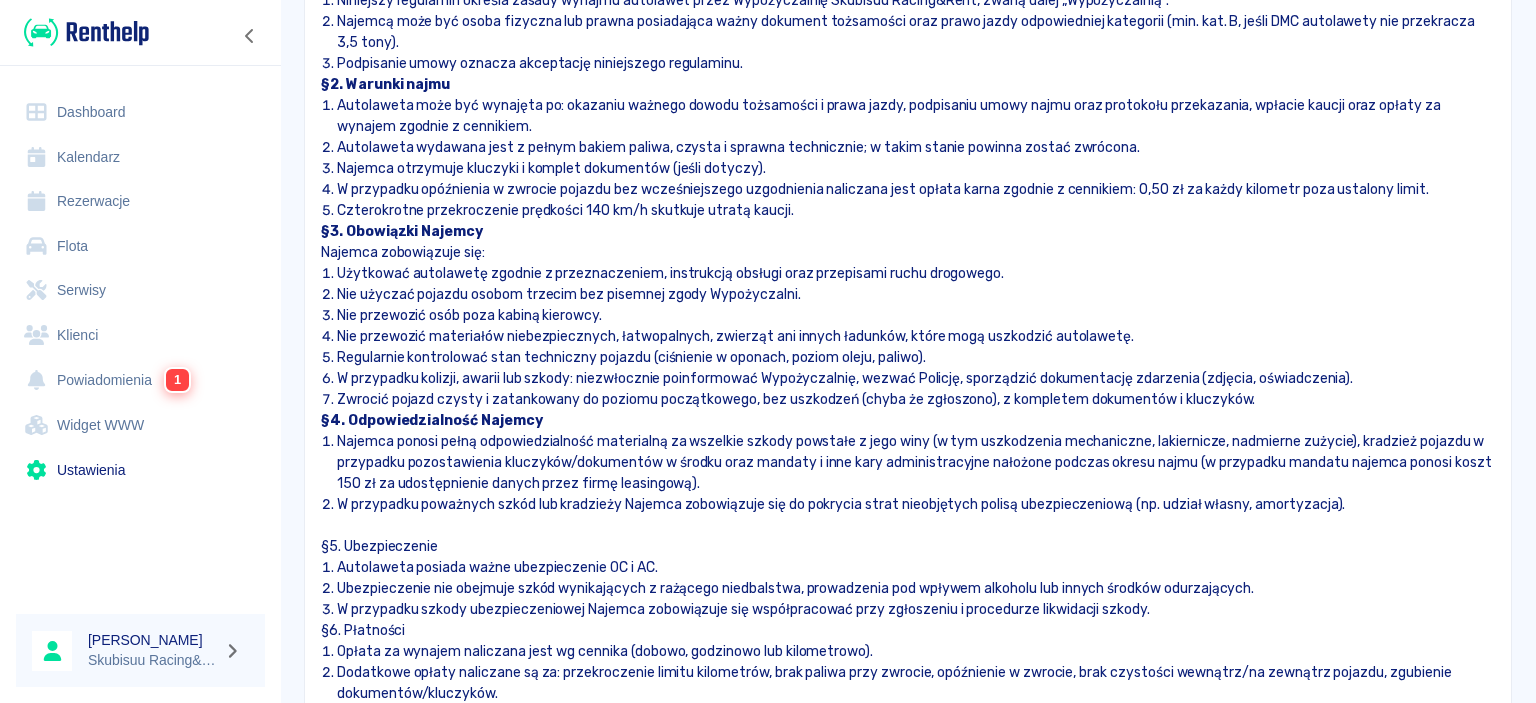 scroll, scrollTop: 576, scrollLeft: 0, axis: vertical 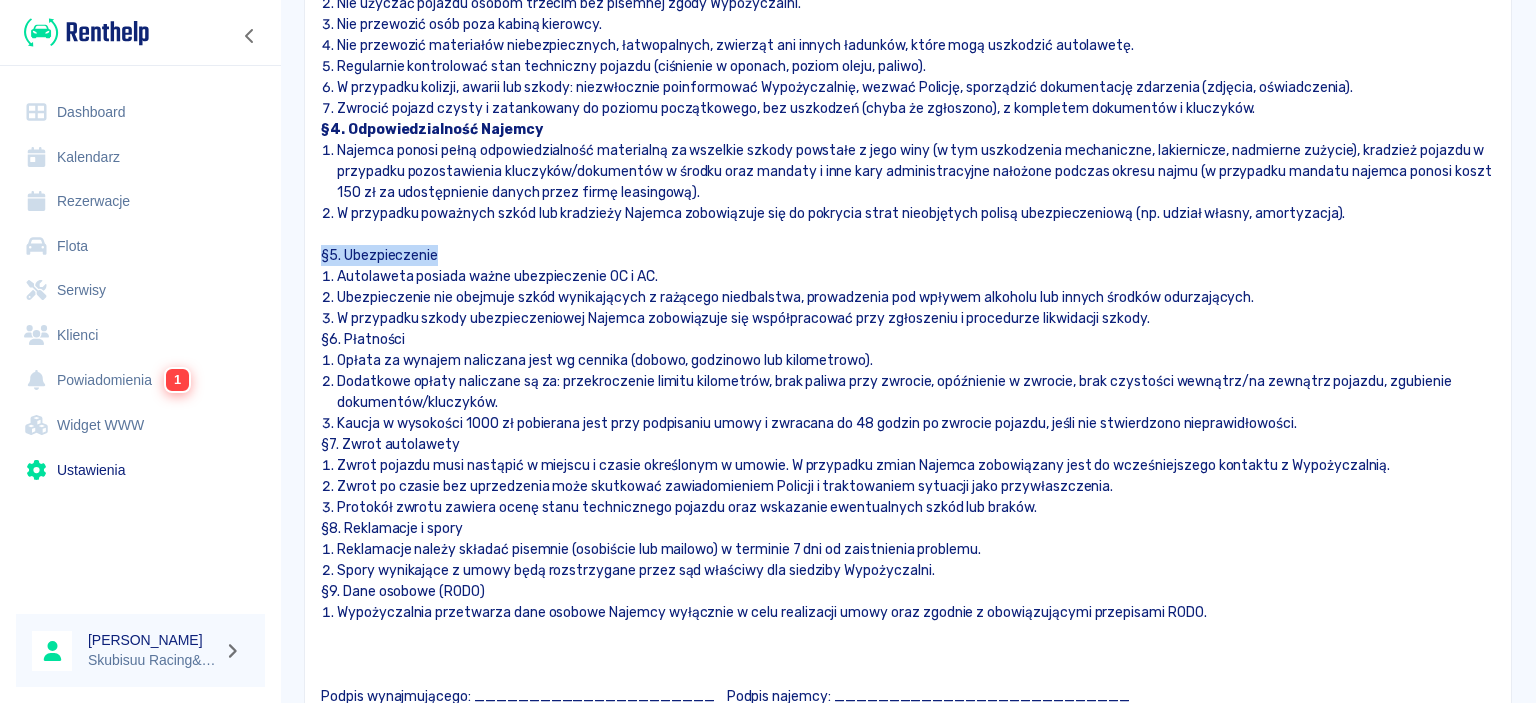 drag, startPoint x: 432, startPoint y: 242, endPoint x: 323, endPoint y: 259, distance: 110.317726 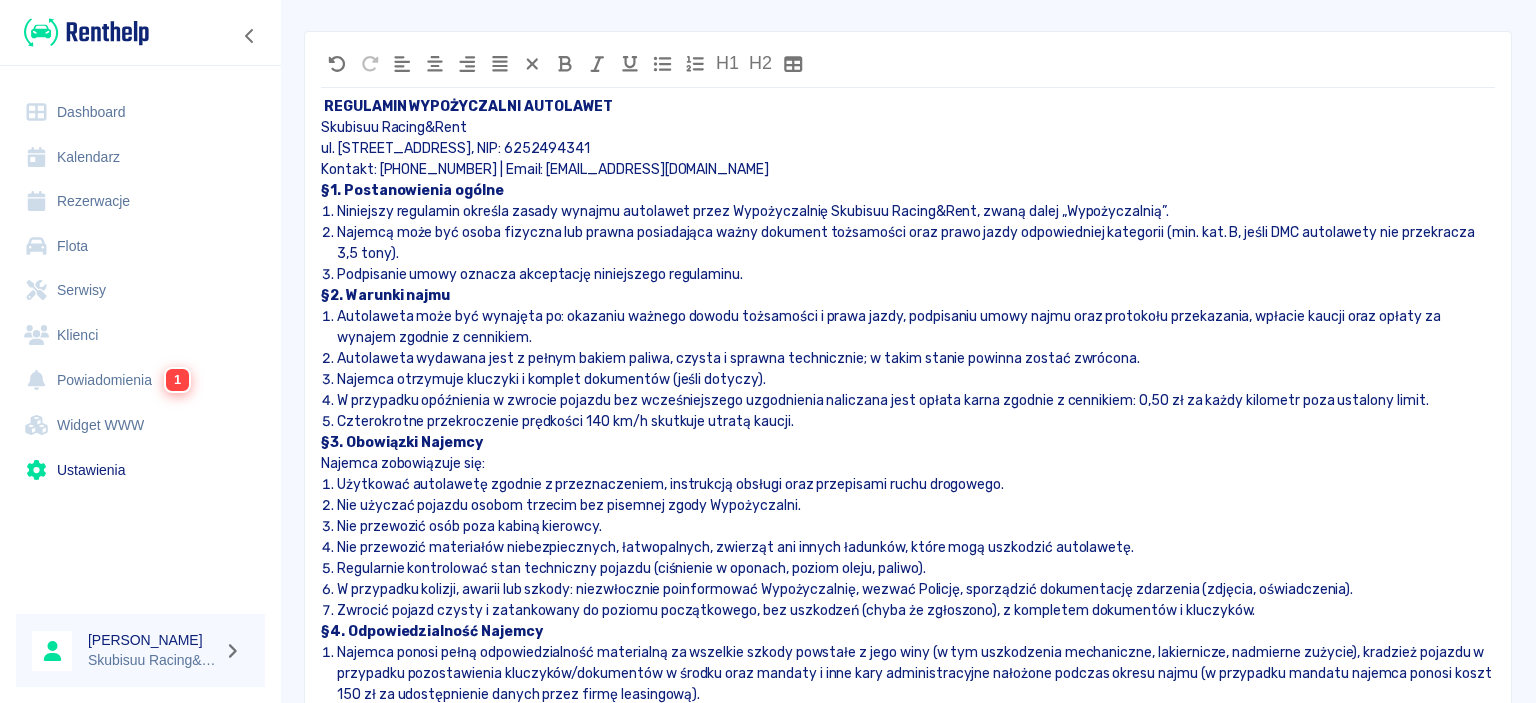 scroll, scrollTop: 0, scrollLeft: 0, axis: both 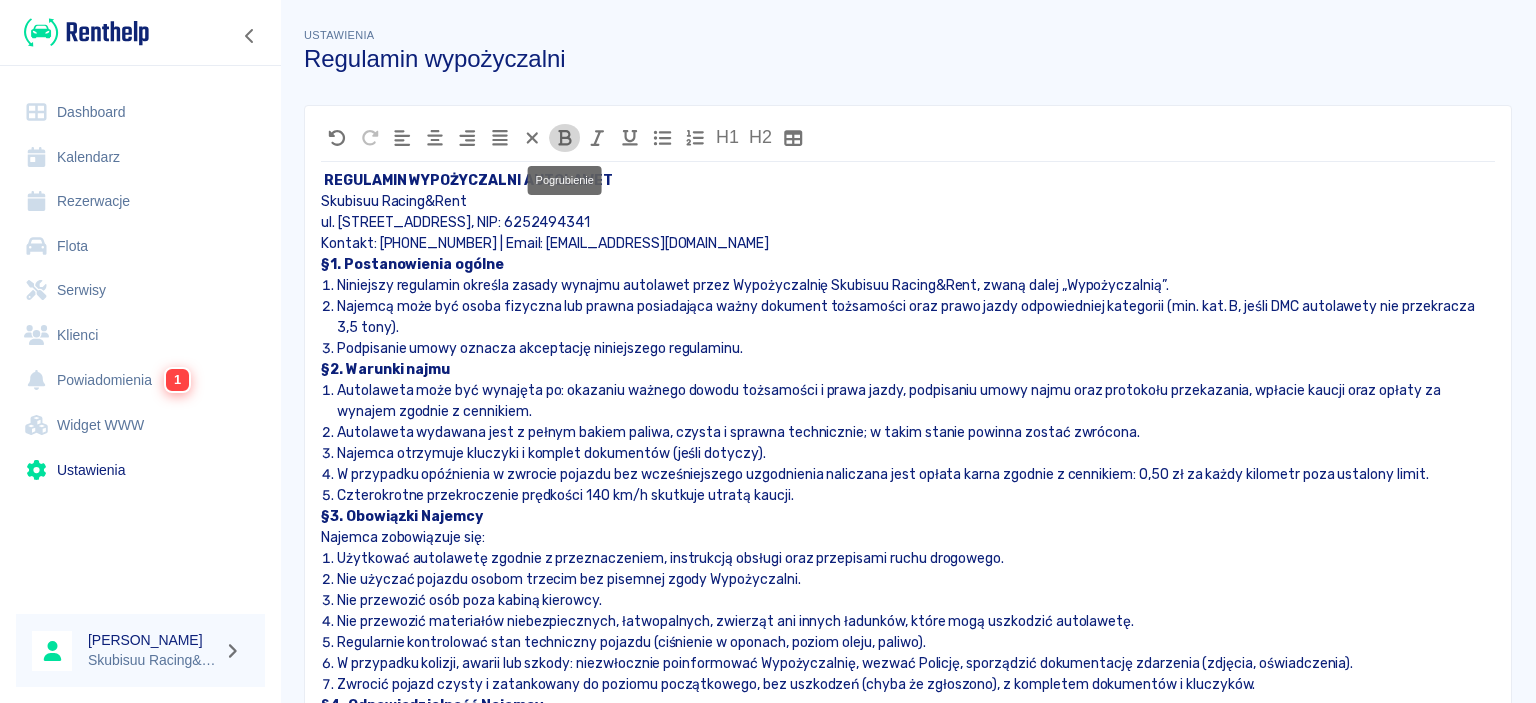 click 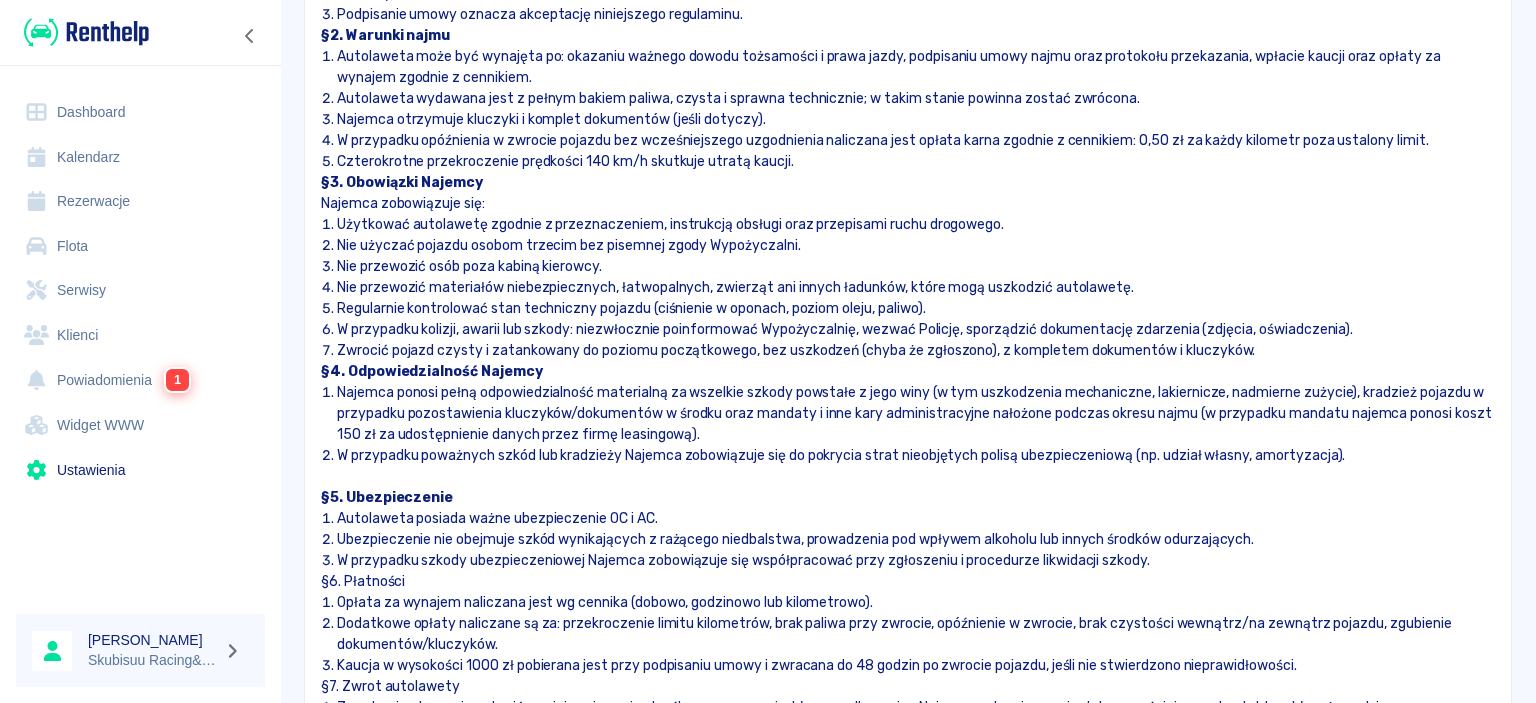 scroll, scrollTop: 718, scrollLeft: 0, axis: vertical 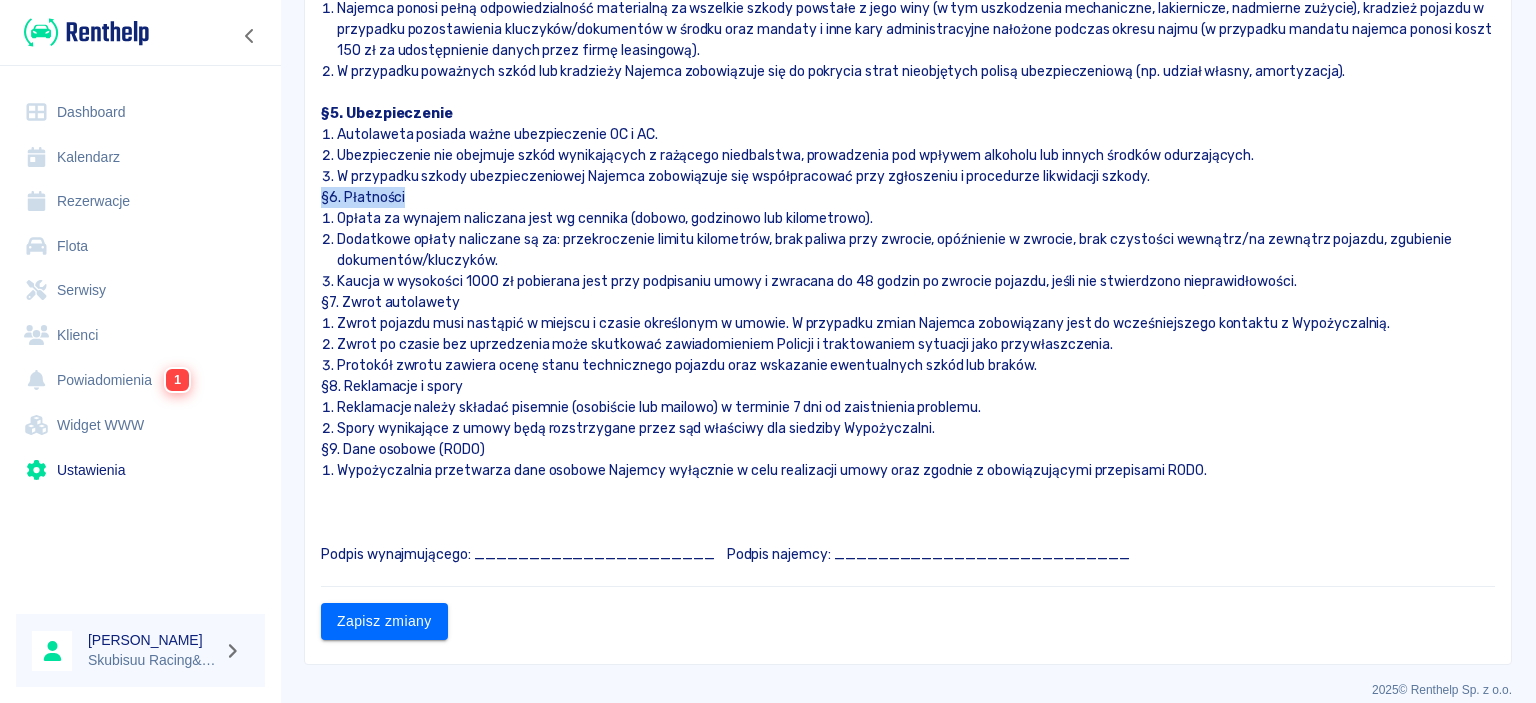 drag, startPoint x: 414, startPoint y: 206, endPoint x: 321, endPoint y: 199, distance: 93.26307 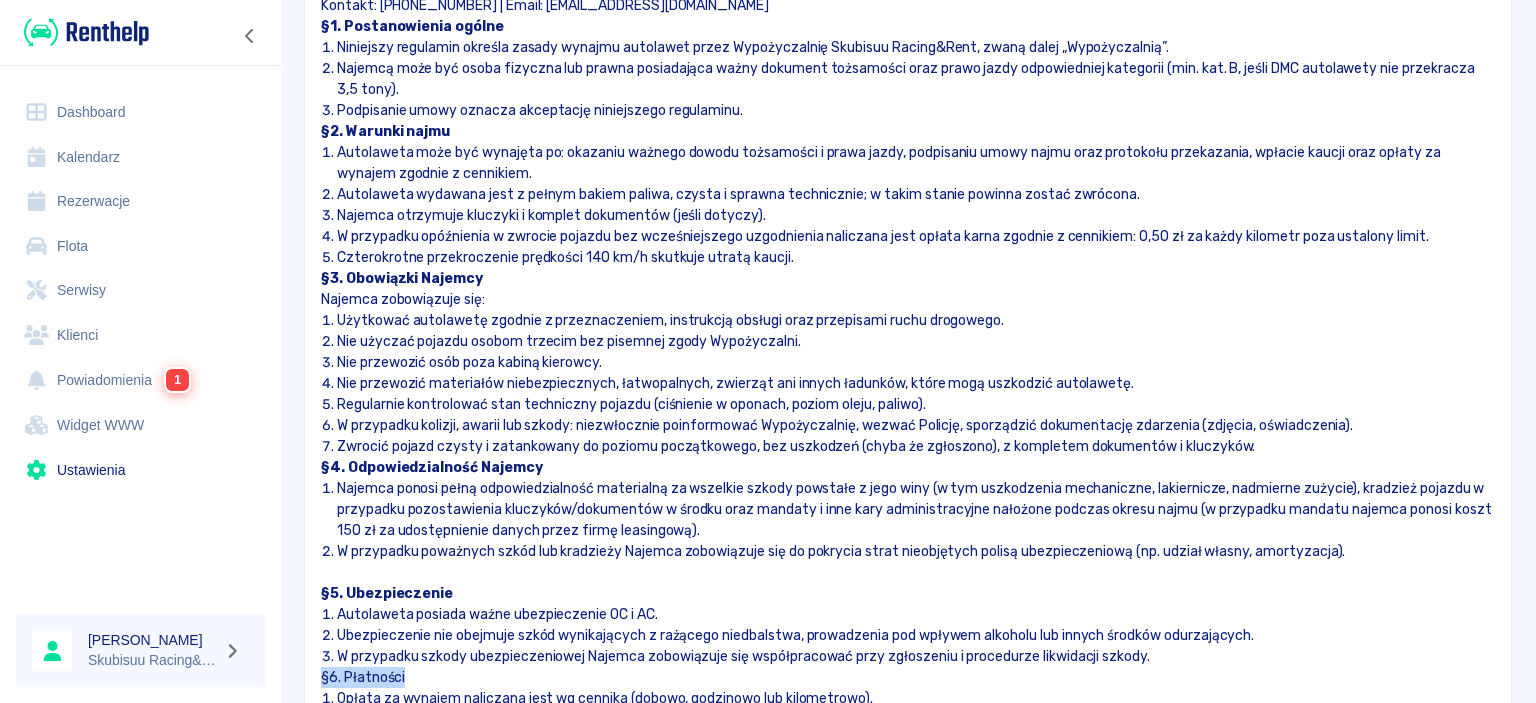 scroll, scrollTop: 0, scrollLeft: 0, axis: both 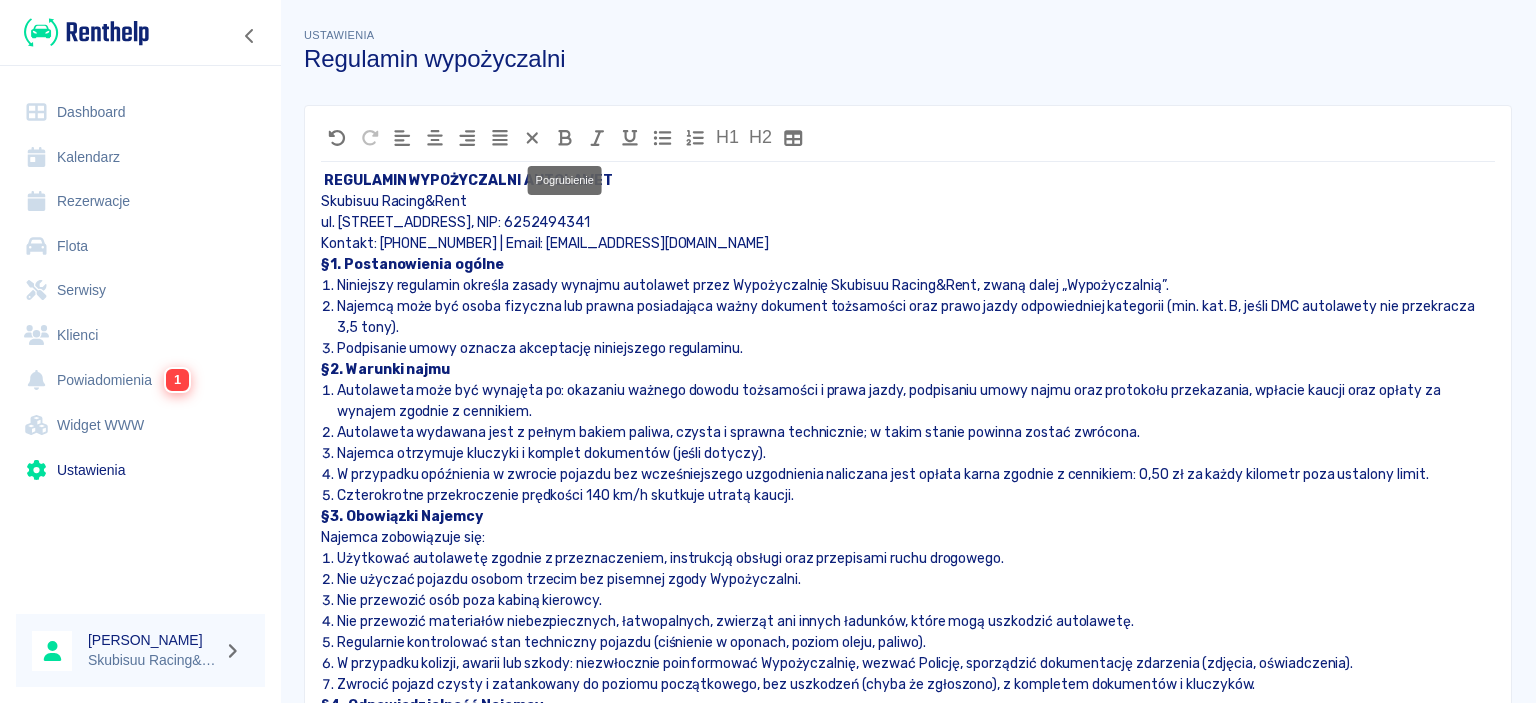 click at bounding box center (565, 138) 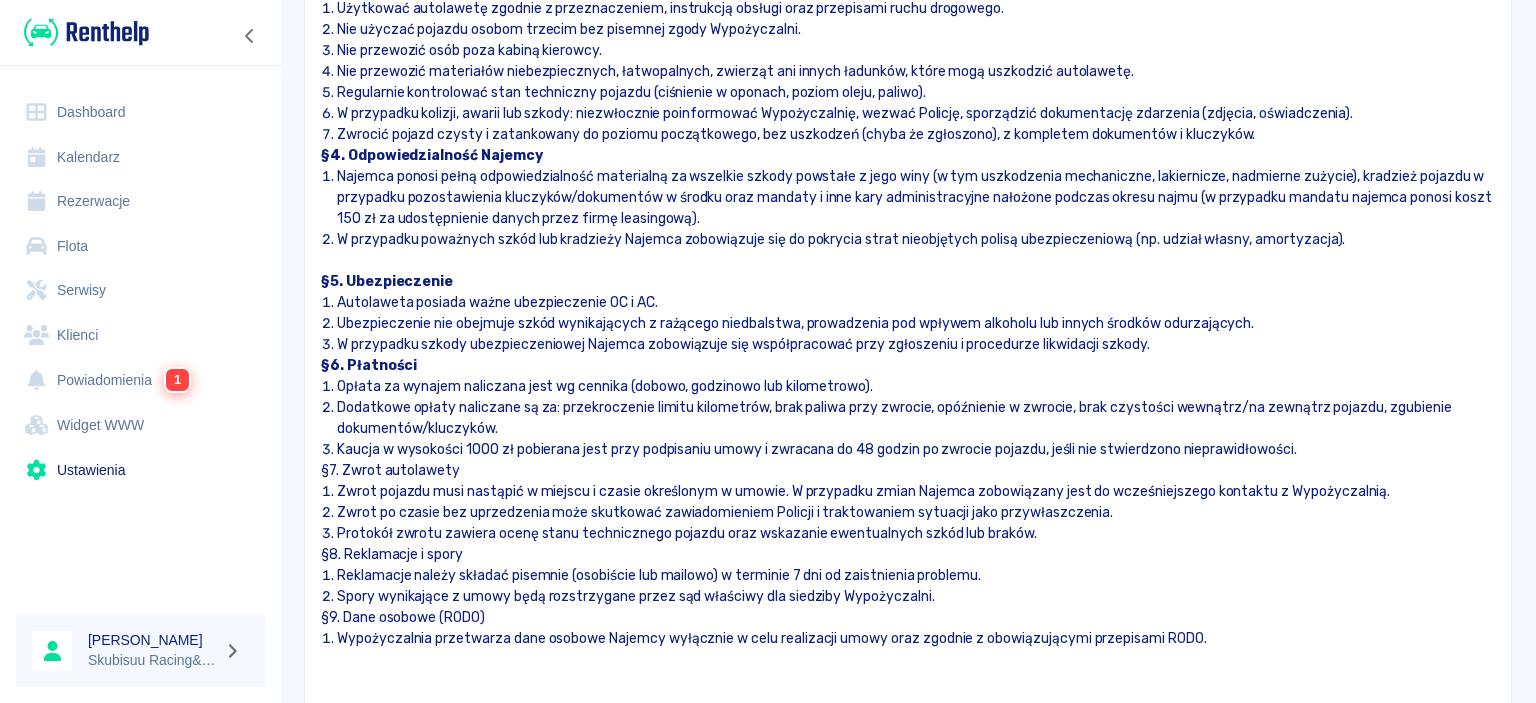 scroll, scrollTop: 738, scrollLeft: 0, axis: vertical 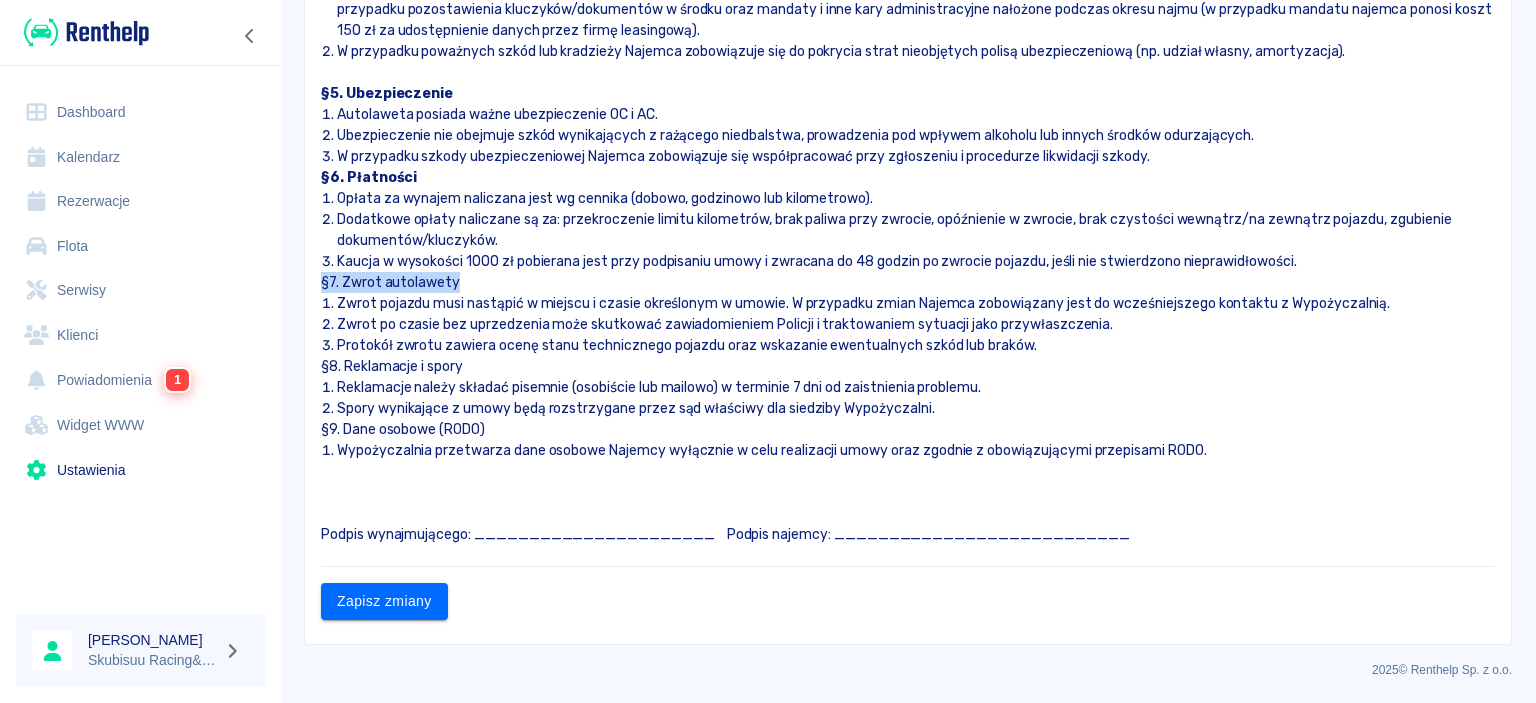 drag, startPoint x: 475, startPoint y: 283, endPoint x: 309, endPoint y: 290, distance: 166.14752 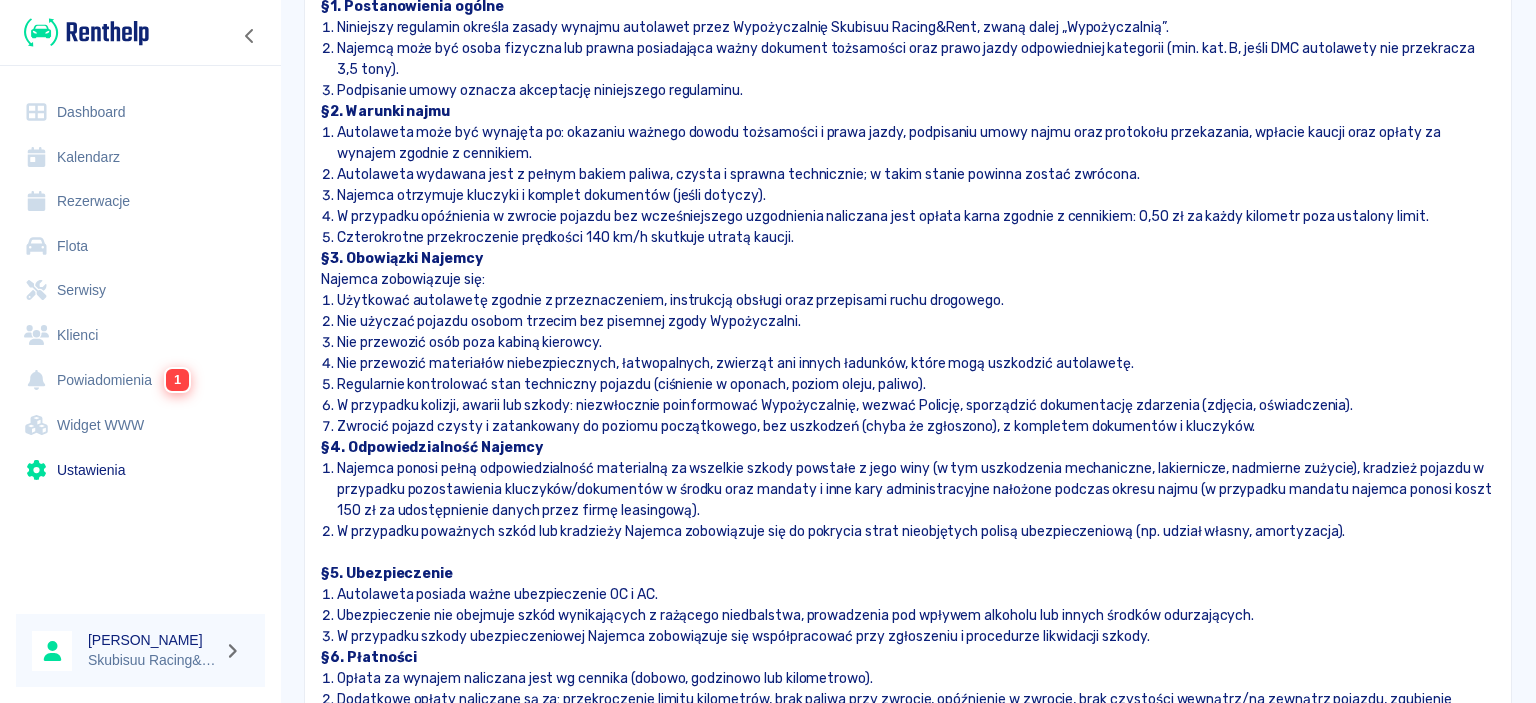 scroll, scrollTop: 0, scrollLeft: 0, axis: both 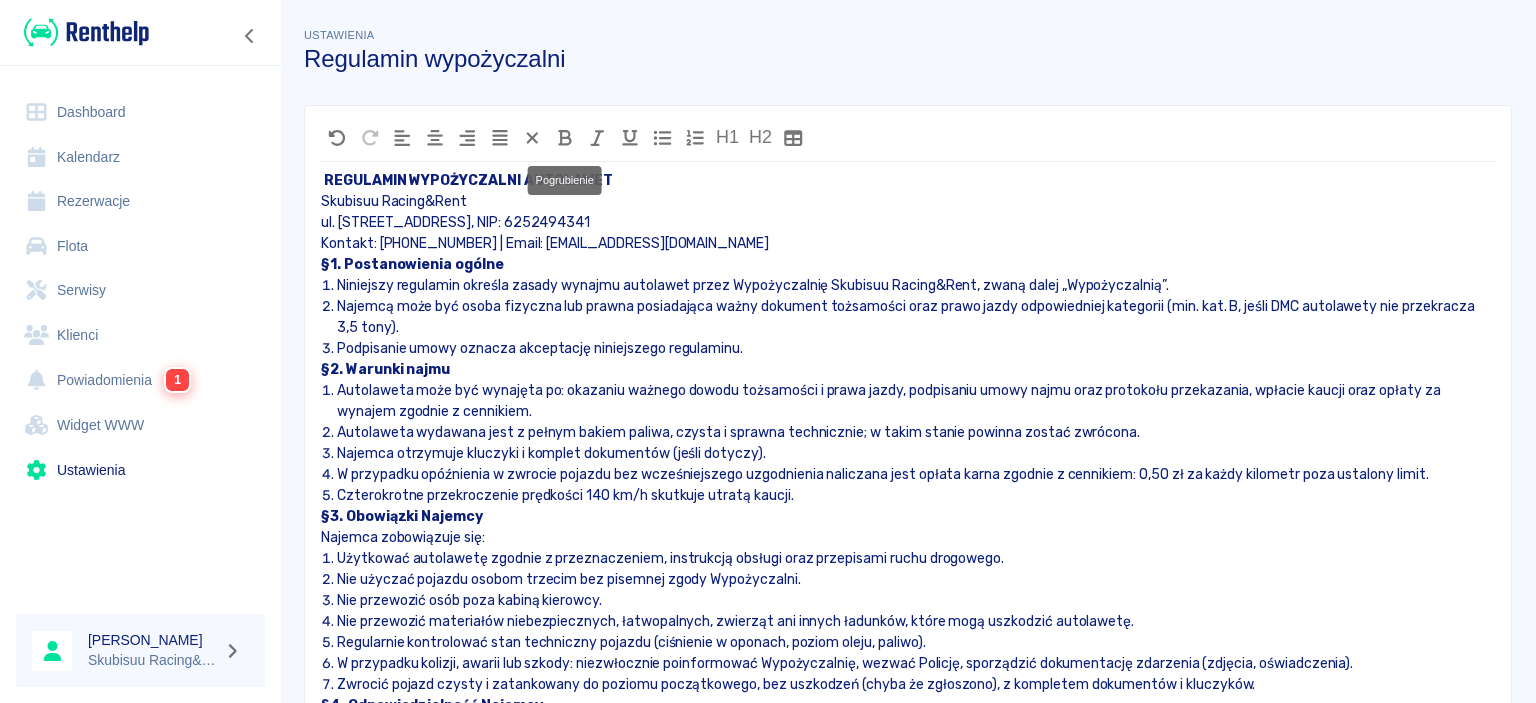 click 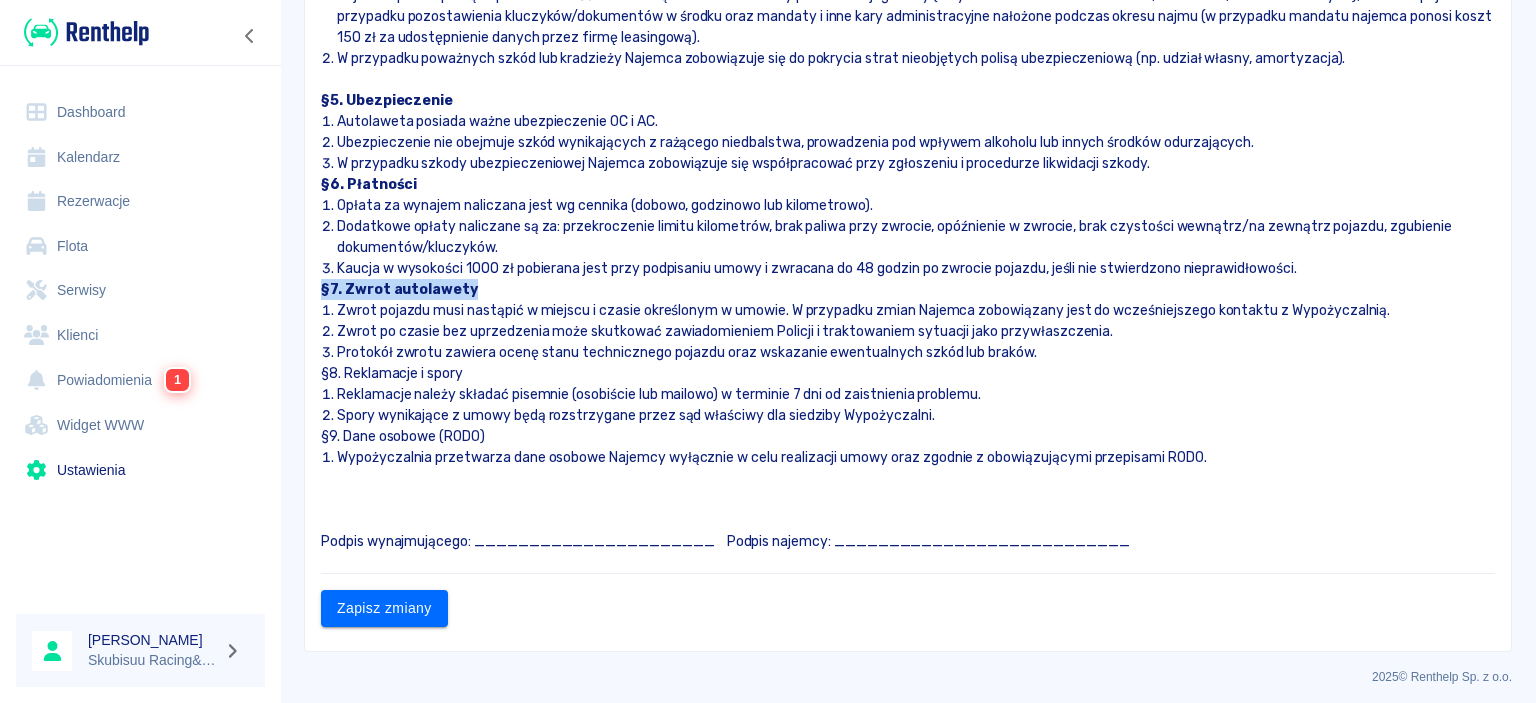 scroll, scrollTop: 738, scrollLeft: 0, axis: vertical 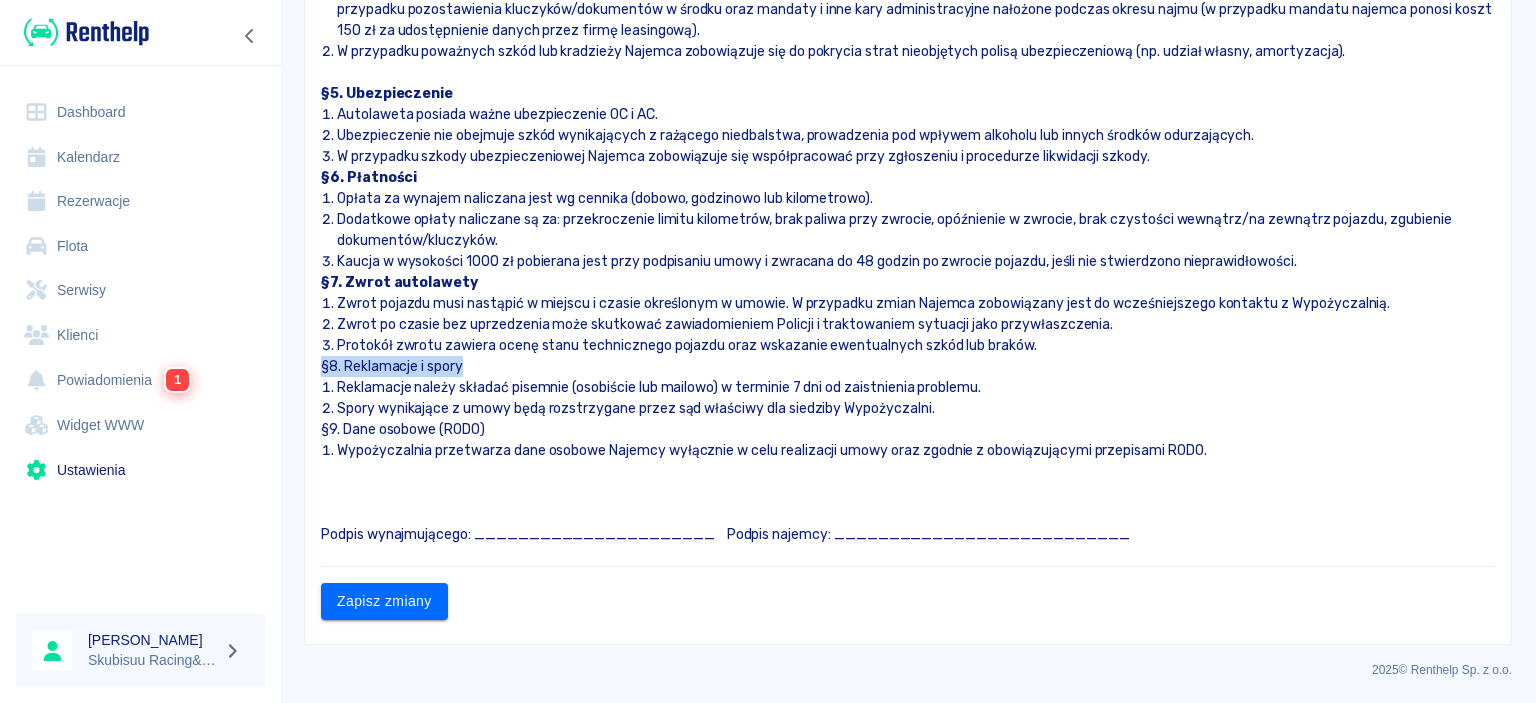 drag, startPoint x: 479, startPoint y: 367, endPoint x: 280, endPoint y: 370, distance: 199.02261 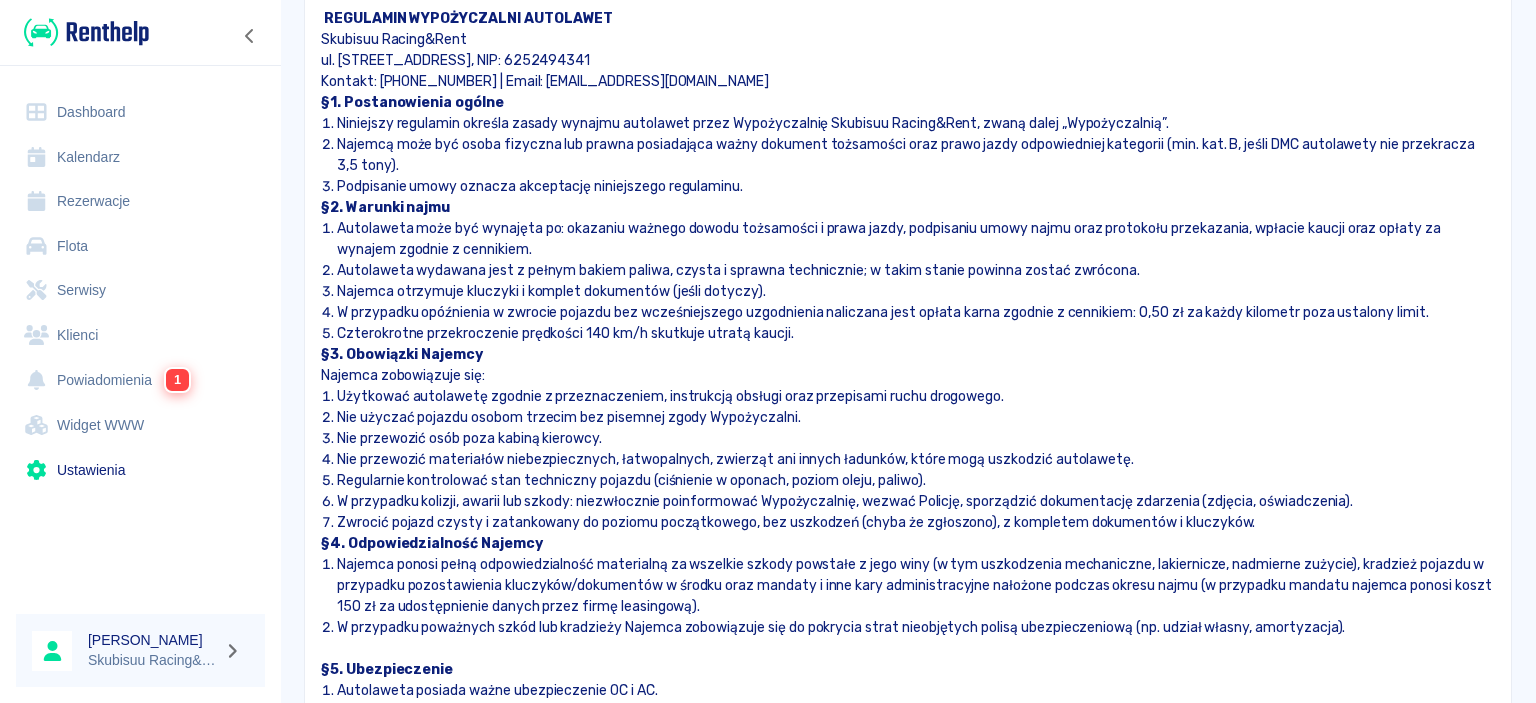 scroll, scrollTop: 0, scrollLeft: 0, axis: both 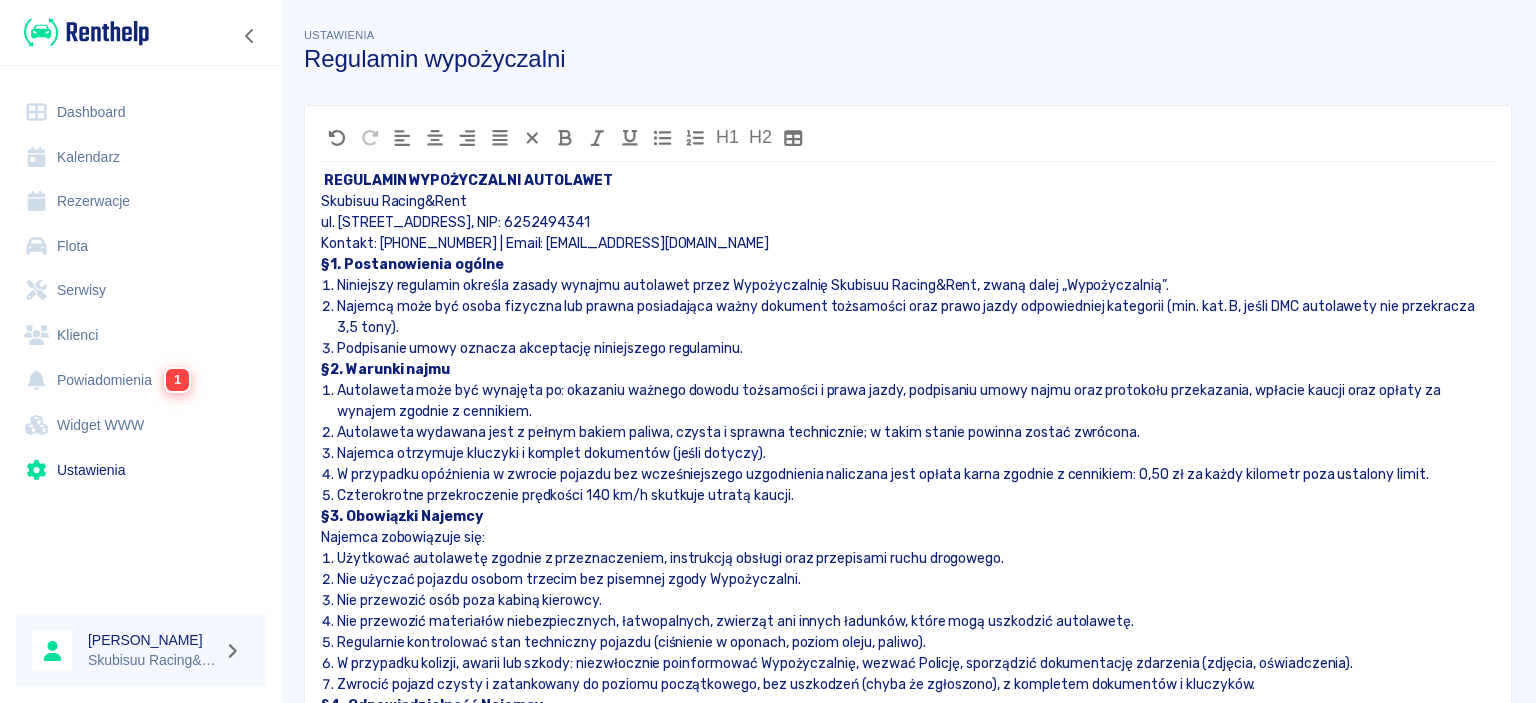 click 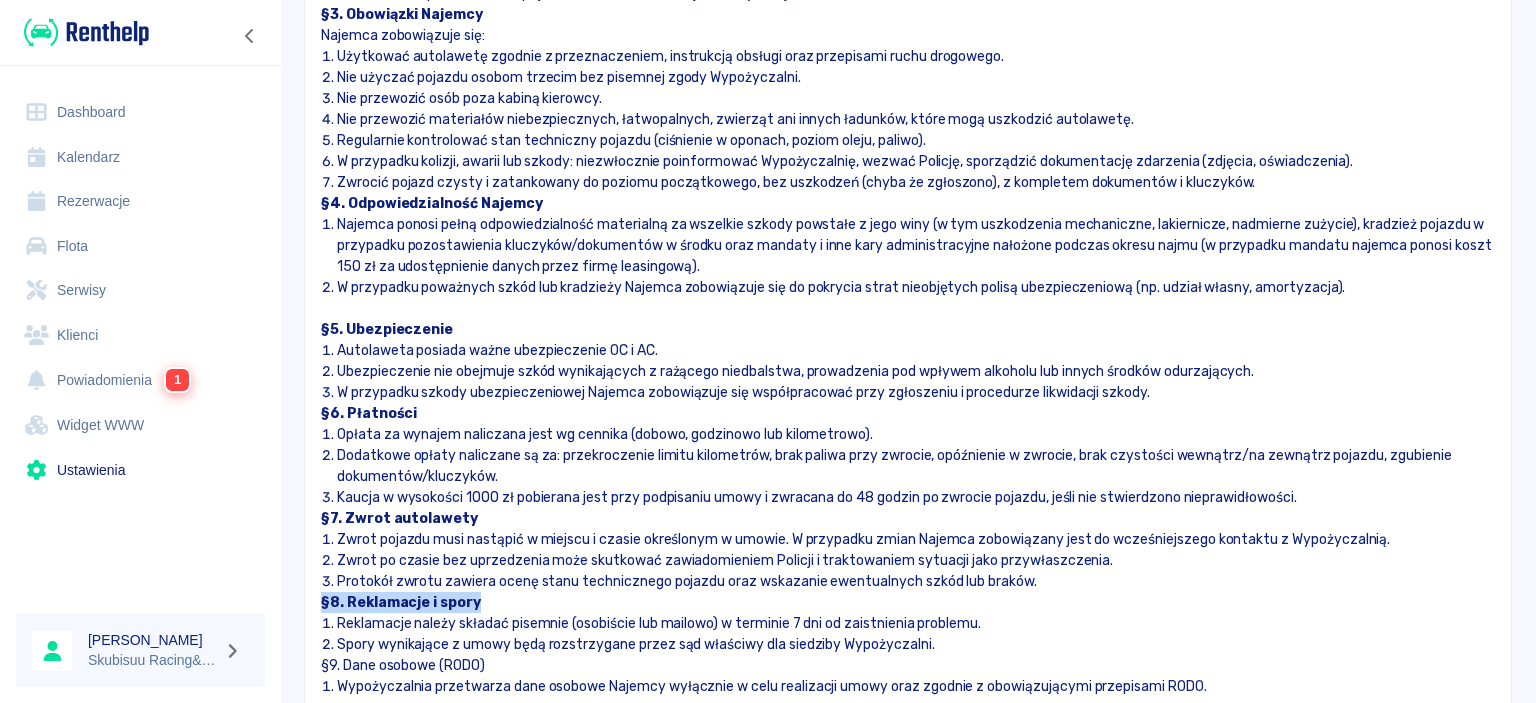 scroll, scrollTop: 738, scrollLeft: 0, axis: vertical 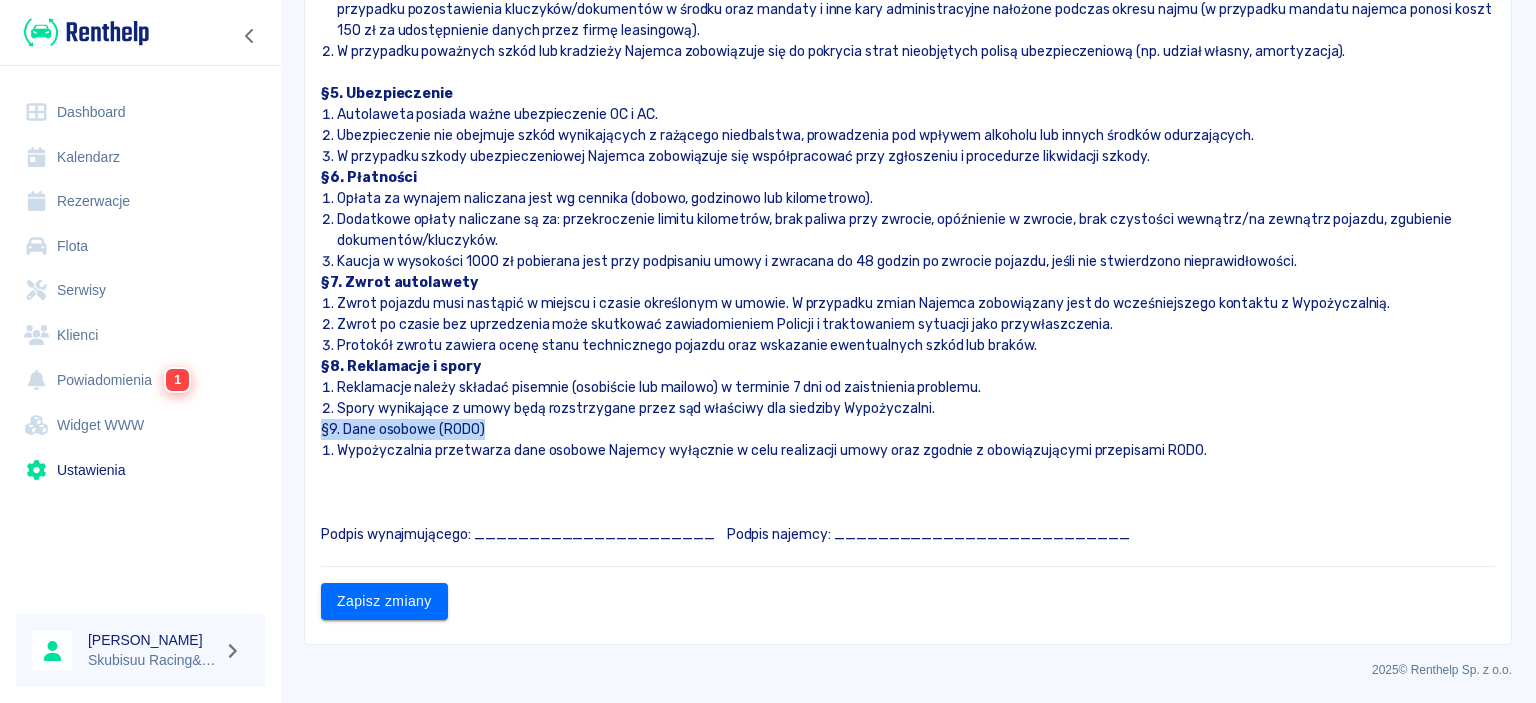 drag, startPoint x: 495, startPoint y: 434, endPoint x: 306, endPoint y: 427, distance: 189.12958 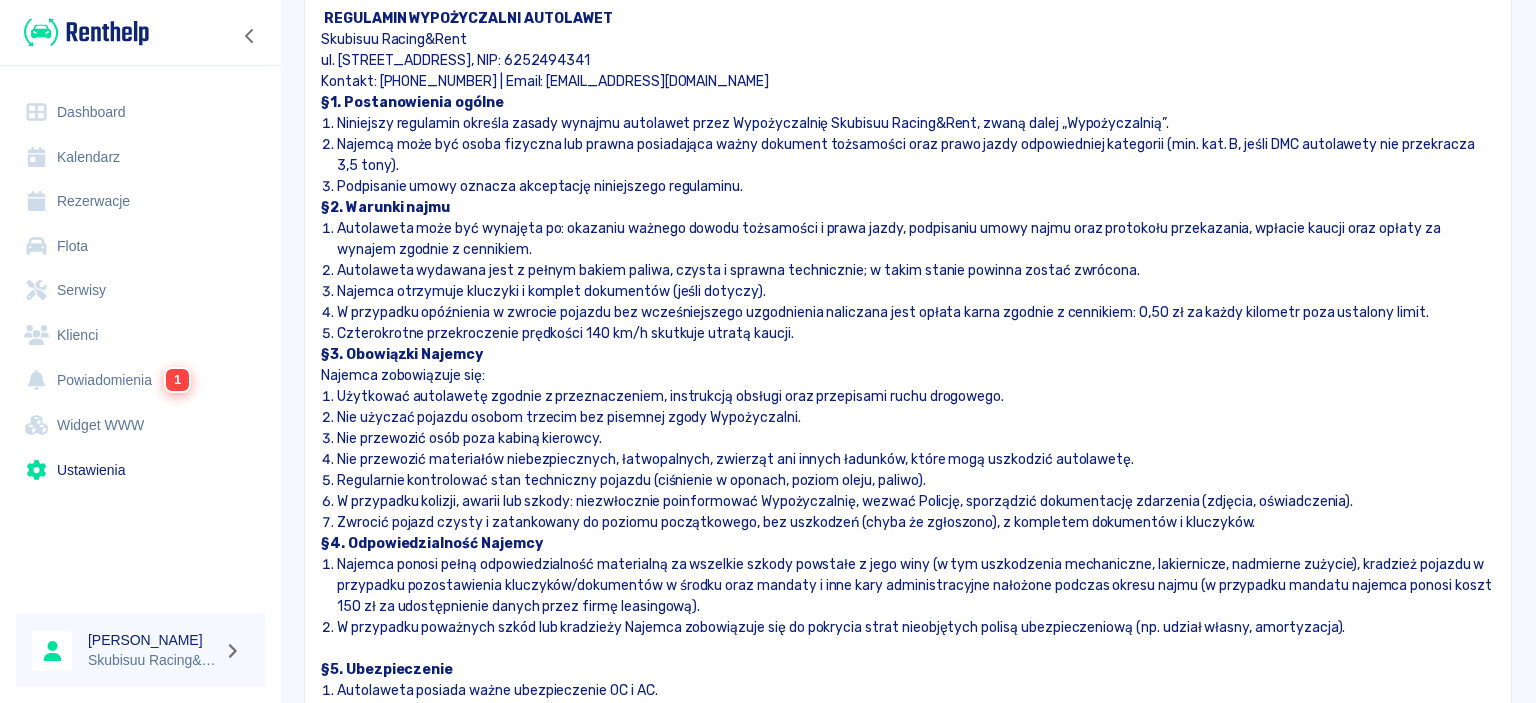 scroll, scrollTop: 0, scrollLeft: 0, axis: both 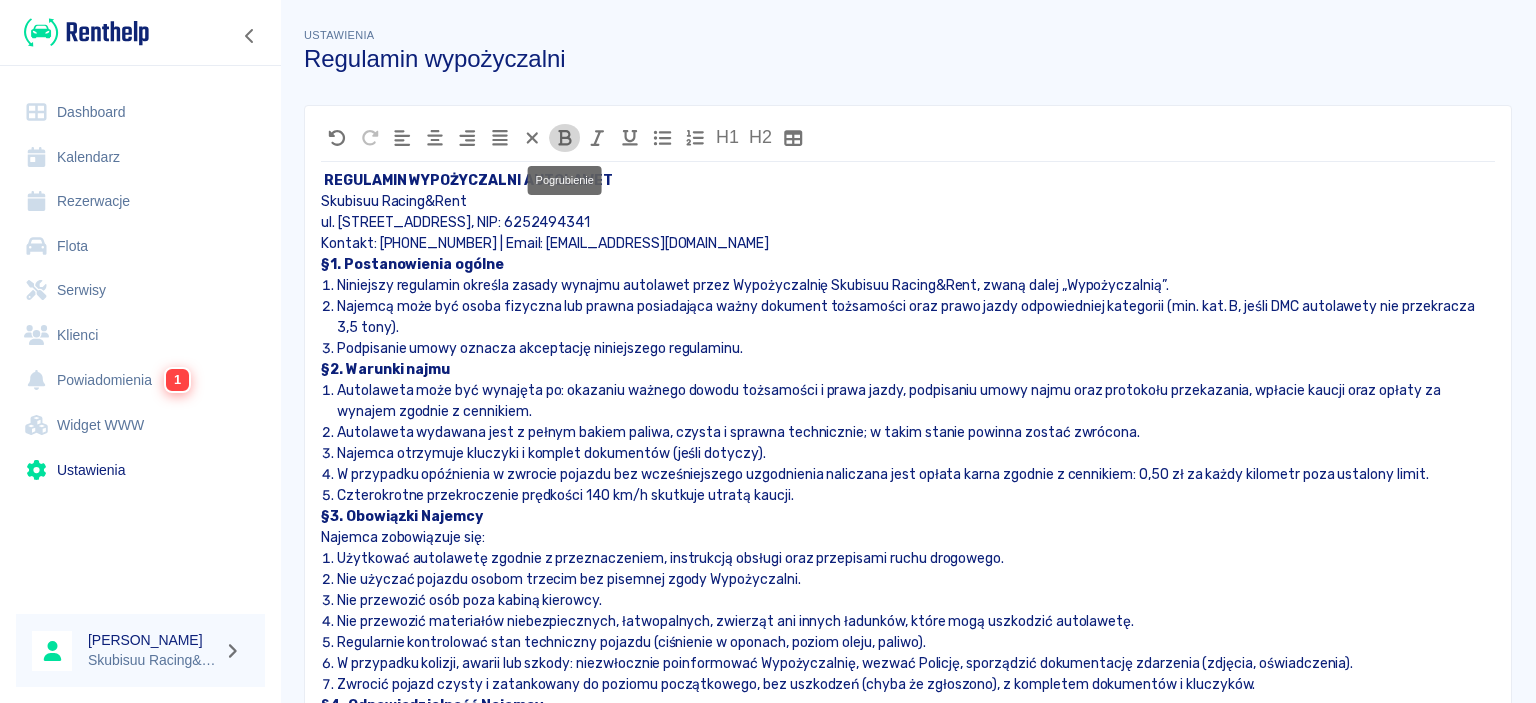 click at bounding box center (565, 138) 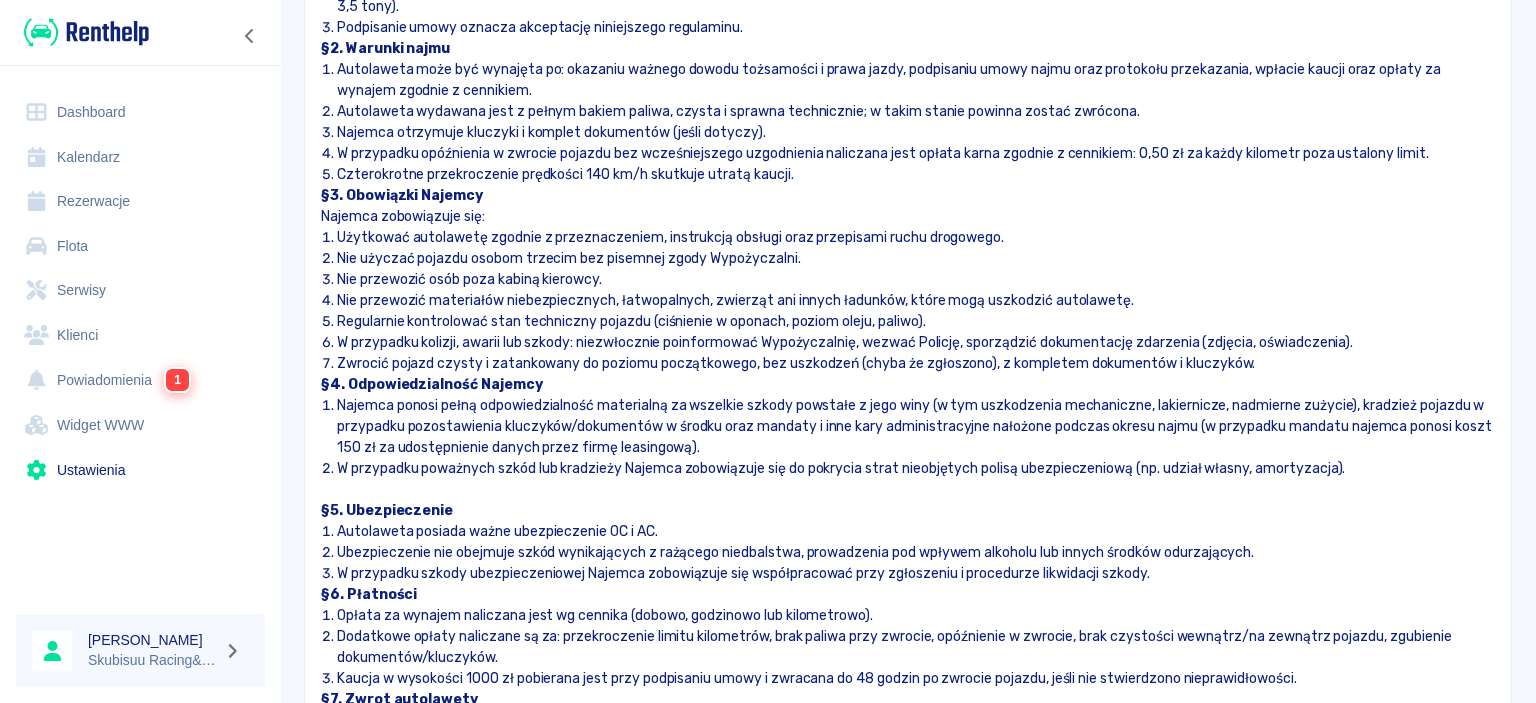 scroll, scrollTop: 480, scrollLeft: 0, axis: vertical 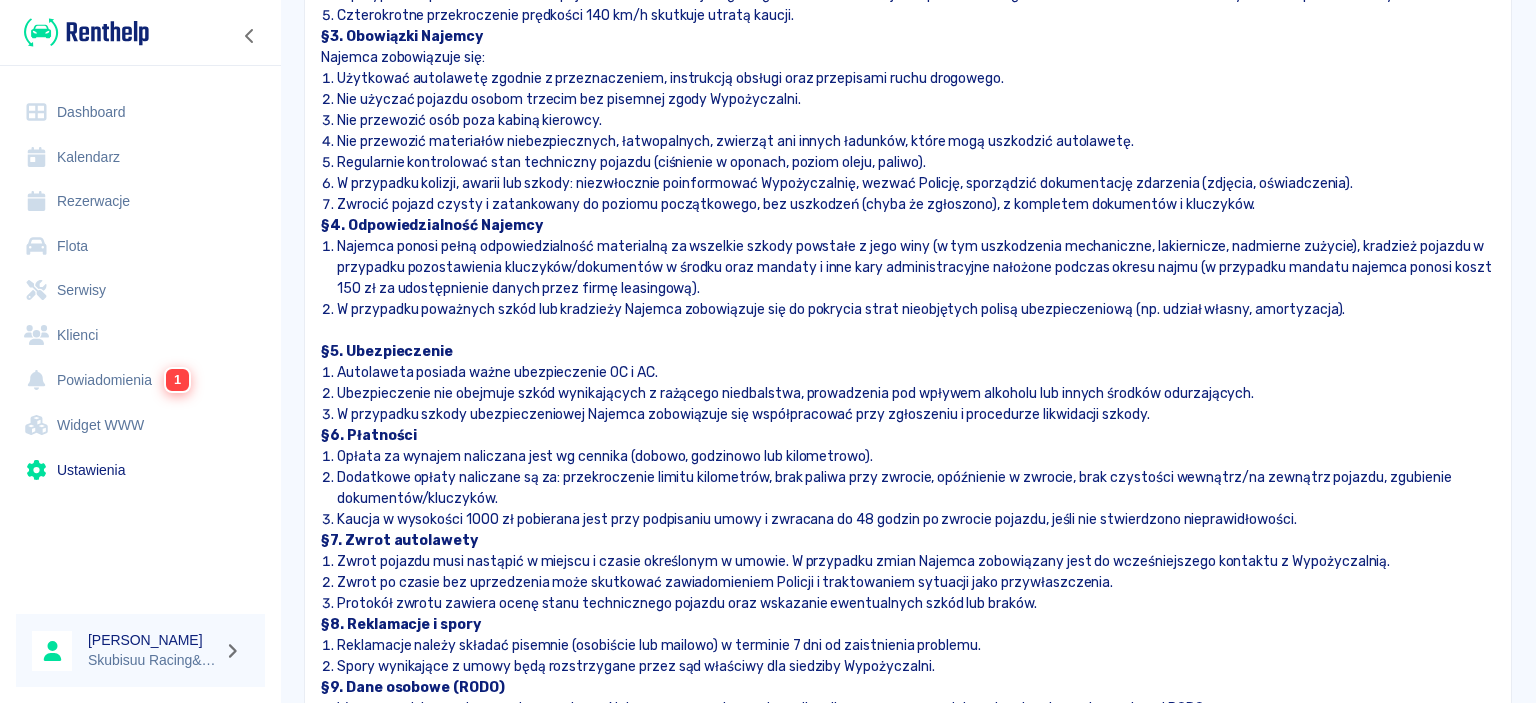 click on "Autolaweta posiada ważne ubezpieczenie OC i AC." at bounding box center [916, 372] 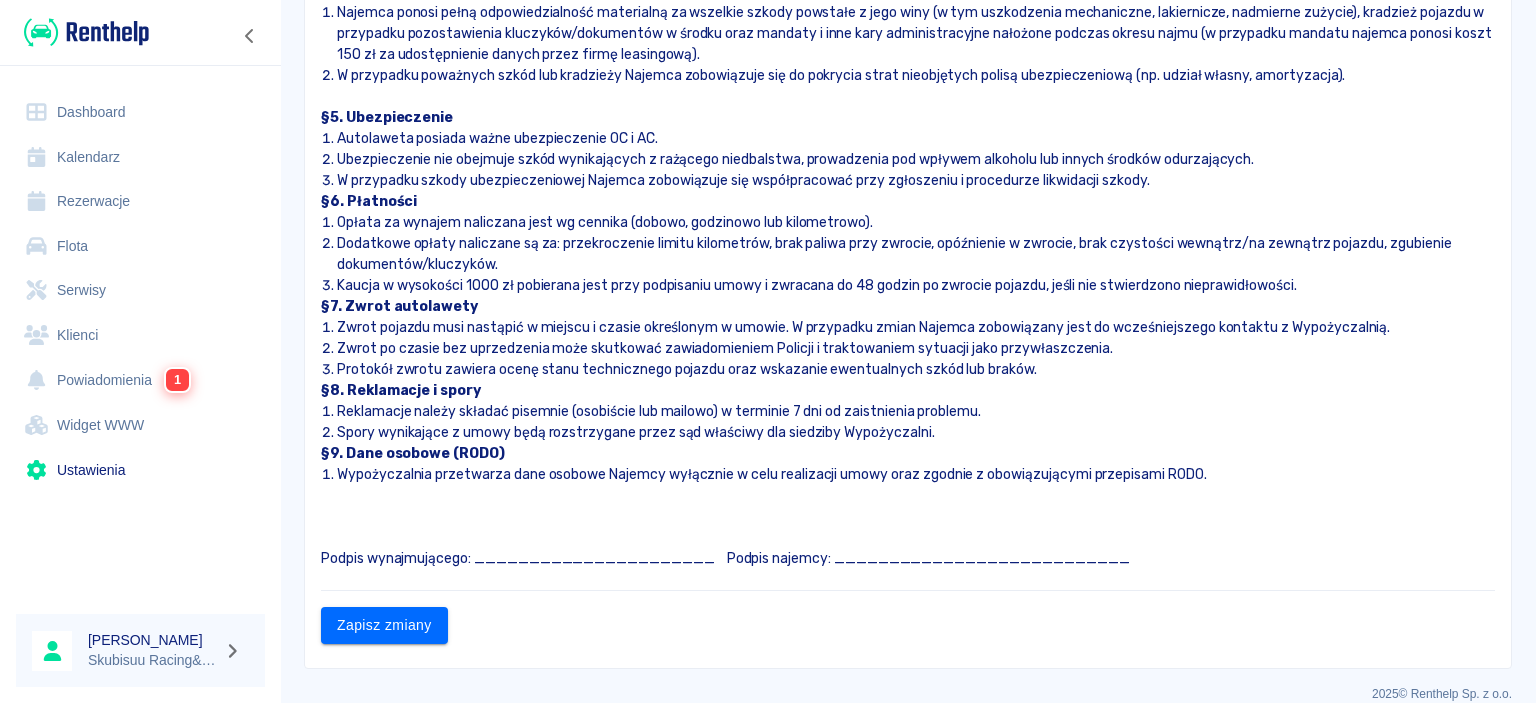 scroll, scrollTop: 738, scrollLeft: 0, axis: vertical 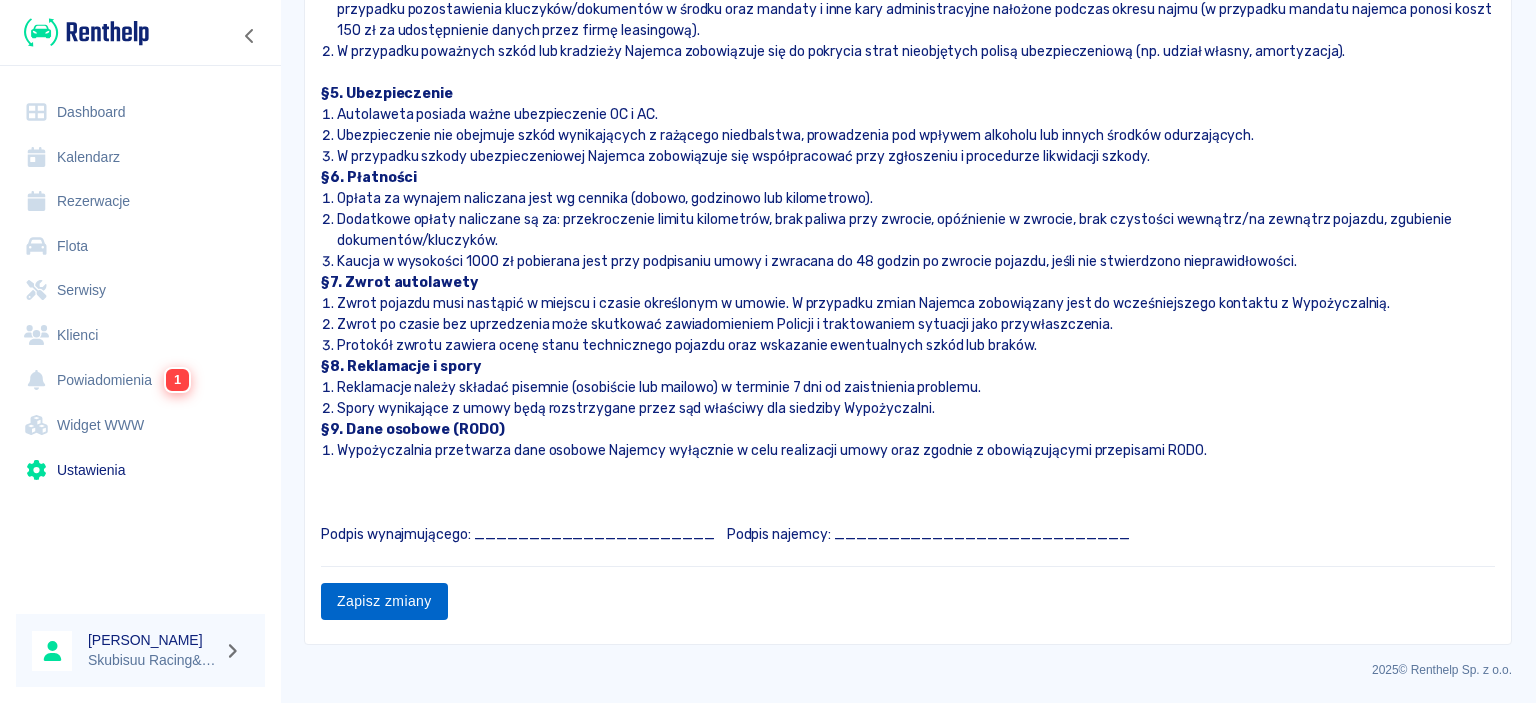click on "Zapisz zmiany" at bounding box center (384, 601) 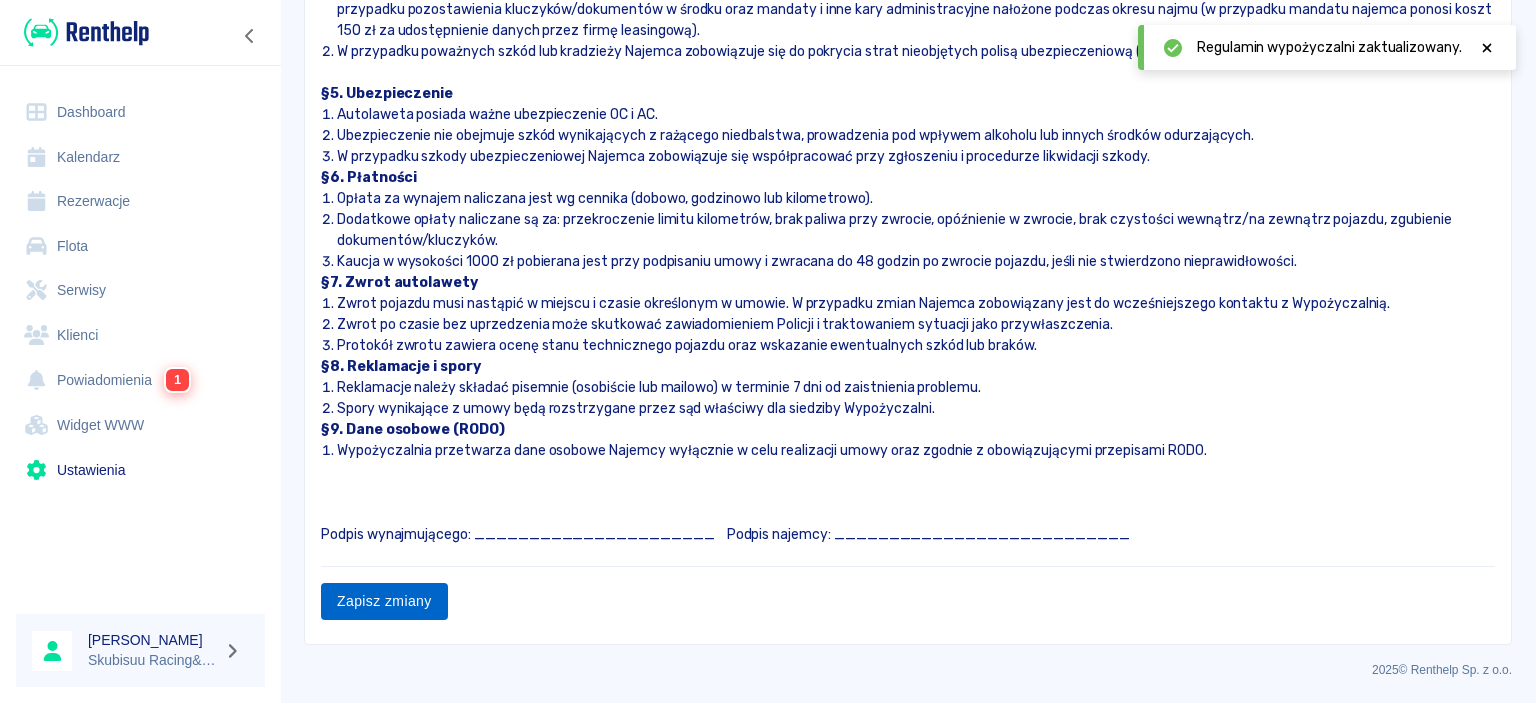 click on "Zapisz zmiany" at bounding box center [384, 601] 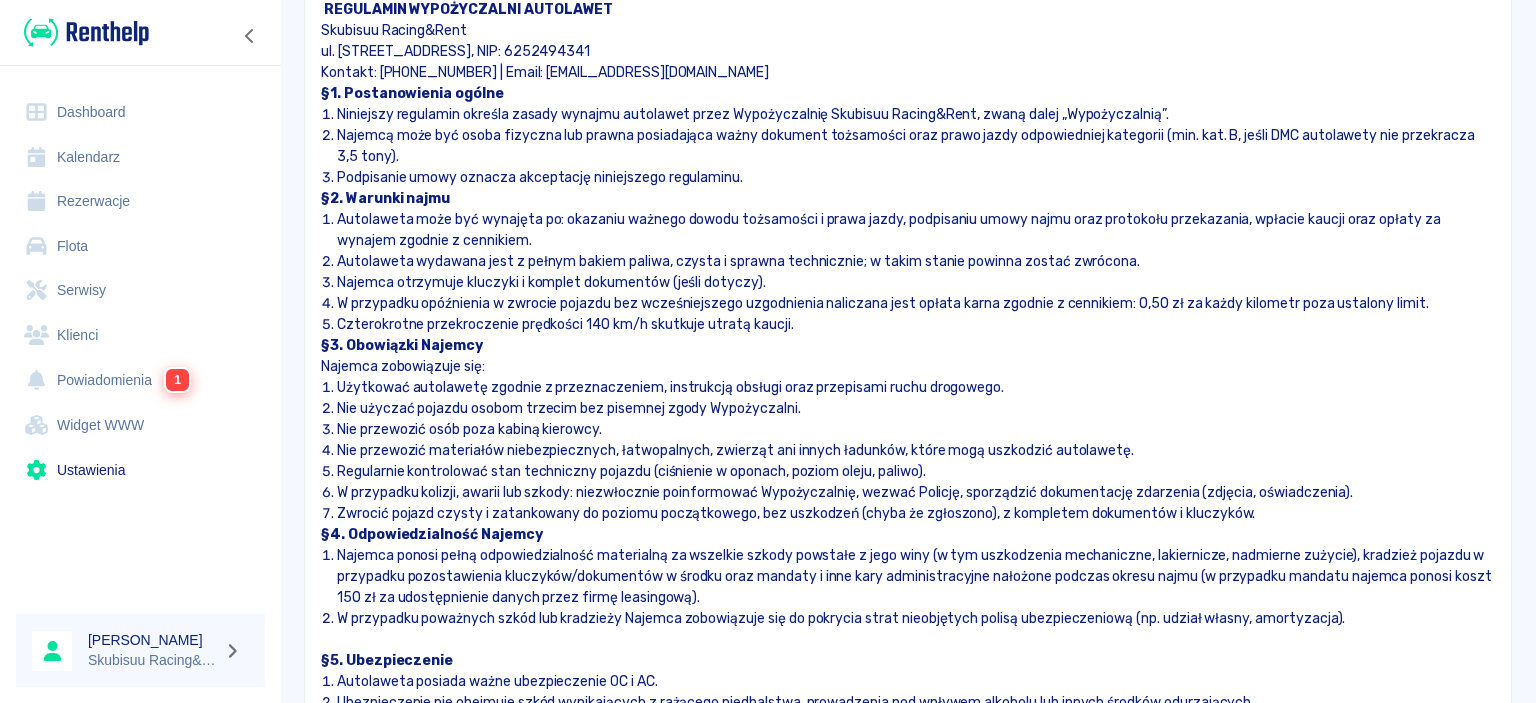 scroll, scrollTop: 0, scrollLeft: 0, axis: both 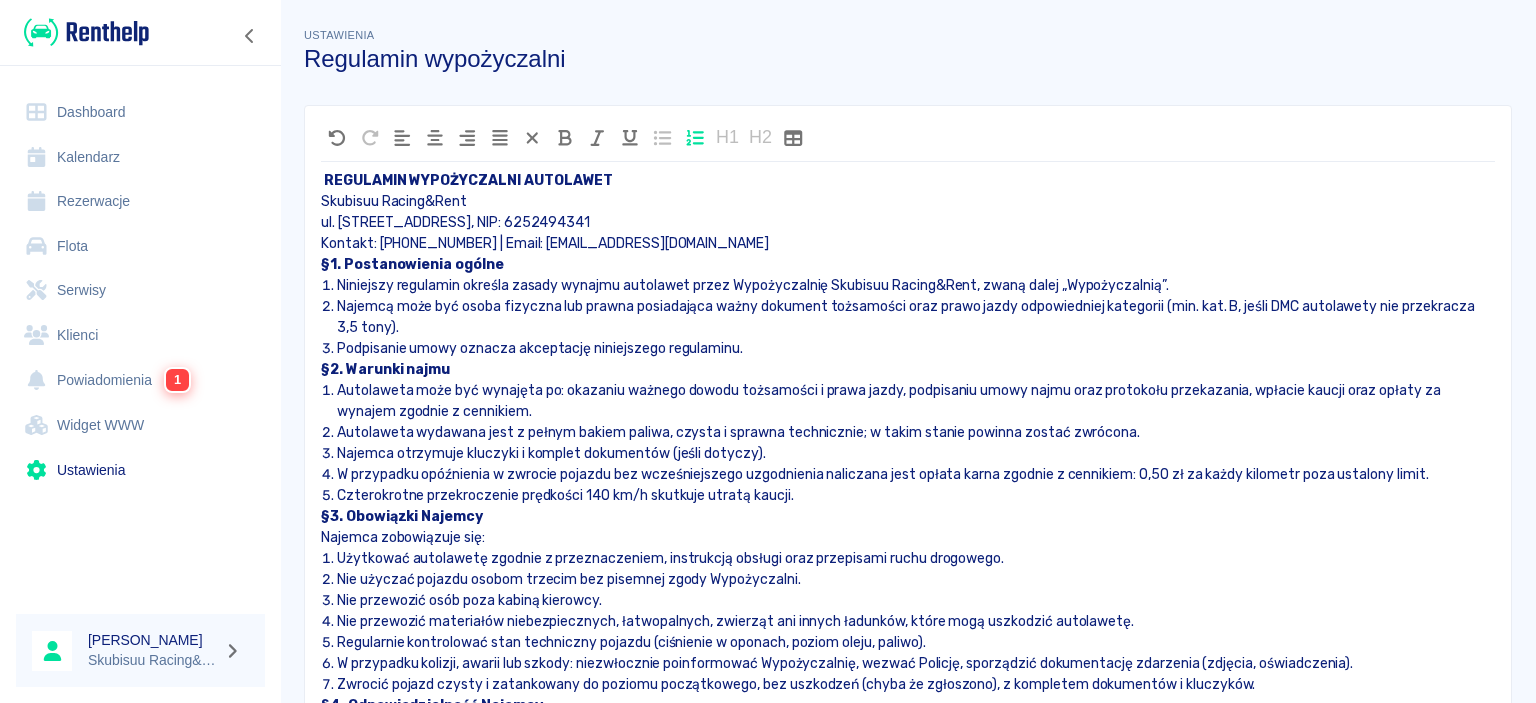 click on "Dashboard" at bounding box center [140, 112] 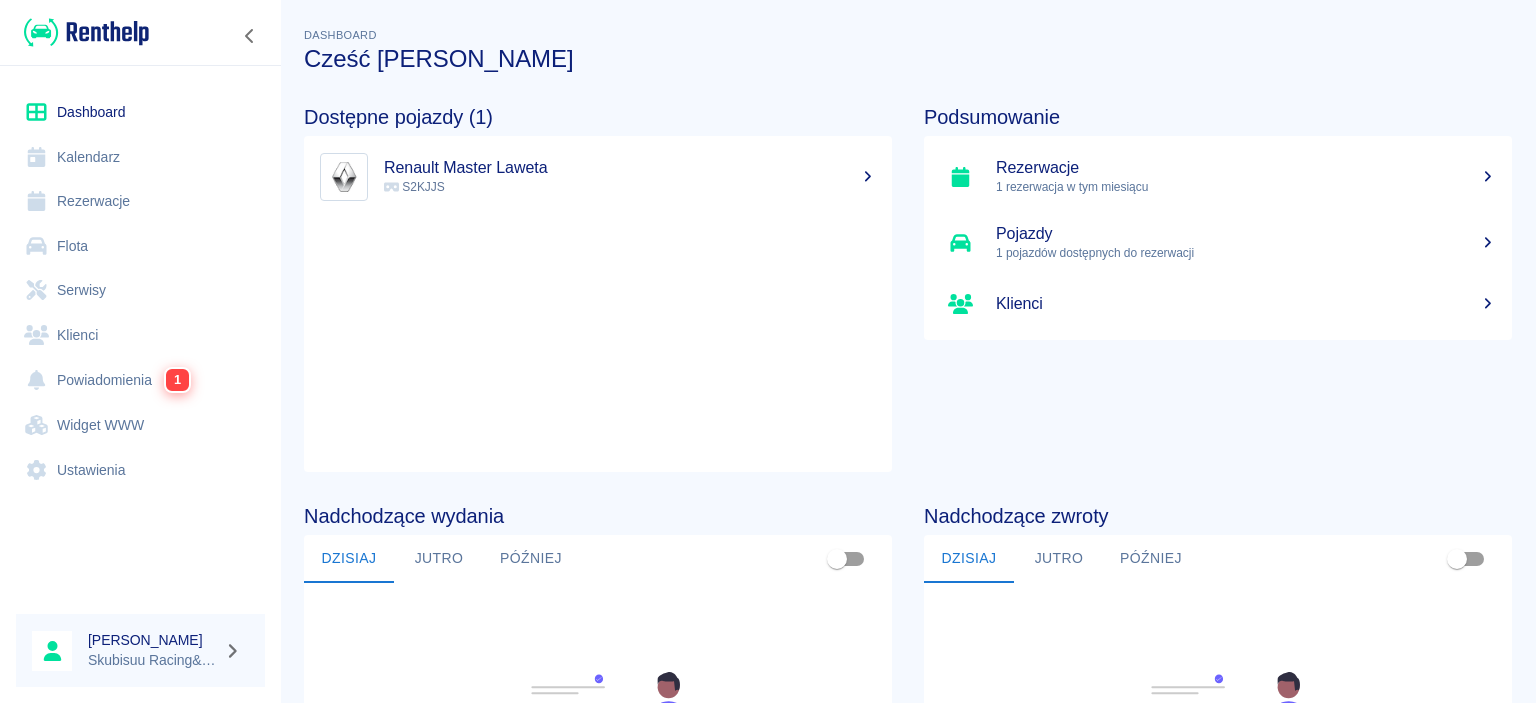 click on "1 pojazdów dostępnych do rezerwacji" at bounding box center (1246, 253) 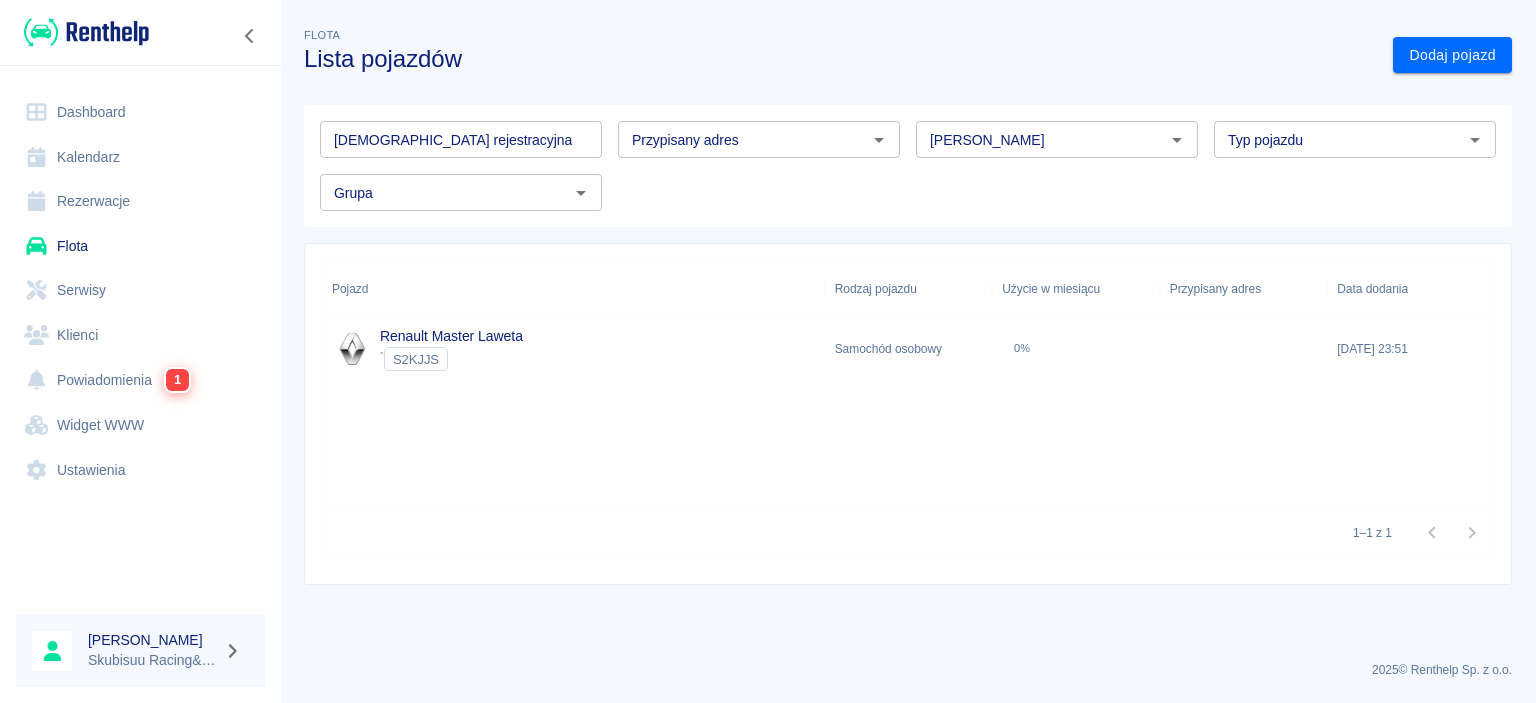 click on "[DEMOGRAPHIC_DATA] rejestracyjna" at bounding box center [461, 139] 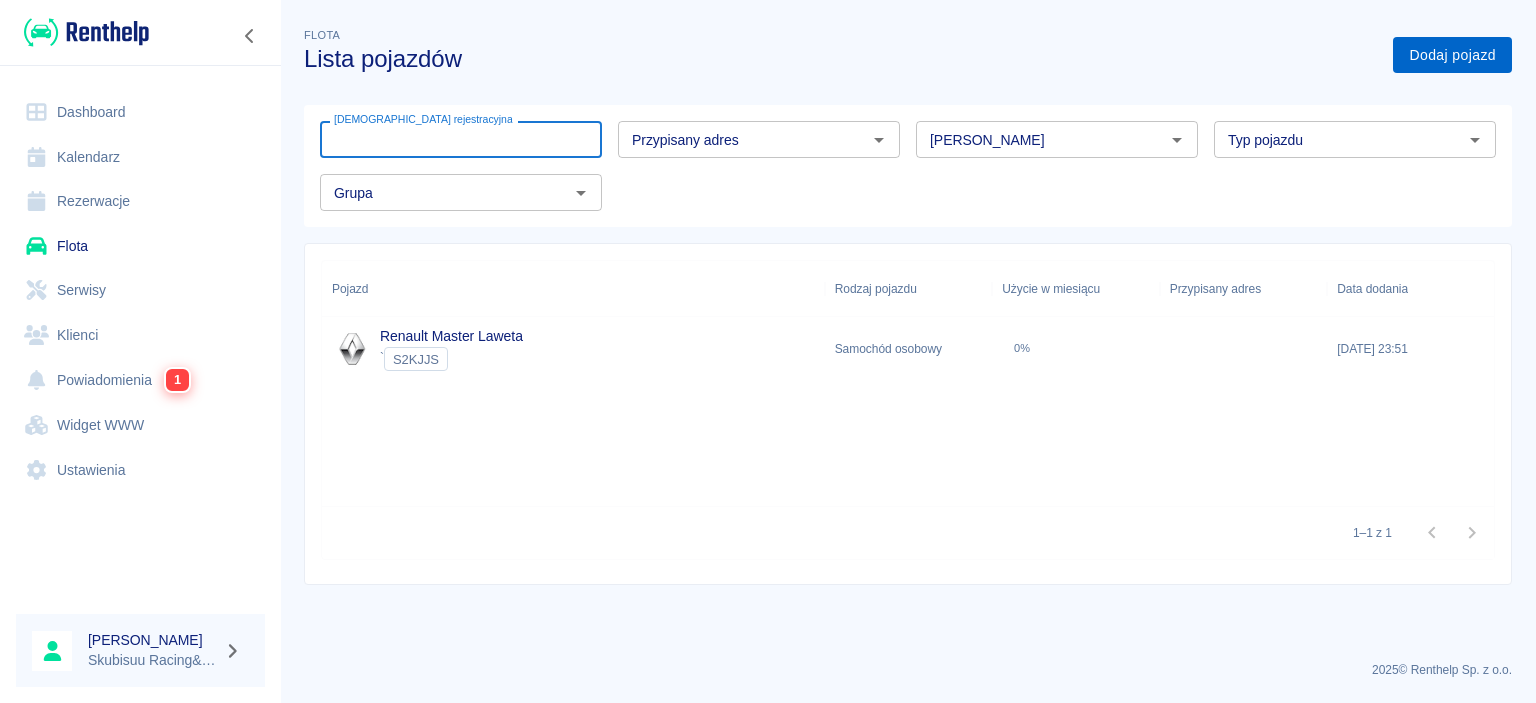 click on "Dodaj pojazd" at bounding box center (1452, 55) 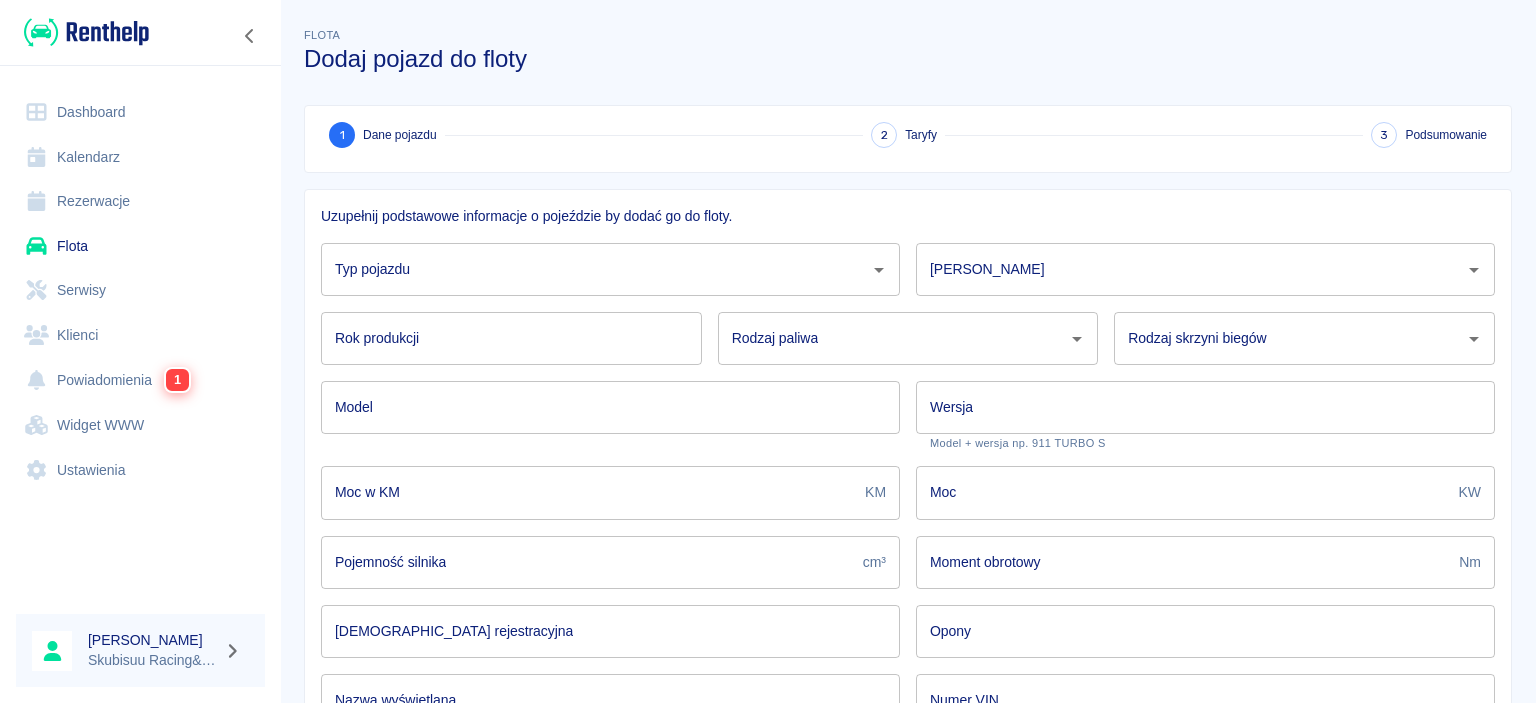 click on "Typ pojazdu" at bounding box center [595, 269] 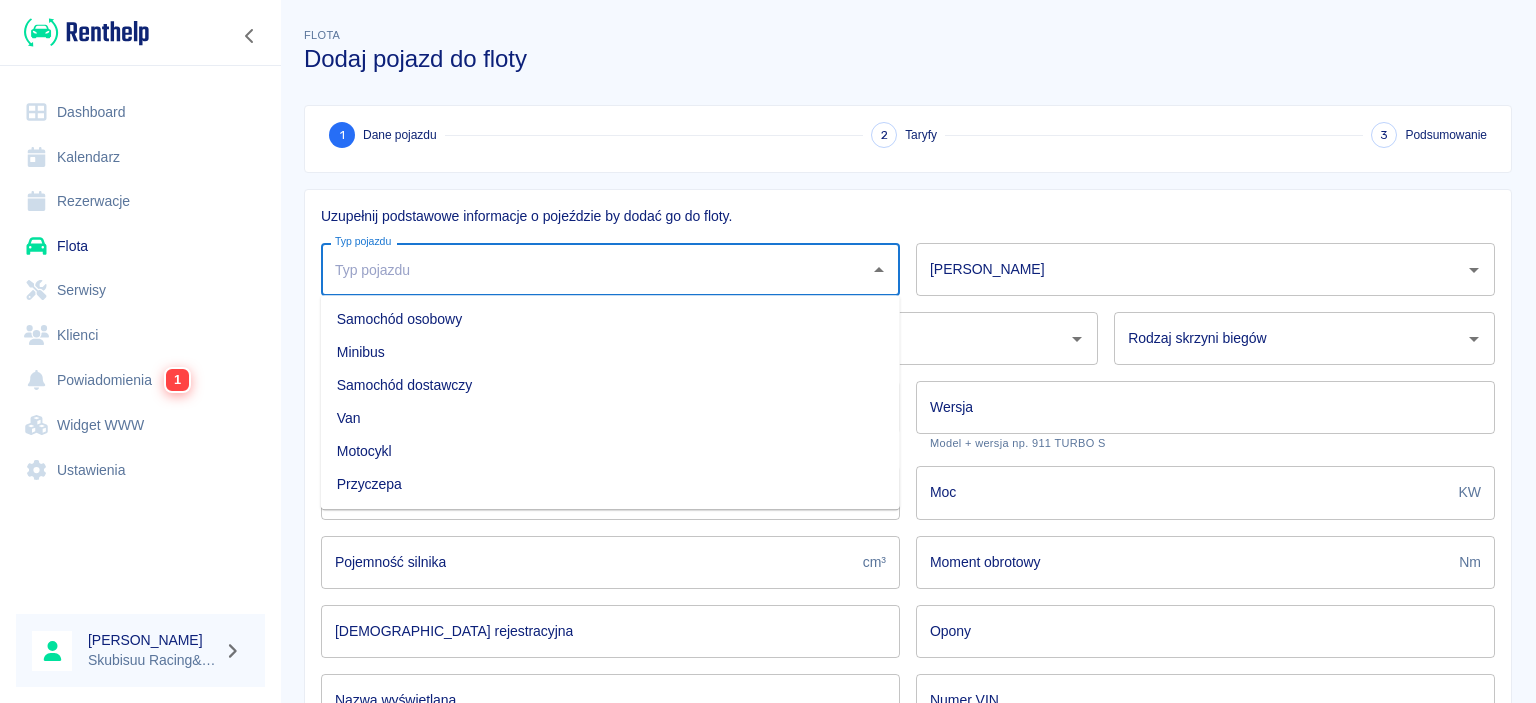 click on "Samochód osobowy" at bounding box center [610, 319] 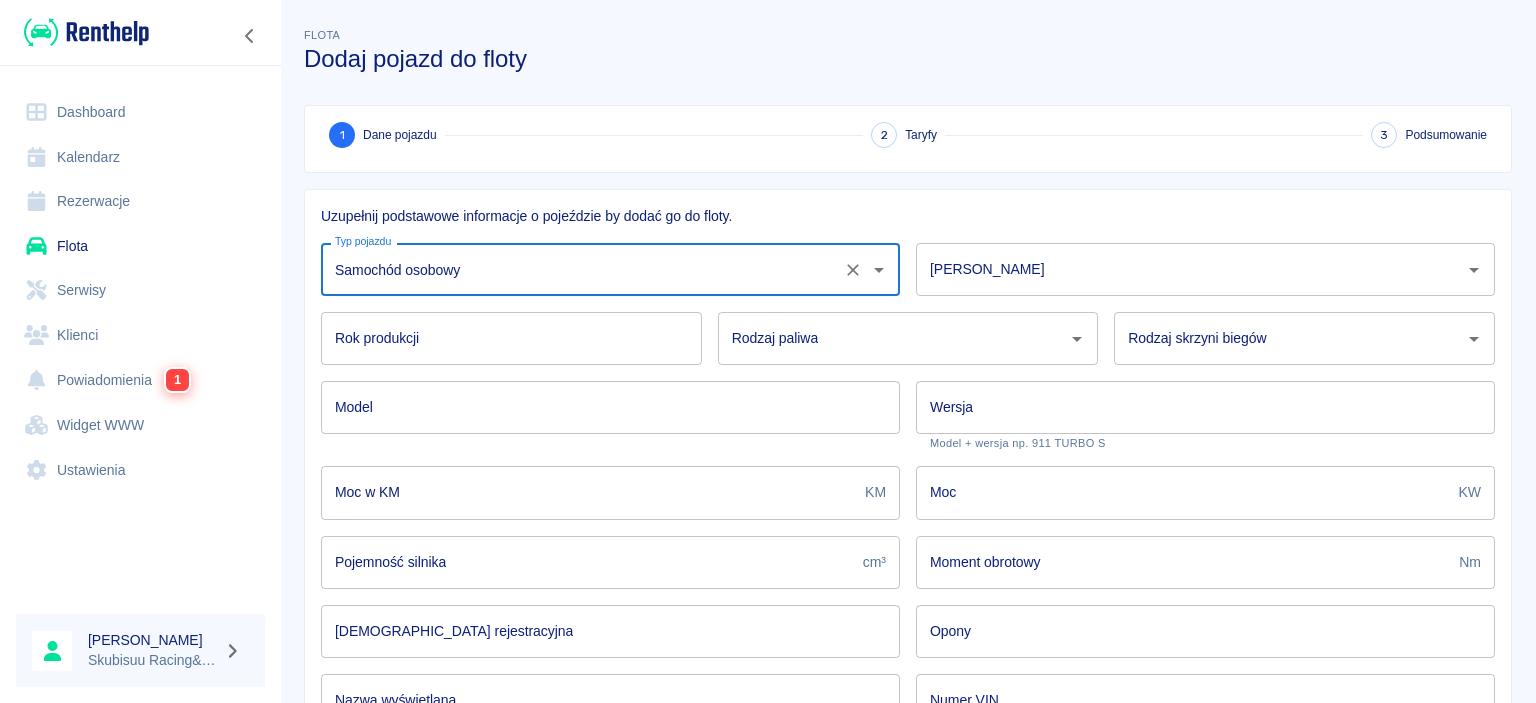 click on "Marka" at bounding box center [1190, 269] 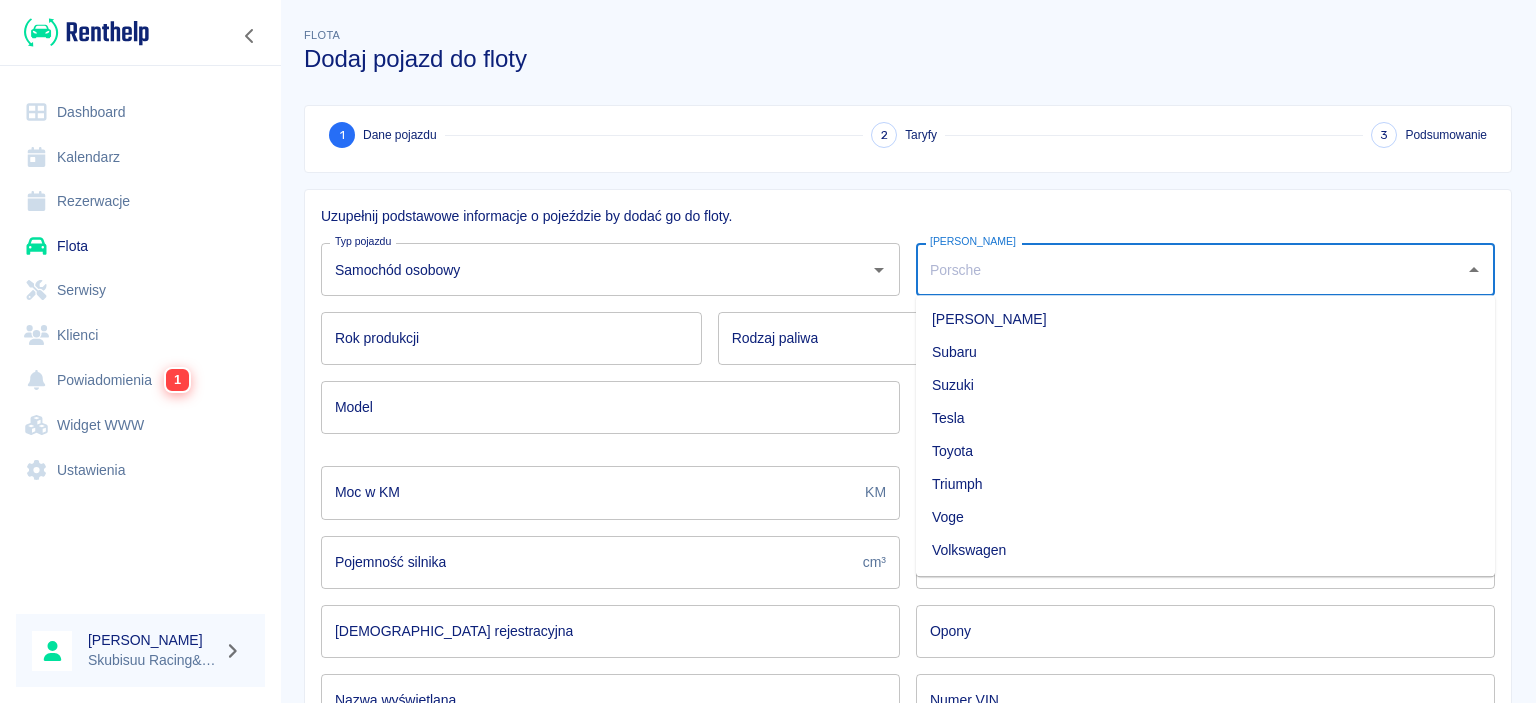 scroll, scrollTop: 2210, scrollLeft: 0, axis: vertical 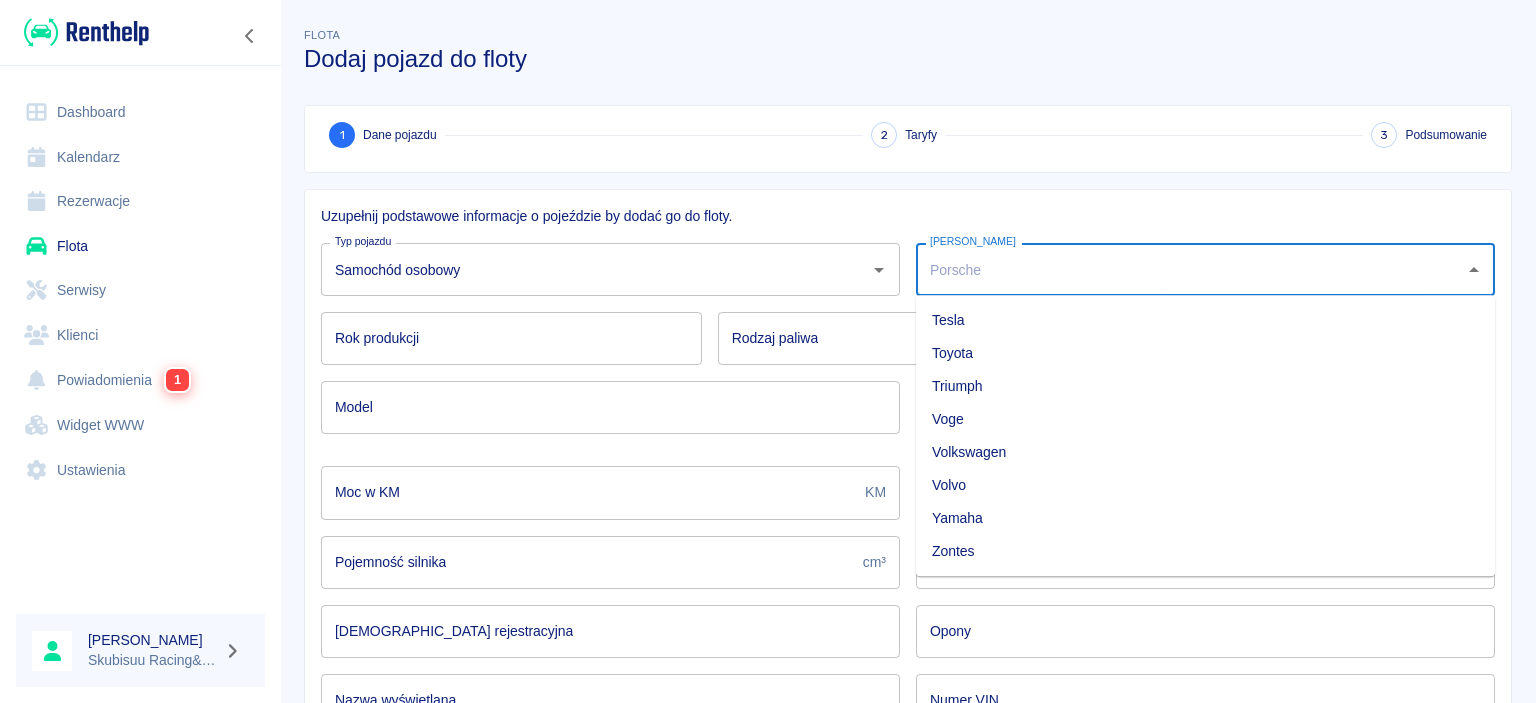 click on "Volkswagen" at bounding box center [1205, 452] 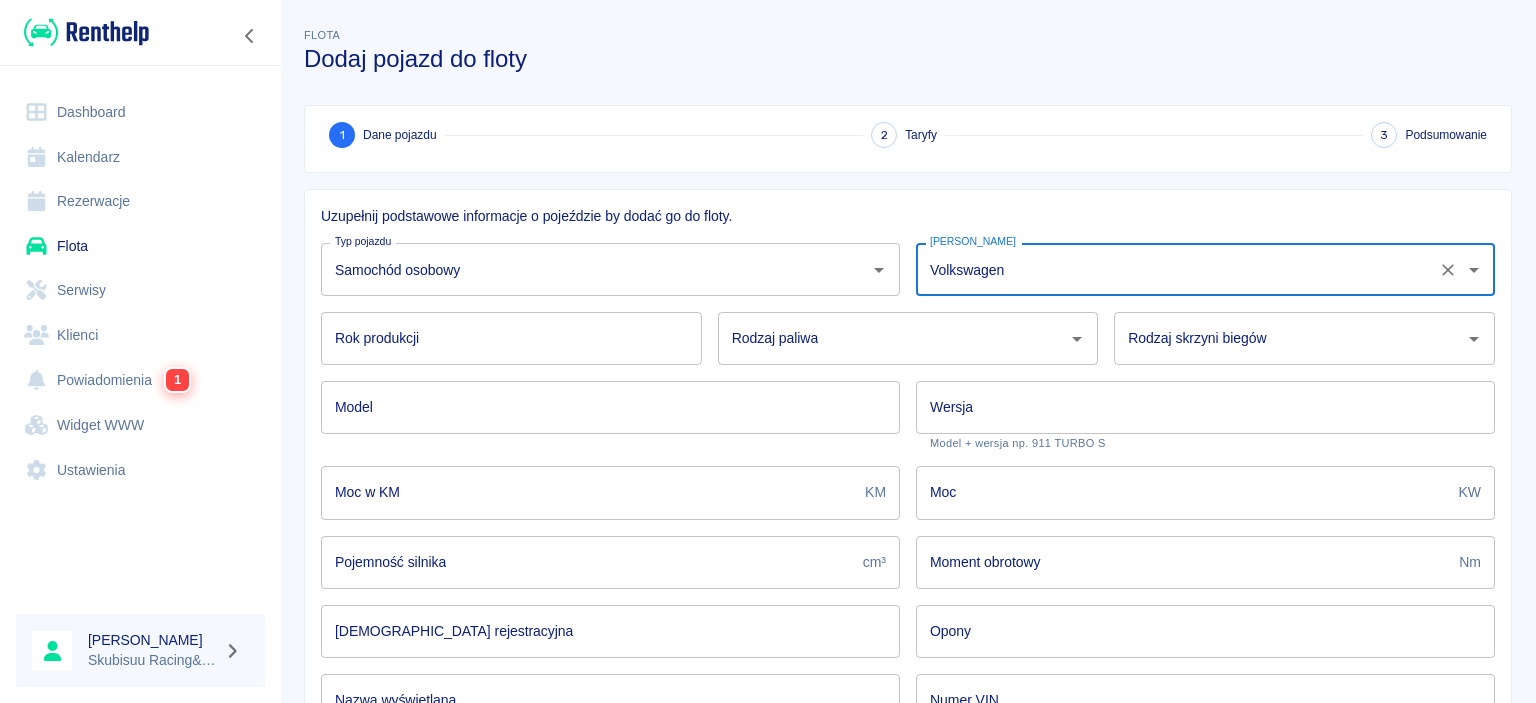click on "Rok produkcji" at bounding box center (511, 338) 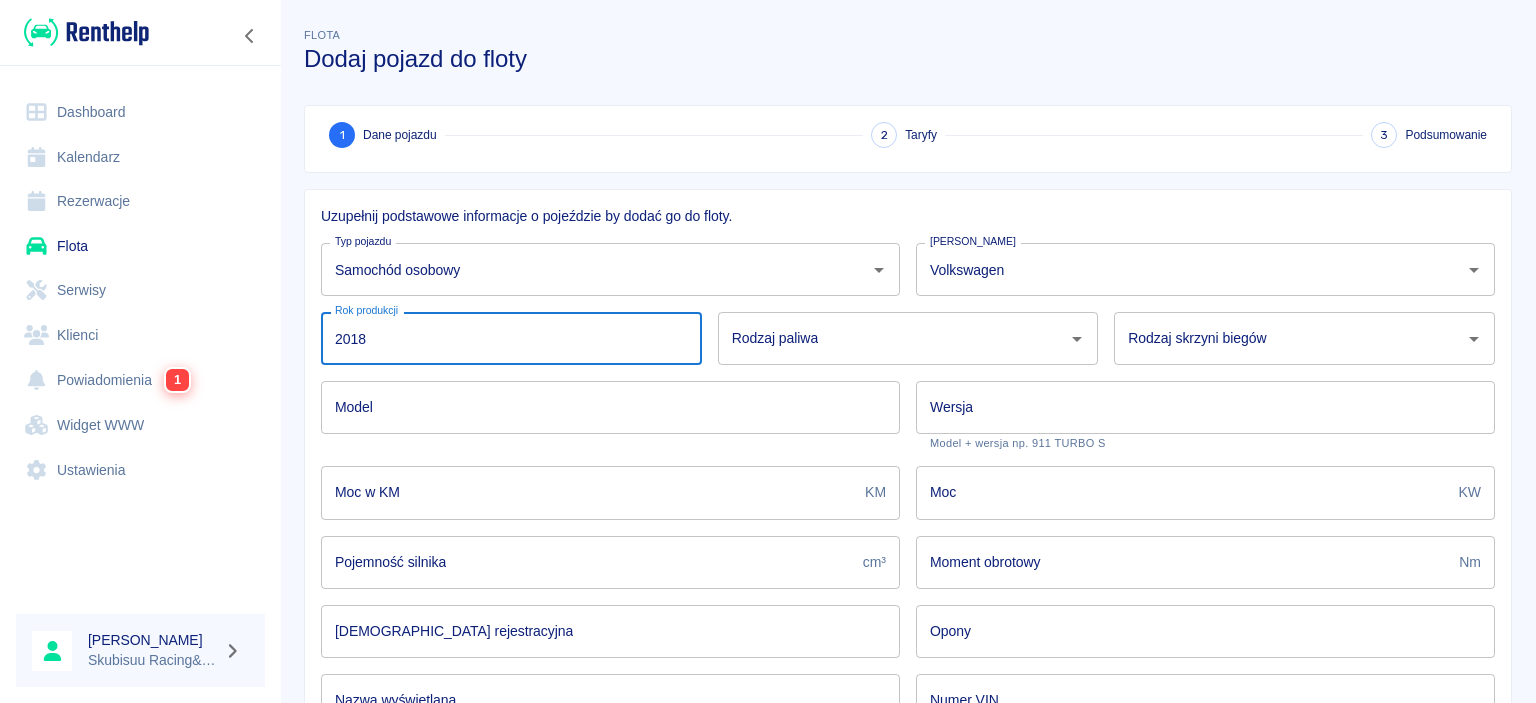 type on "2018" 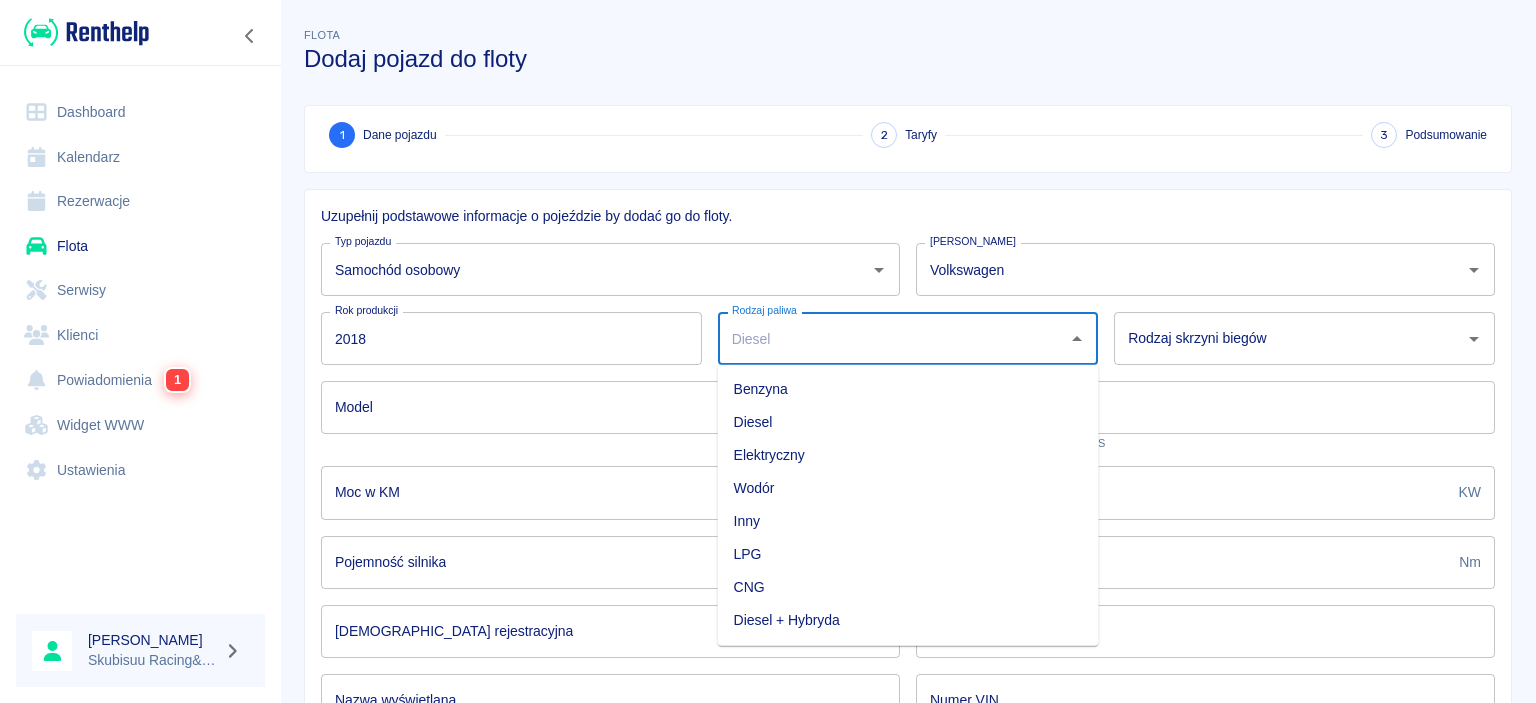 click on "Diesel" at bounding box center (908, 422) 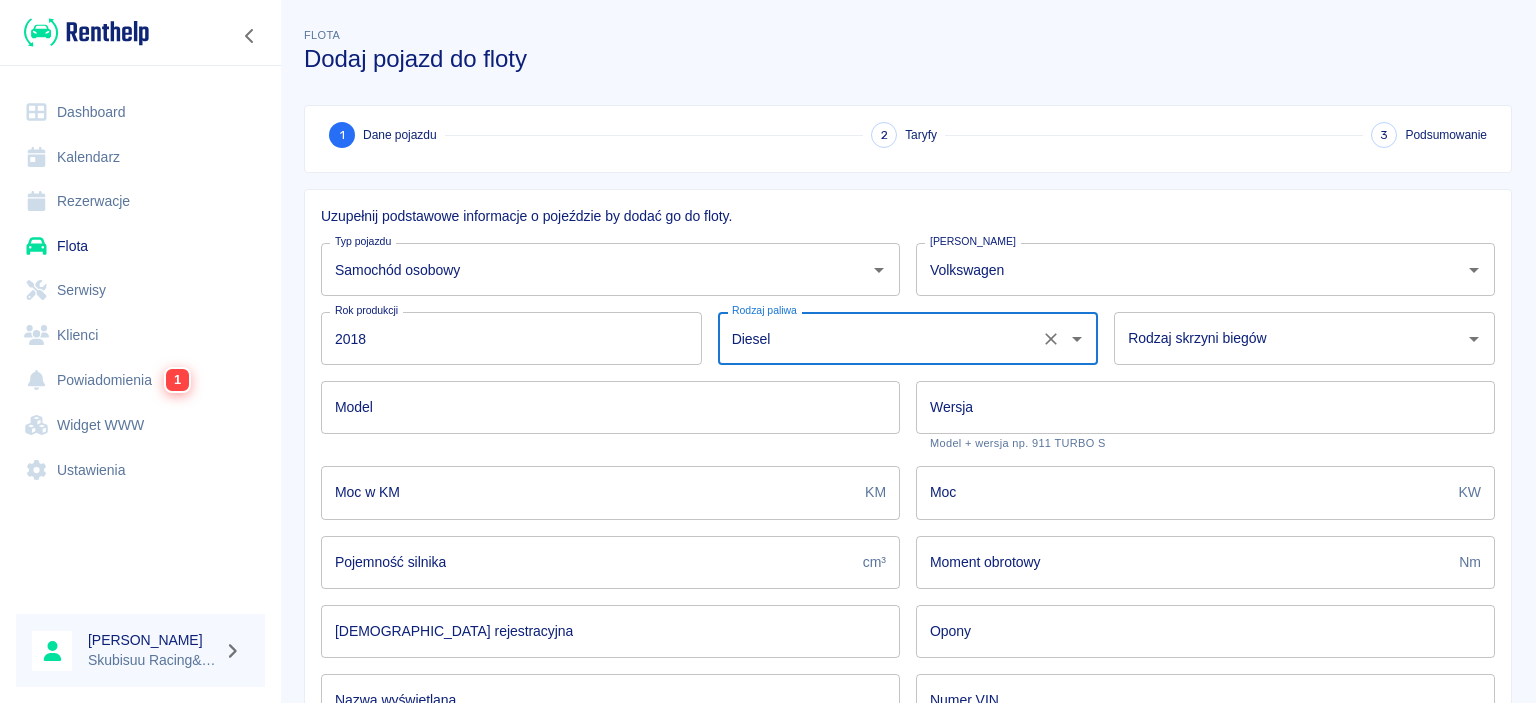 click on "Rodzaj skrzyni biegów" at bounding box center [1289, 338] 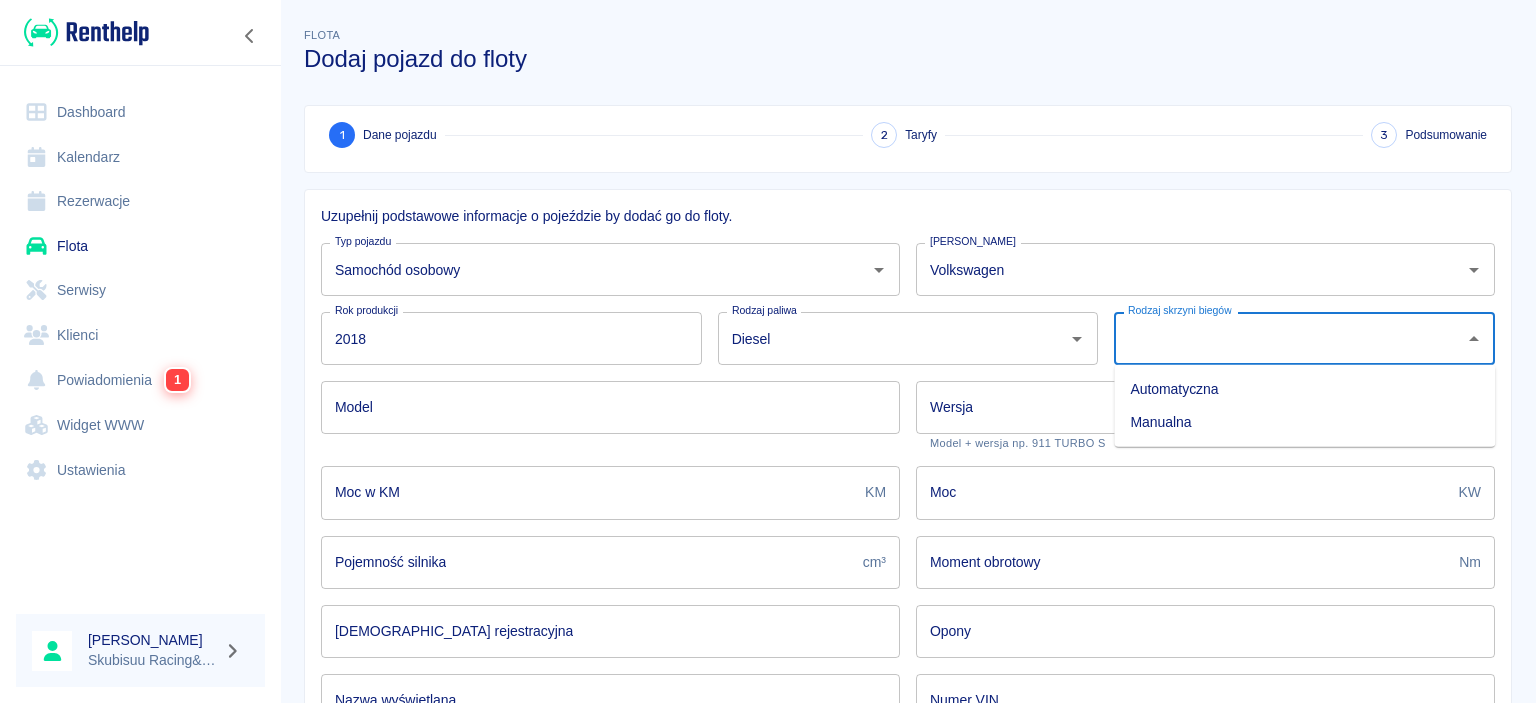 click on "Manualna" at bounding box center [1304, 422] 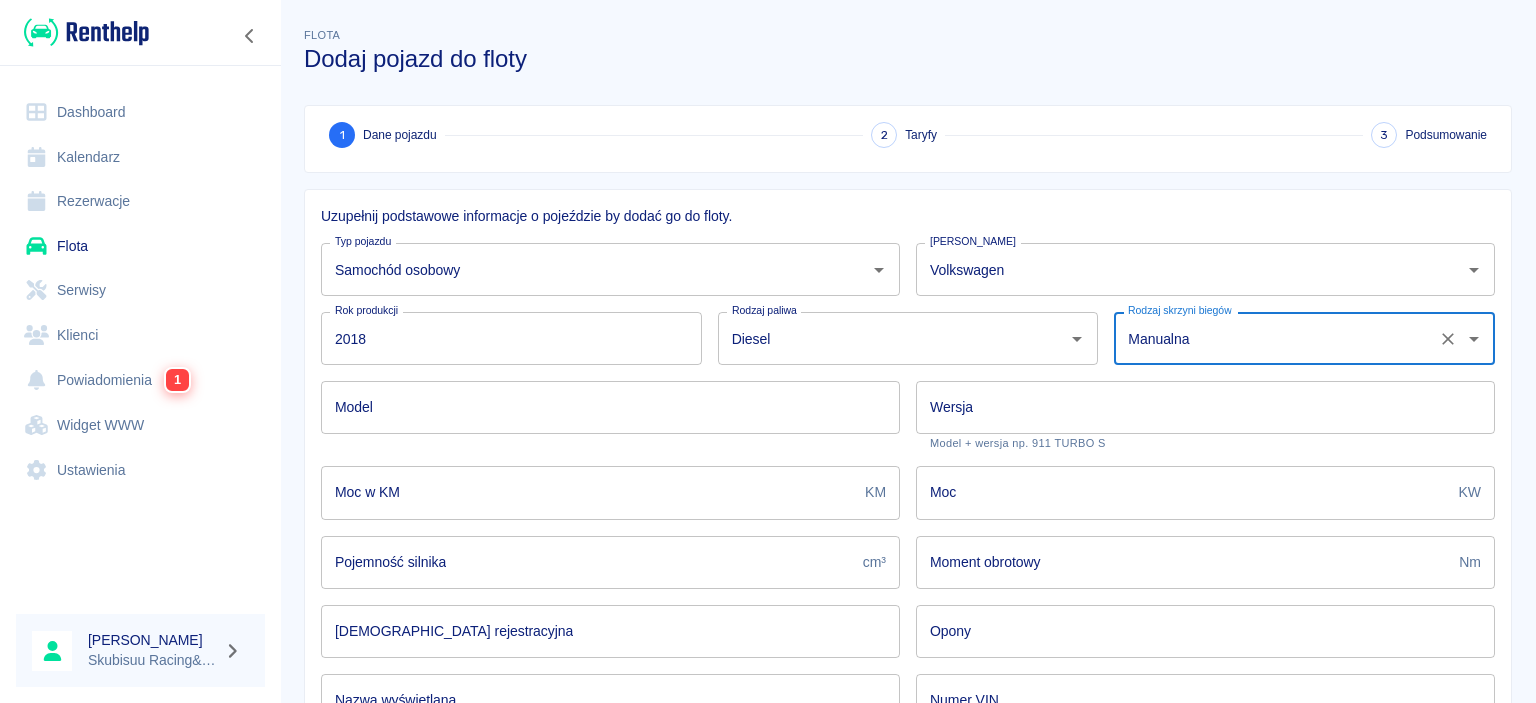click on "Wersja" at bounding box center (1205, 407) 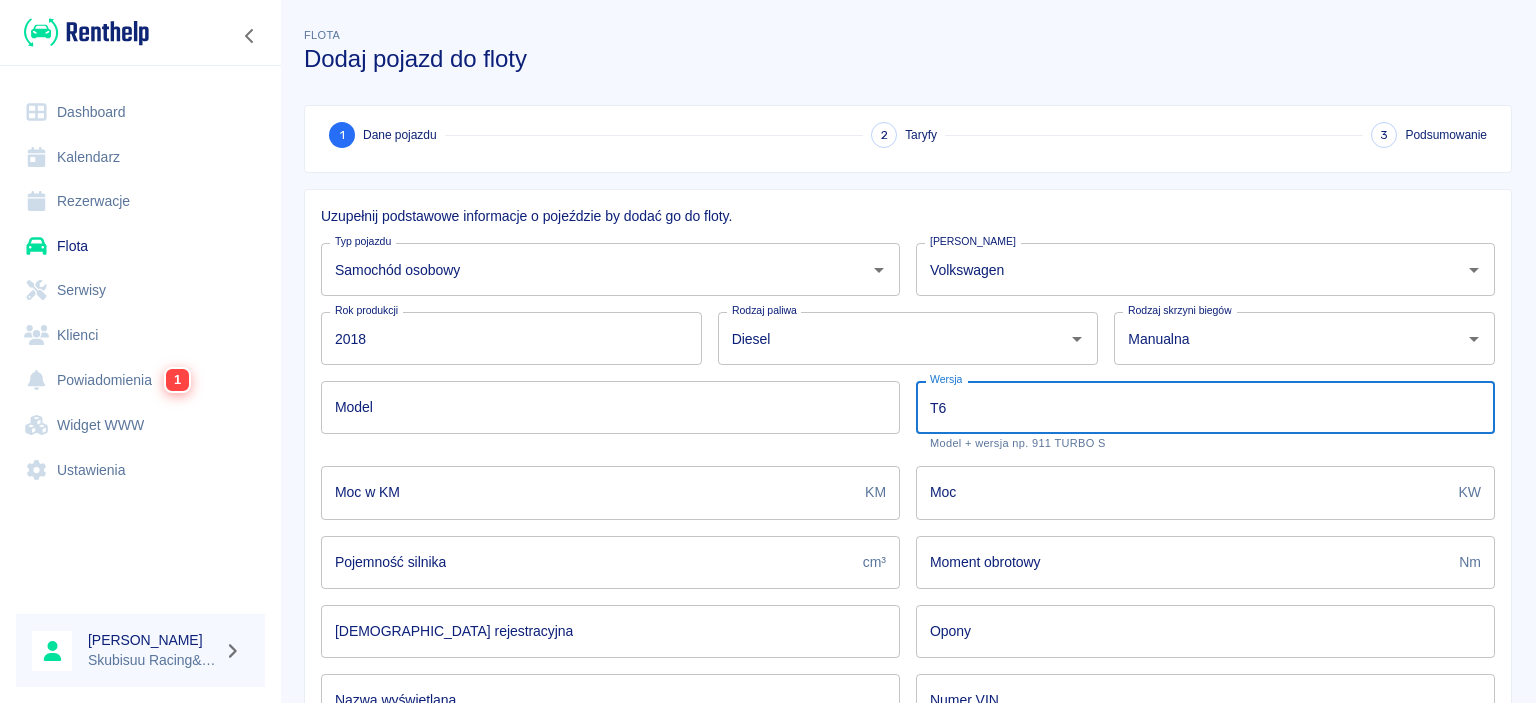 type on "T6" 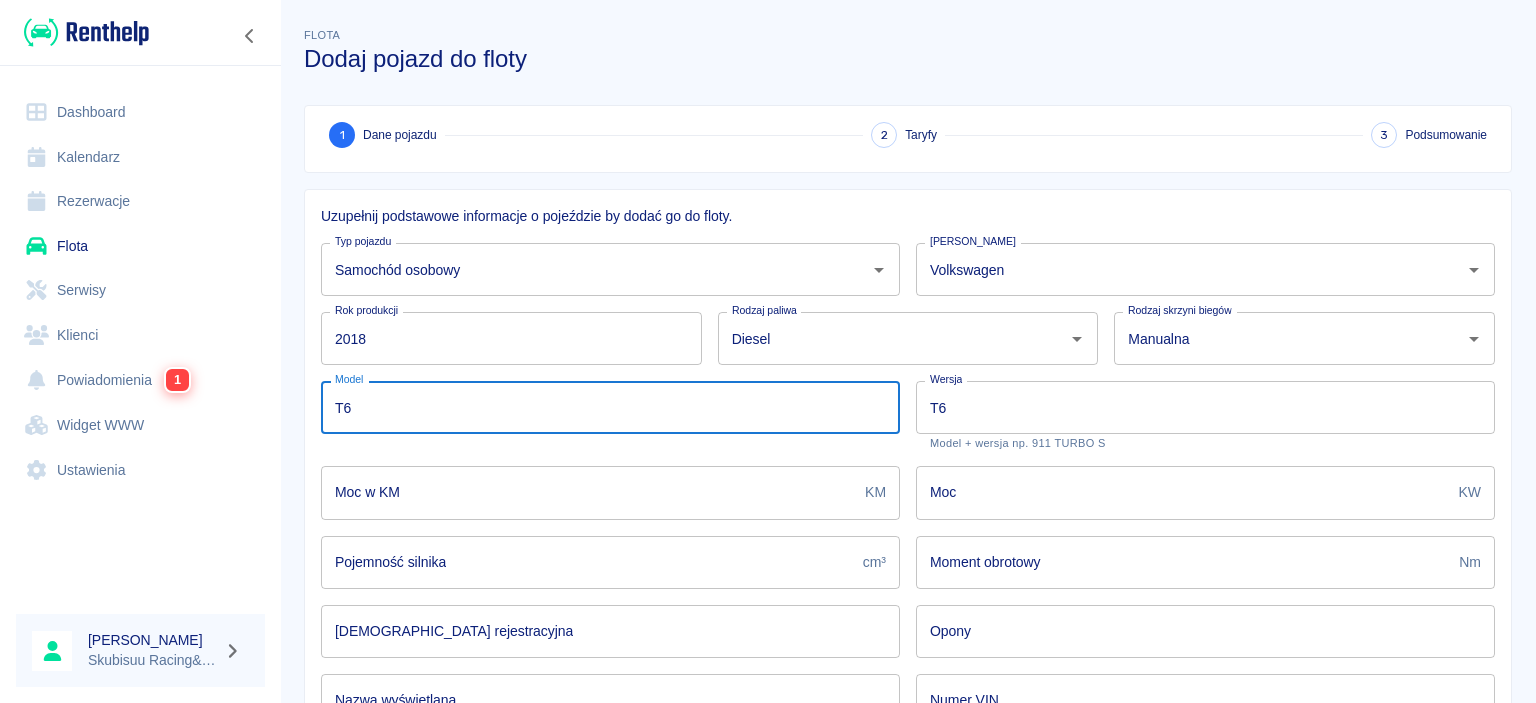 type on "T6" 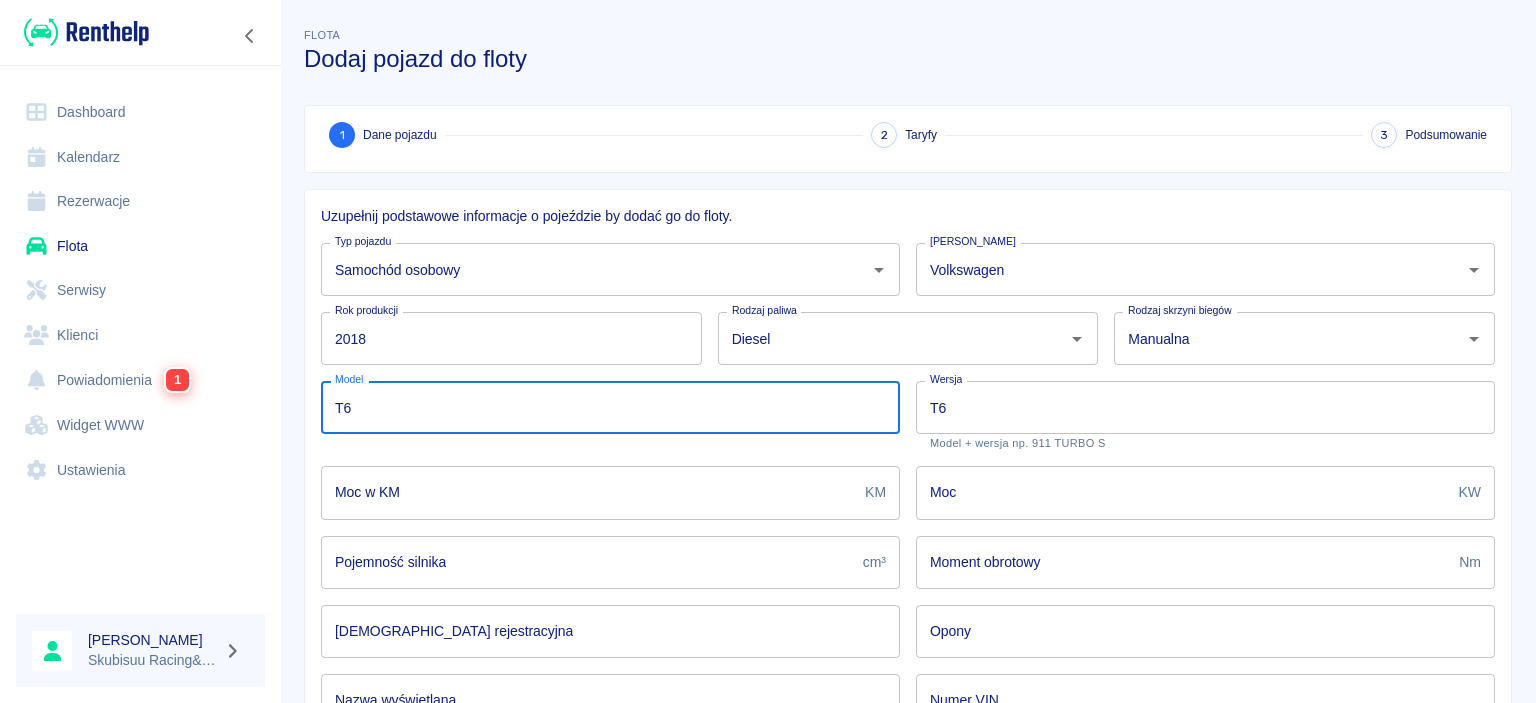 click on "Moc w KM" at bounding box center (589, 492) 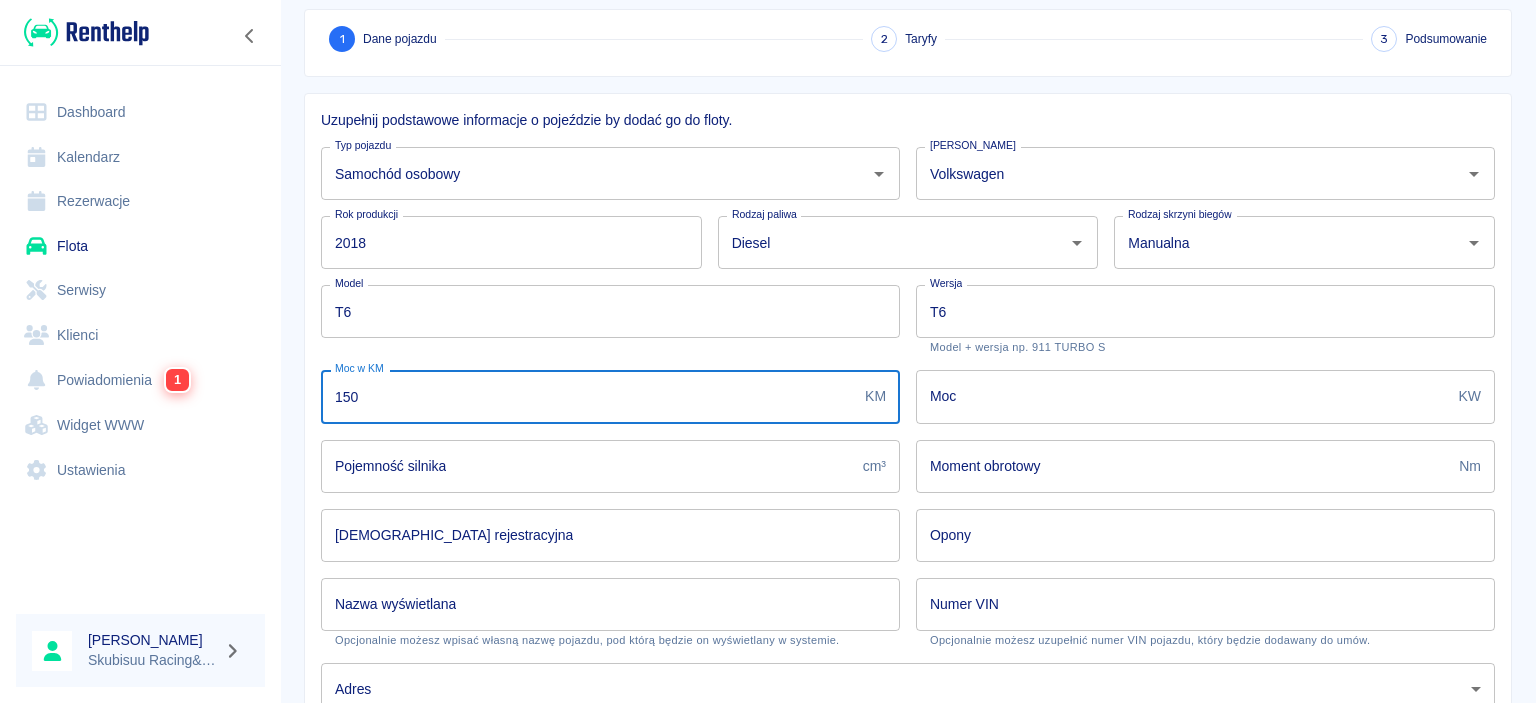 scroll, scrollTop: 259, scrollLeft: 0, axis: vertical 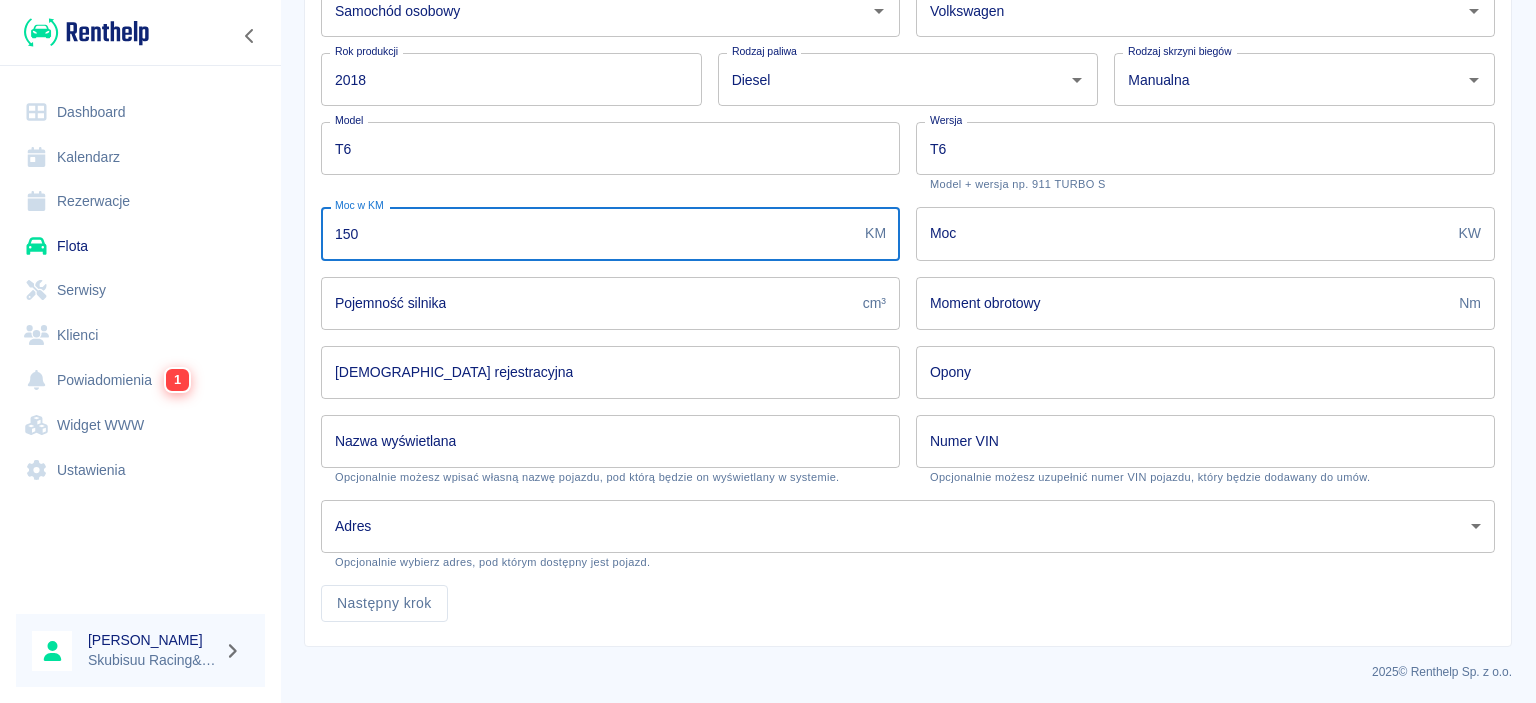 type on "150" 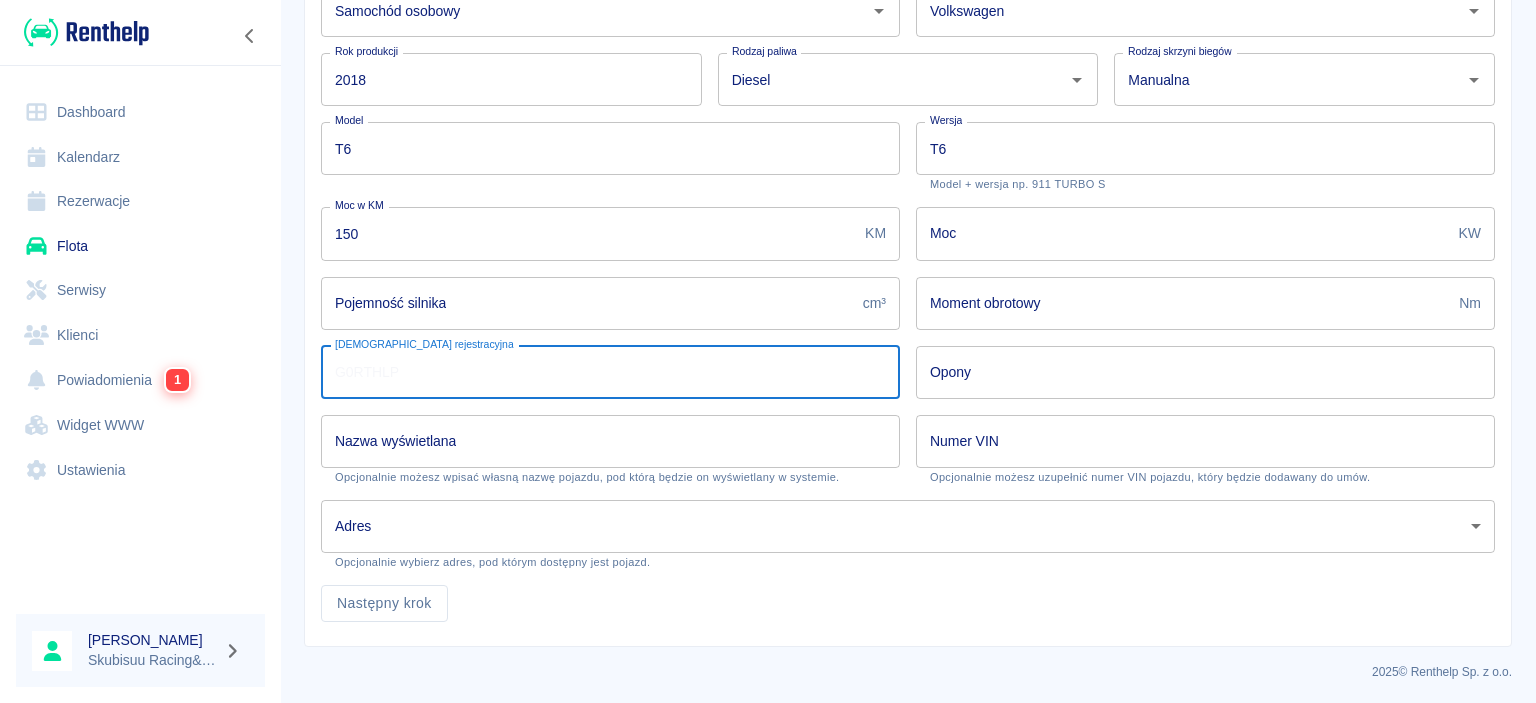 type on "D" 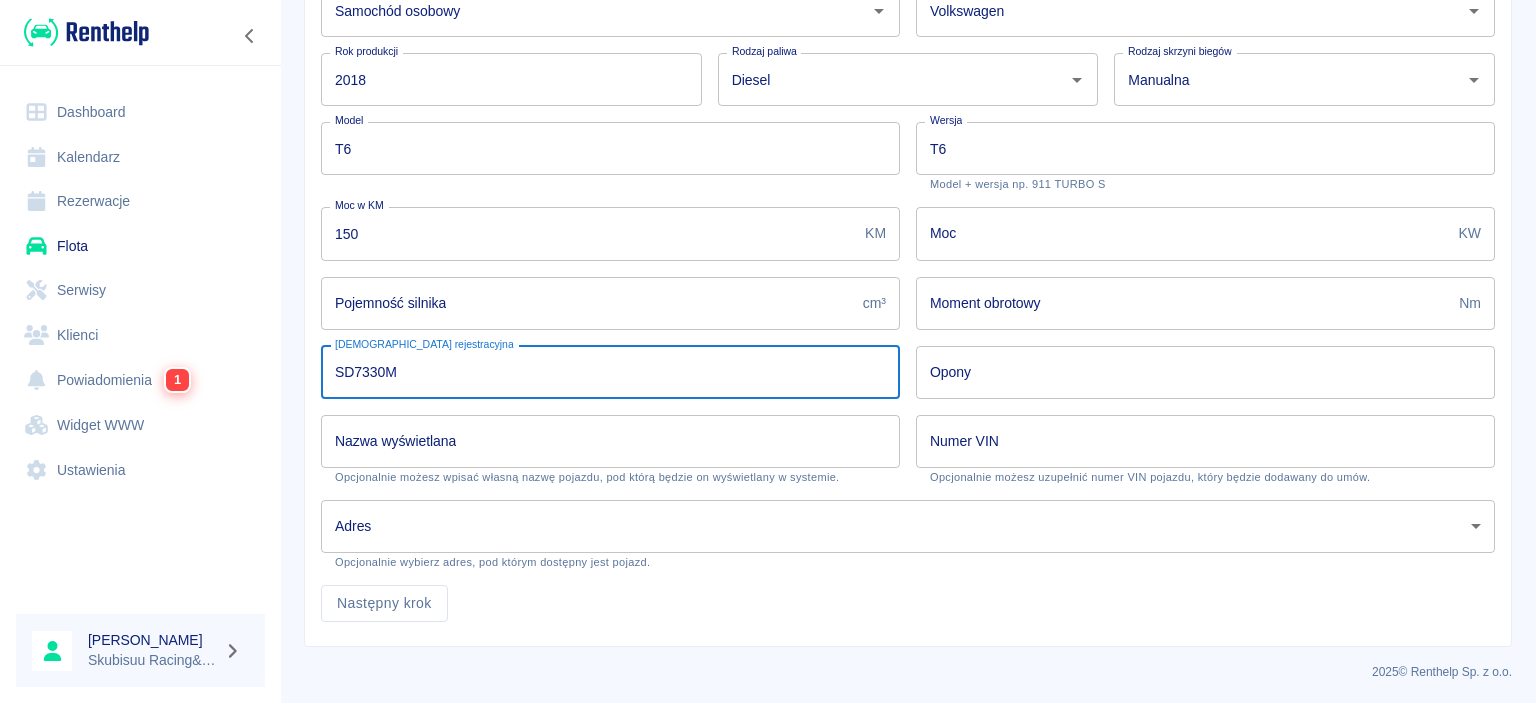 type on "SD7330M" 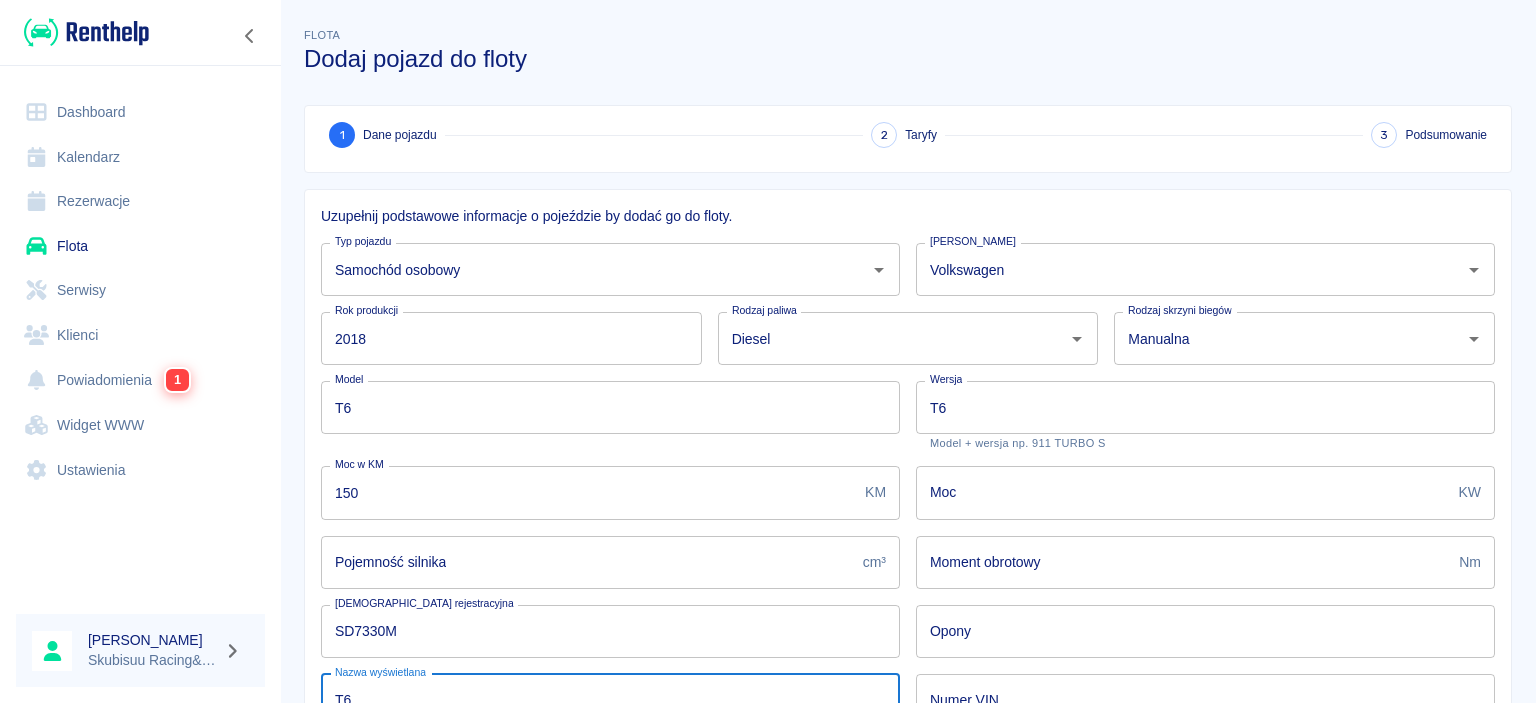 scroll, scrollTop: 259, scrollLeft: 0, axis: vertical 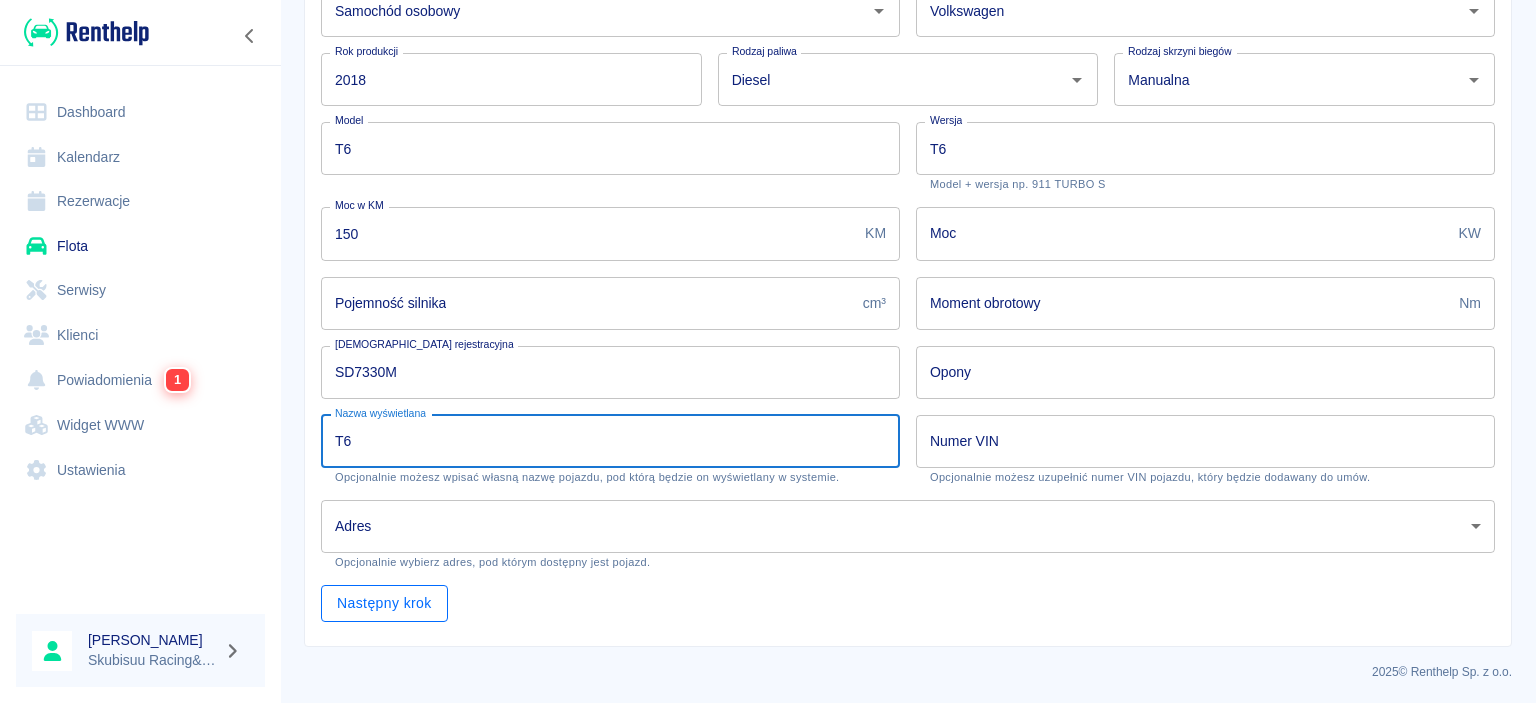 type on "T6" 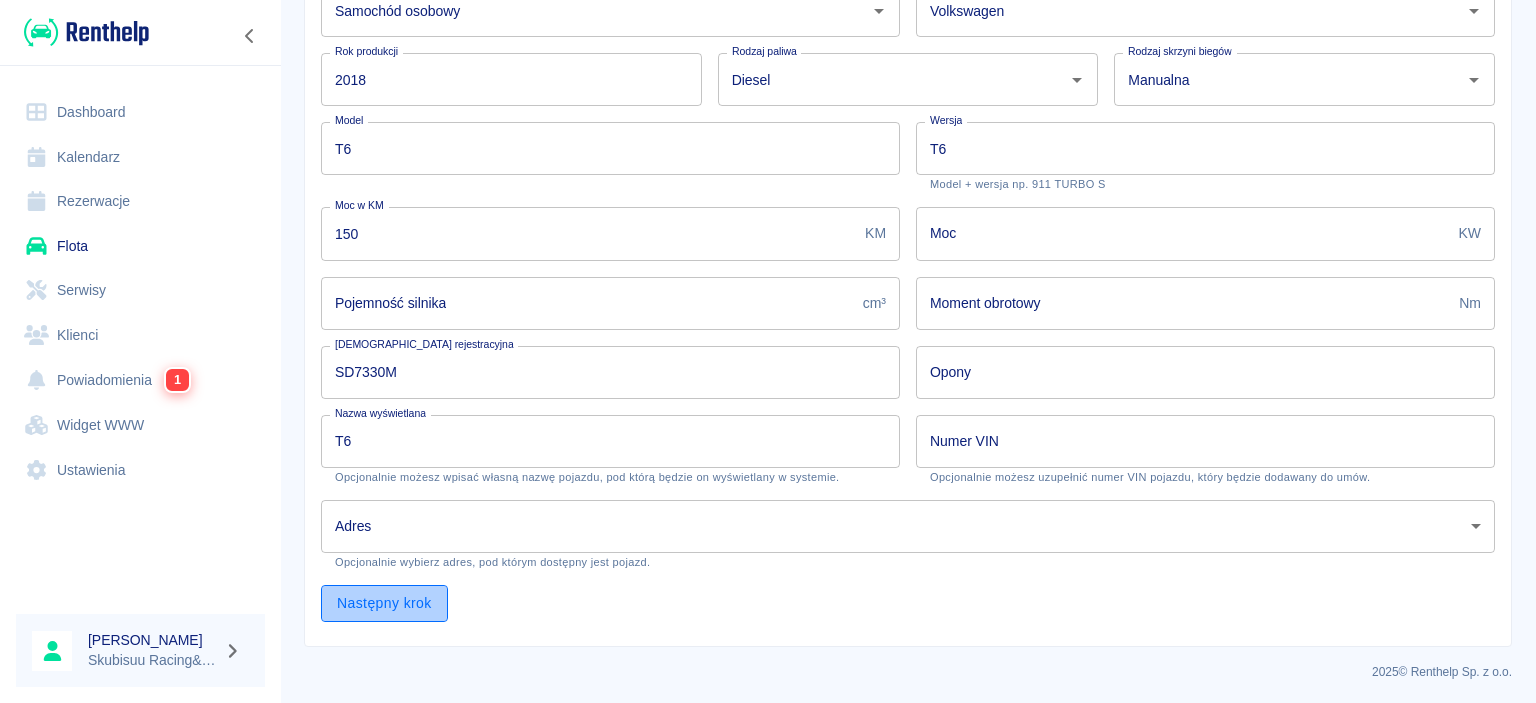 click on "Następny krok" at bounding box center (384, 603) 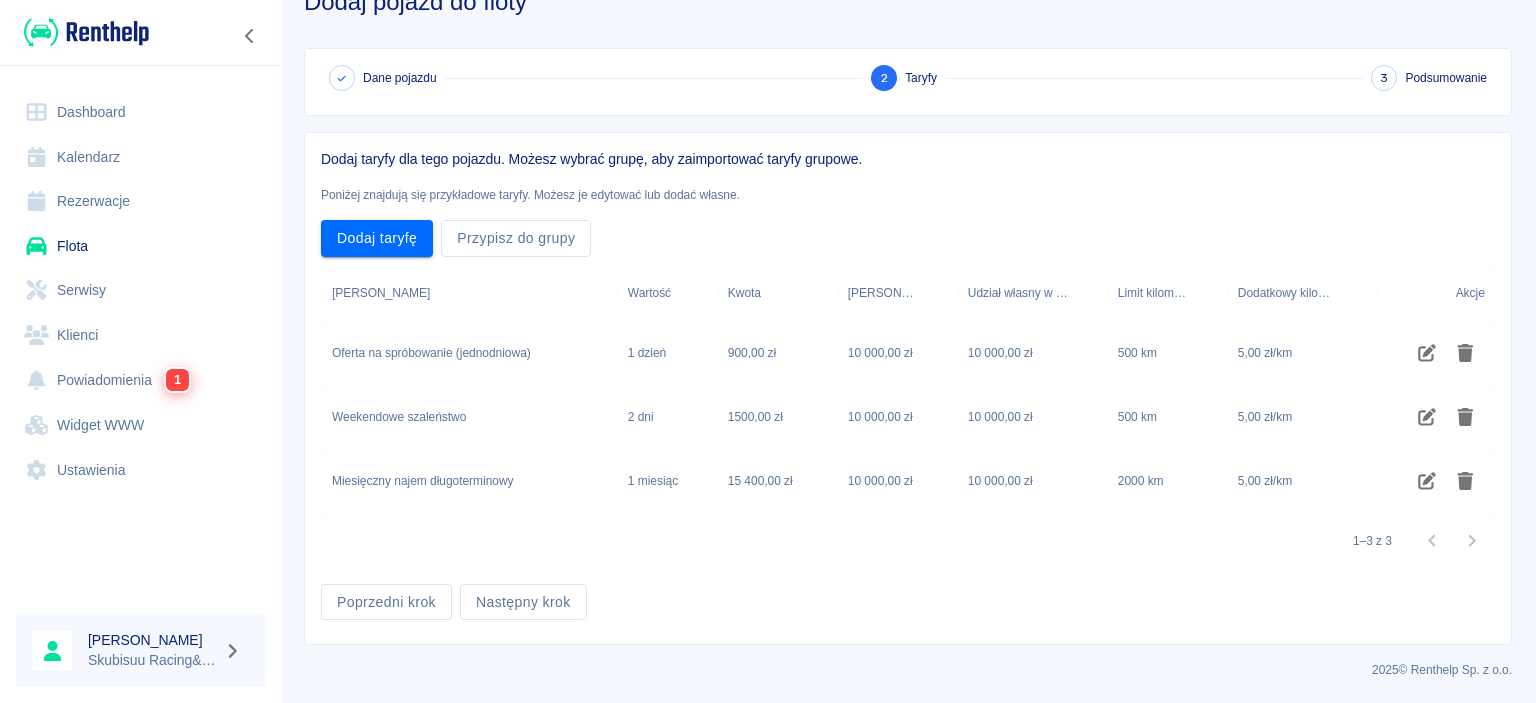 scroll, scrollTop: 53, scrollLeft: 0, axis: vertical 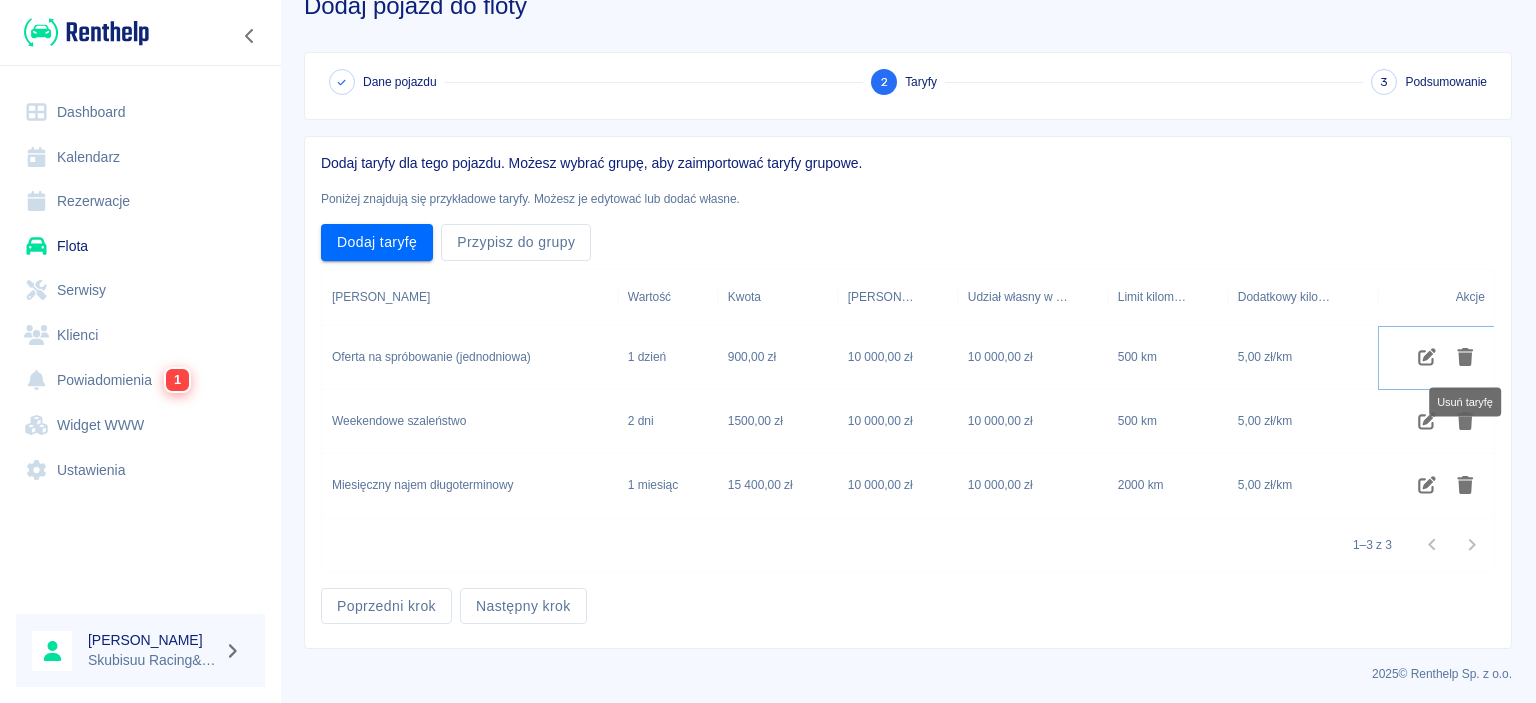 click 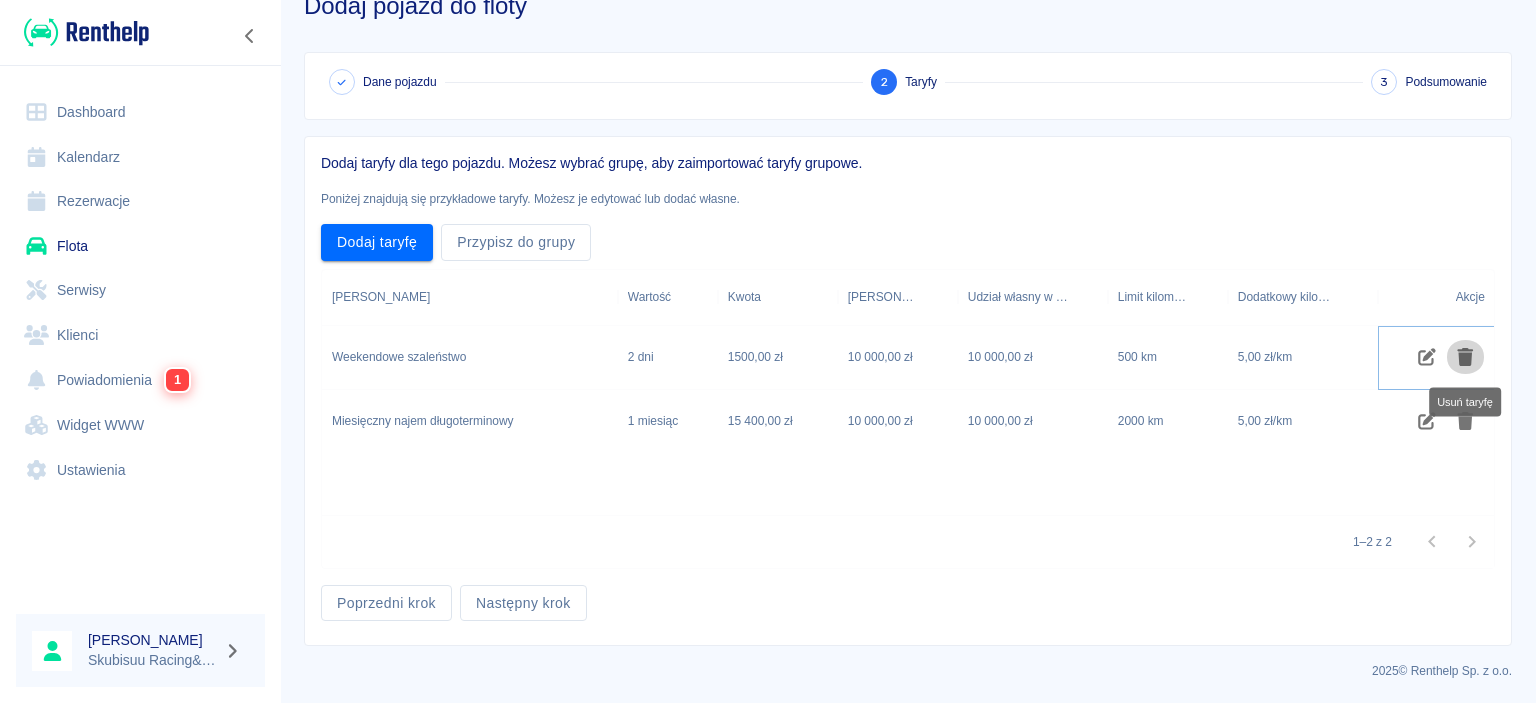 click 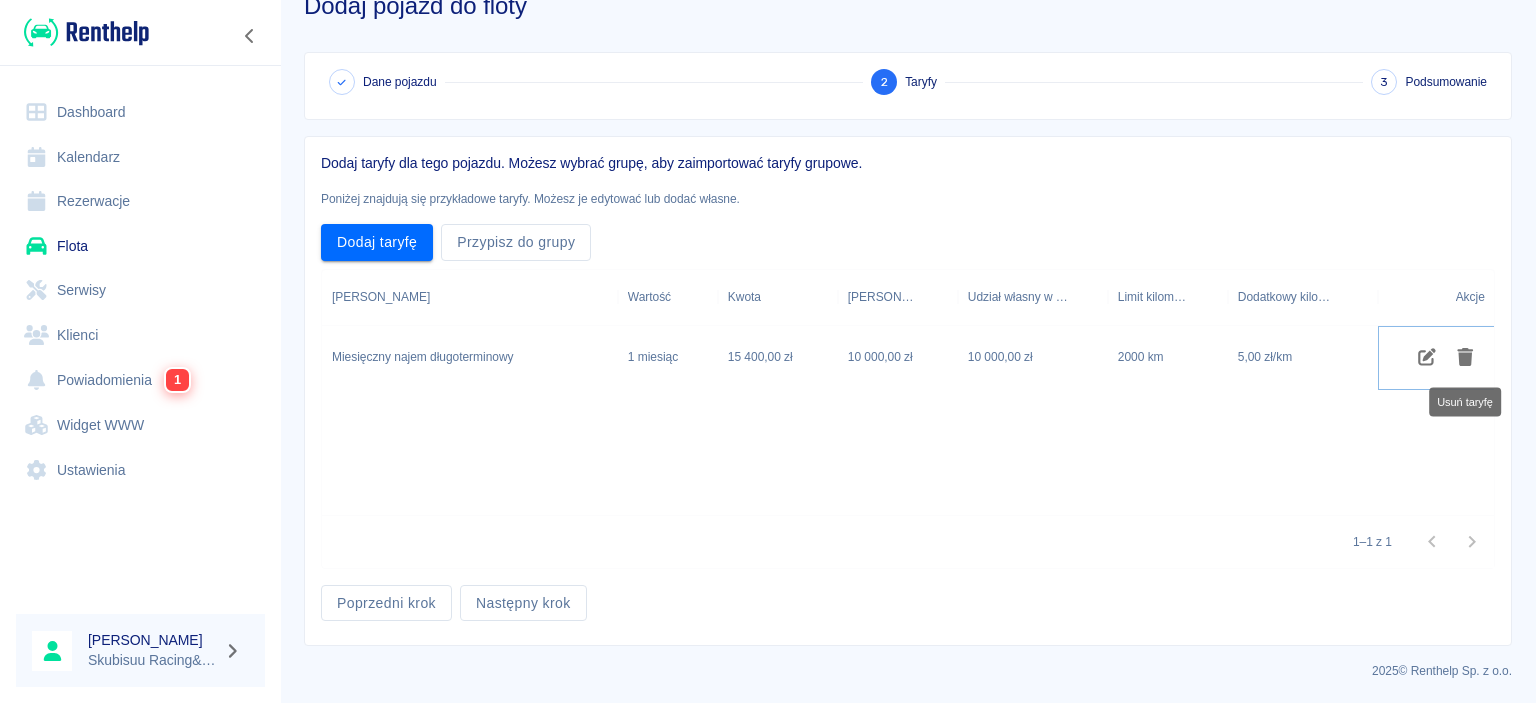 click 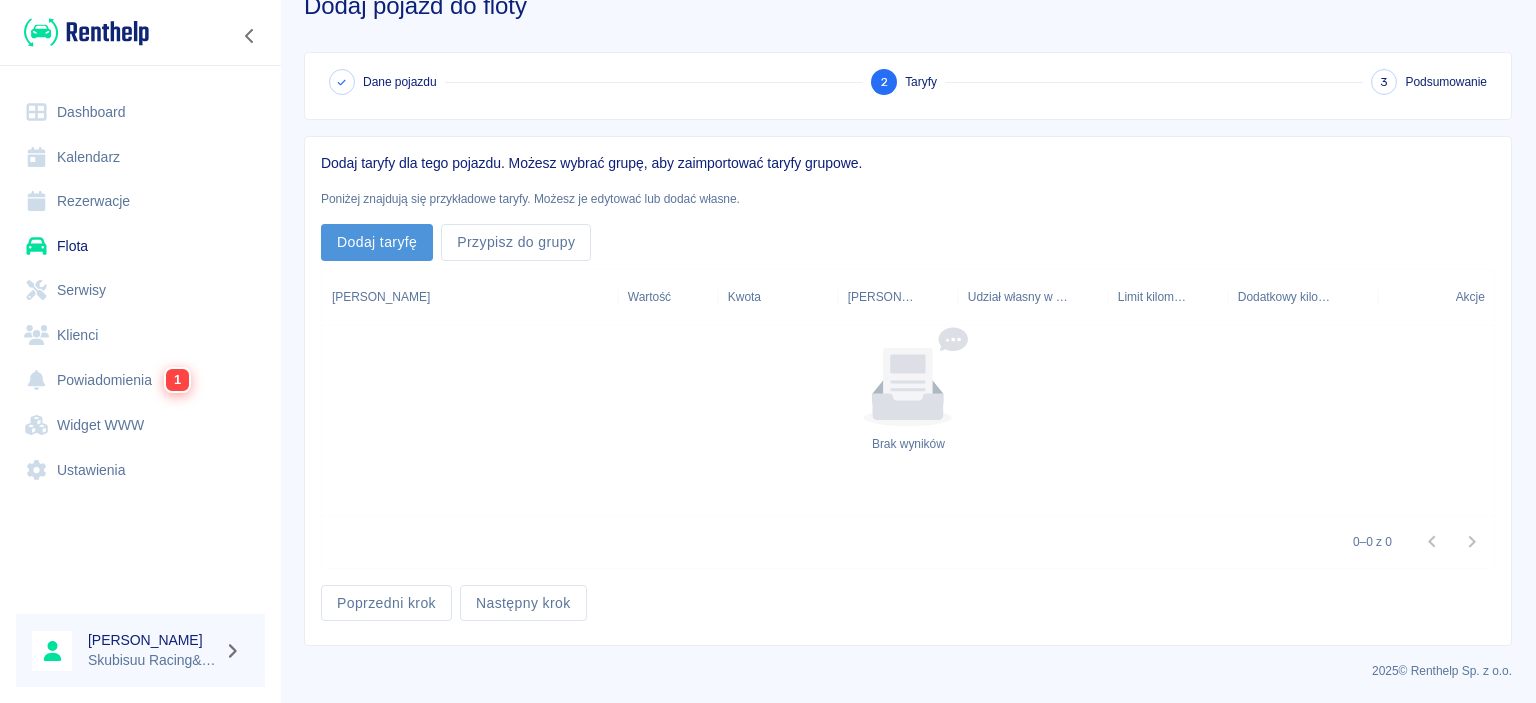 click on "Dodaj taryfę" at bounding box center (377, 242) 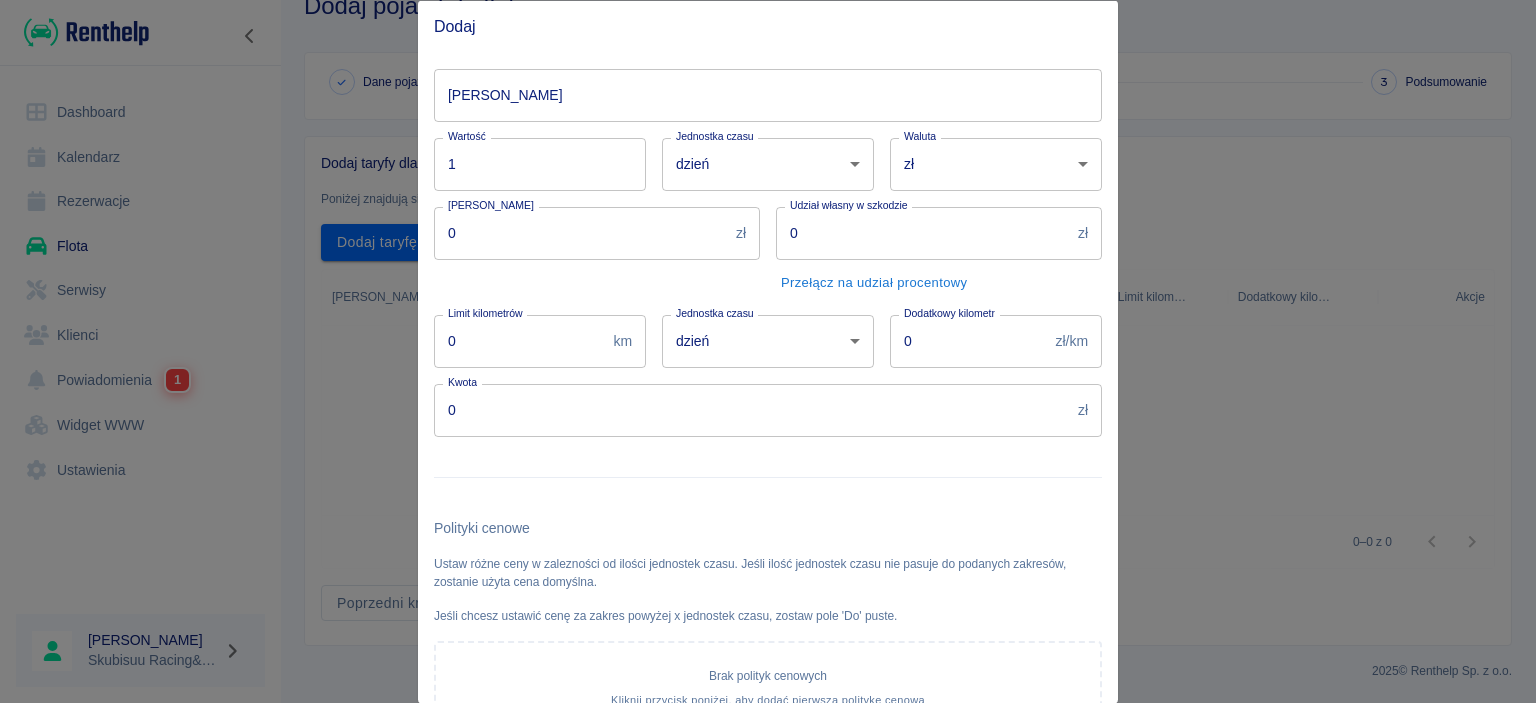 click on "Nazwa taryfy" at bounding box center (768, 94) 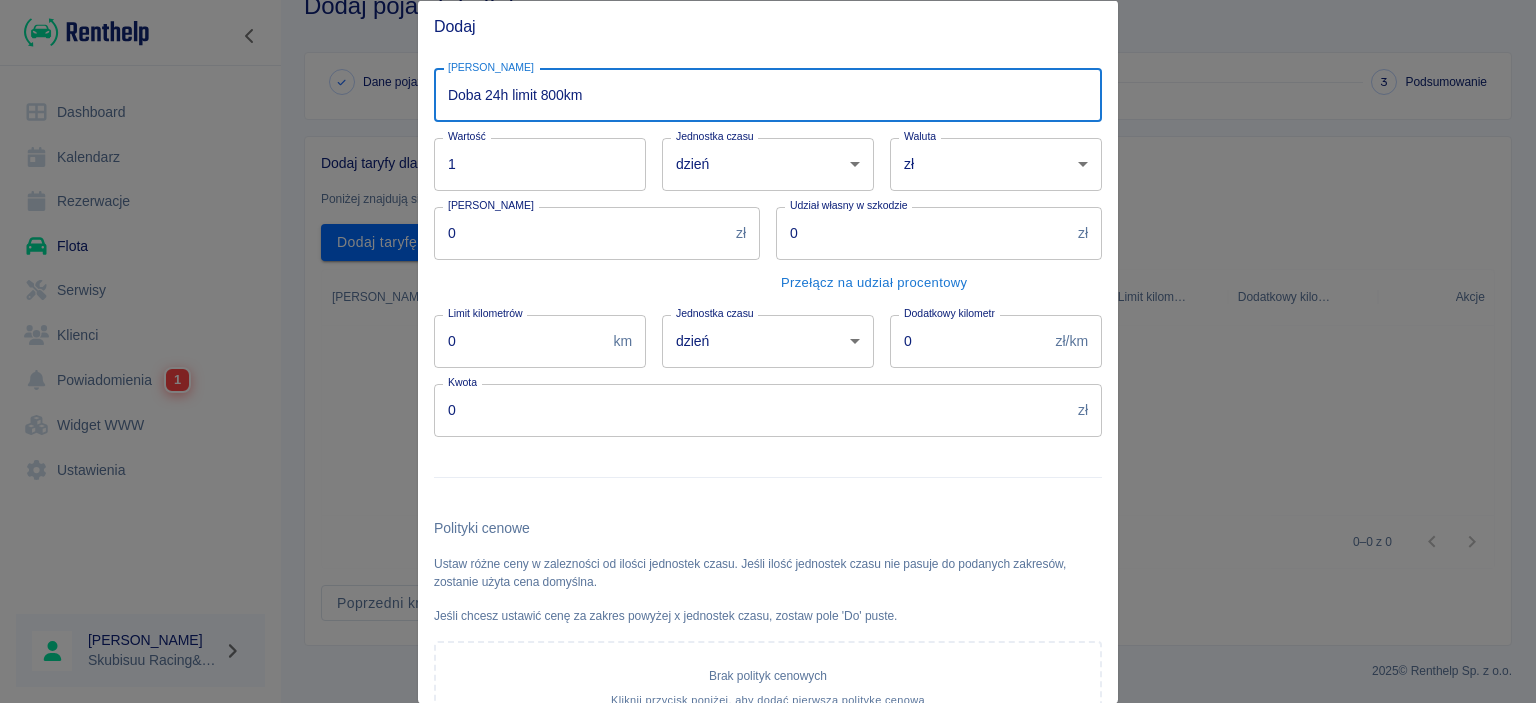 type on "Doba 24h limit 800km" 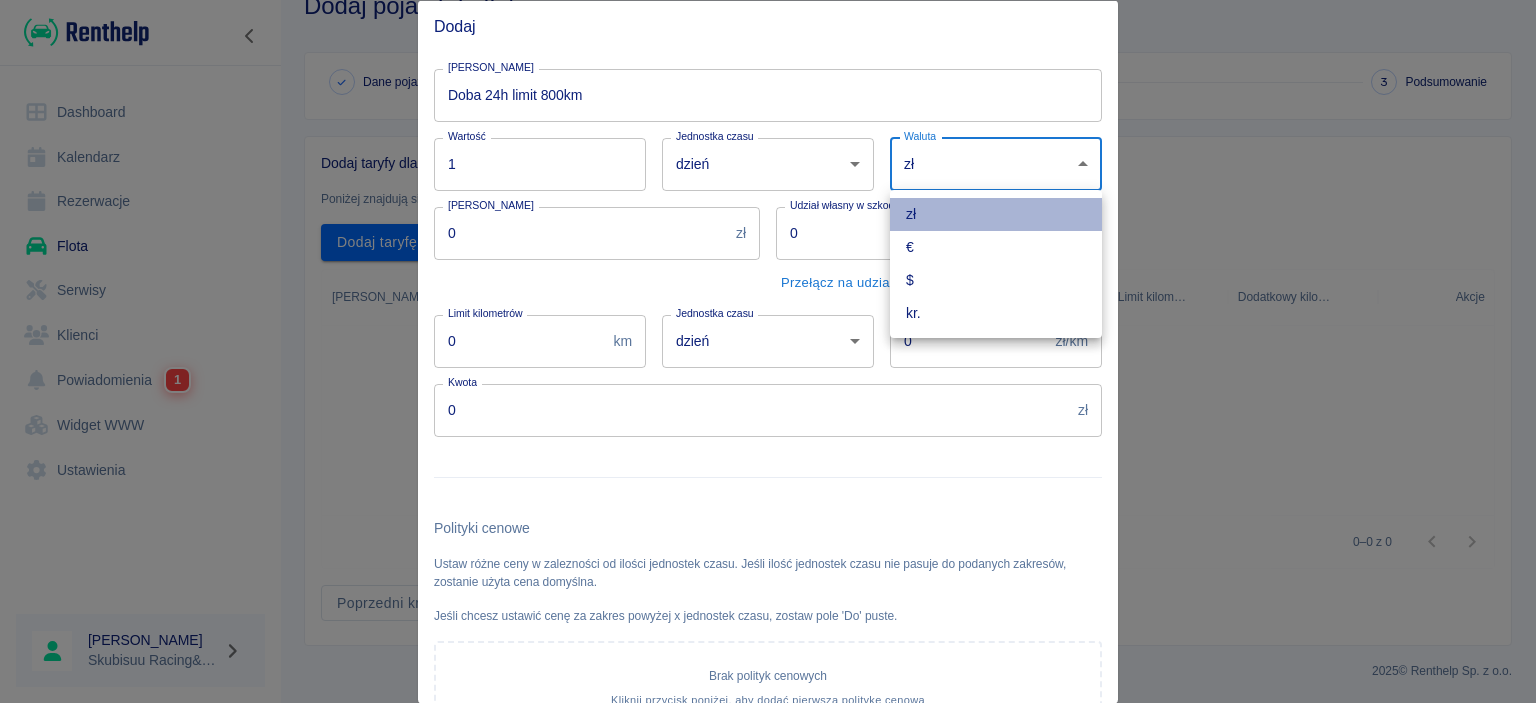 click on "zł" at bounding box center (996, 214) 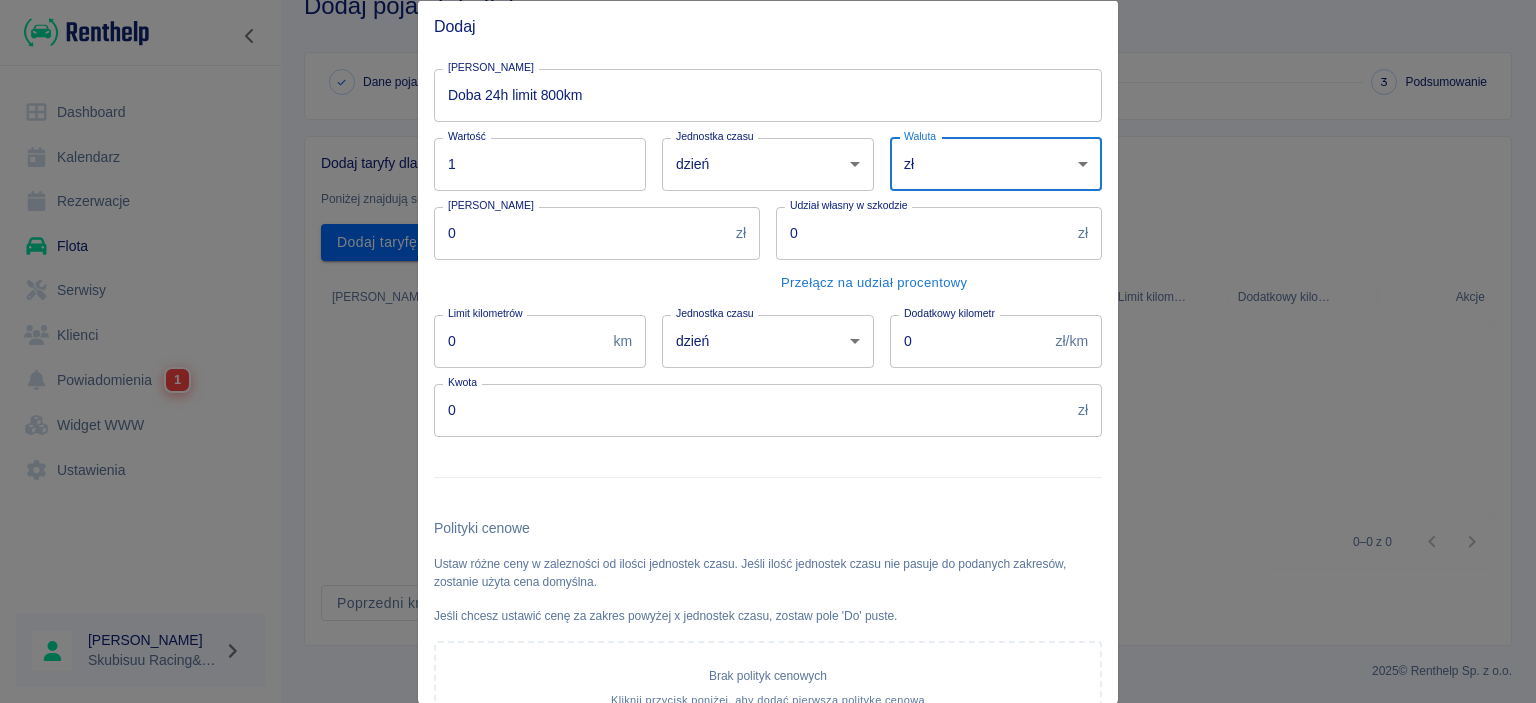 click on "0" at bounding box center [923, 232] 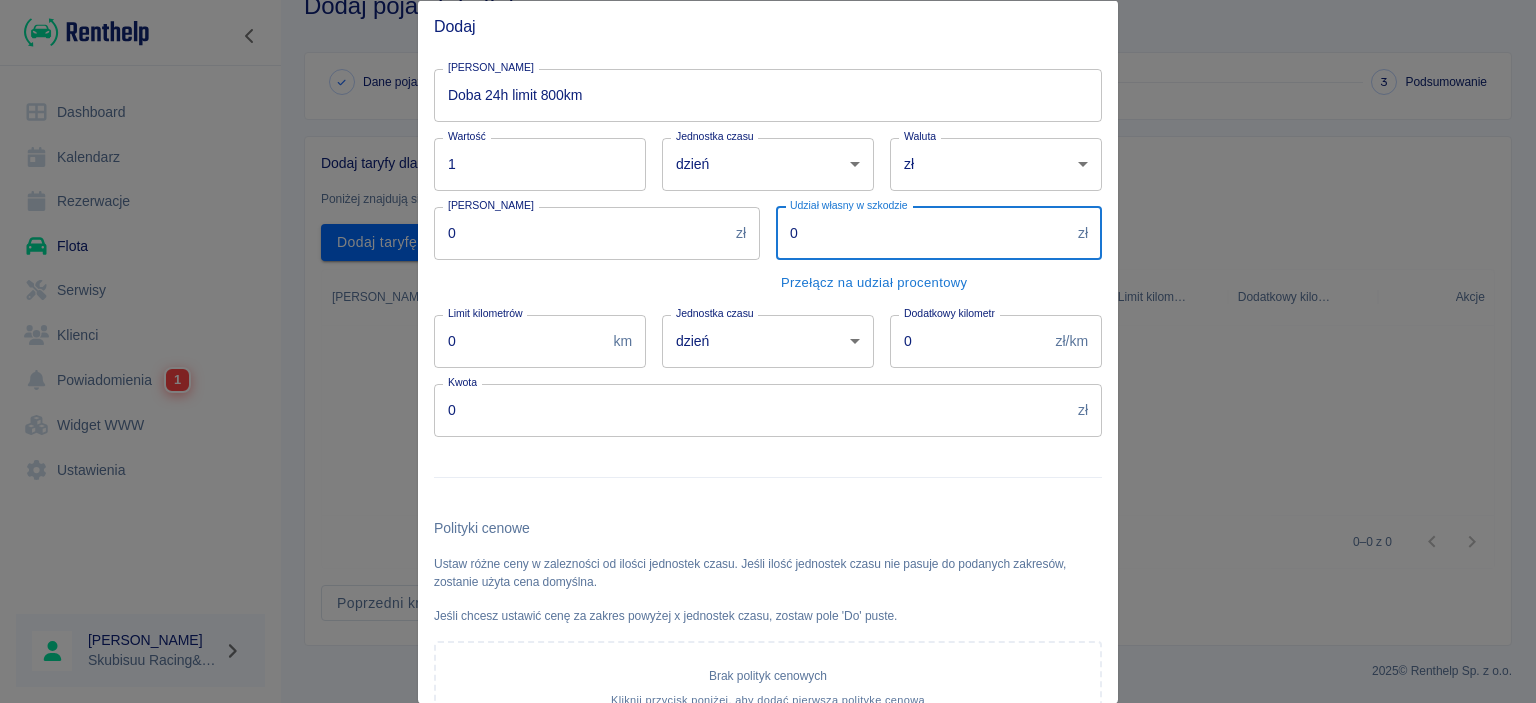 click on "0" at bounding box center (519, 340) 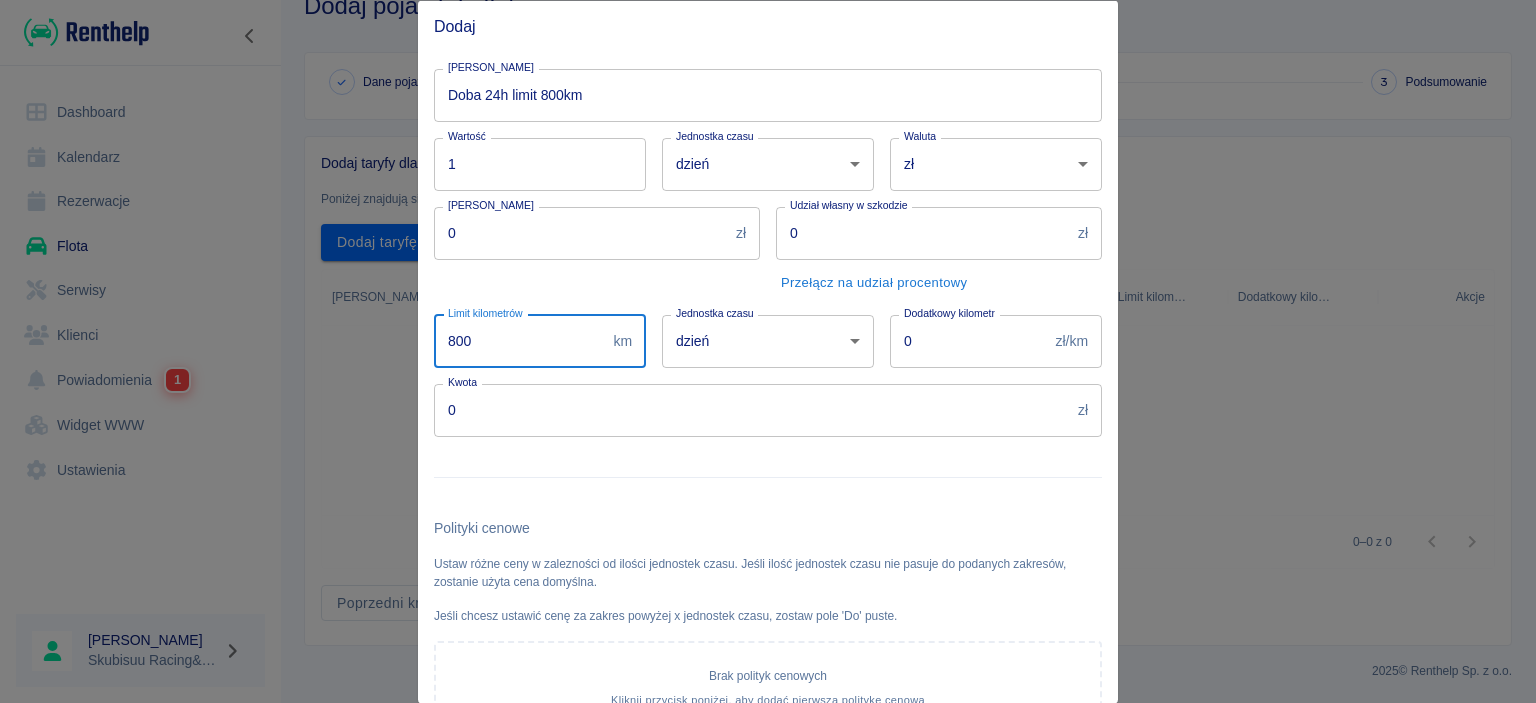 type on "800" 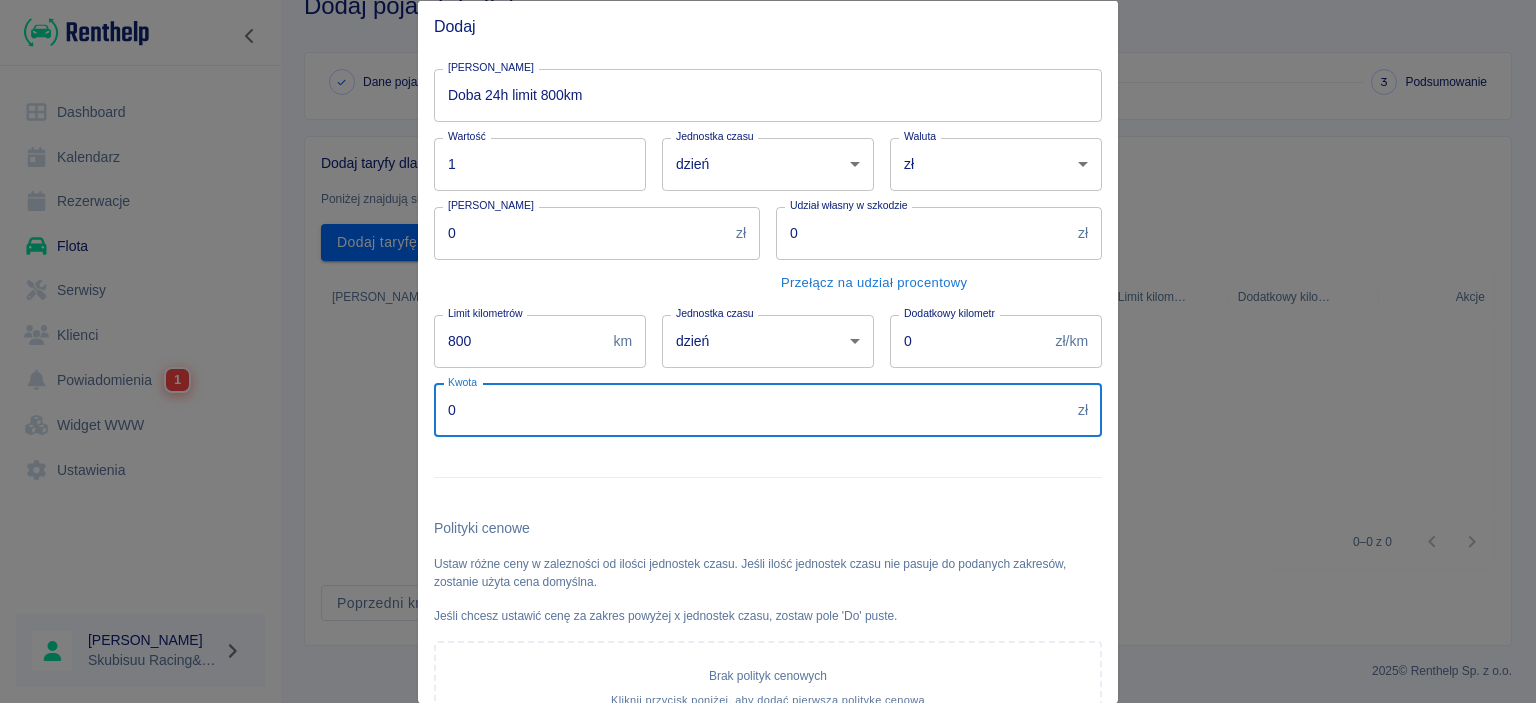 click on "0" at bounding box center [752, 409] 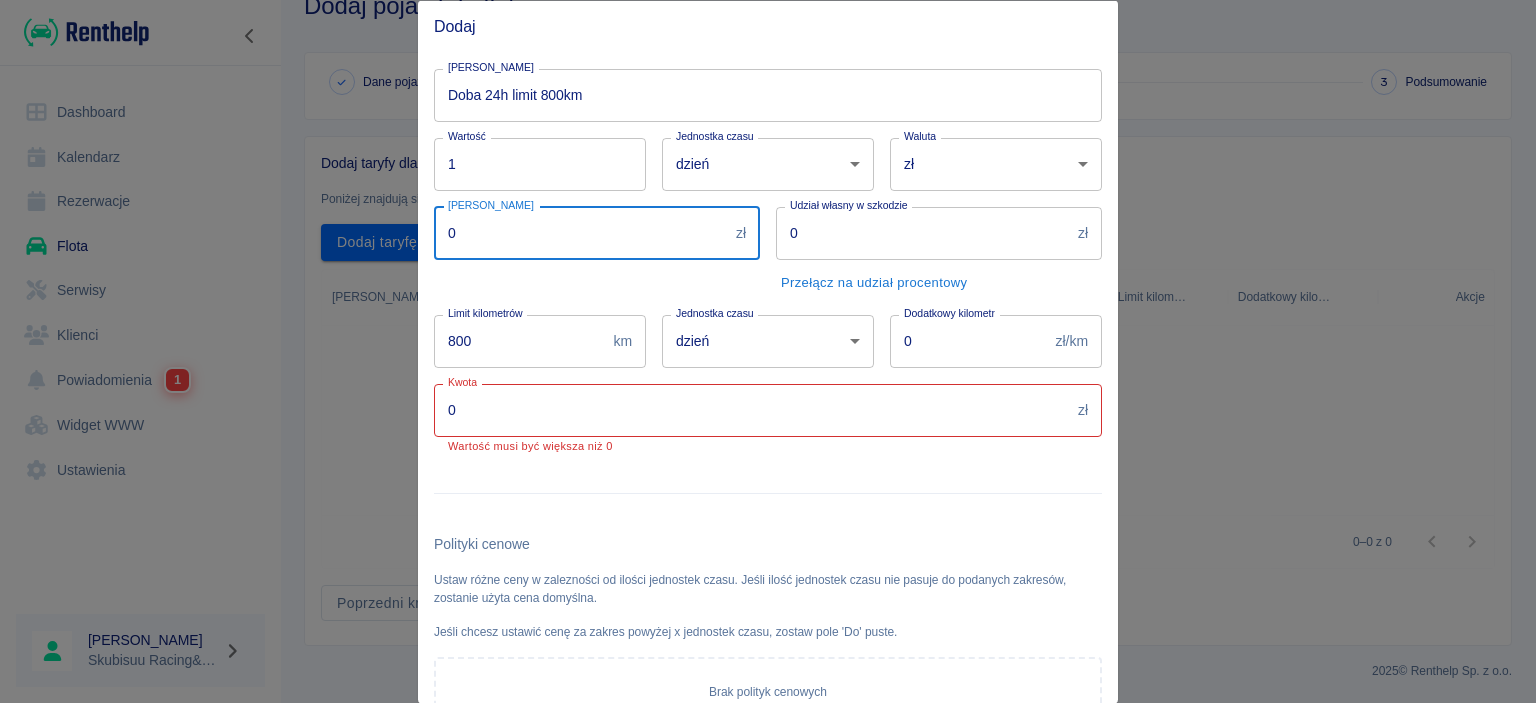 drag, startPoint x: 545, startPoint y: 213, endPoint x: 394, endPoint y: 213, distance: 151 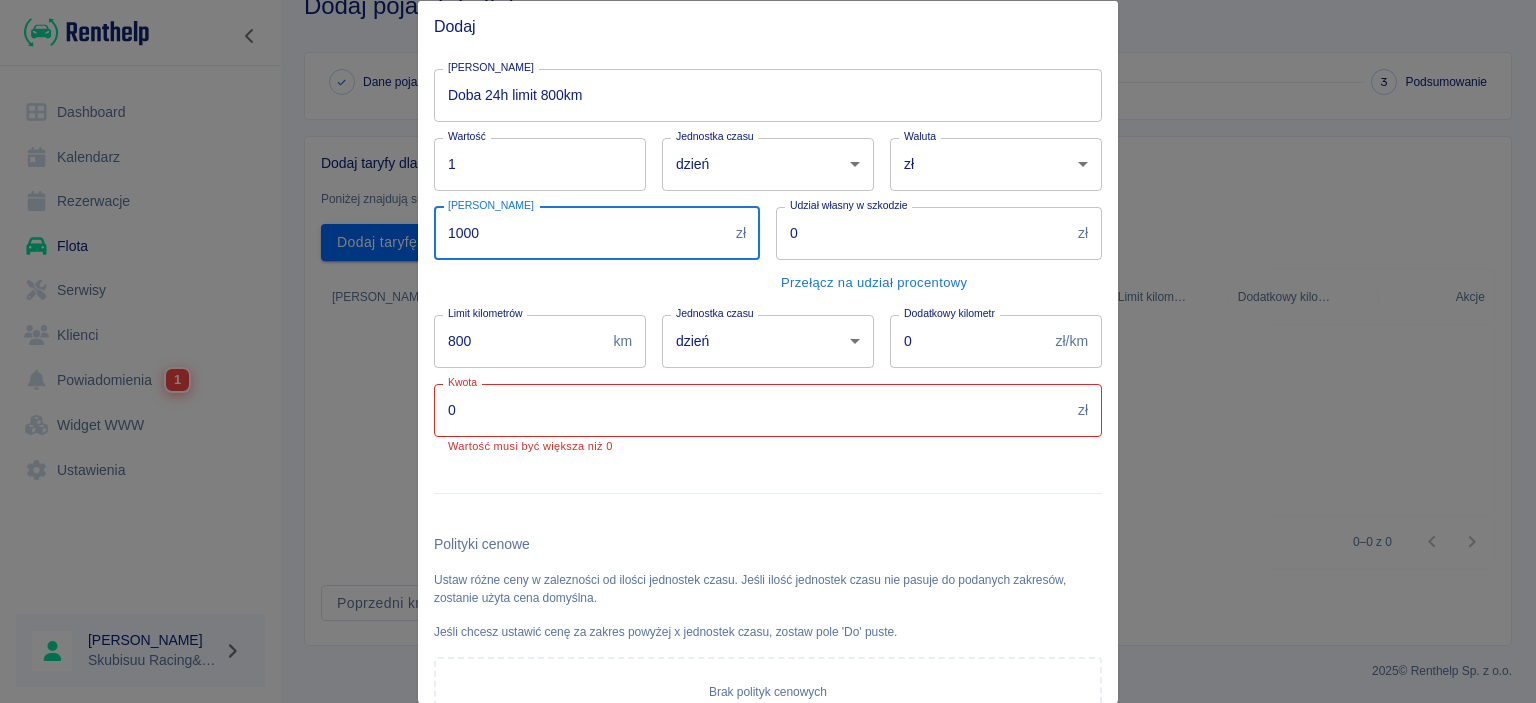 type on "1000" 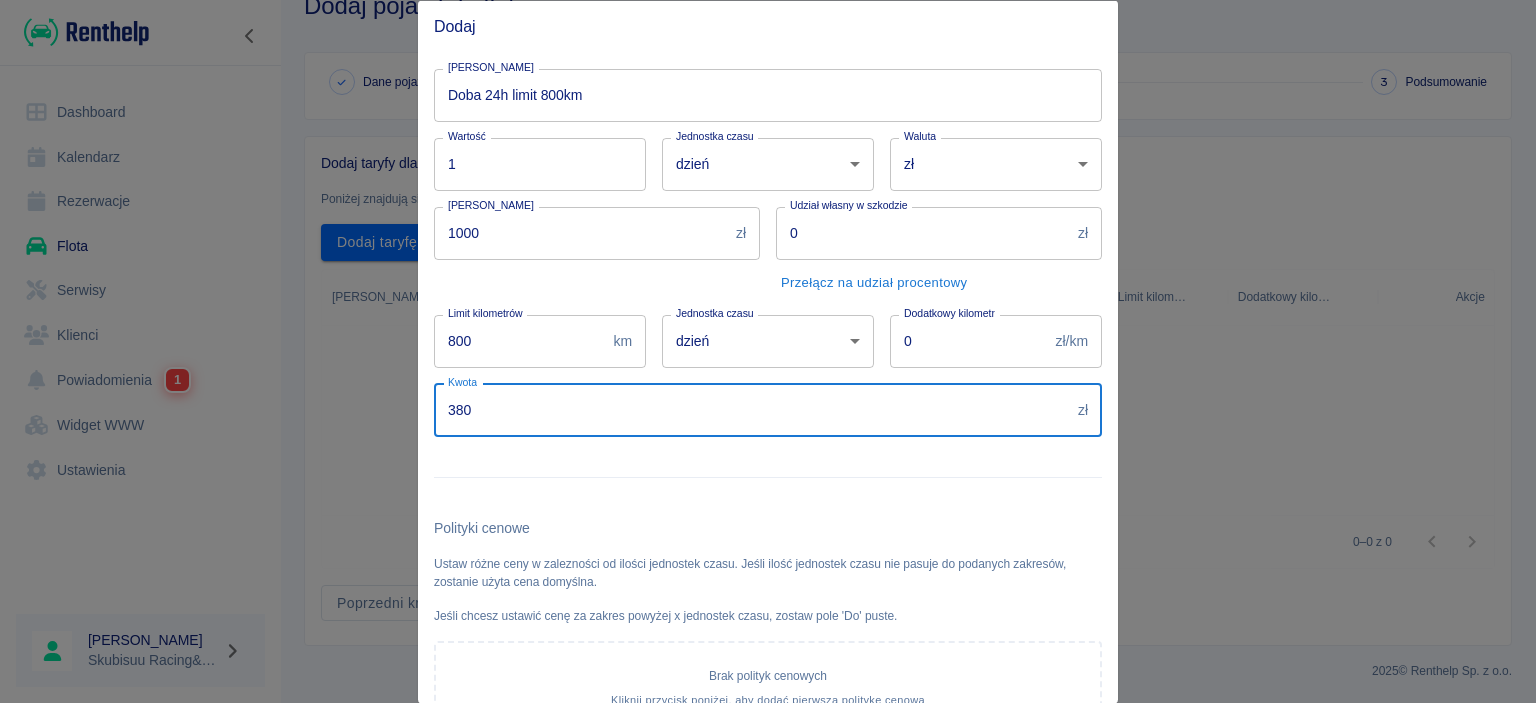 scroll, scrollTop: 154, scrollLeft: 0, axis: vertical 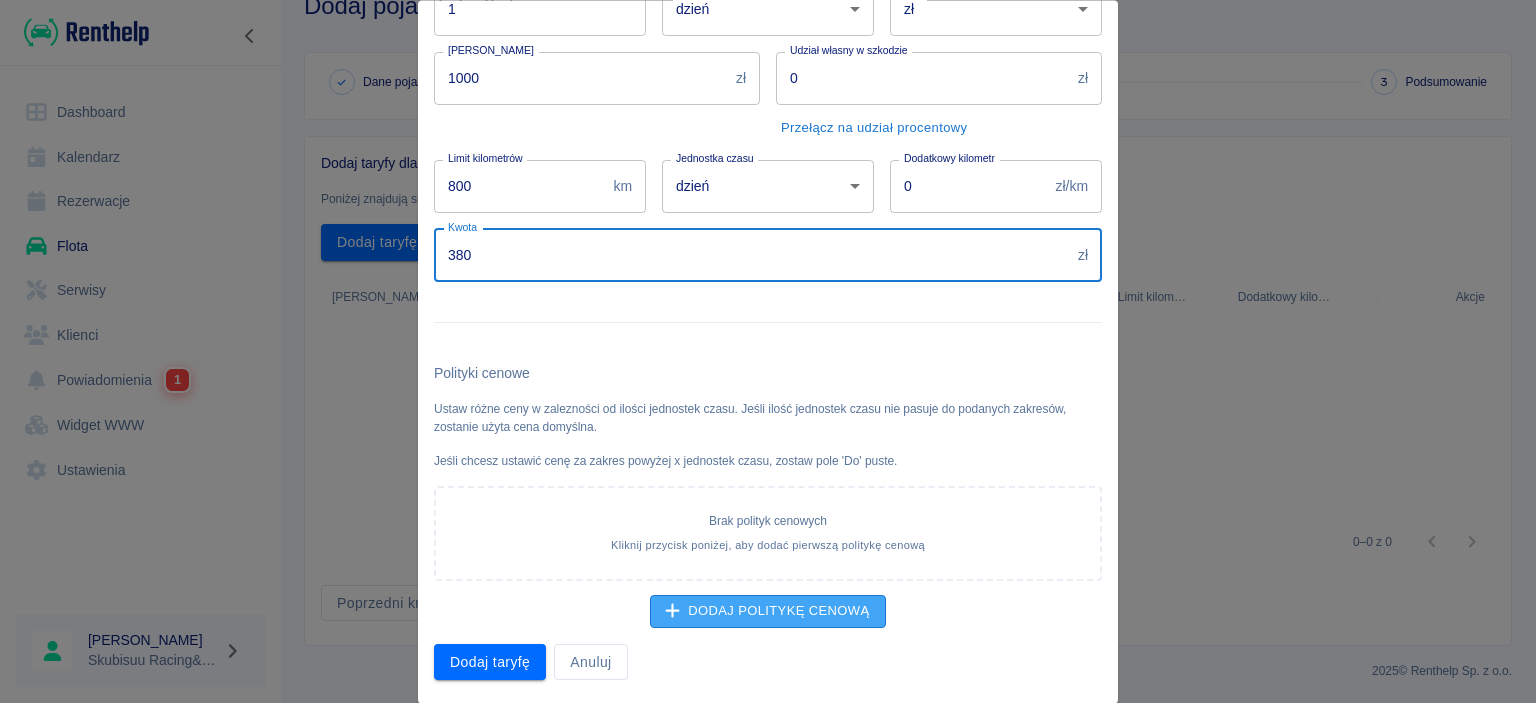 type on "380" 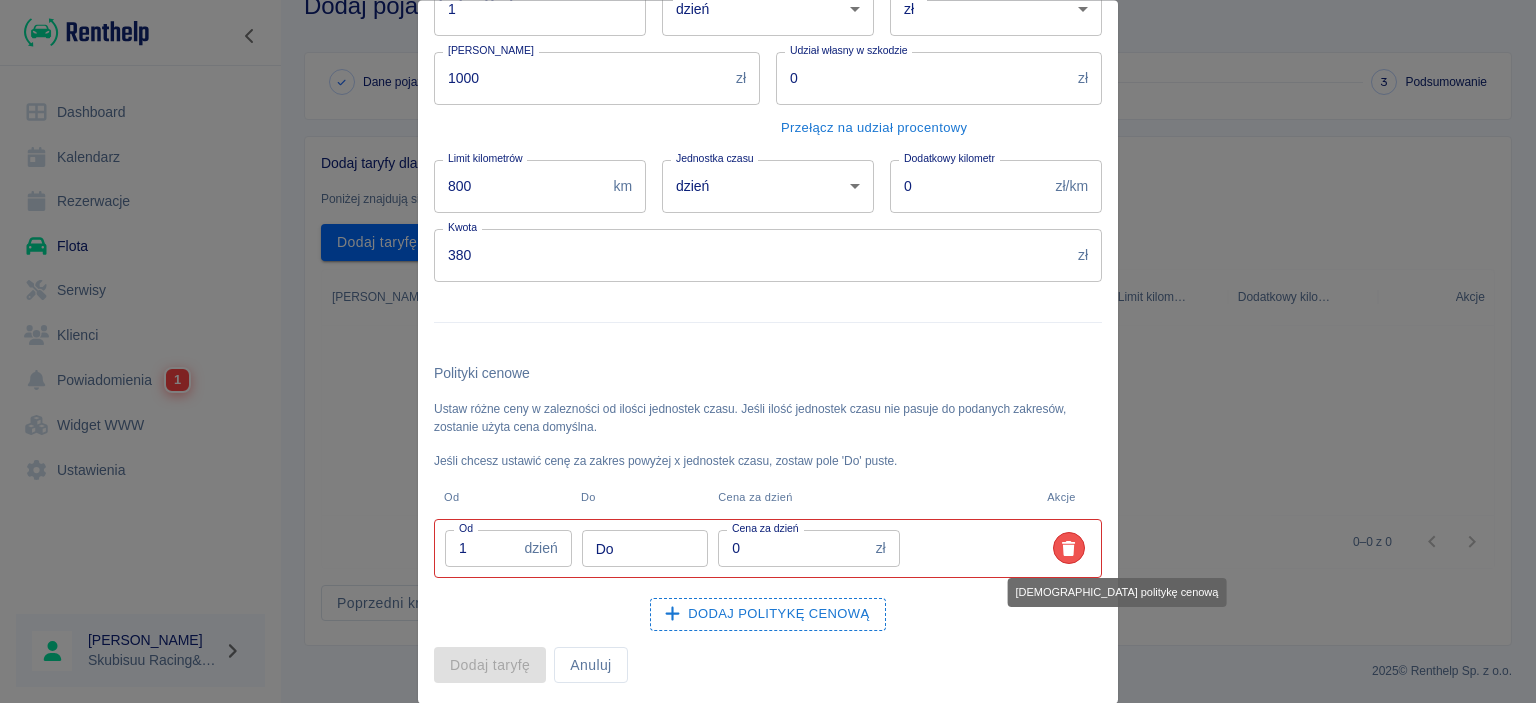 click at bounding box center [1069, 549] 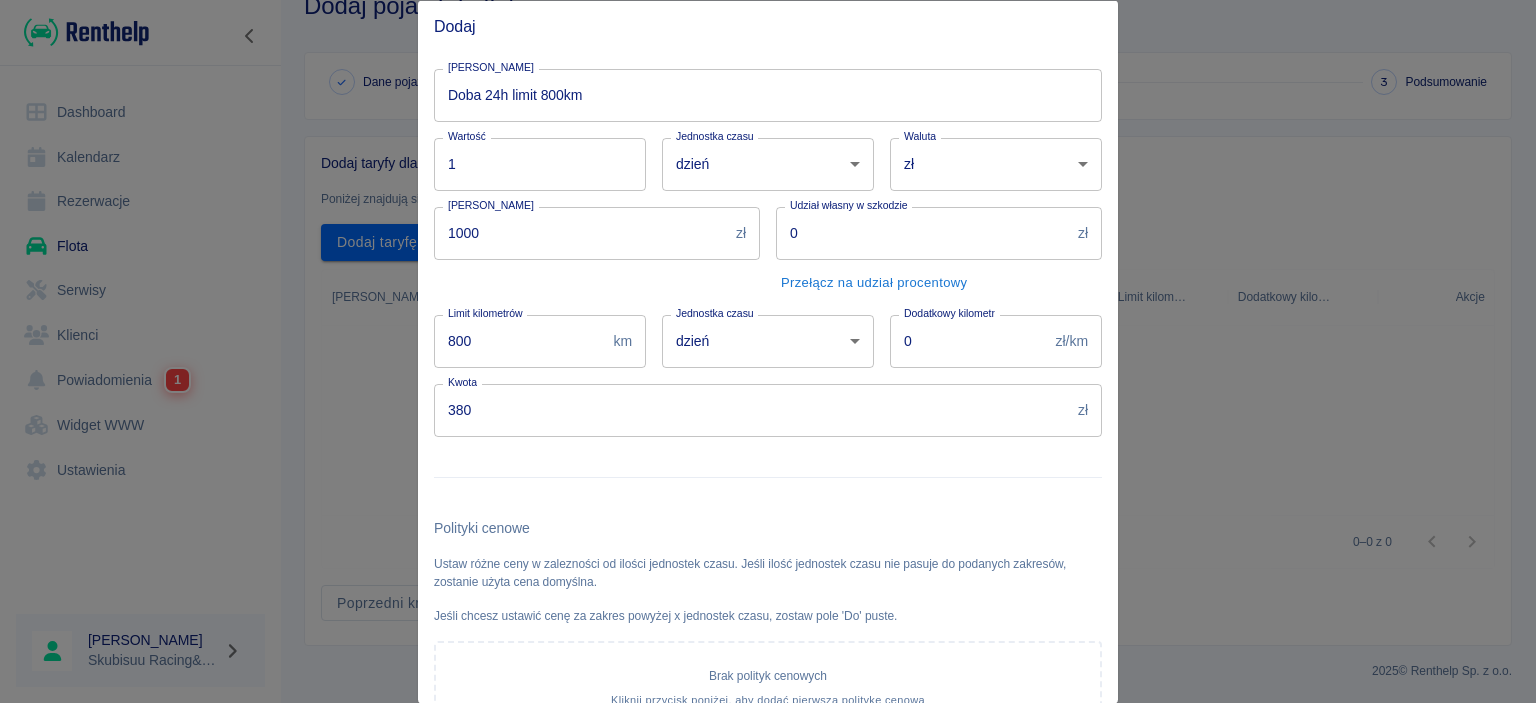 scroll, scrollTop: 154, scrollLeft: 0, axis: vertical 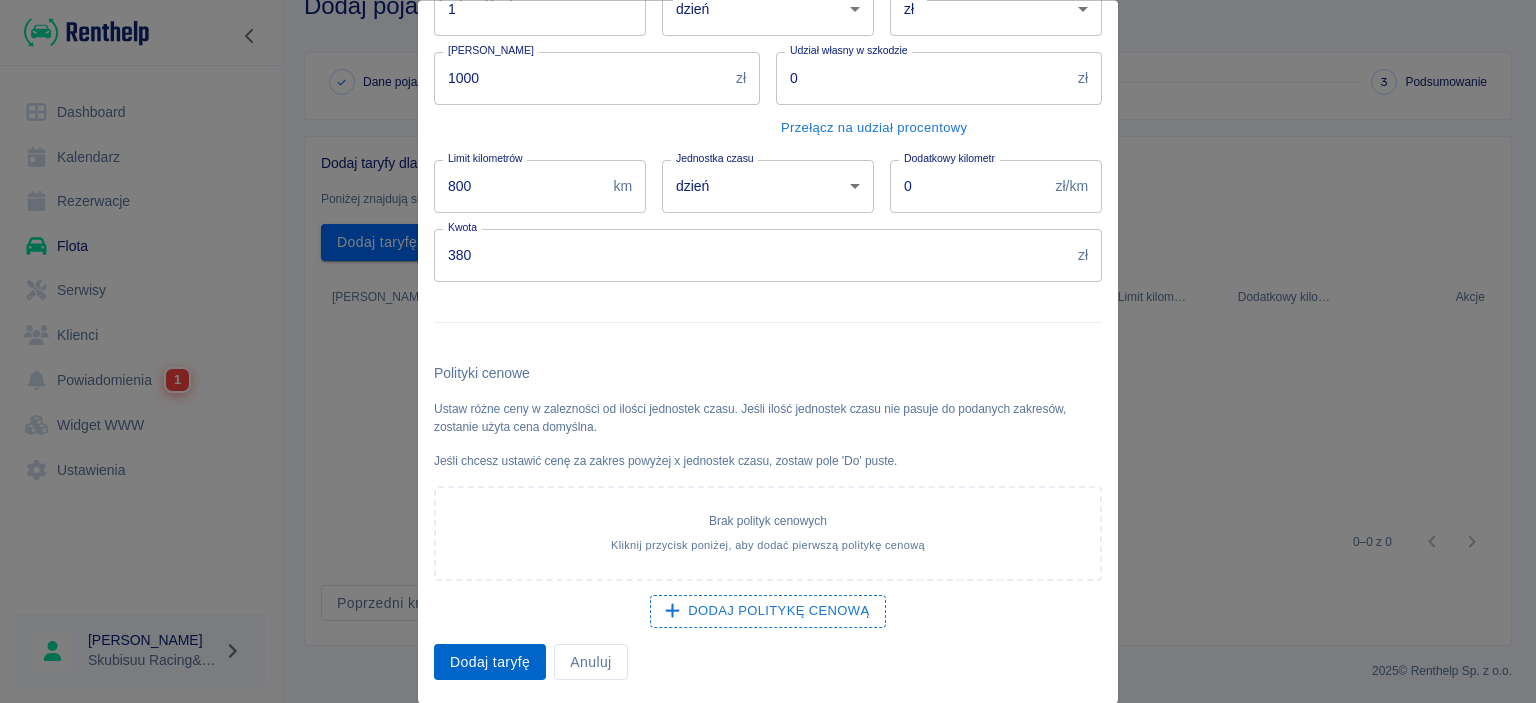 click on "Dodaj taryfę" at bounding box center (490, 662) 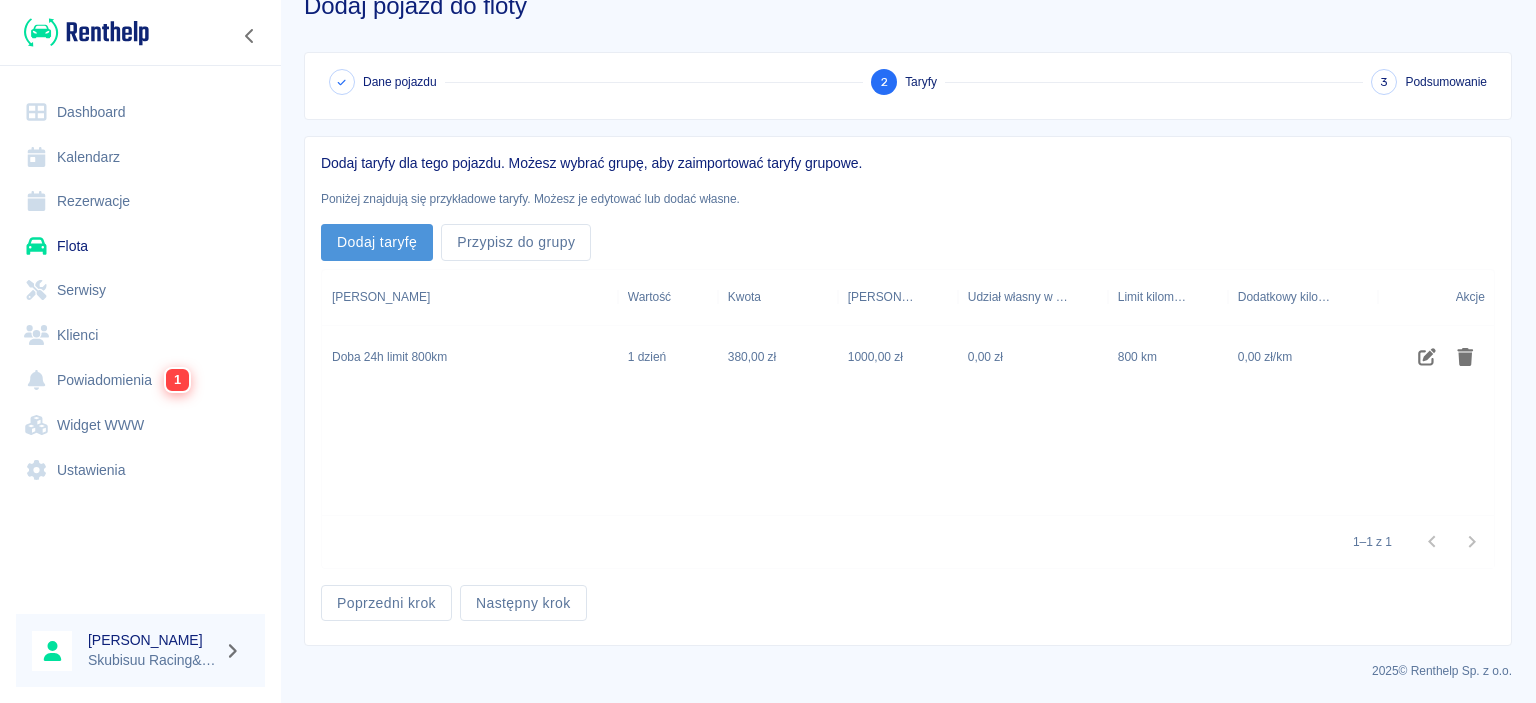 click on "Dodaj taryfę" at bounding box center (377, 242) 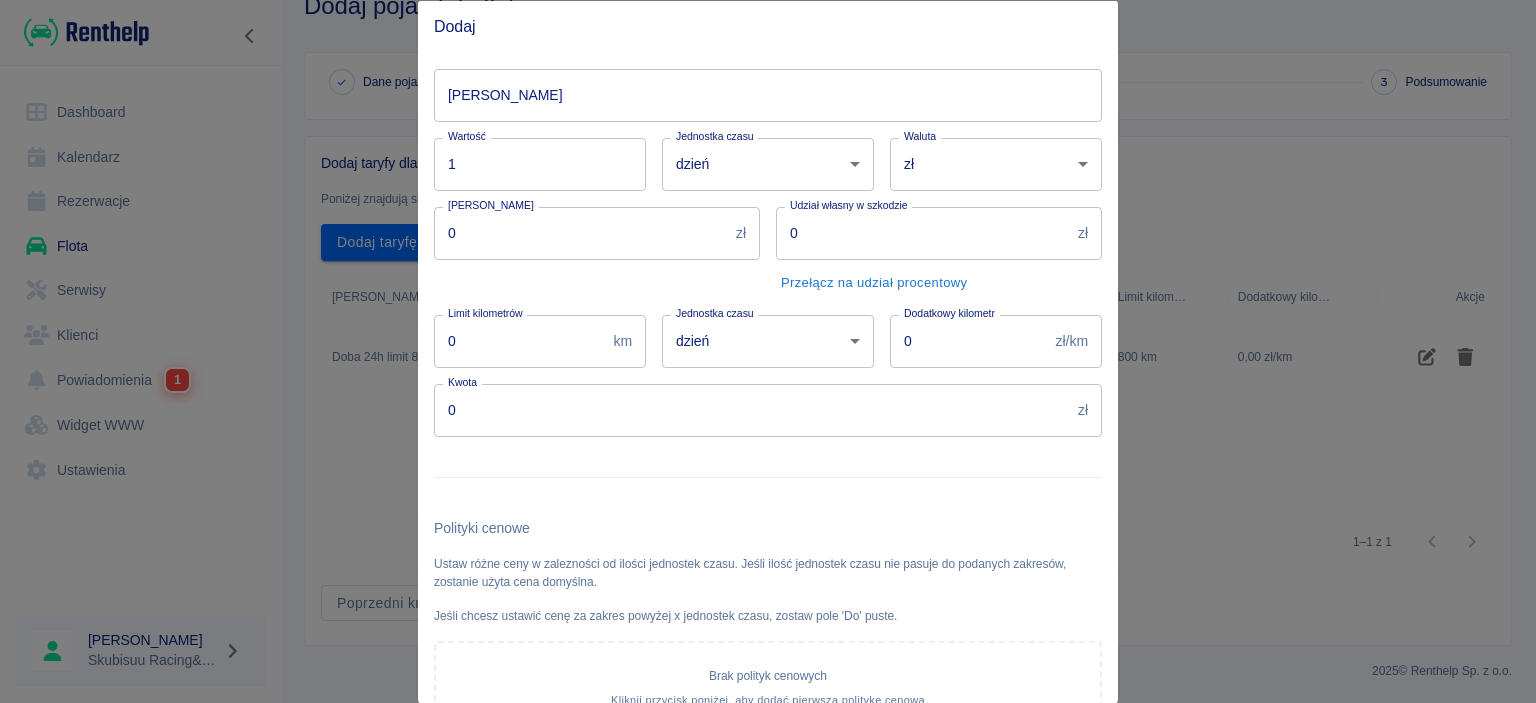 click on "Nazwa taryfy" at bounding box center [768, 94] 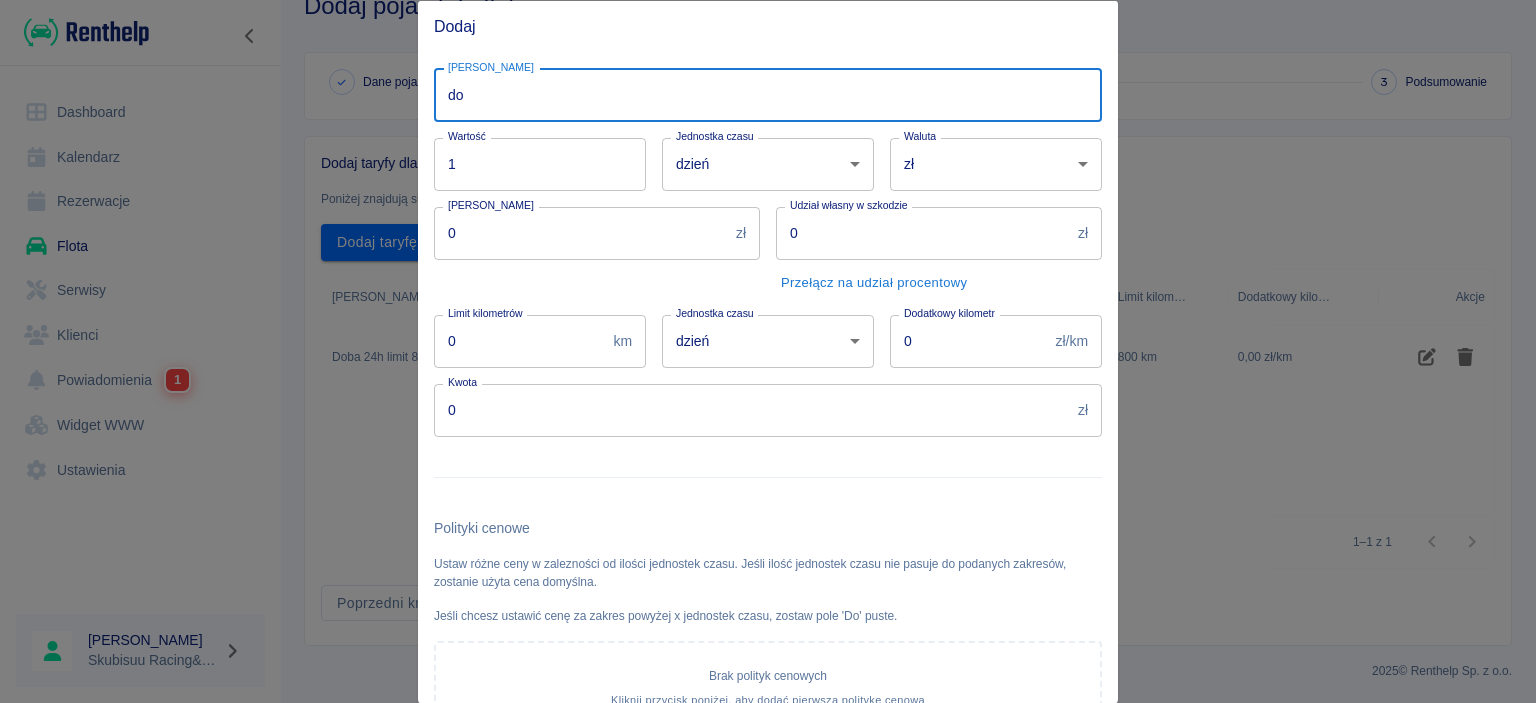 type on "d" 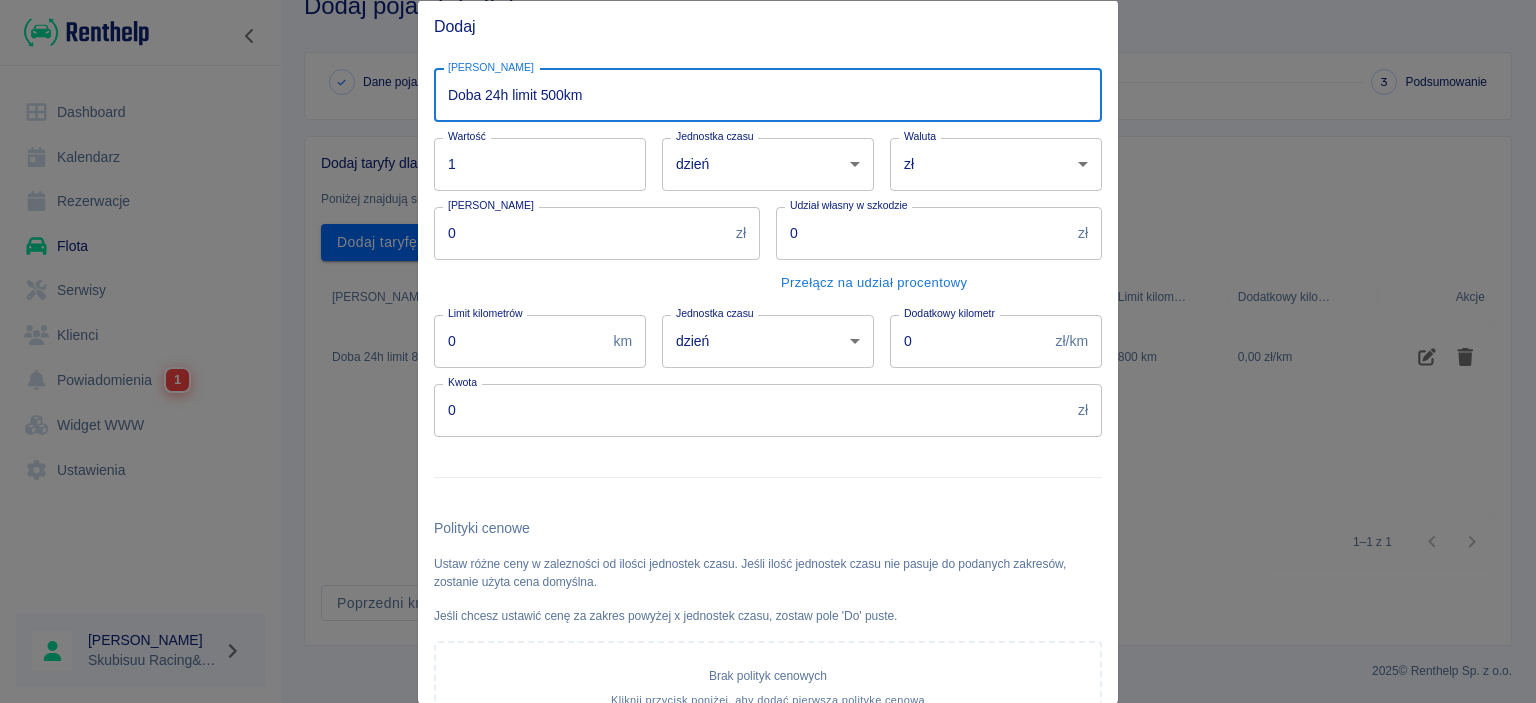 type on "Doba 24h limit 500km" 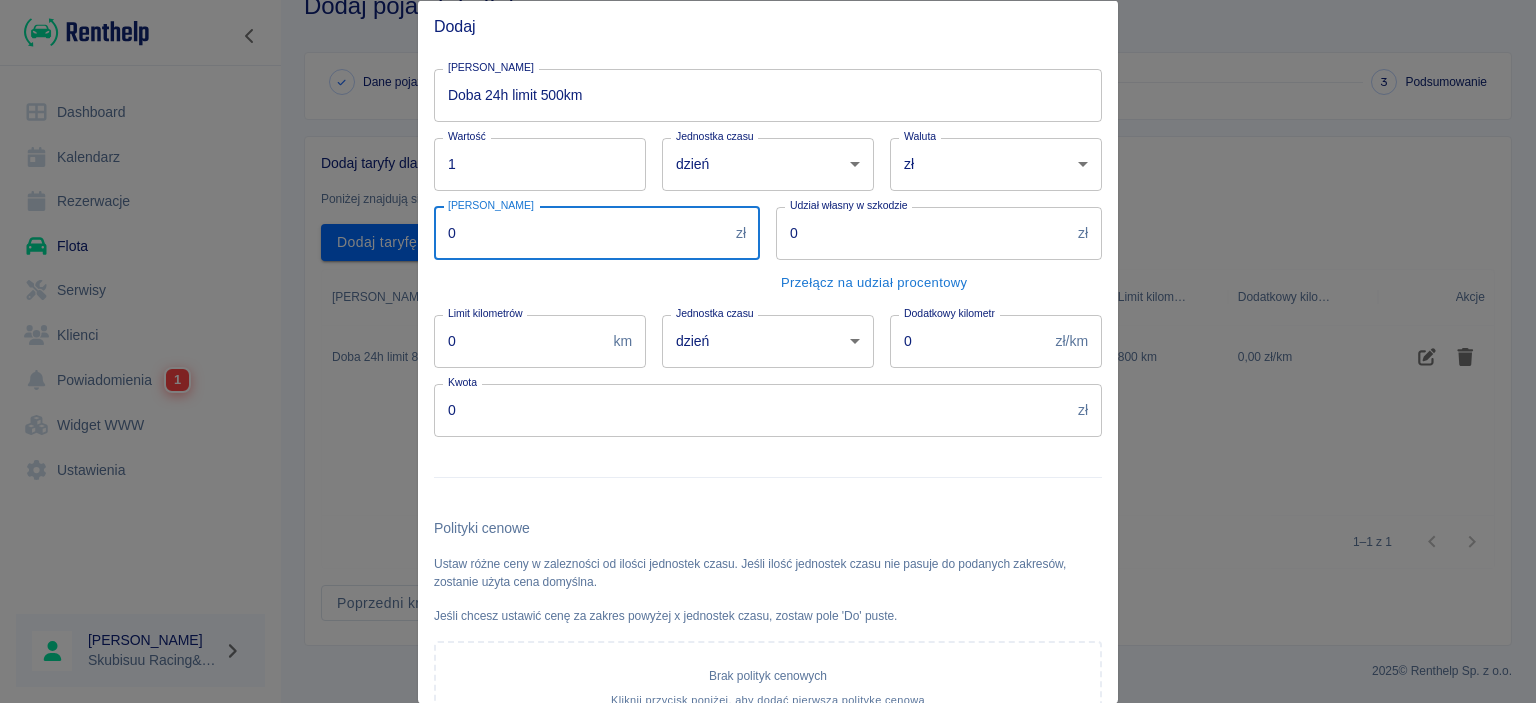 click on "0" at bounding box center [581, 232] 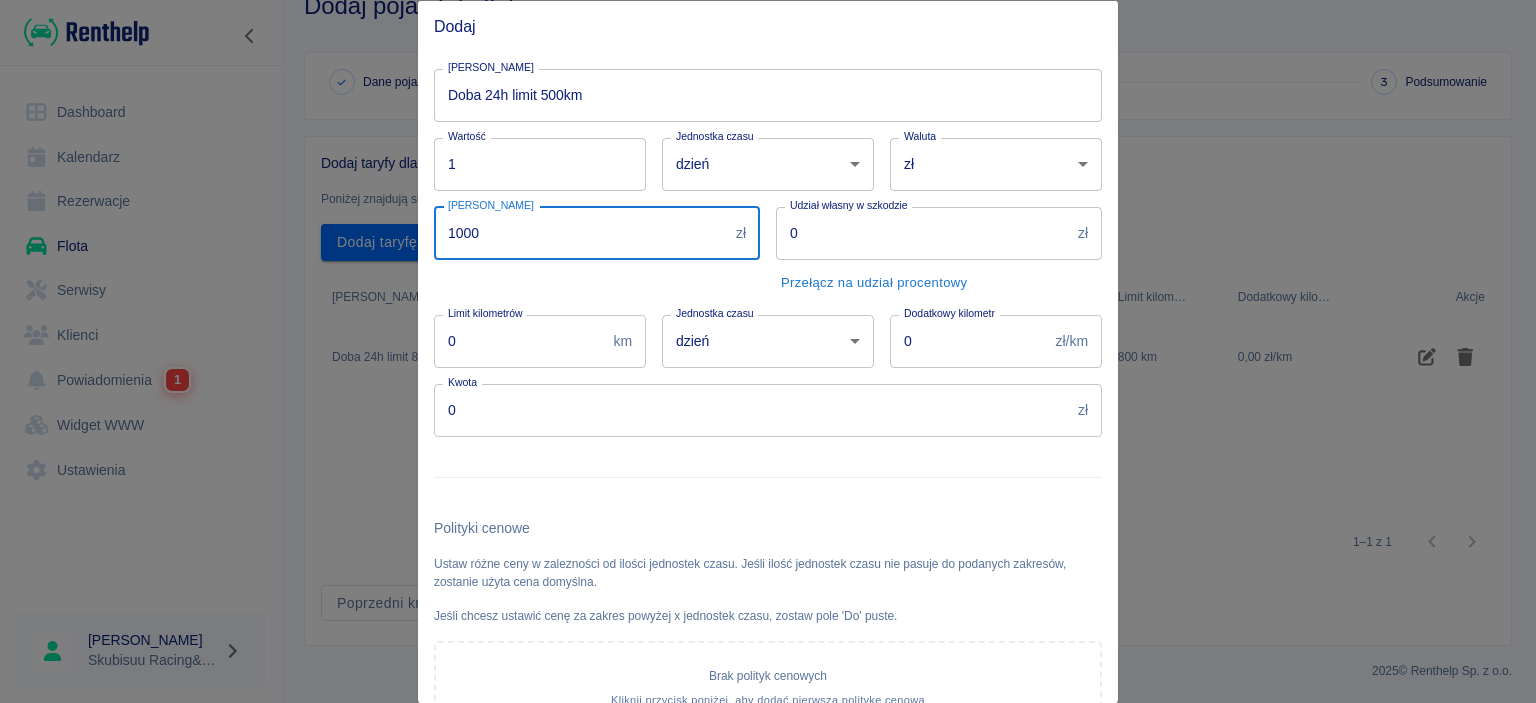 type on "1000" 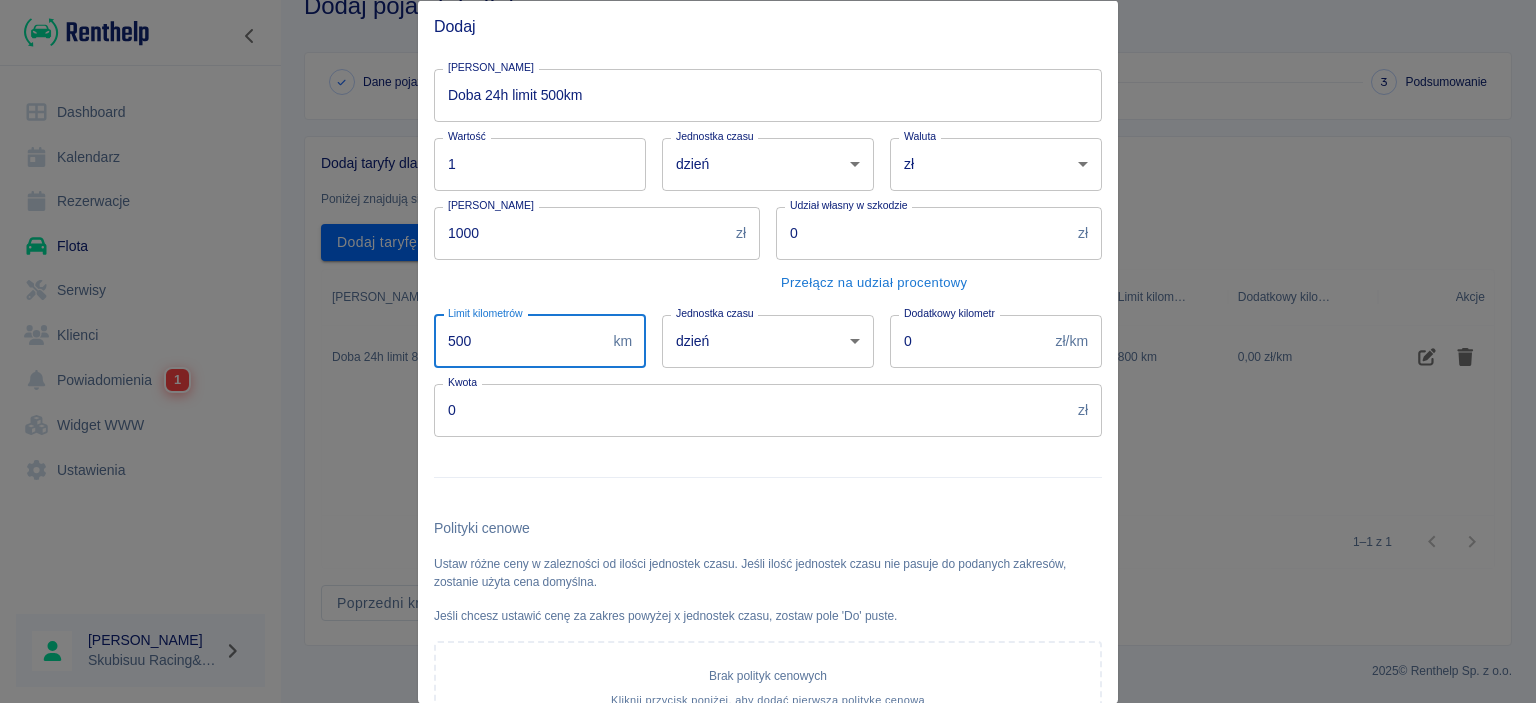 type on "500" 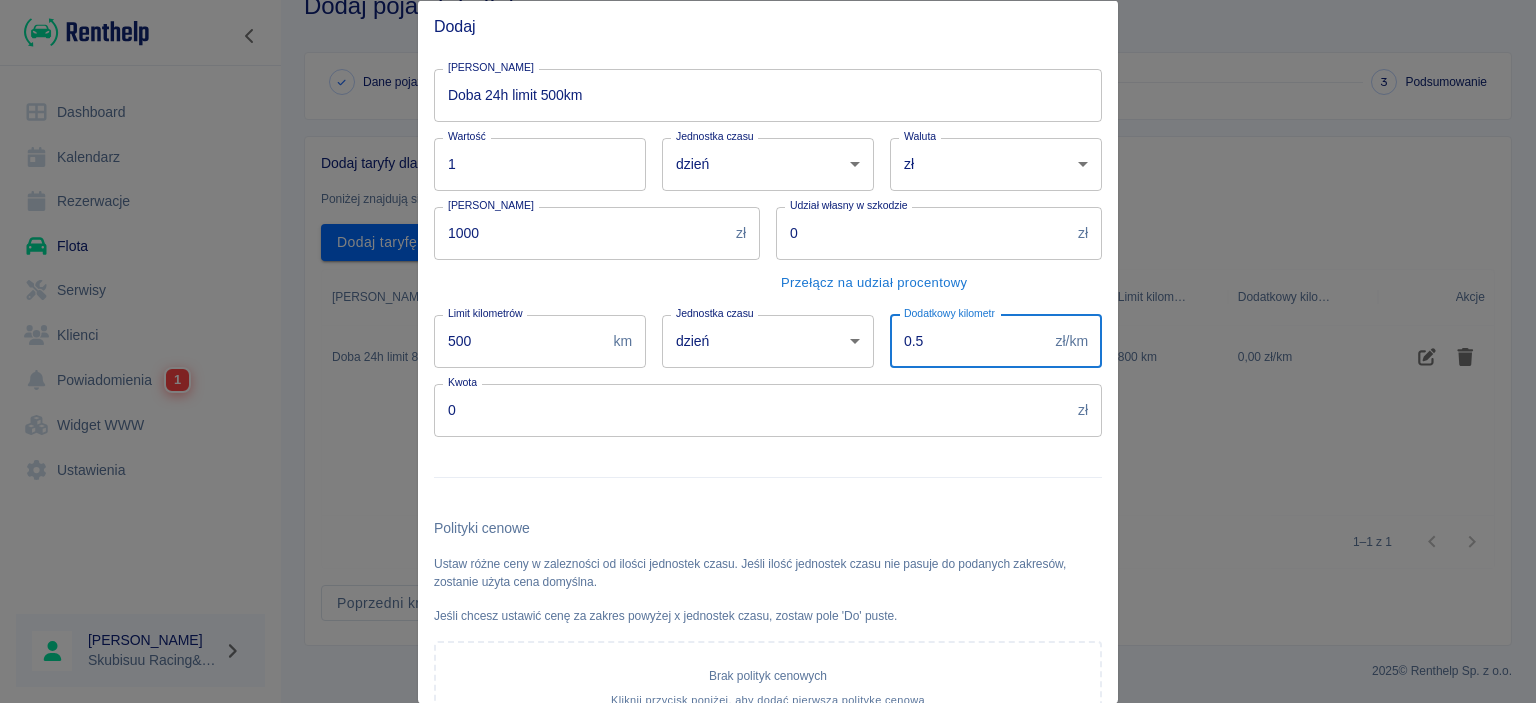 type on "0.5" 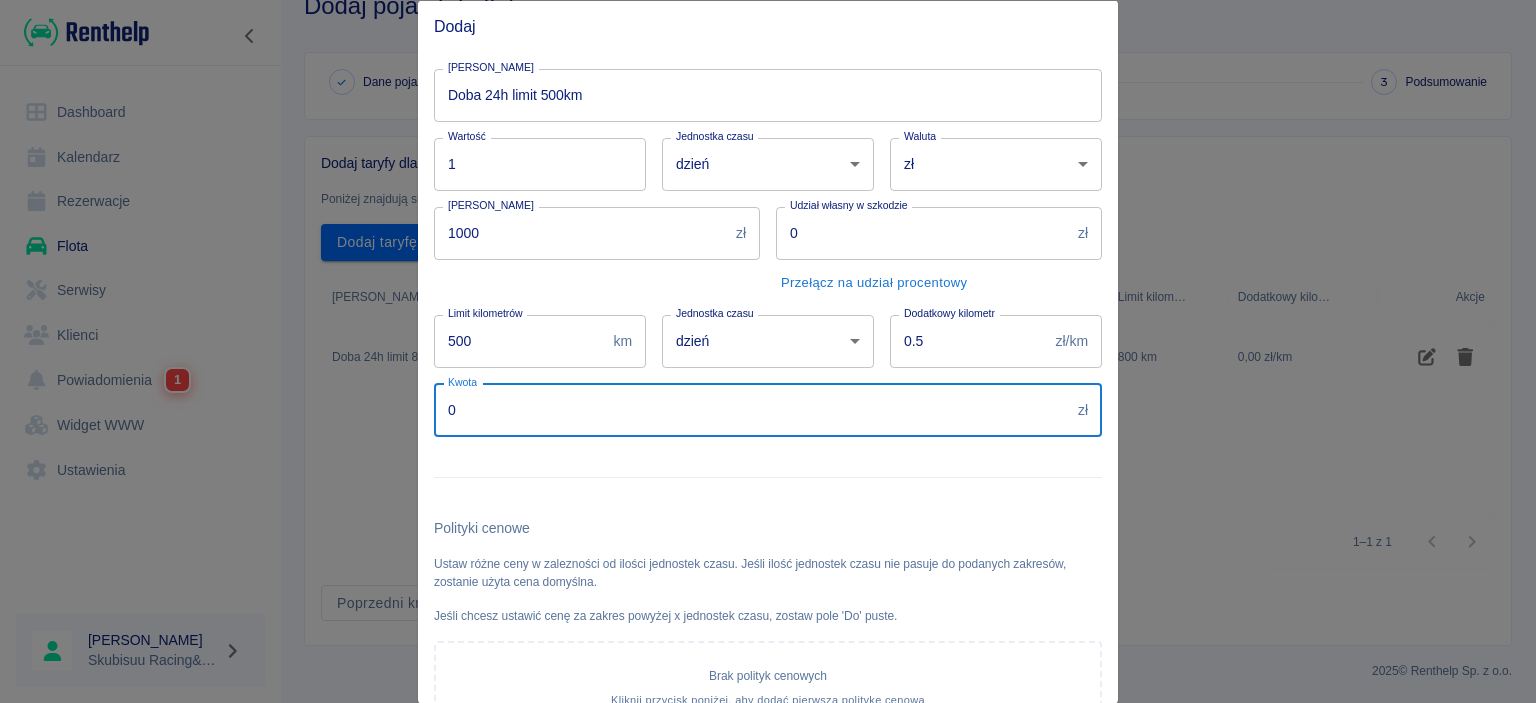 drag, startPoint x: 871, startPoint y: 418, endPoint x: 326, endPoint y: 379, distance: 546.3936 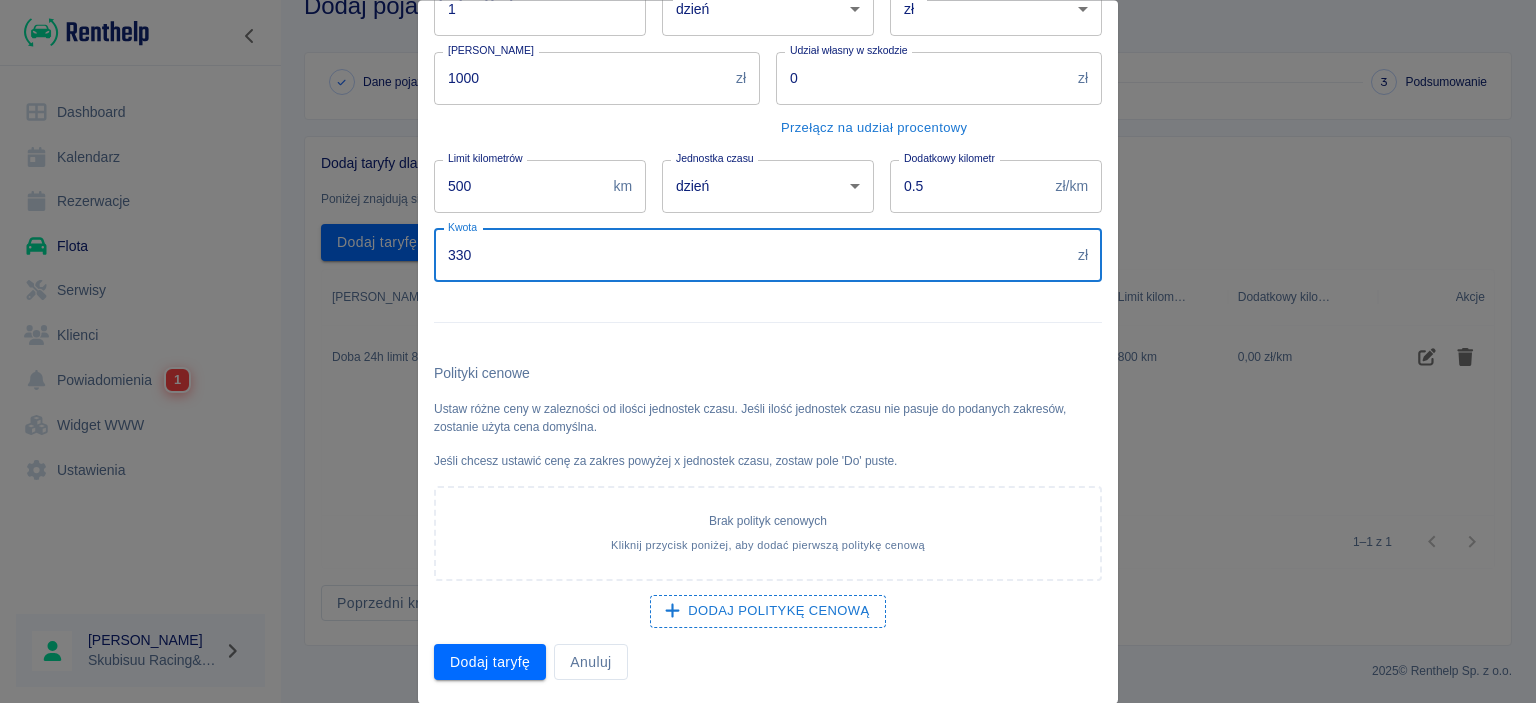 scroll, scrollTop: 0, scrollLeft: 0, axis: both 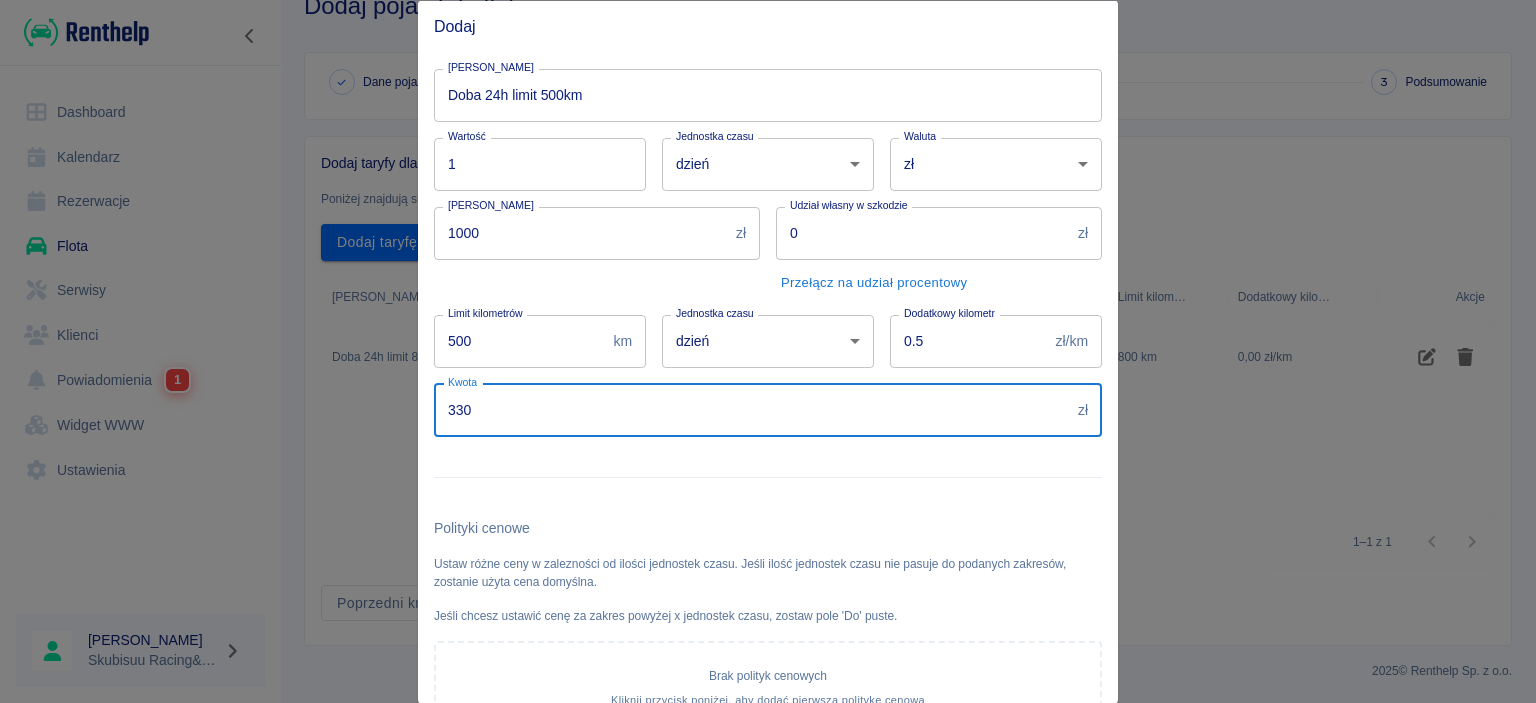 type on "330" 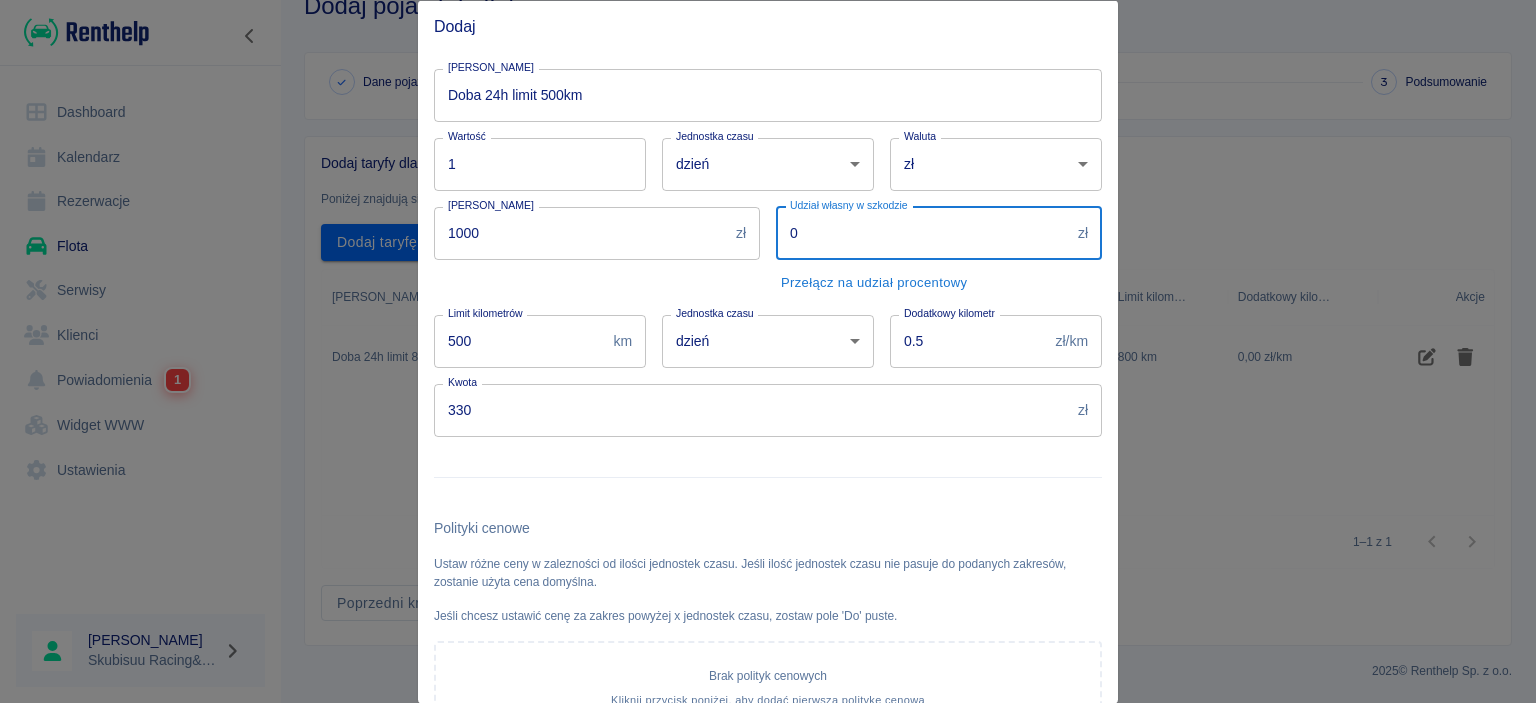 click at bounding box center (760, 468) 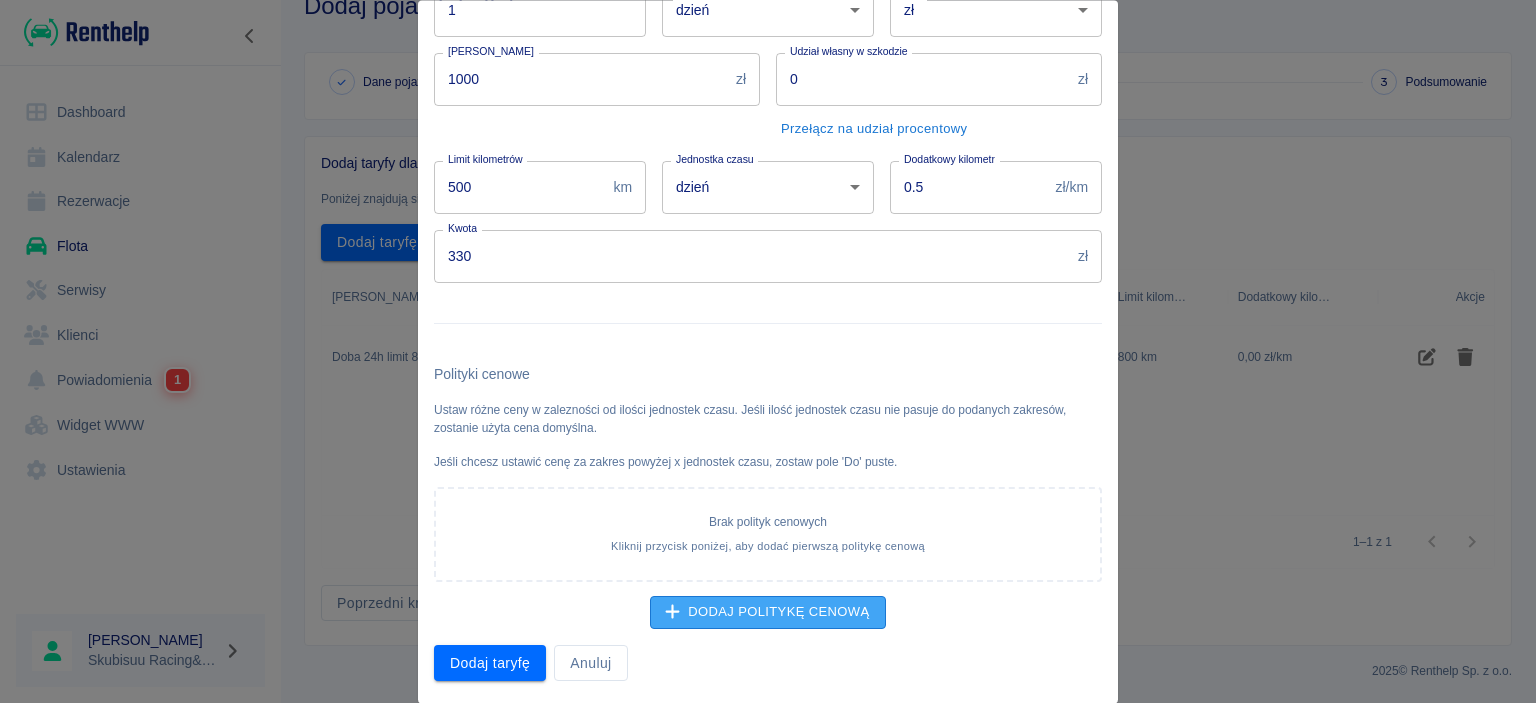scroll, scrollTop: 154, scrollLeft: 0, axis: vertical 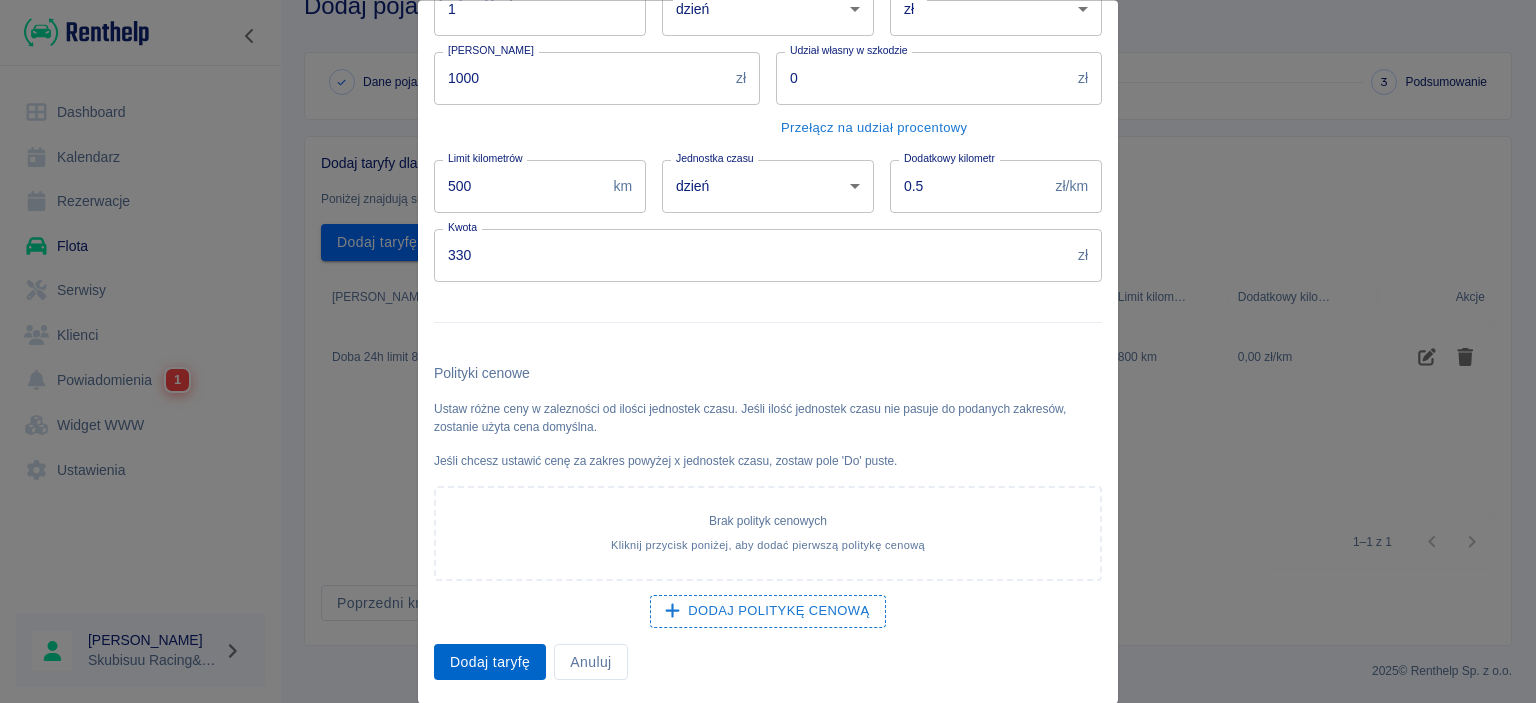 click on "Dodaj taryfę" at bounding box center [490, 662] 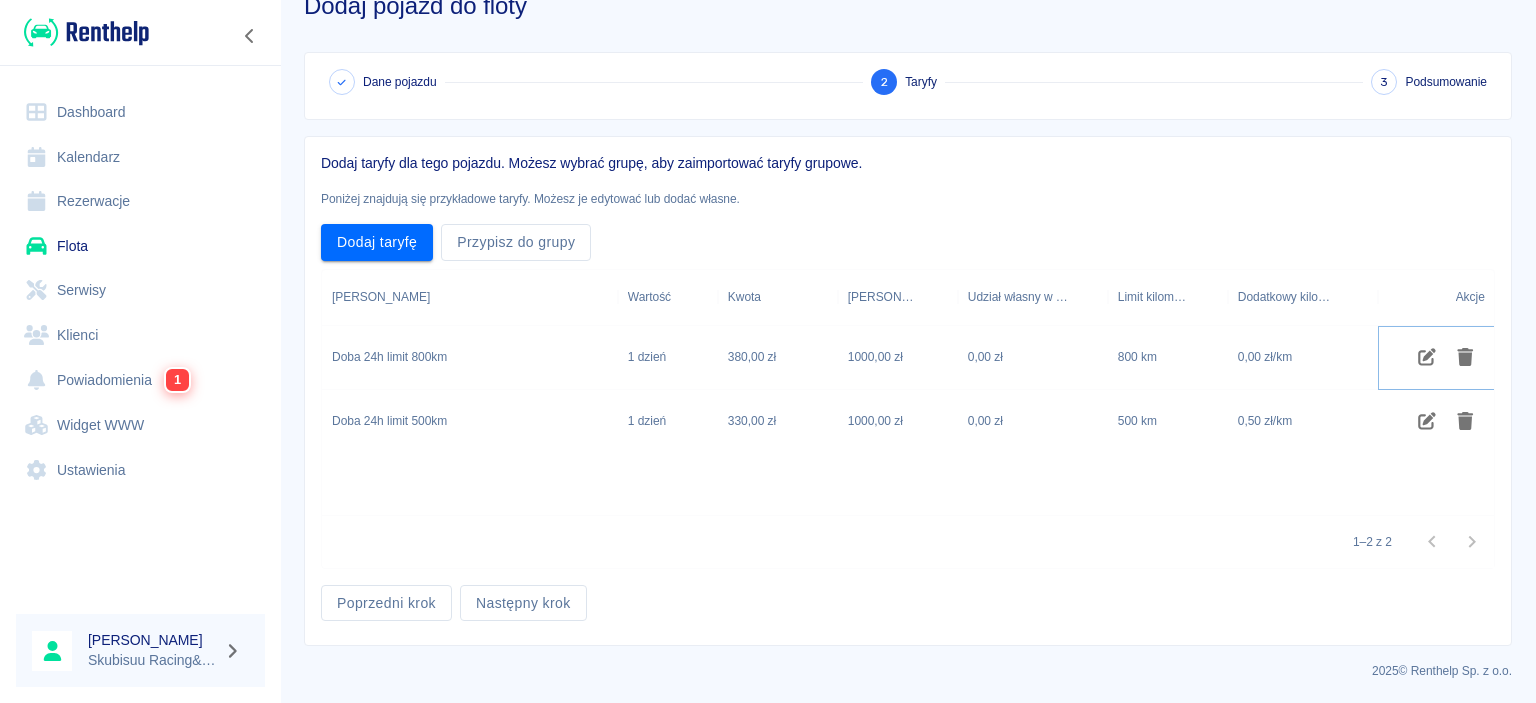 click 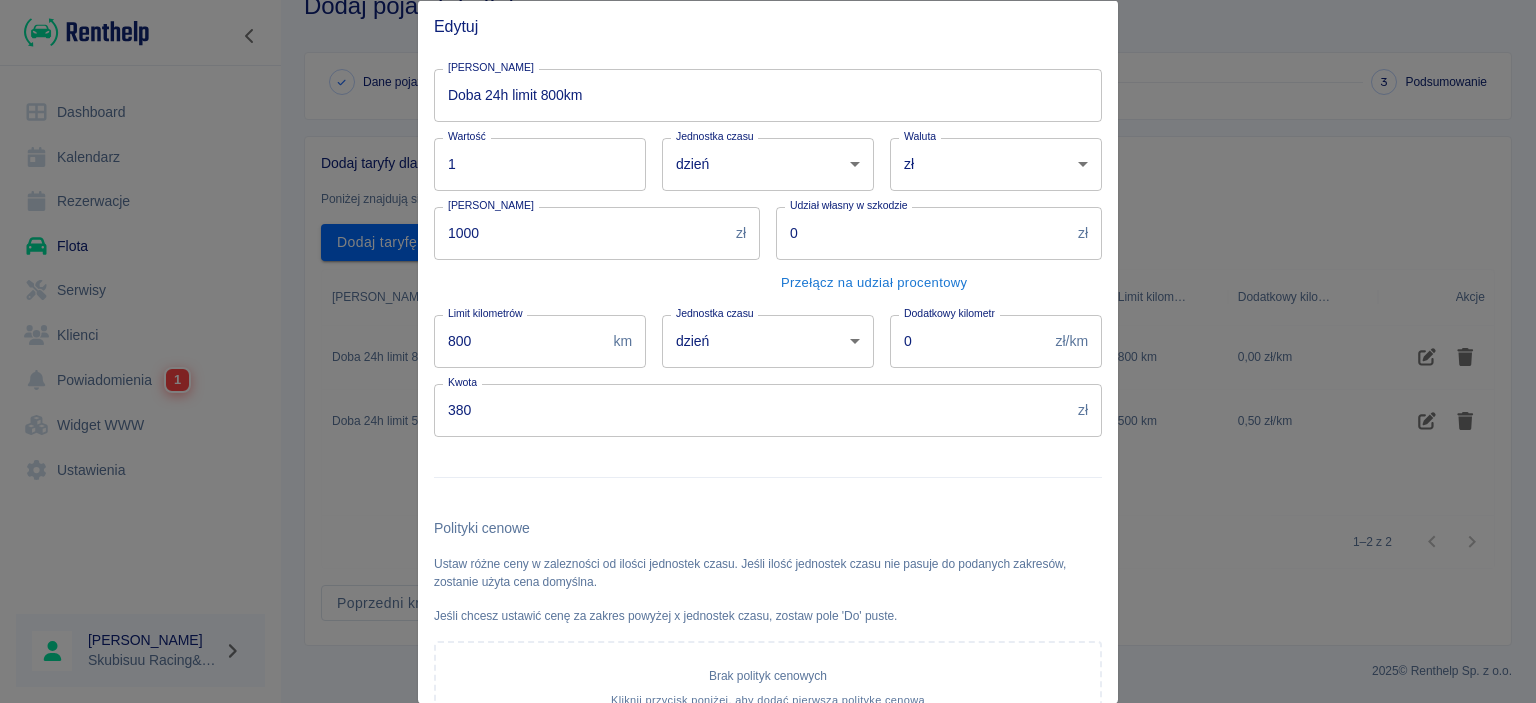 click on "0" at bounding box center (969, 340) 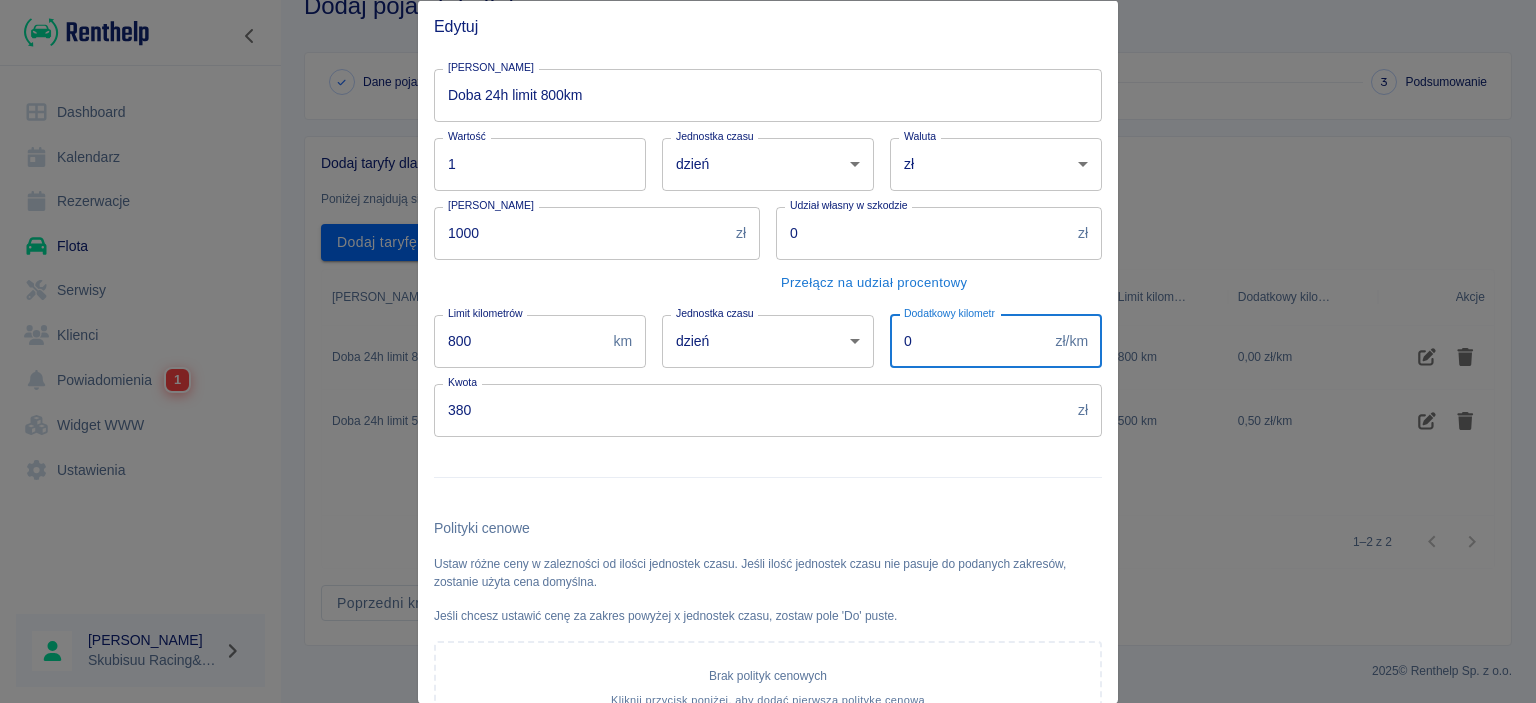type on "0.5" 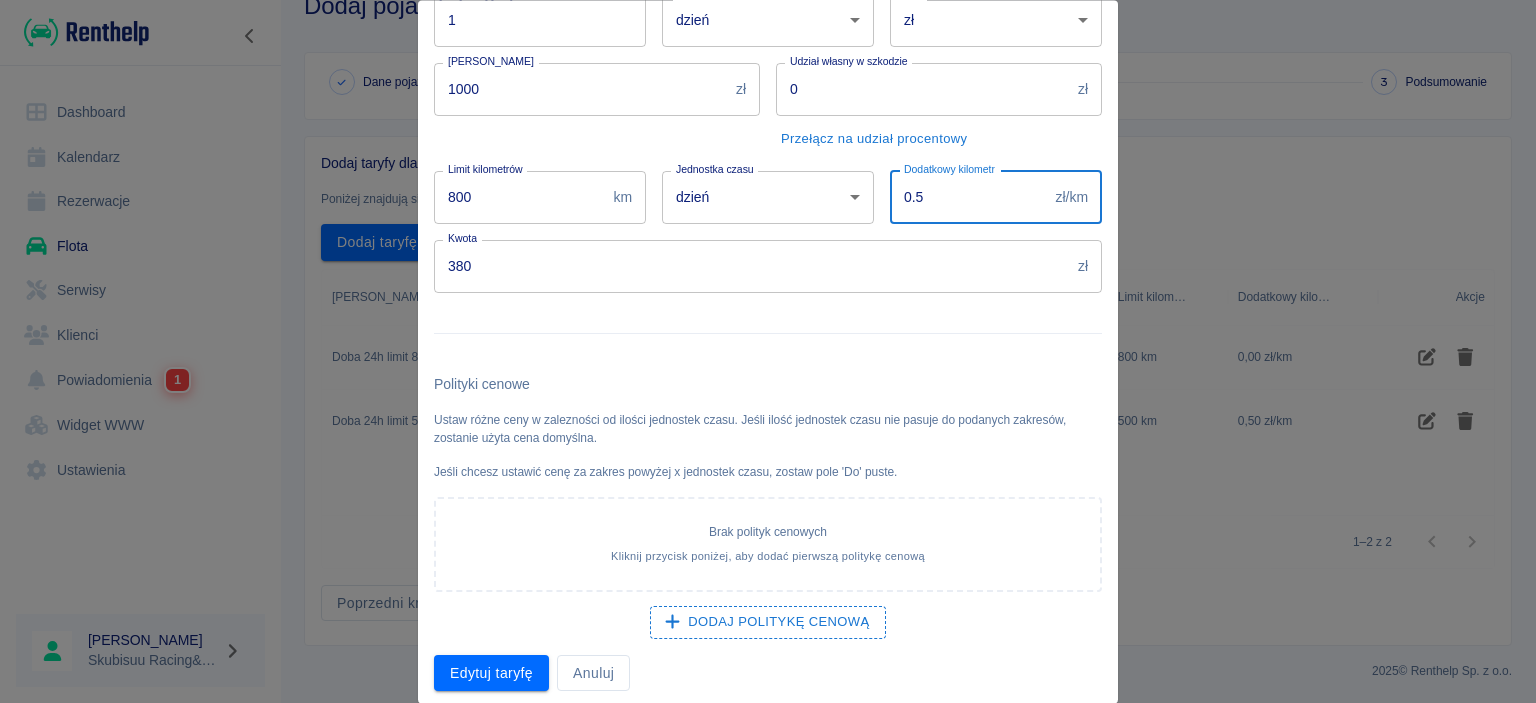 scroll, scrollTop: 154, scrollLeft: 0, axis: vertical 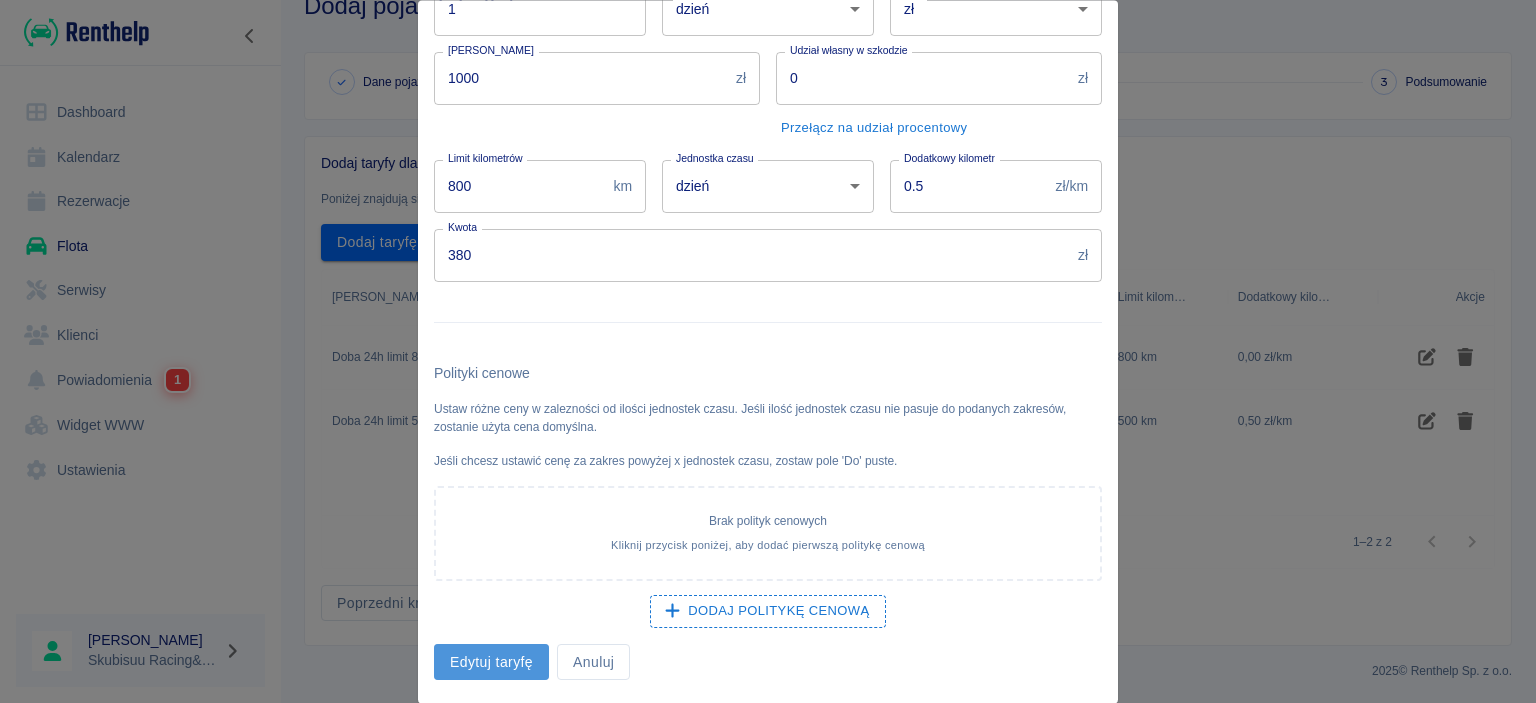click on "Edytuj taryfę" at bounding box center (491, 662) 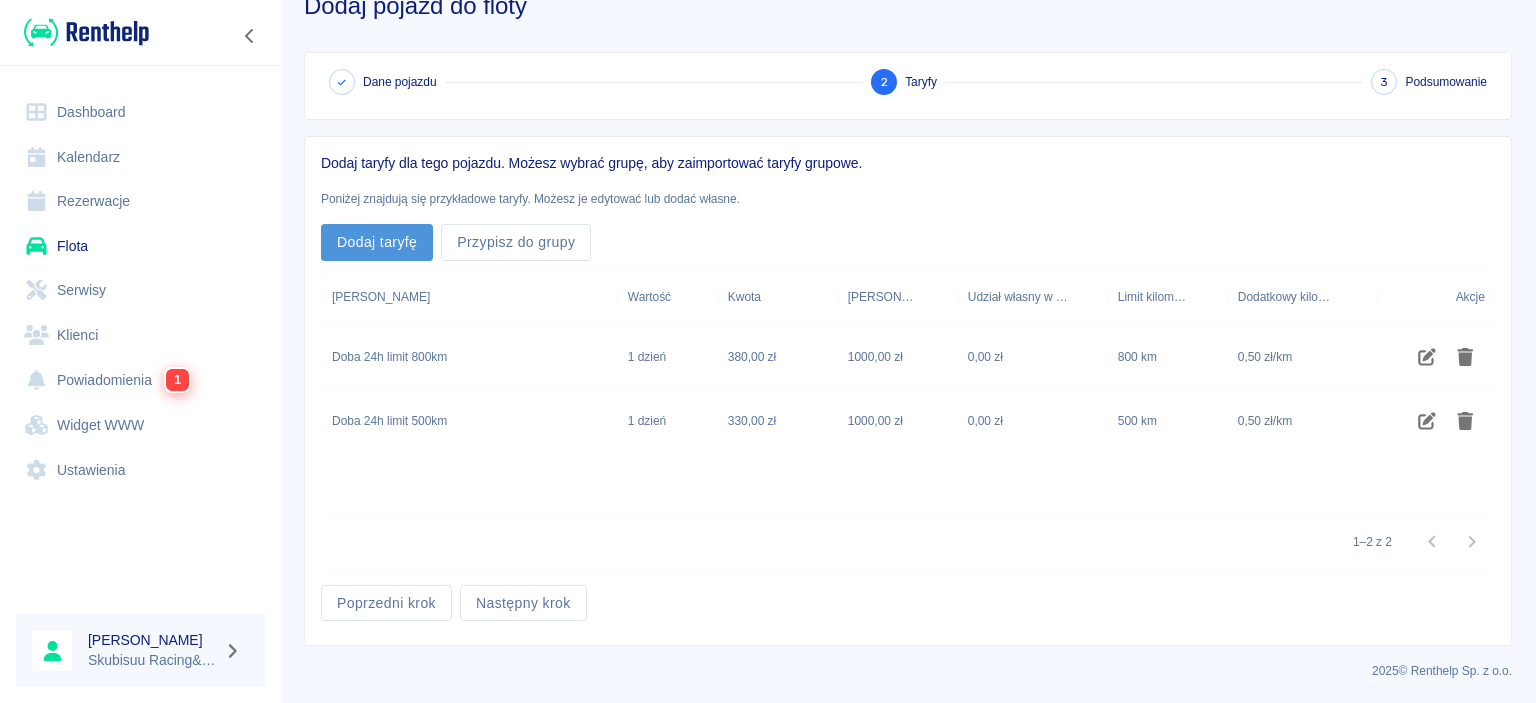 click on "Dodaj taryfę" at bounding box center (377, 242) 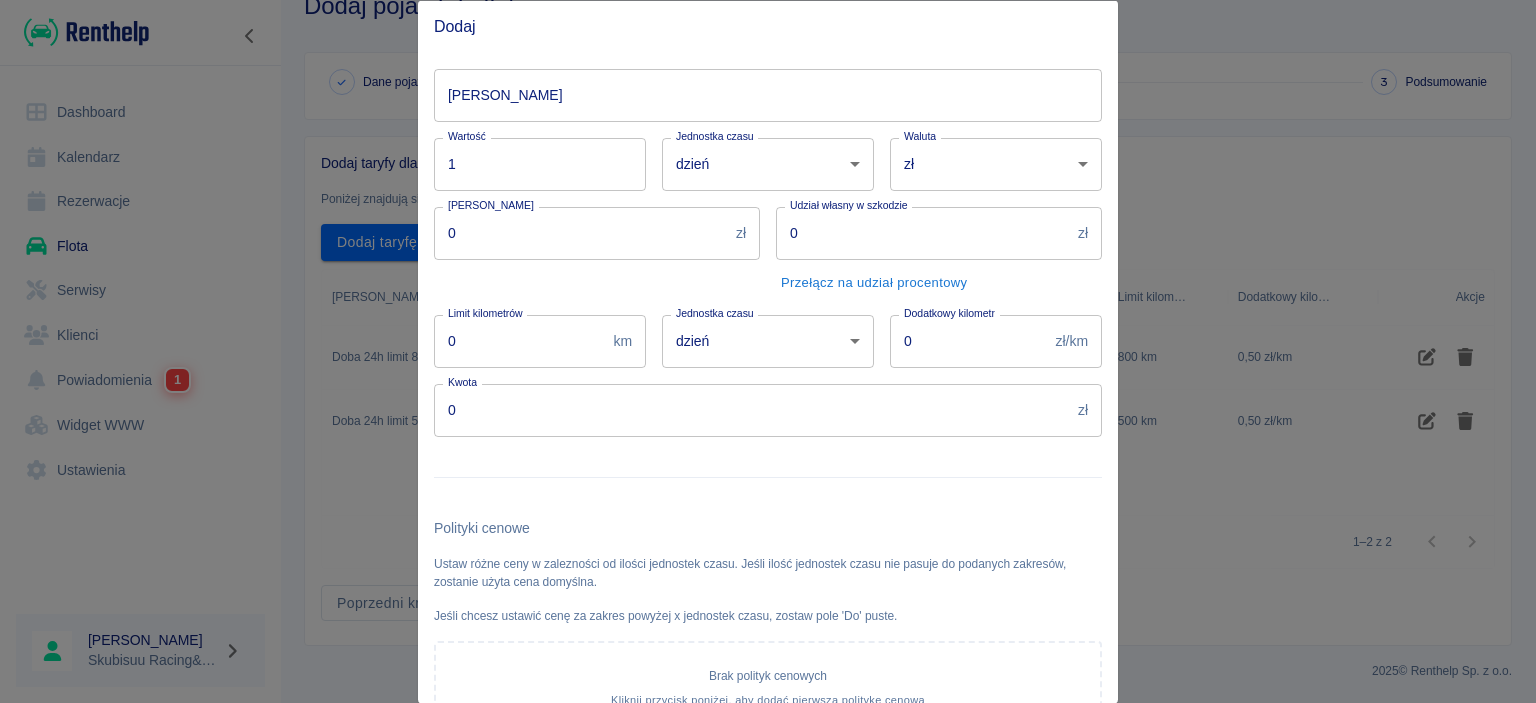 click on "Nazwa taryfy" at bounding box center (768, 94) 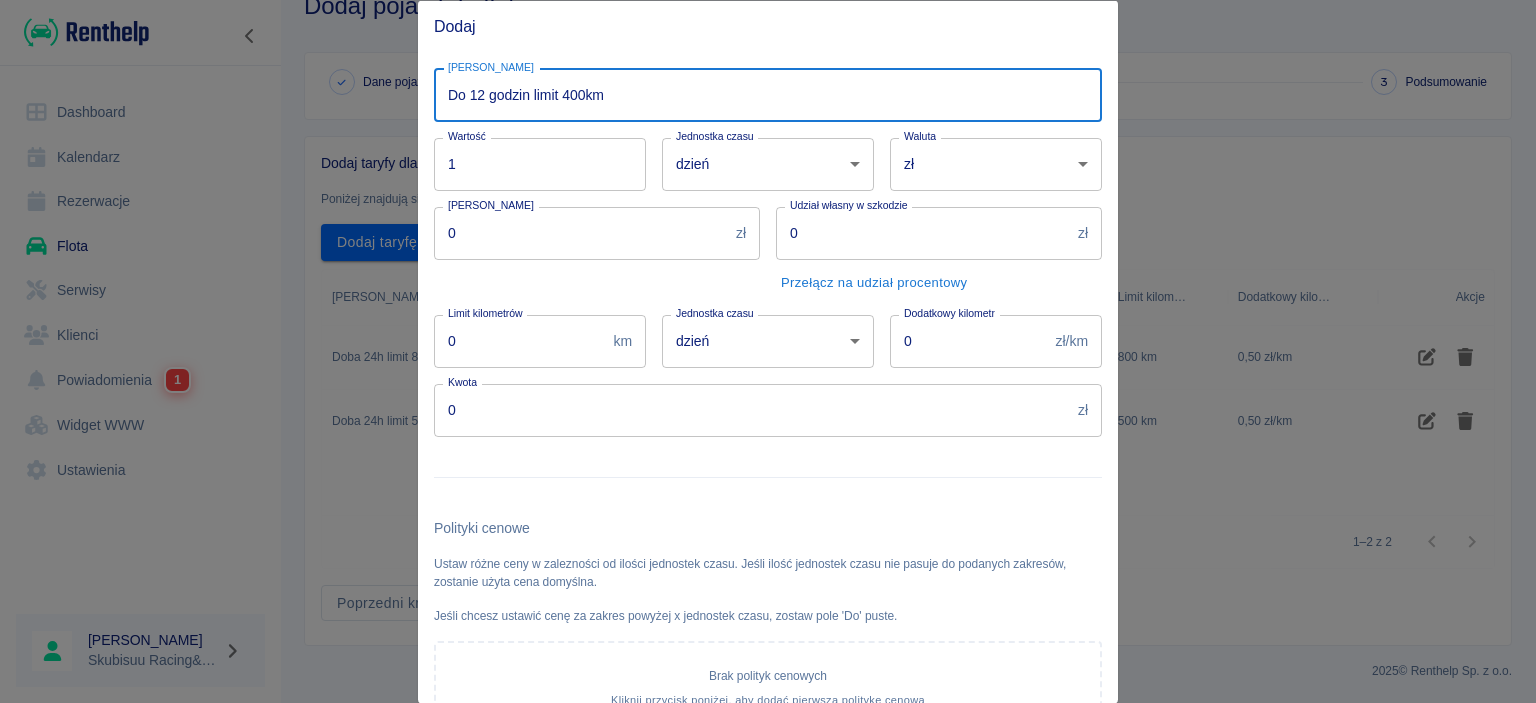 type on "Do 12 godzin limit 400km" 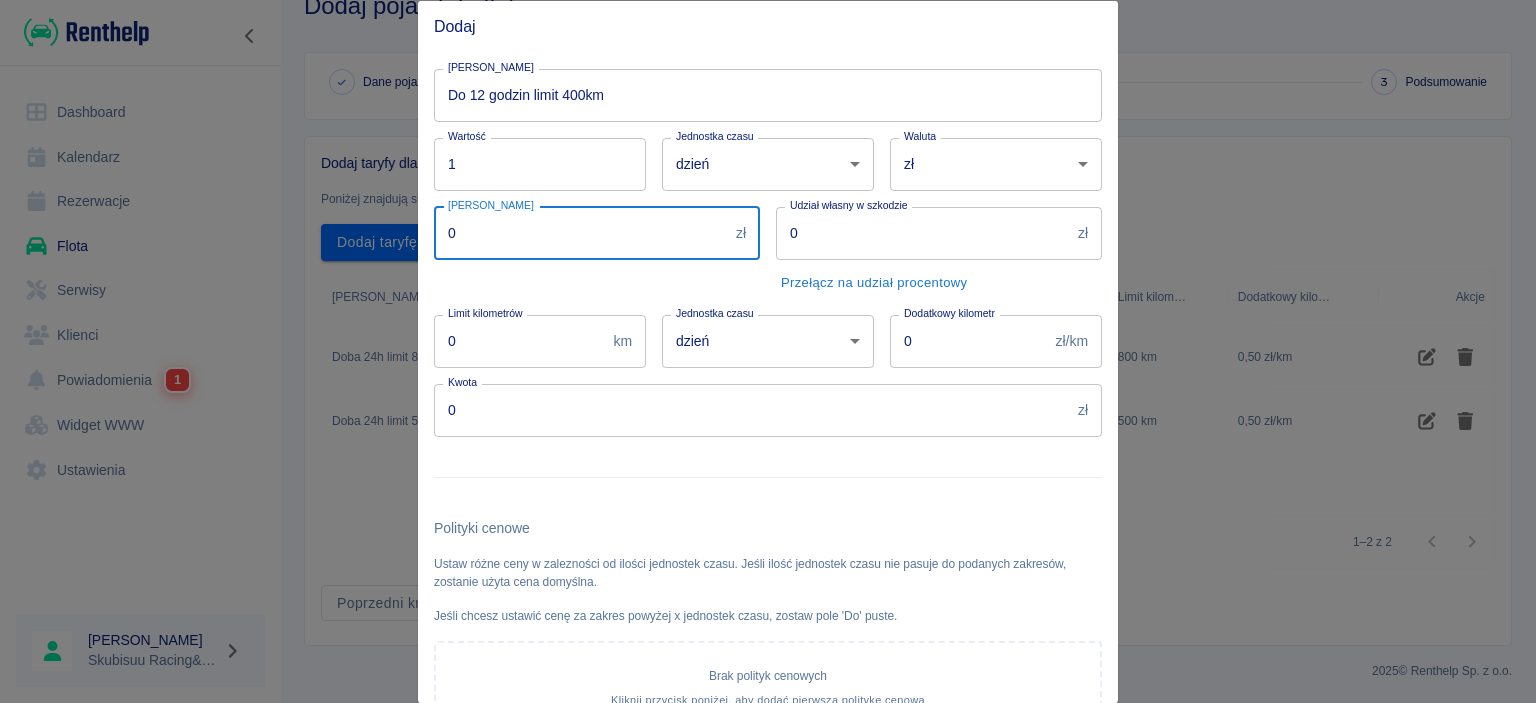 drag, startPoint x: 472, startPoint y: 234, endPoint x: 432, endPoint y: 231, distance: 40.112343 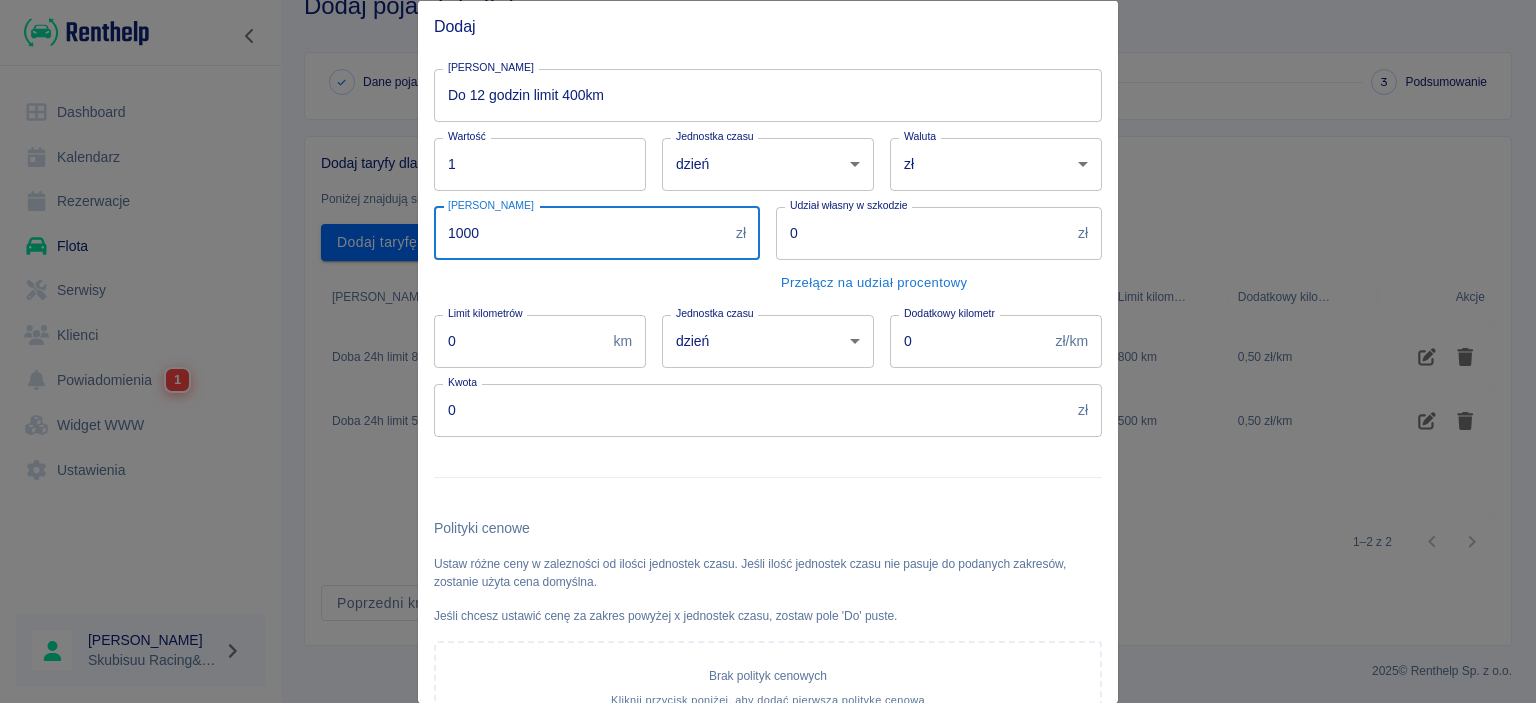 type on "1000" 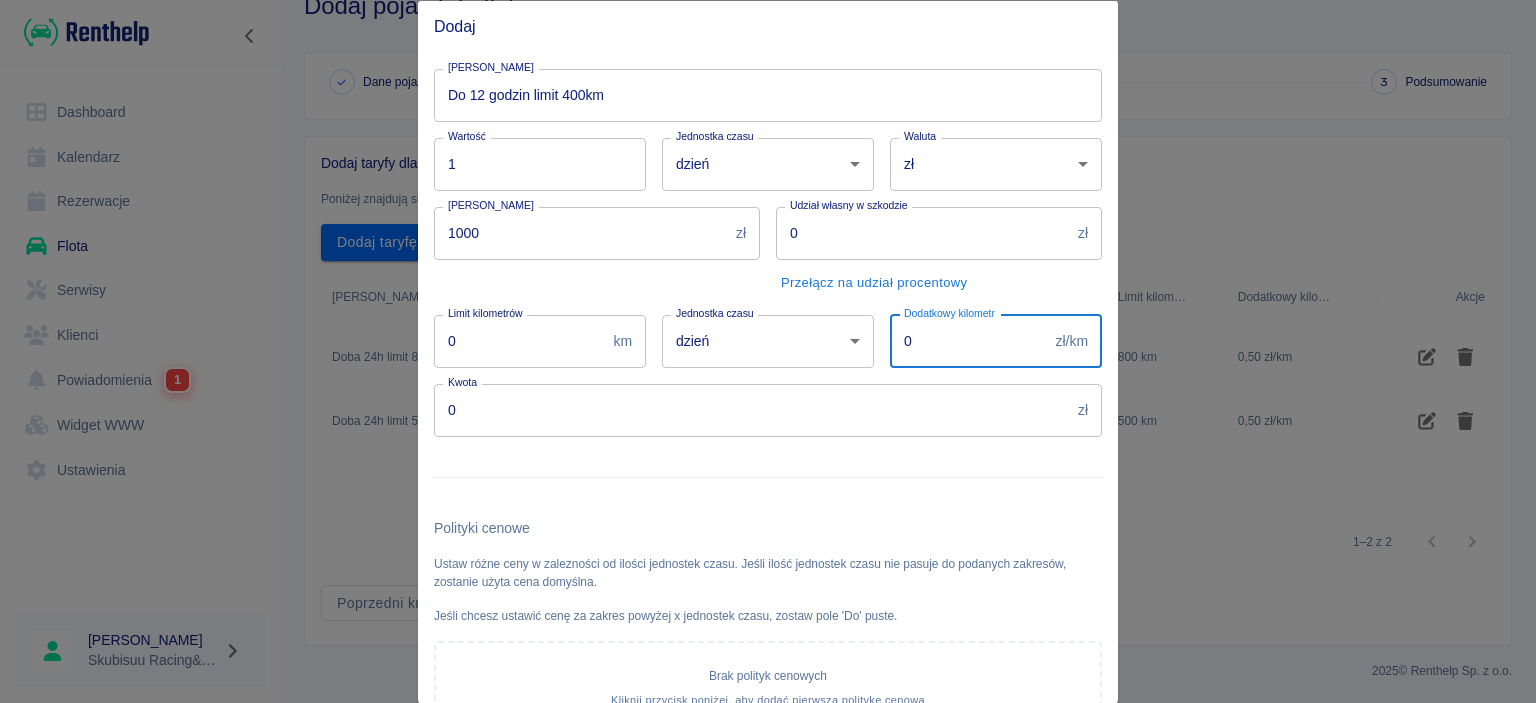 drag, startPoint x: 951, startPoint y: 335, endPoint x: 789, endPoint y: 349, distance: 162.6038 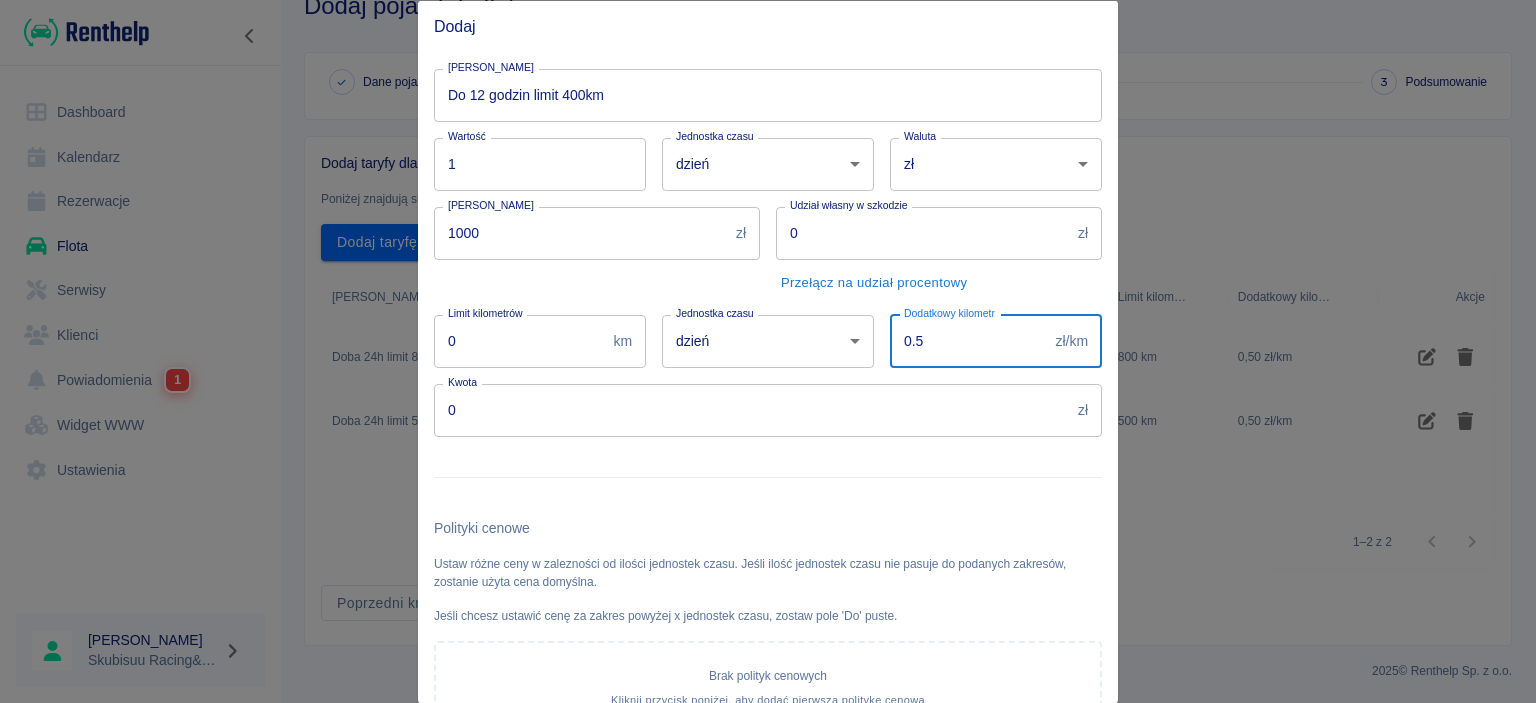 type on "0.5" 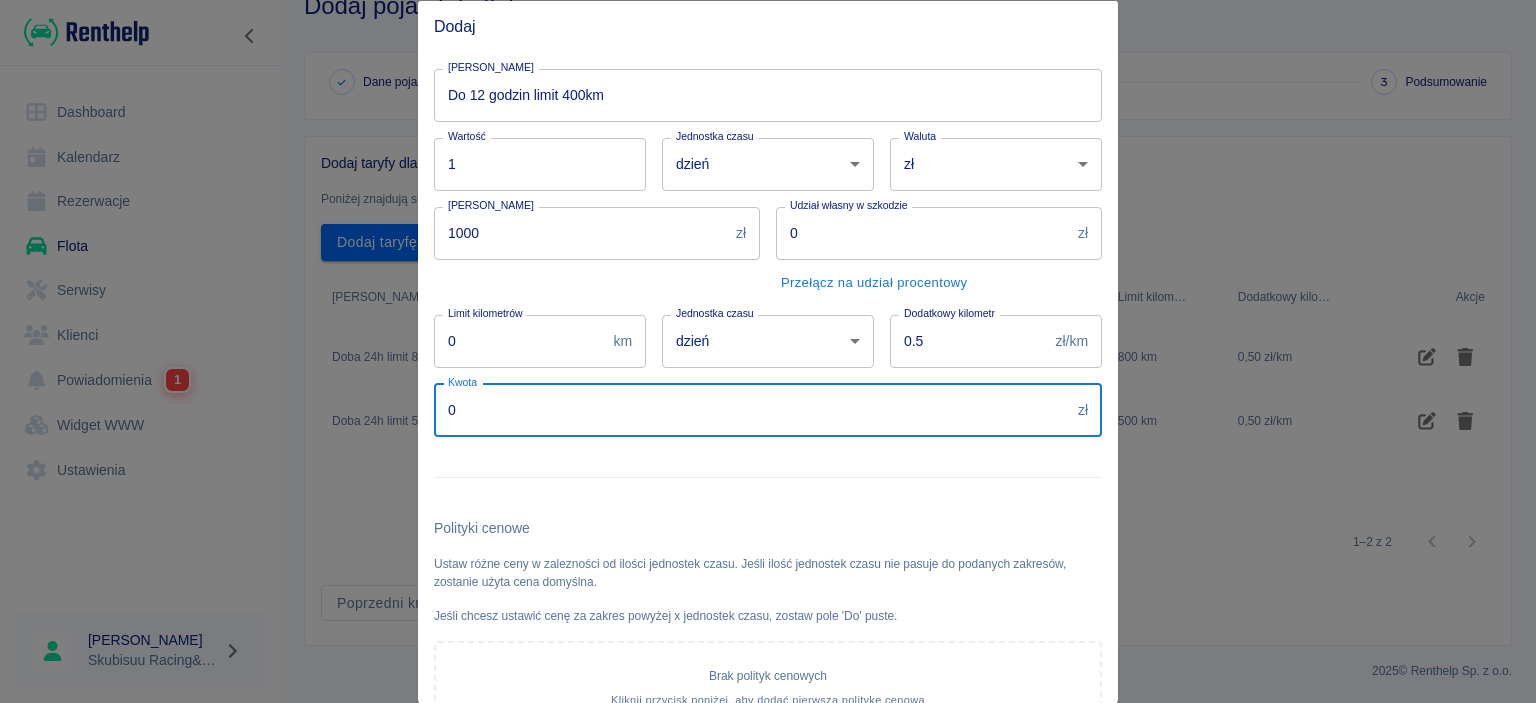 drag, startPoint x: 681, startPoint y: 403, endPoint x: 459, endPoint y: 400, distance: 222.02026 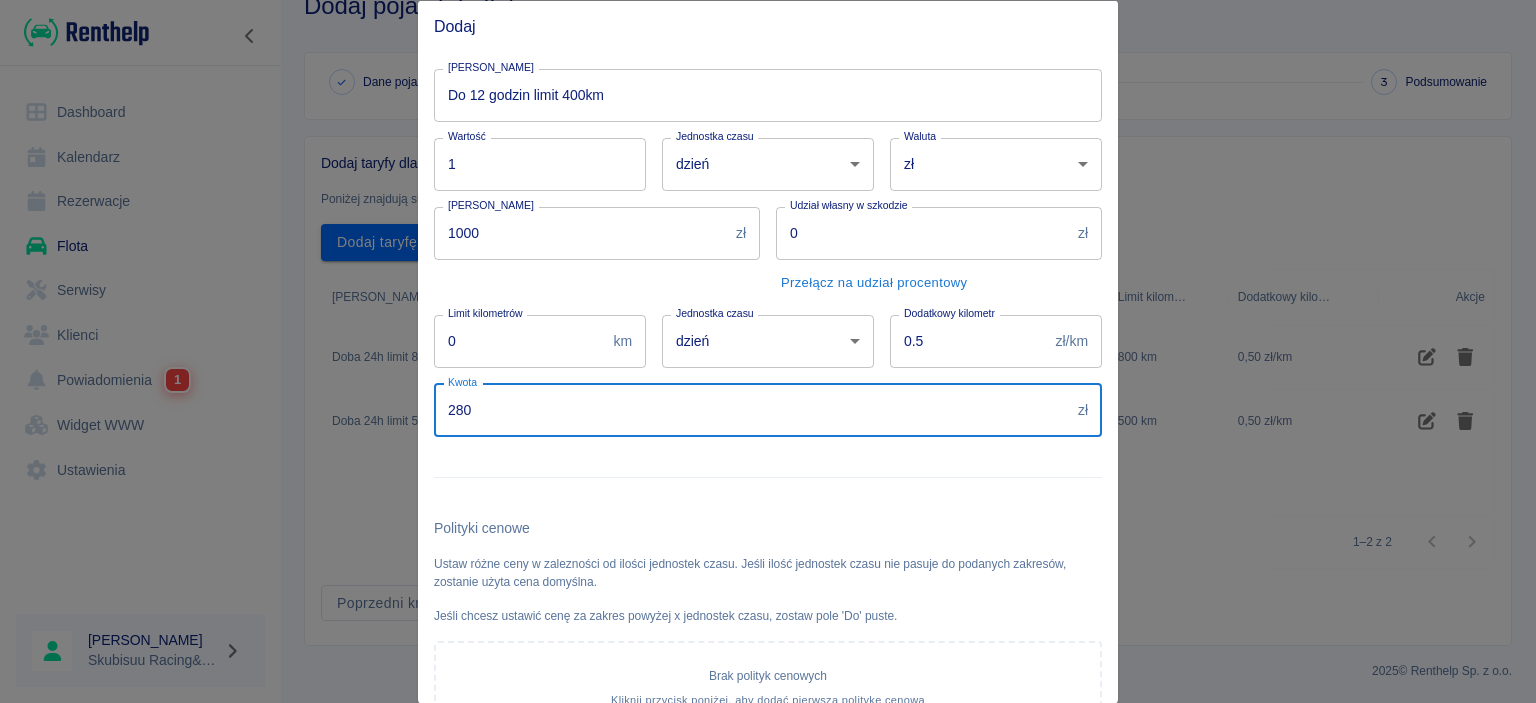 type on "280" 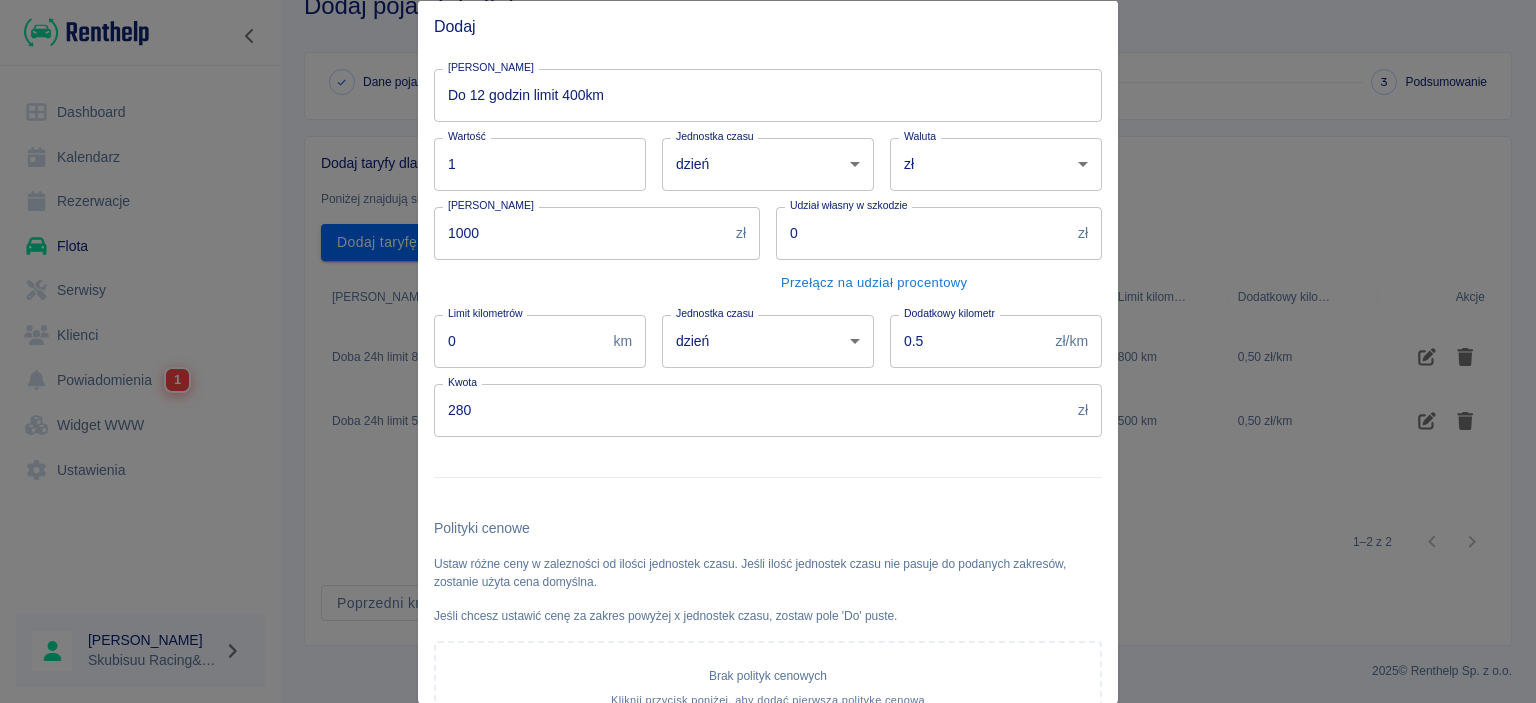 click on "Kaucja 1000 zł Kaucja" at bounding box center (589, 244) 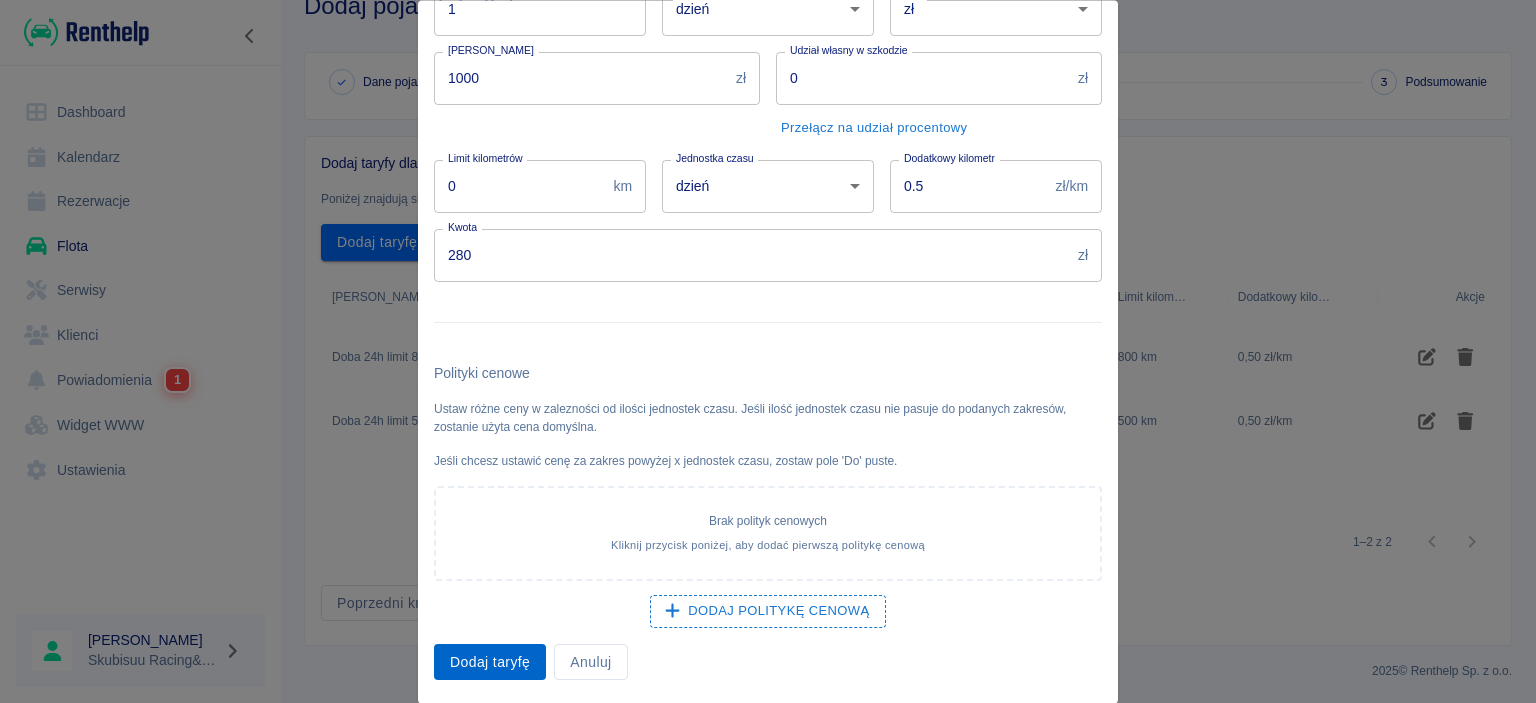 click on "Dodaj taryfę" at bounding box center (490, 662) 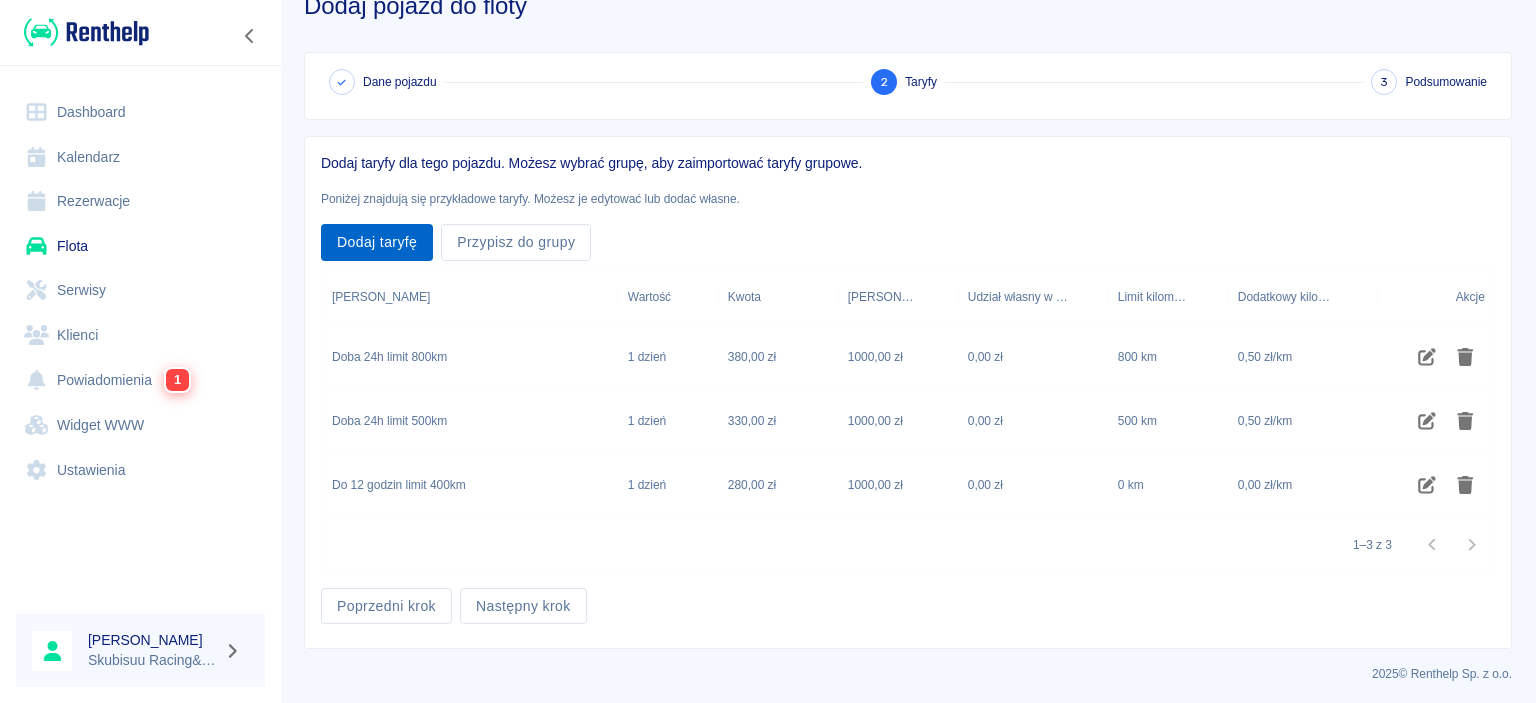 click on "Dodaj taryfę" at bounding box center [377, 242] 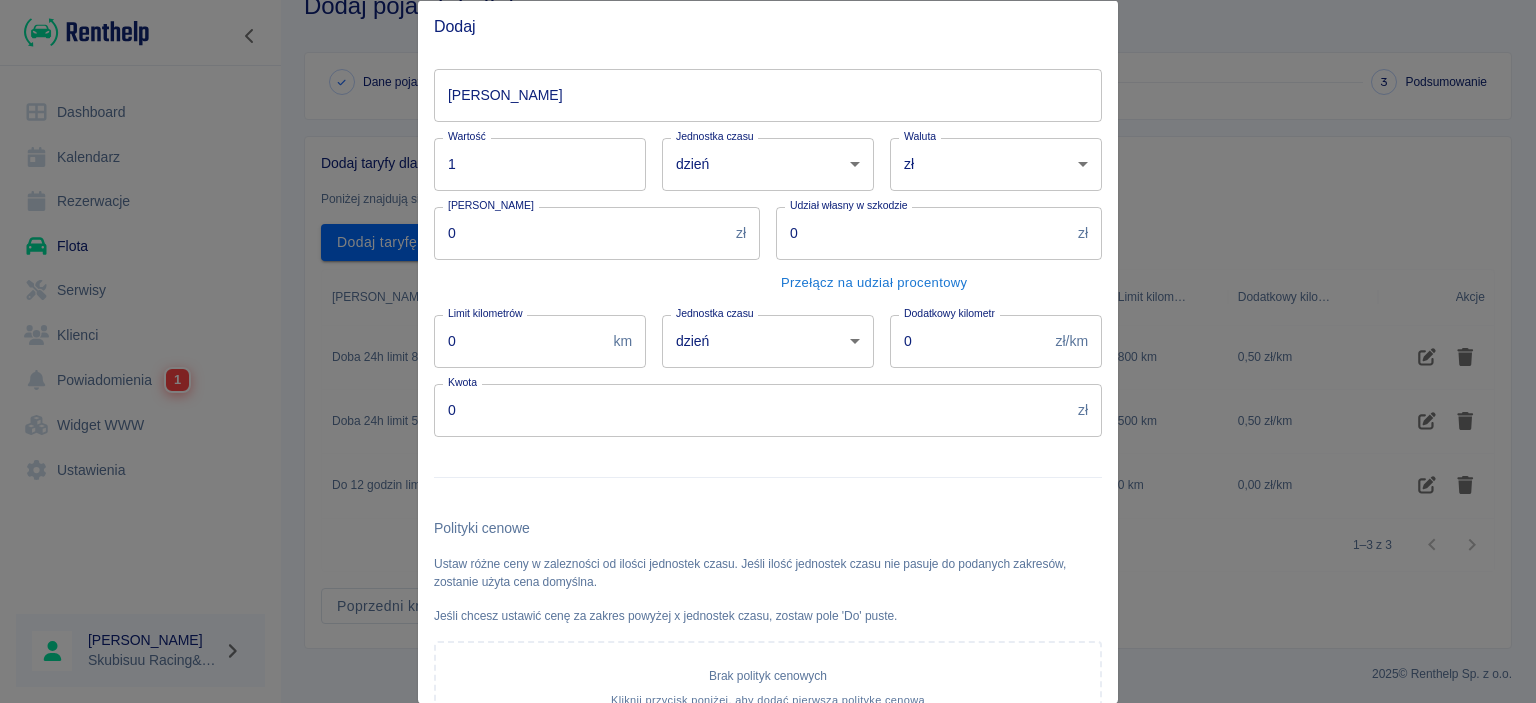 click on "Nazwa taryfy" at bounding box center (768, 94) 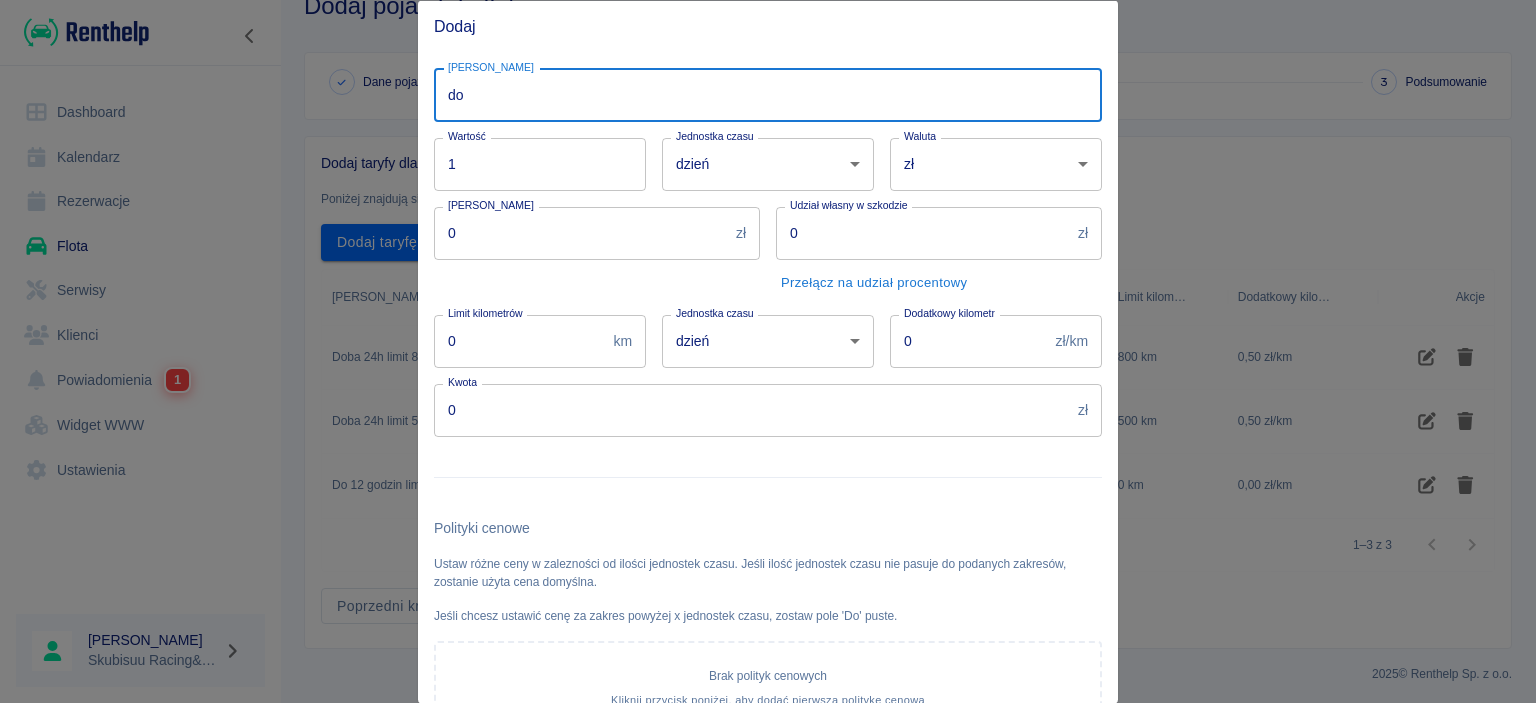 type on "d" 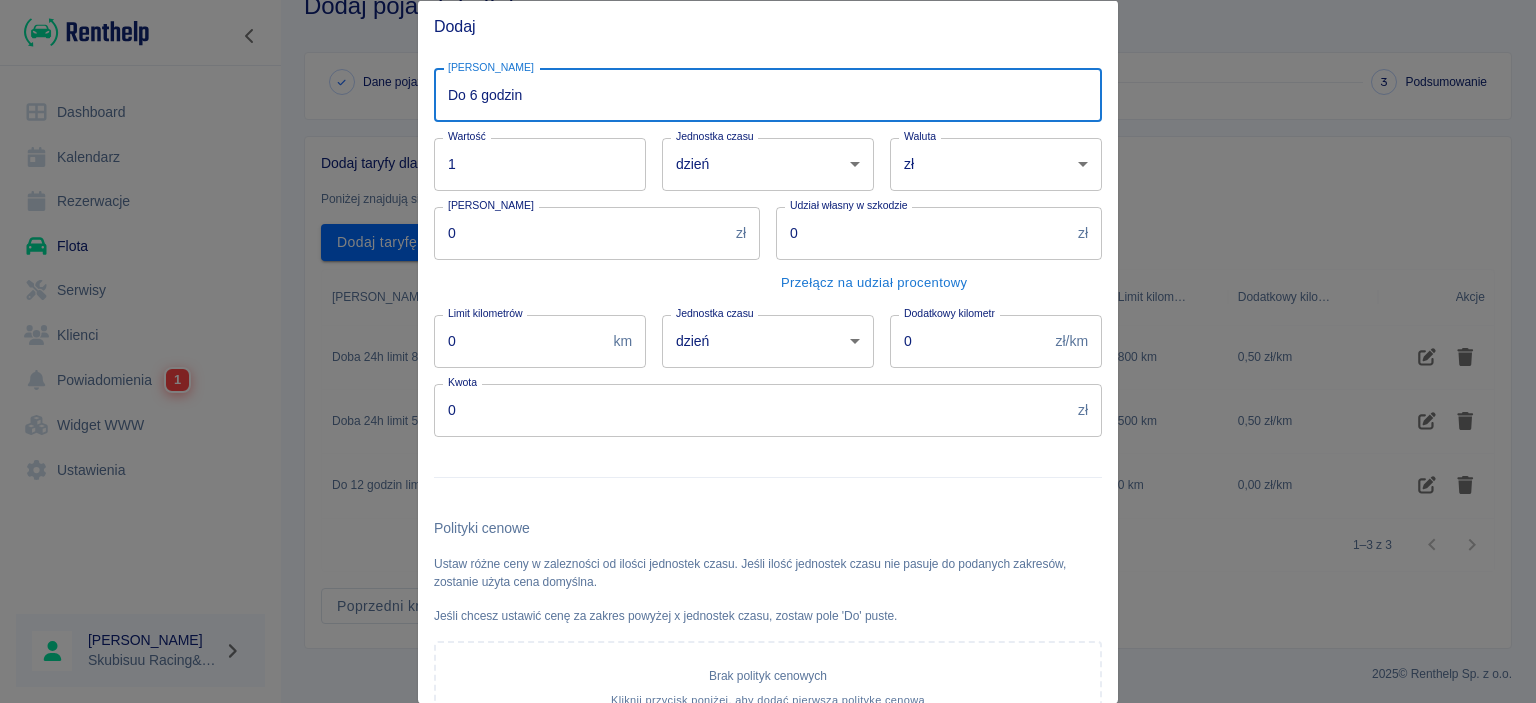 type on "Do 6 godzin" 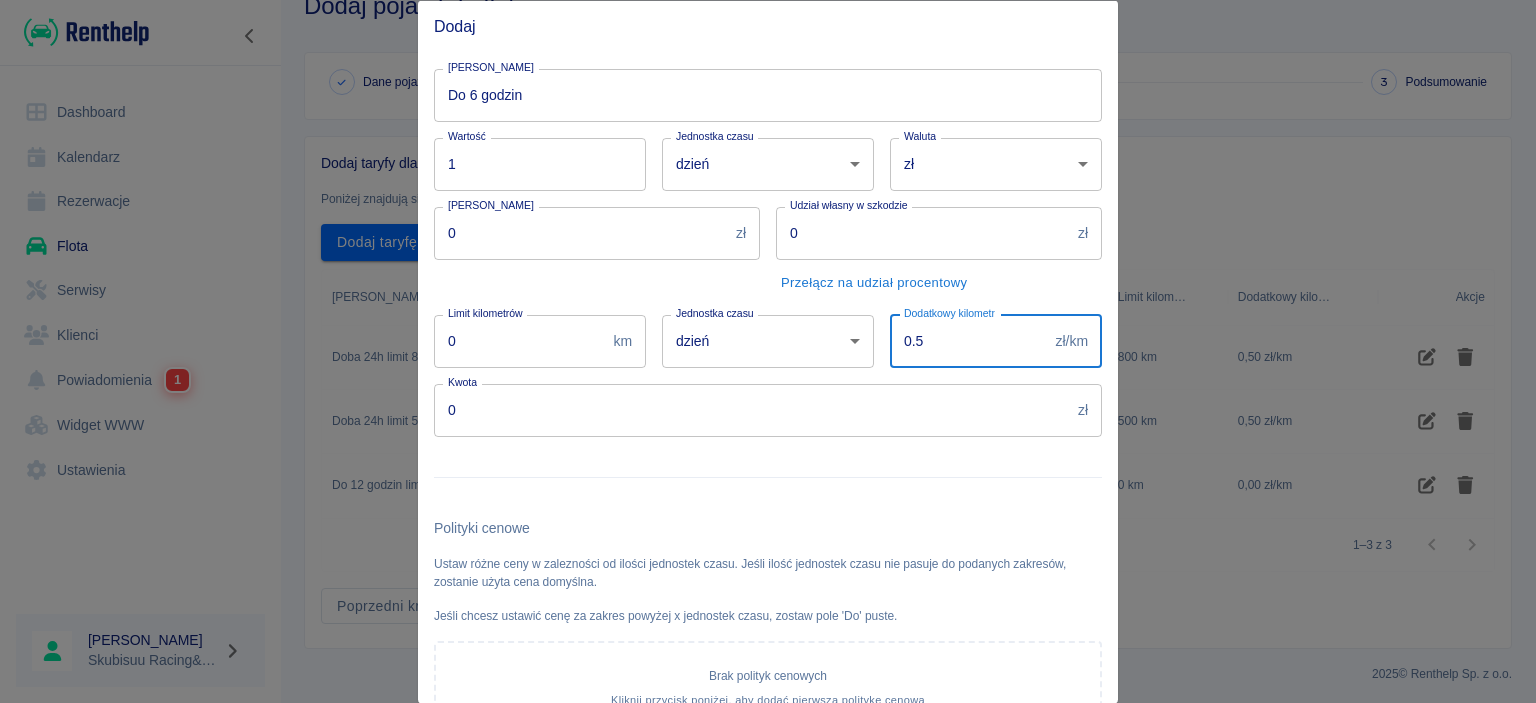type on "0.5" 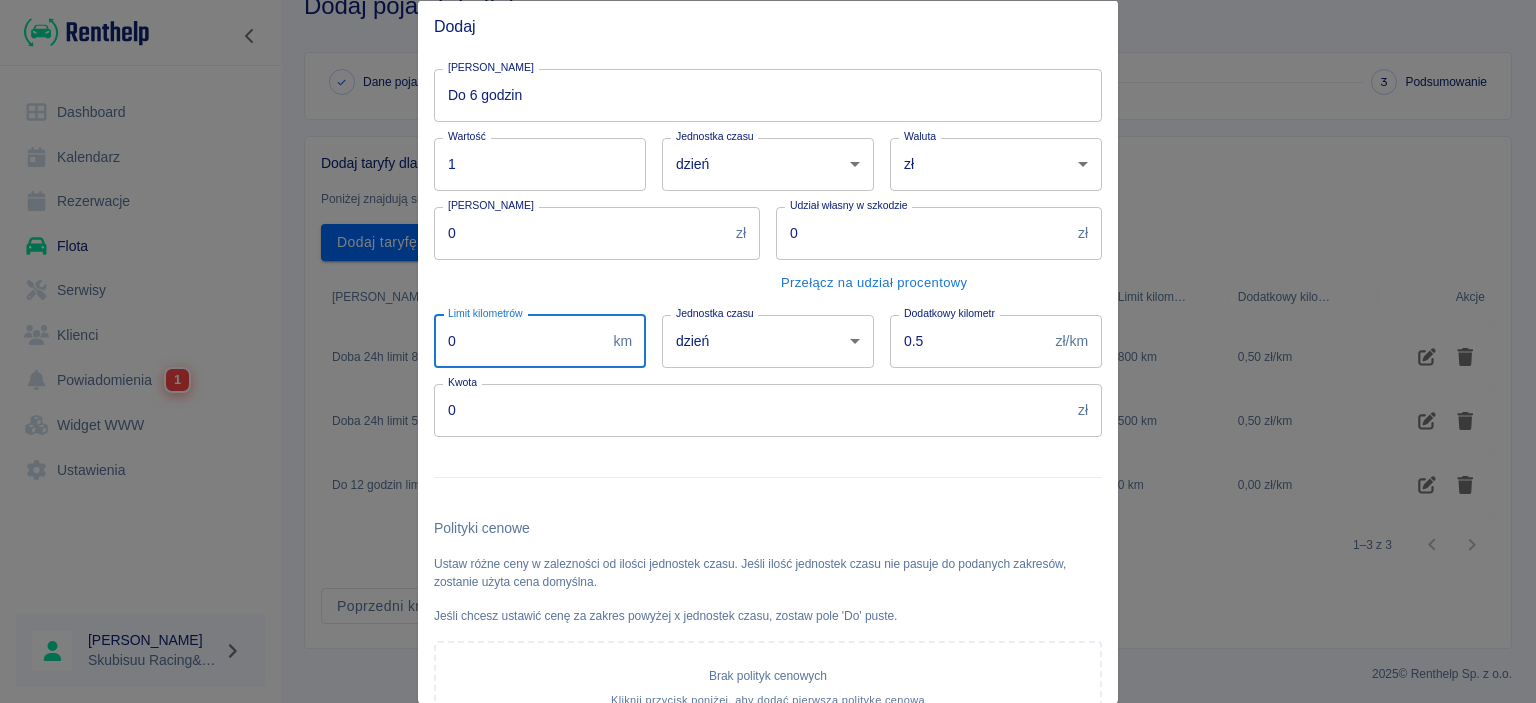 drag, startPoint x: 526, startPoint y: 322, endPoint x: 497, endPoint y: 322, distance: 29 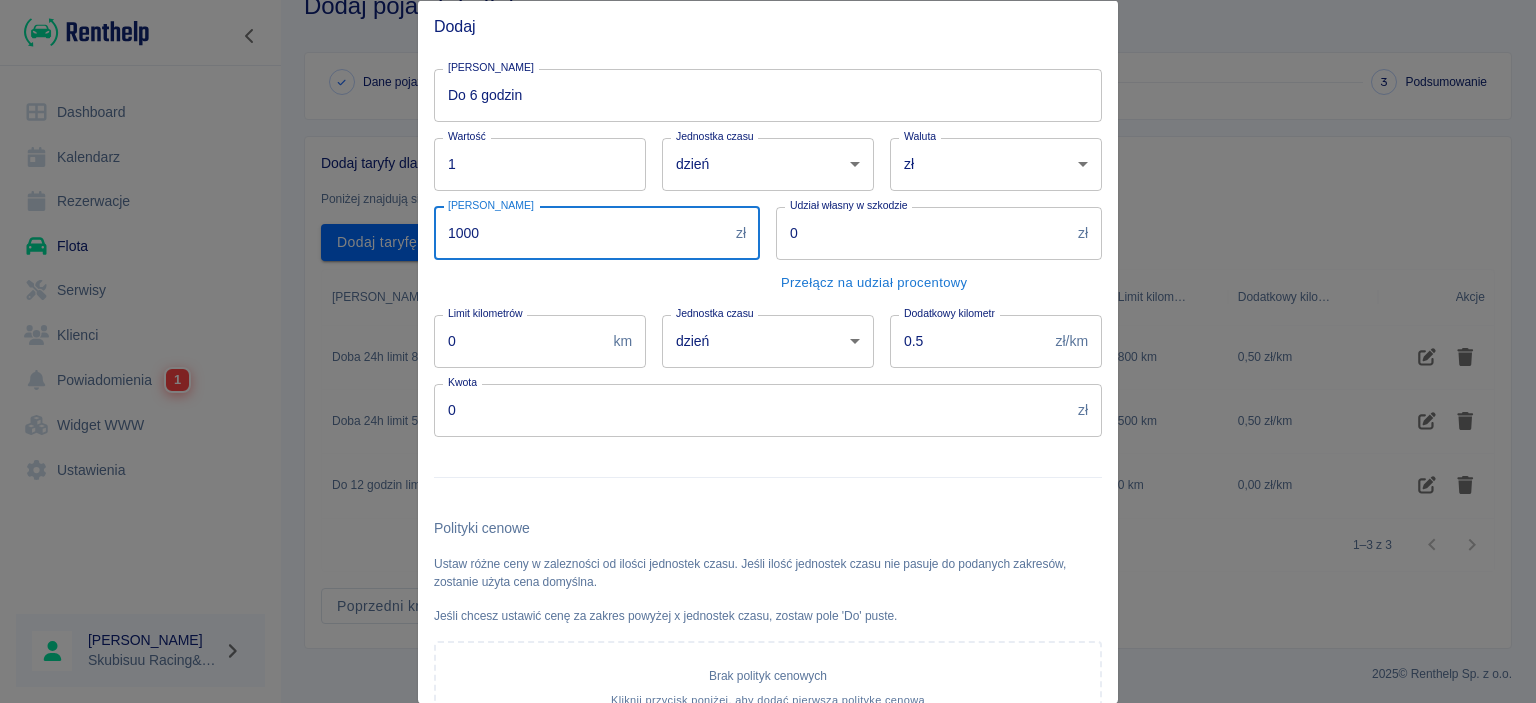 type on "1000" 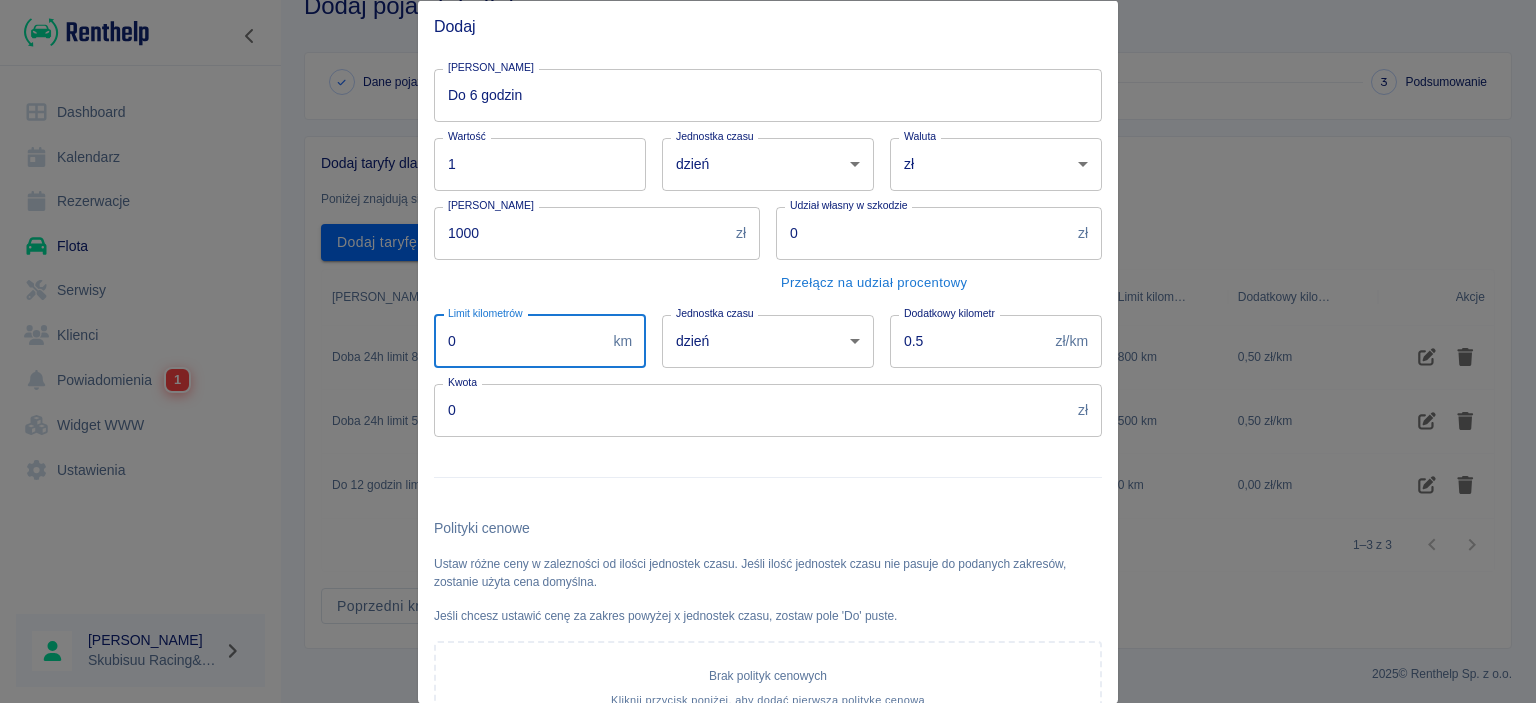 drag, startPoint x: 497, startPoint y: 351, endPoint x: 322, endPoint y: 315, distance: 178.66449 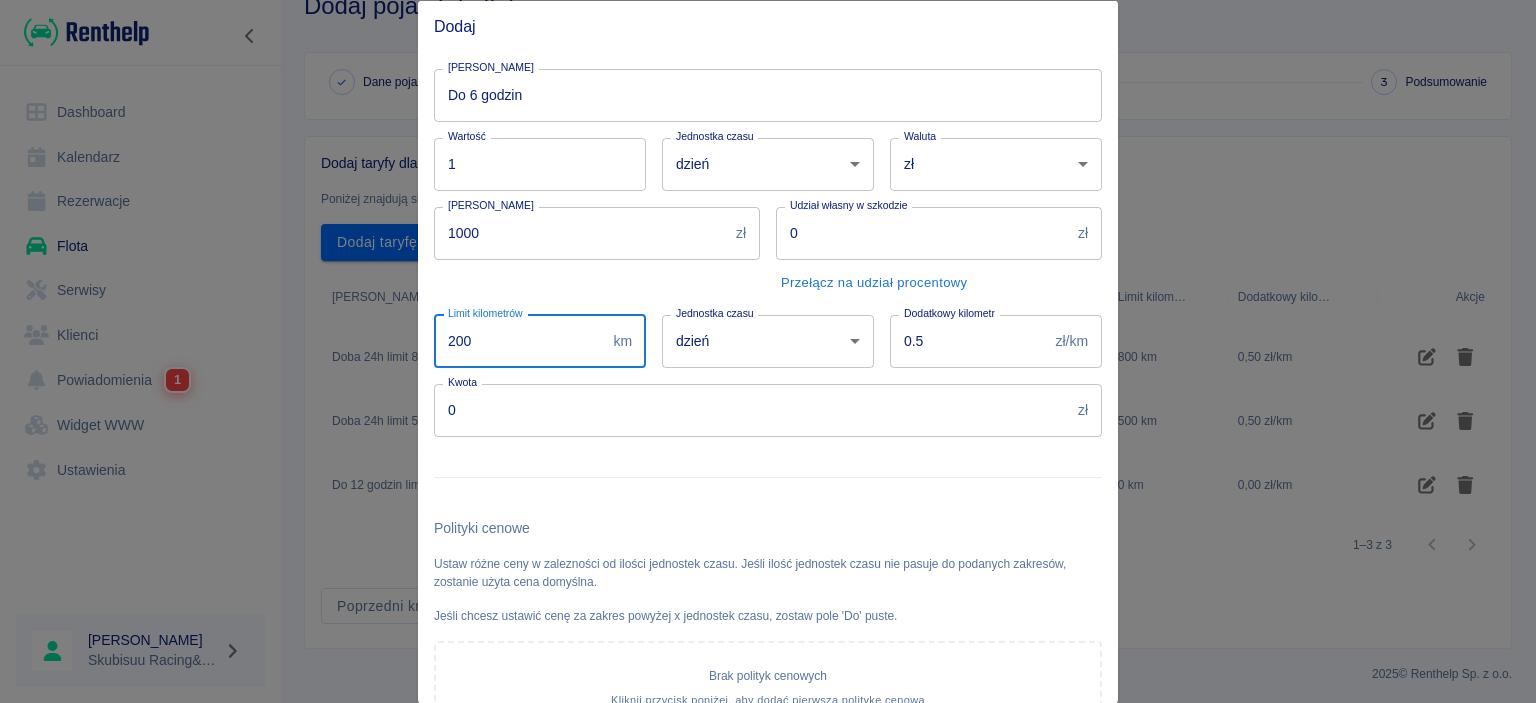 type on "200" 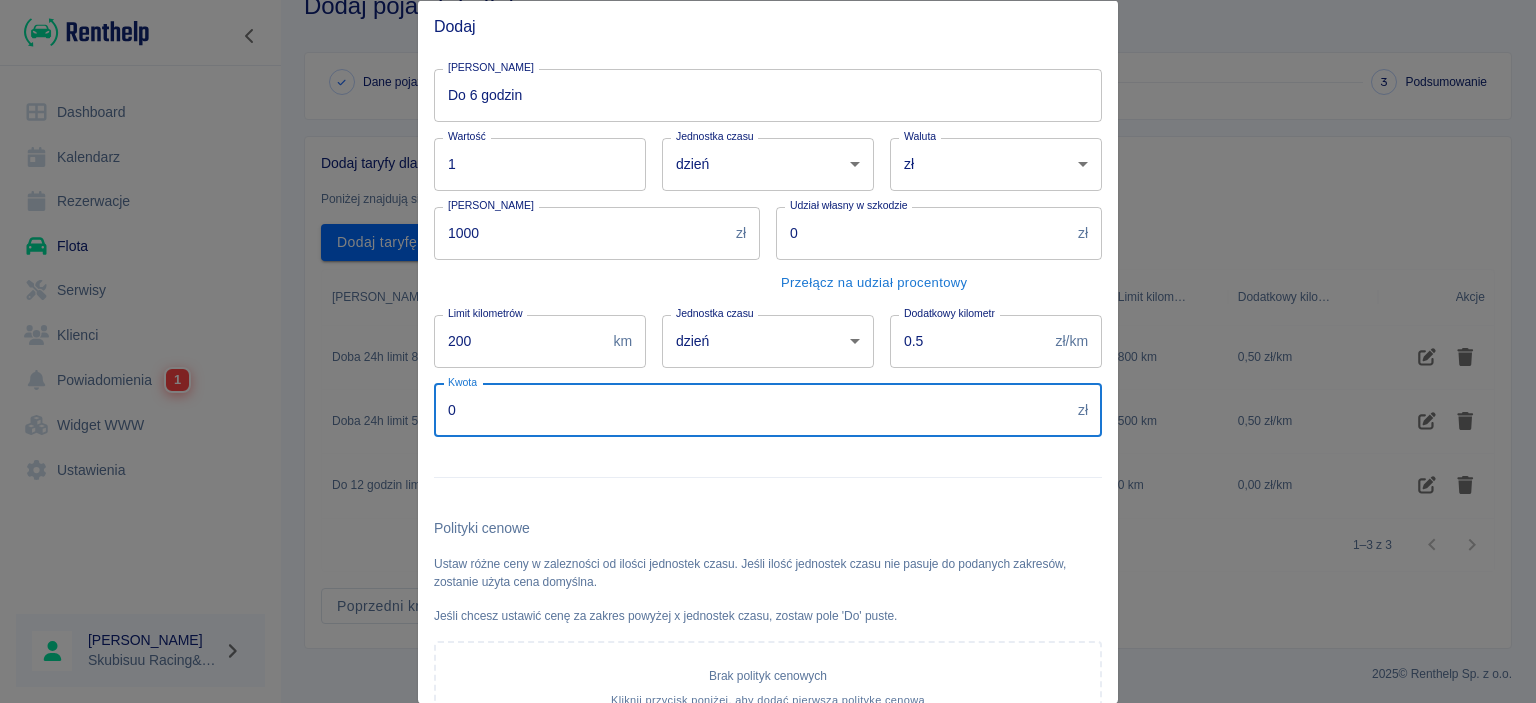 drag, startPoint x: 542, startPoint y: 397, endPoint x: 347, endPoint y: 430, distance: 197.7726 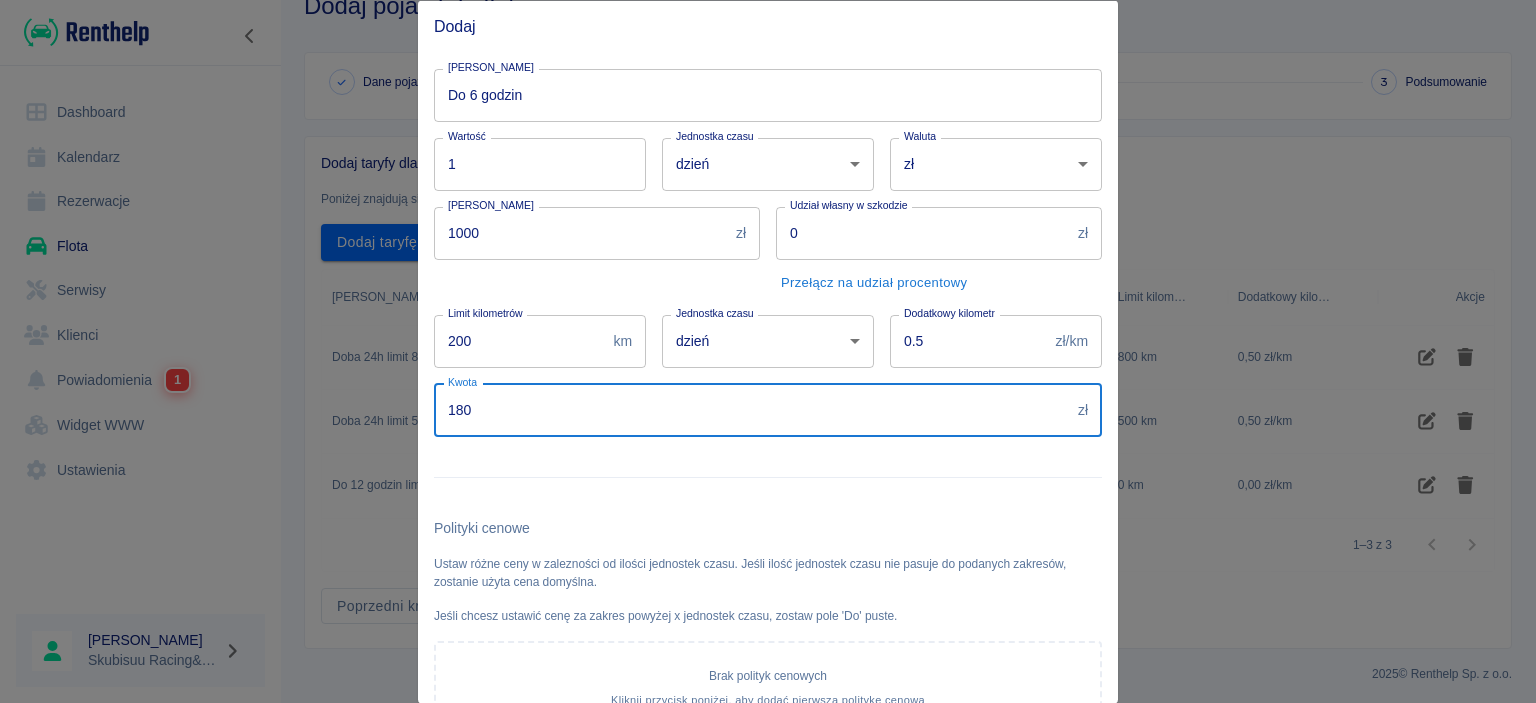 type on "180" 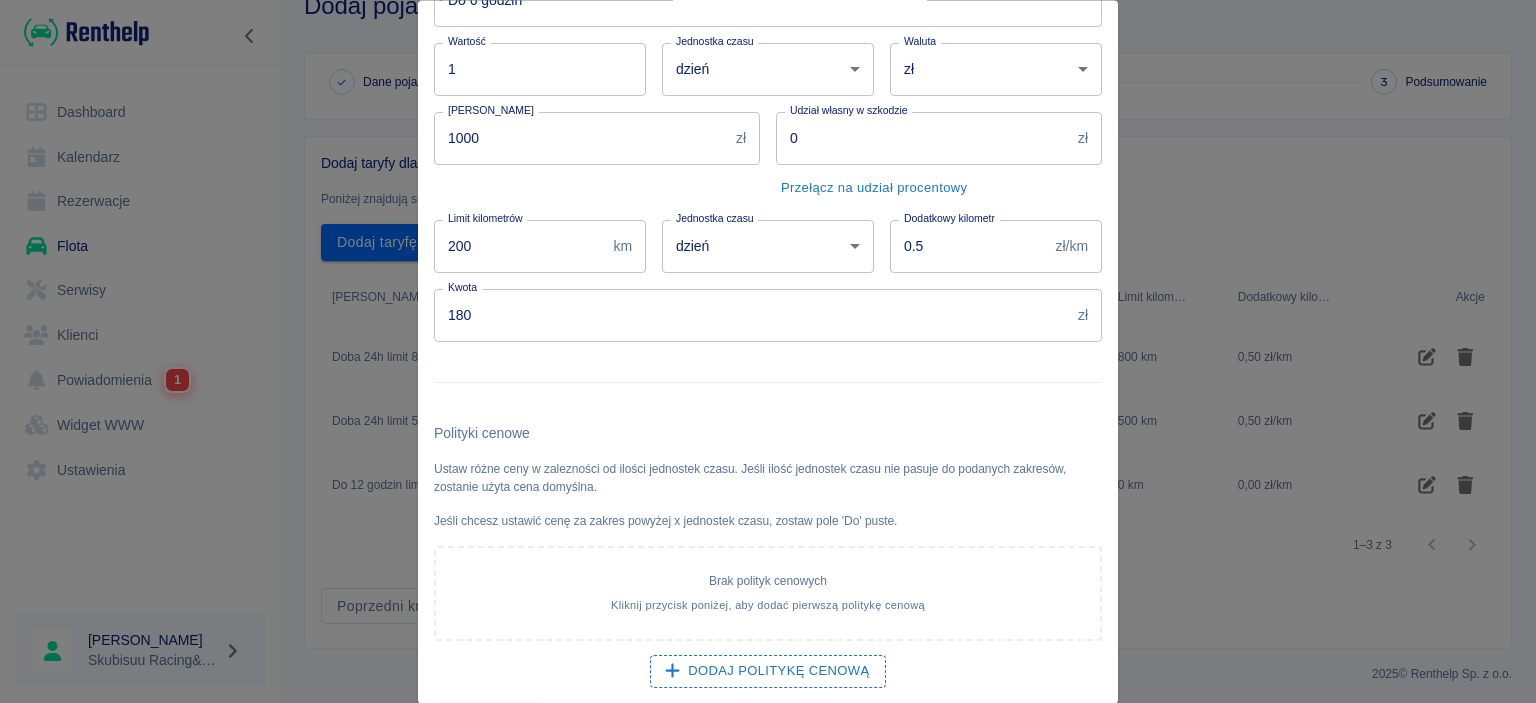 scroll, scrollTop: 154, scrollLeft: 0, axis: vertical 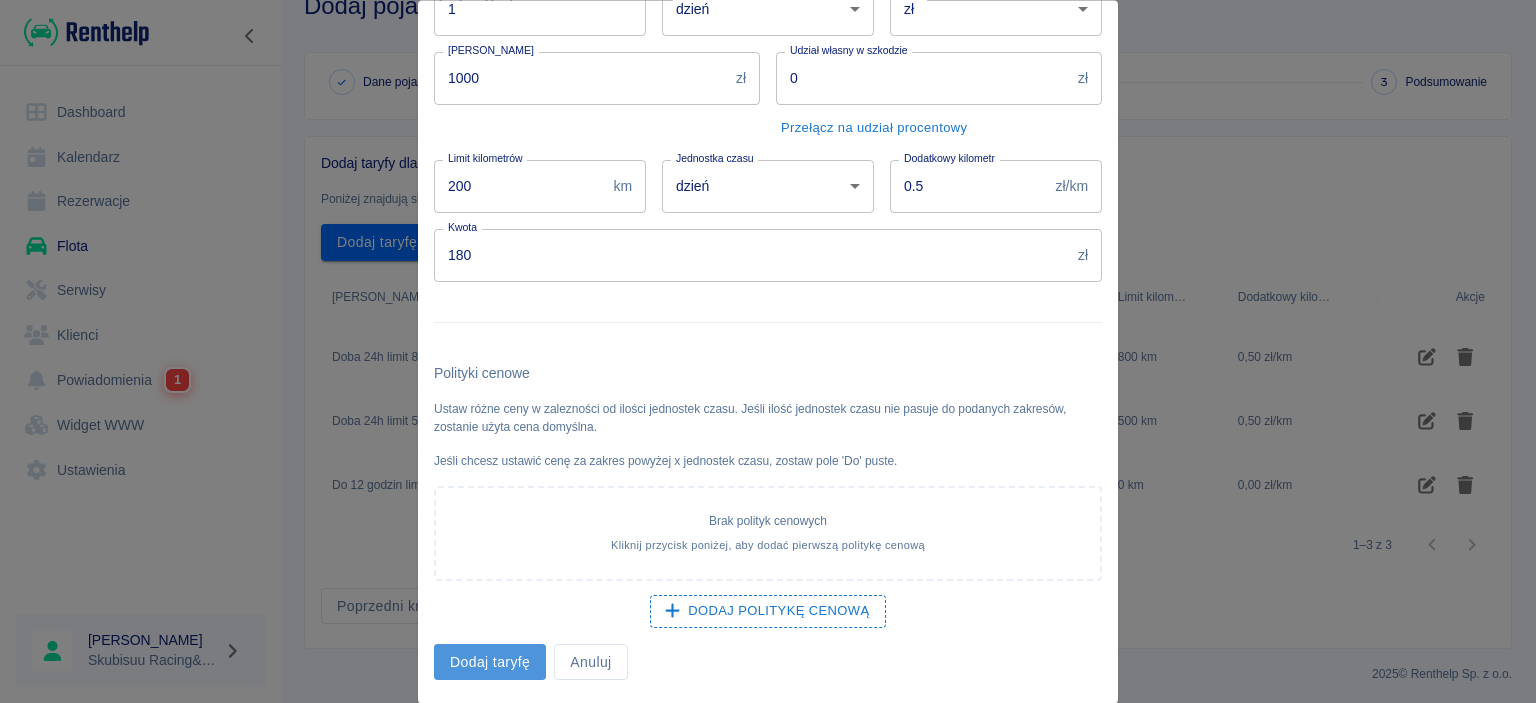 click on "Dodaj taryfę" at bounding box center (490, 662) 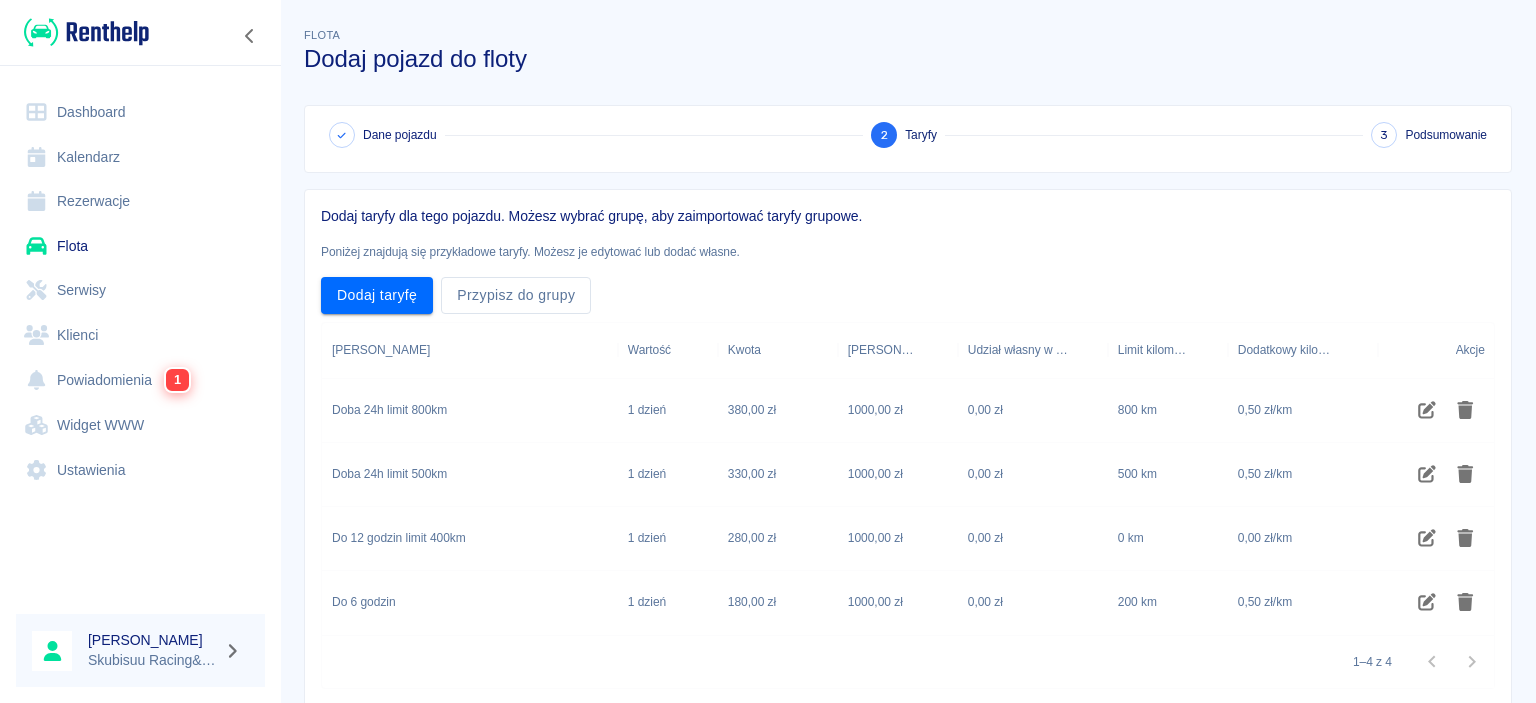 scroll, scrollTop: 119, scrollLeft: 0, axis: vertical 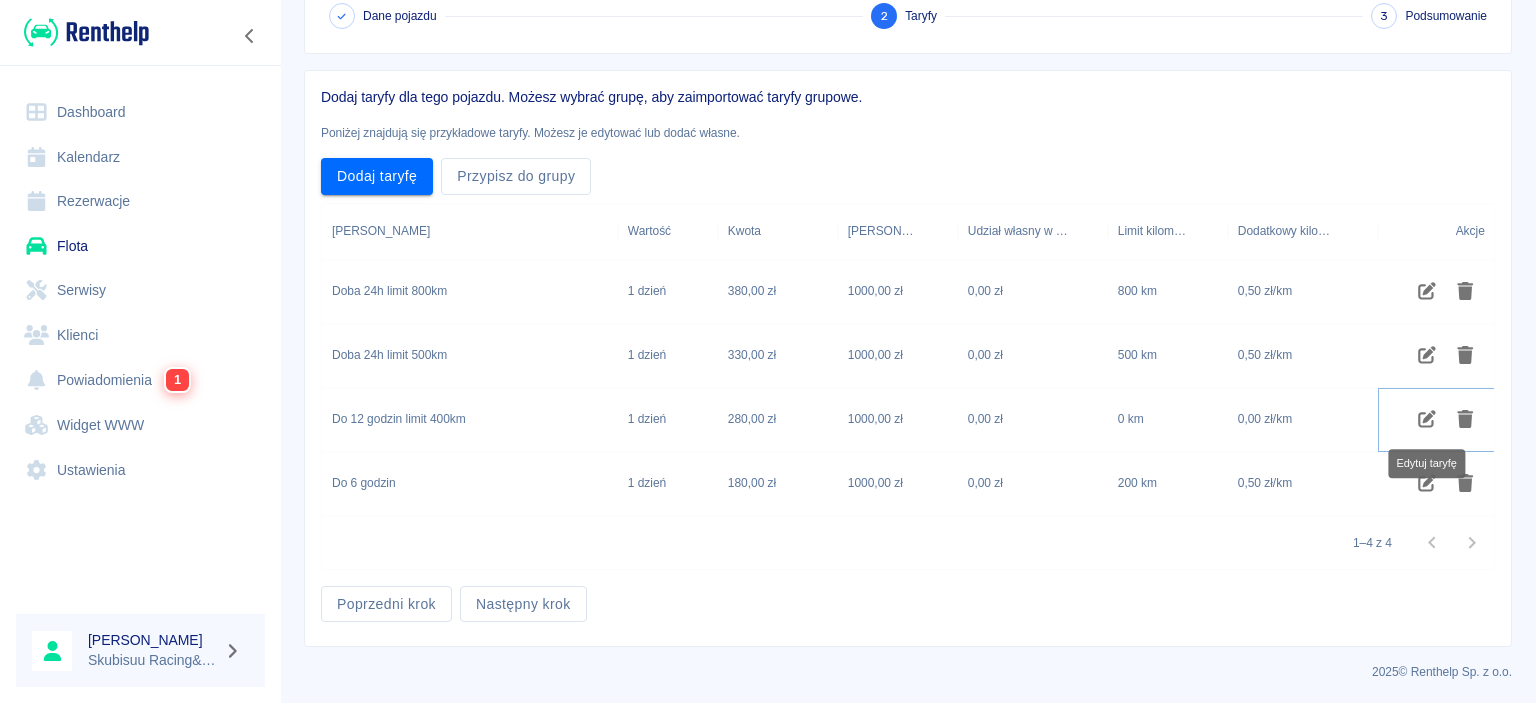 click 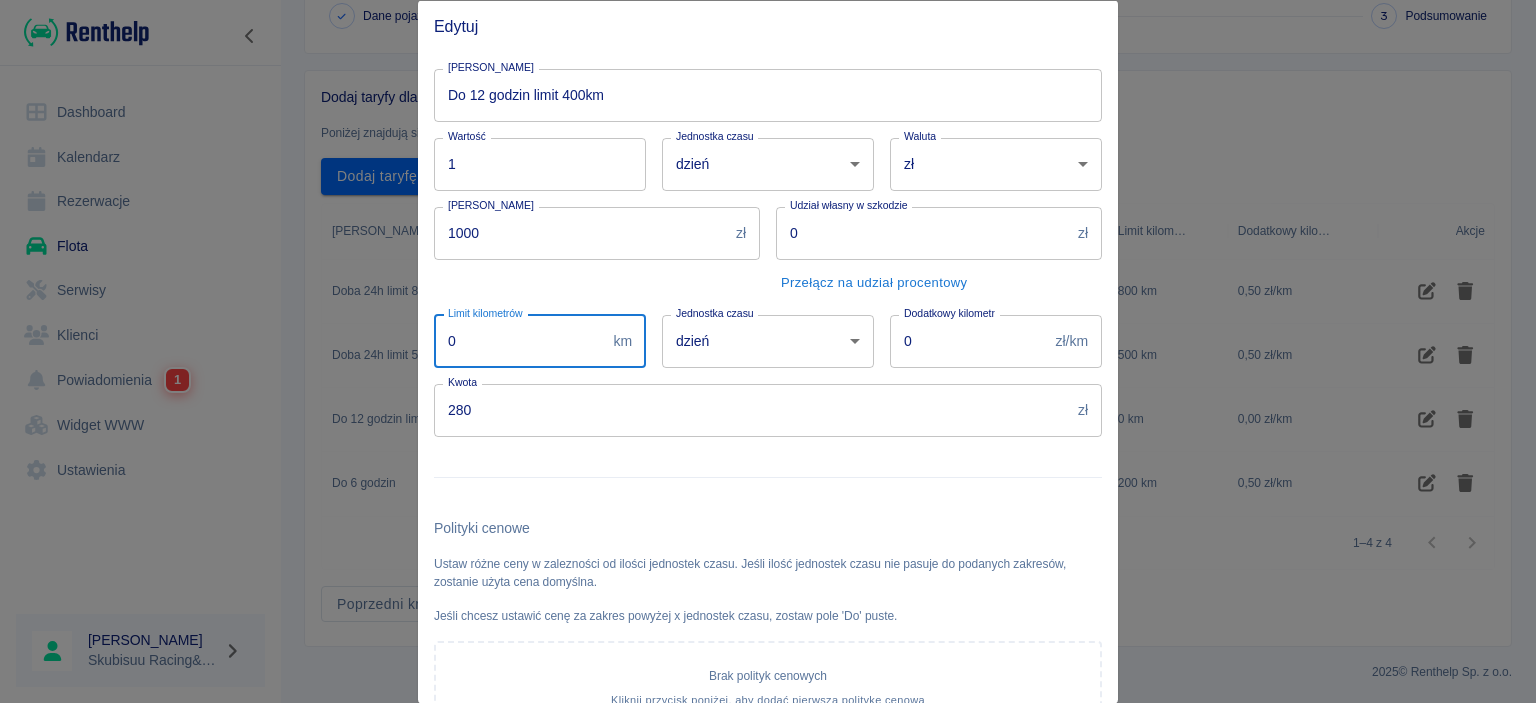 click on "0" at bounding box center (519, 340) 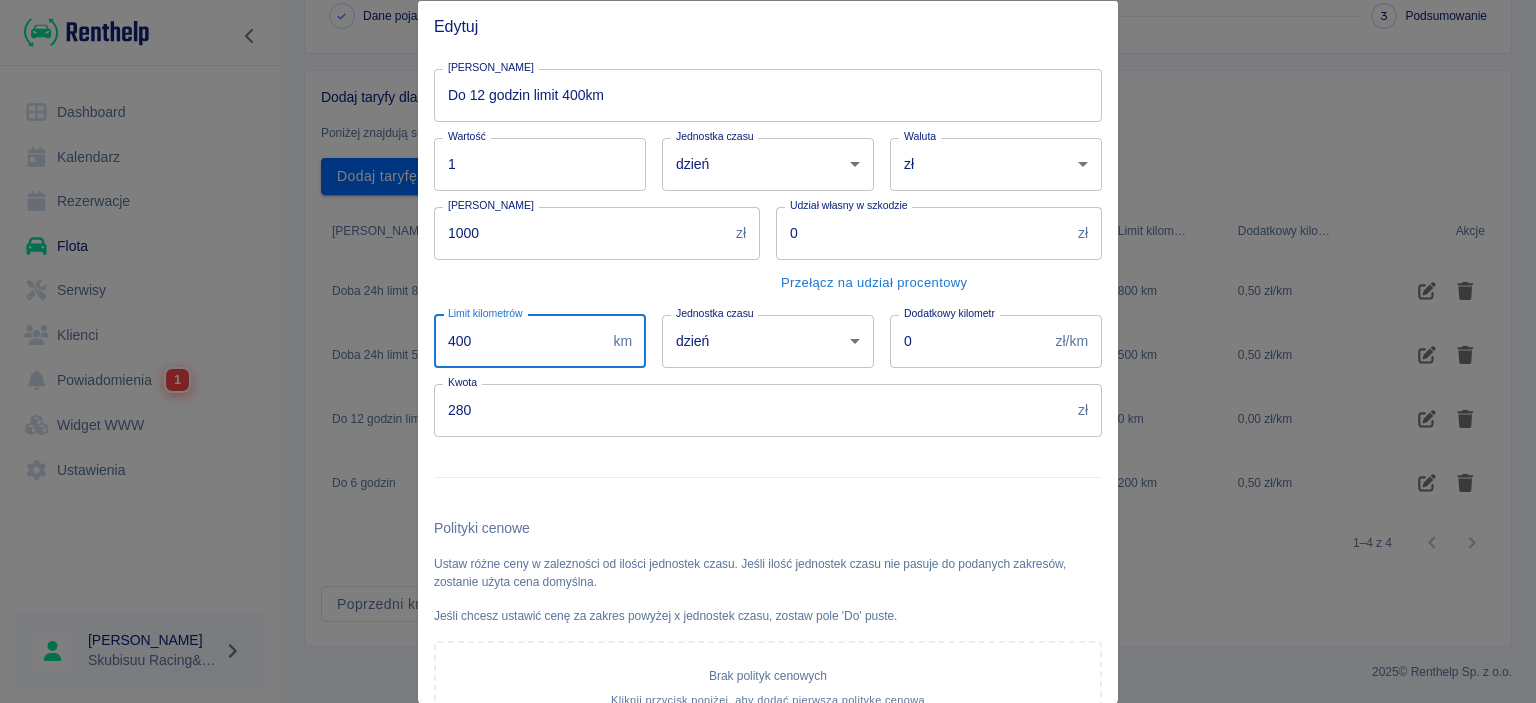 scroll, scrollTop: 154, scrollLeft: 0, axis: vertical 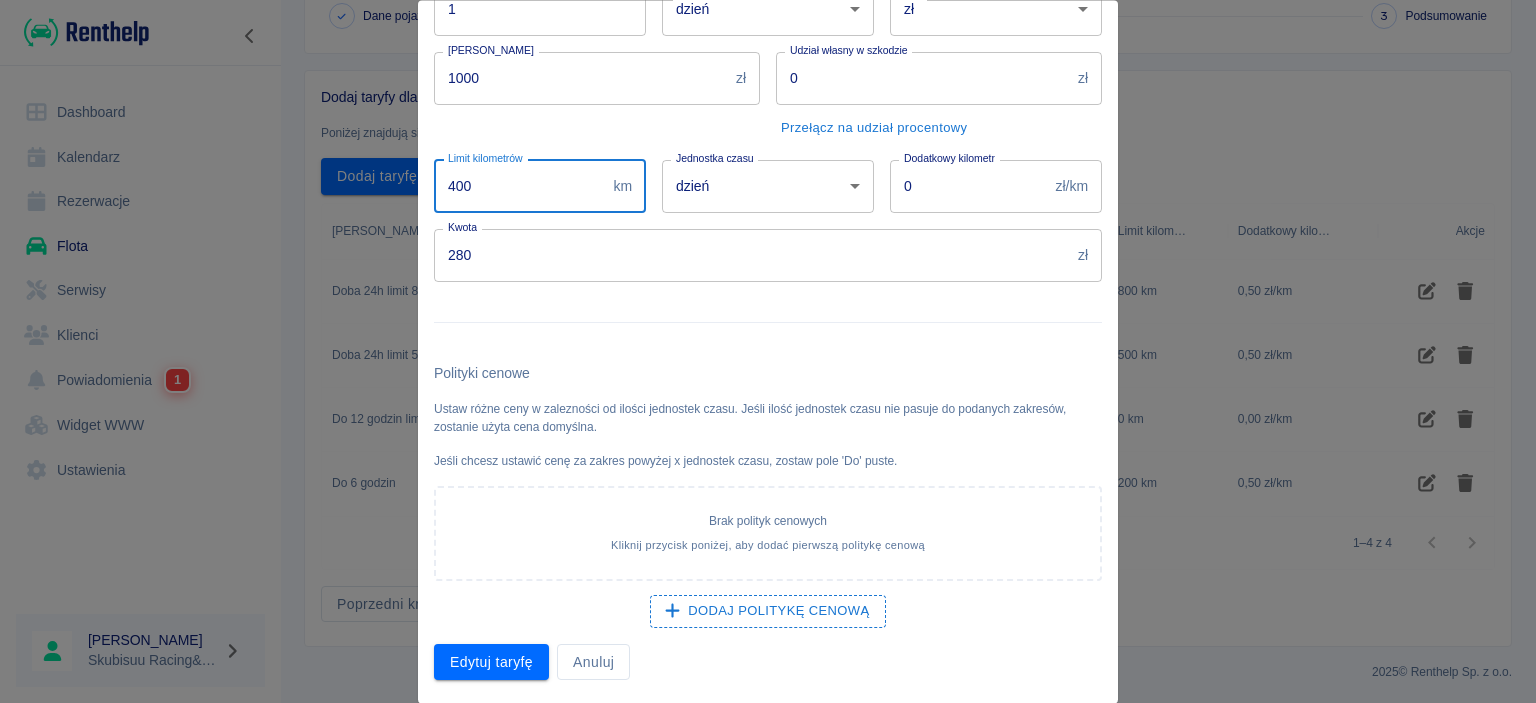 type on "400" 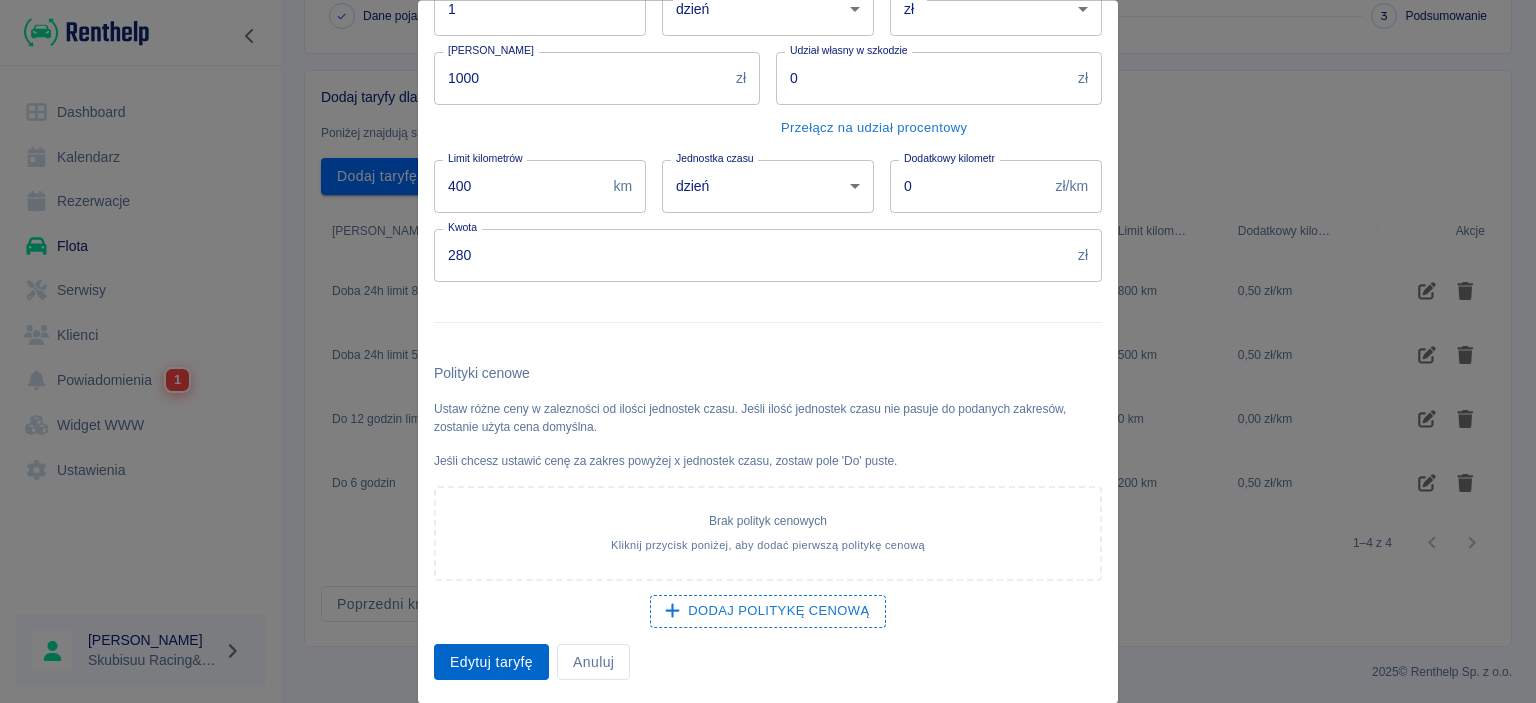 click on "Edytuj taryfę" at bounding box center (491, 662) 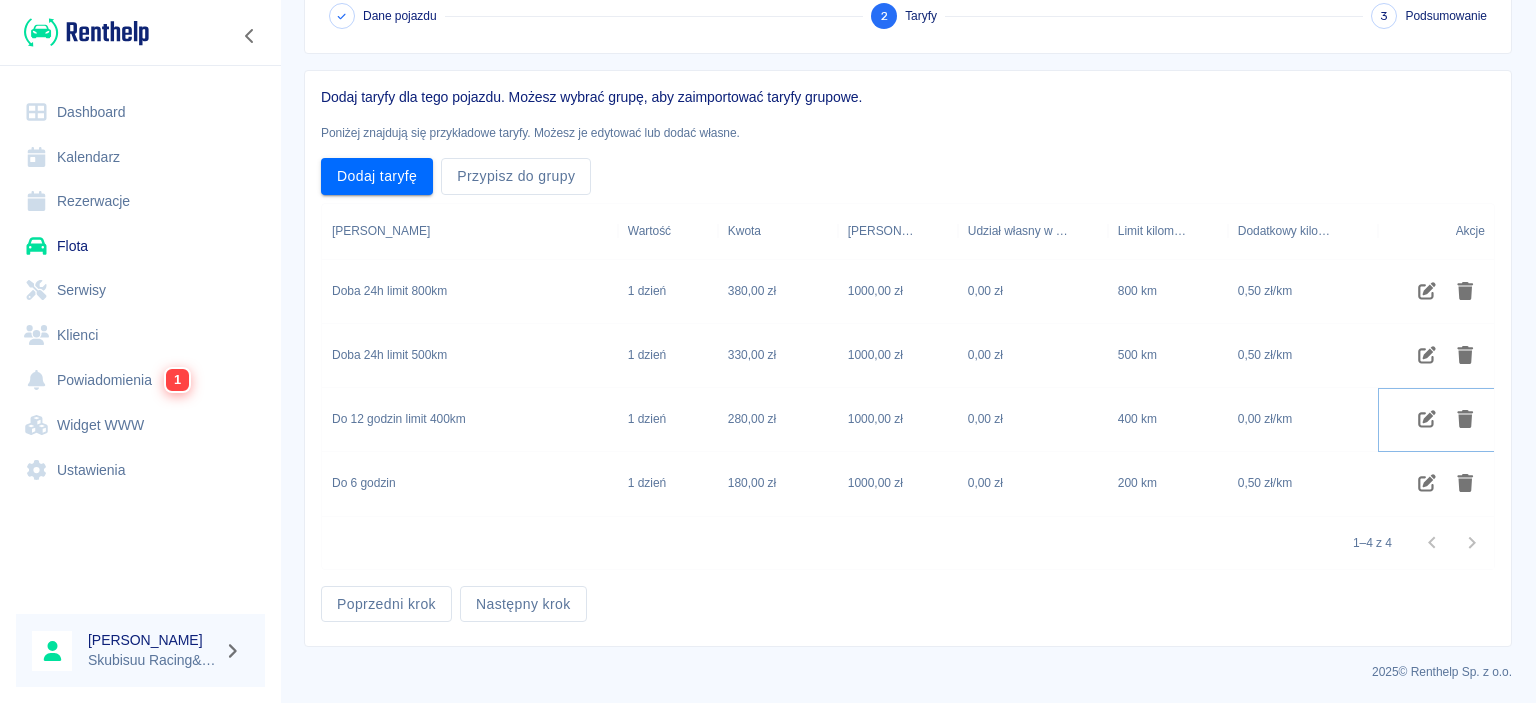 click 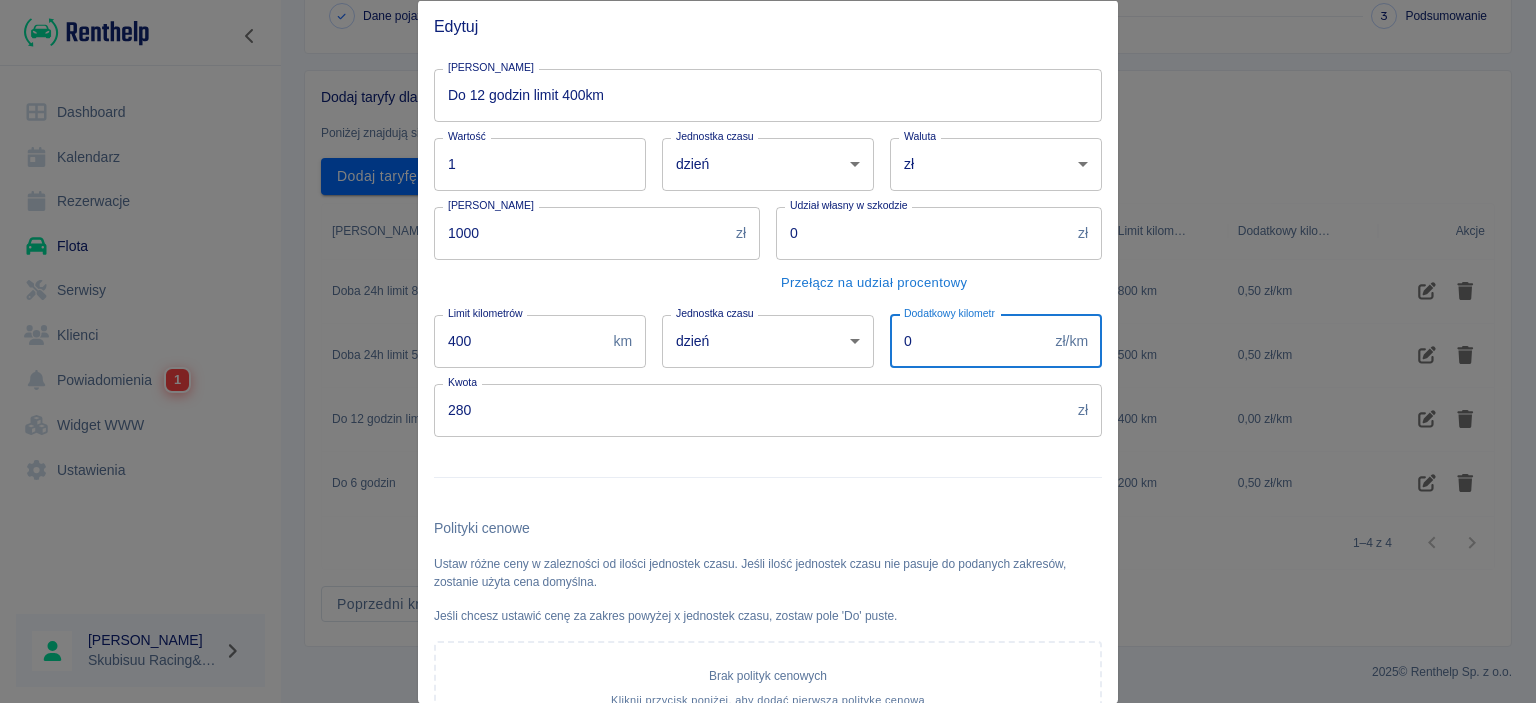click on "0" at bounding box center (969, 340) 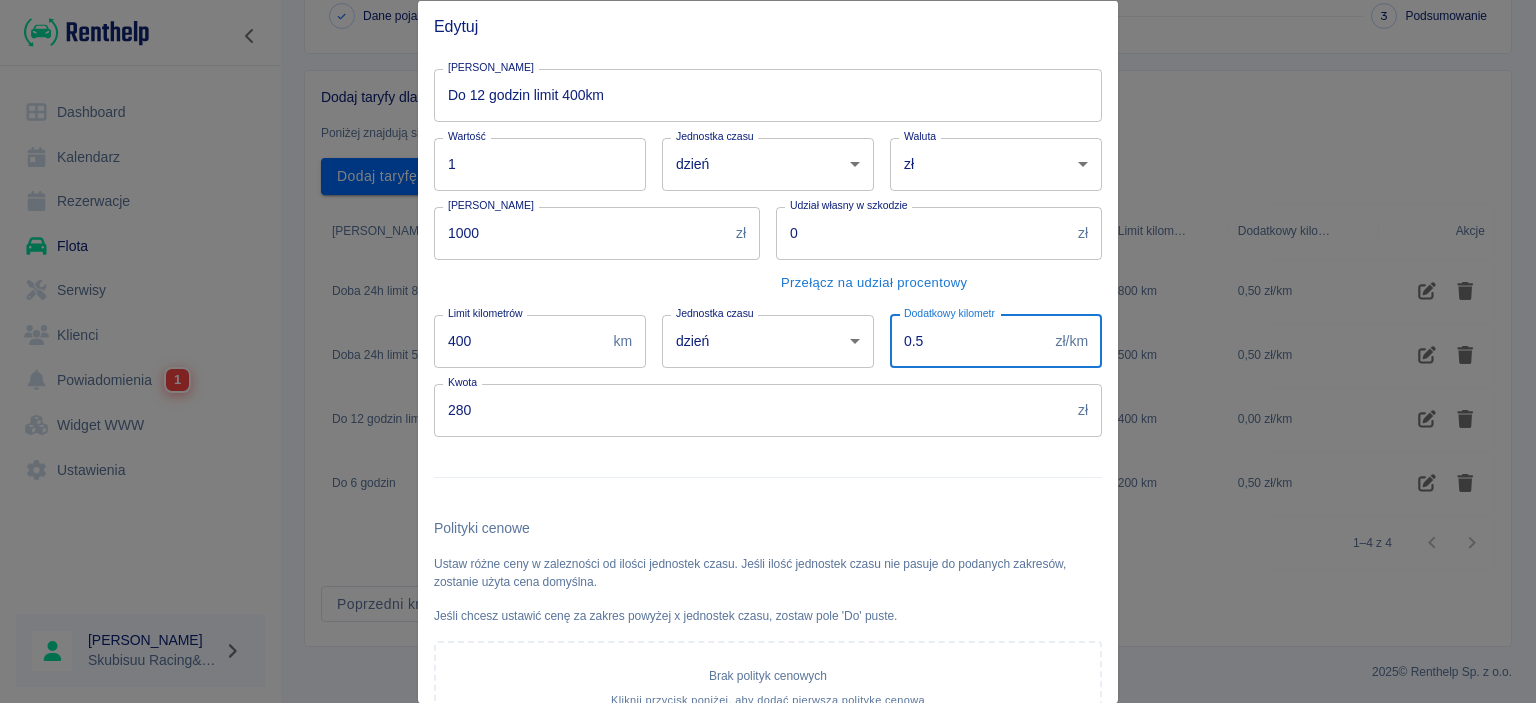 scroll, scrollTop: 154, scrollLeft: 0, axis: vertical 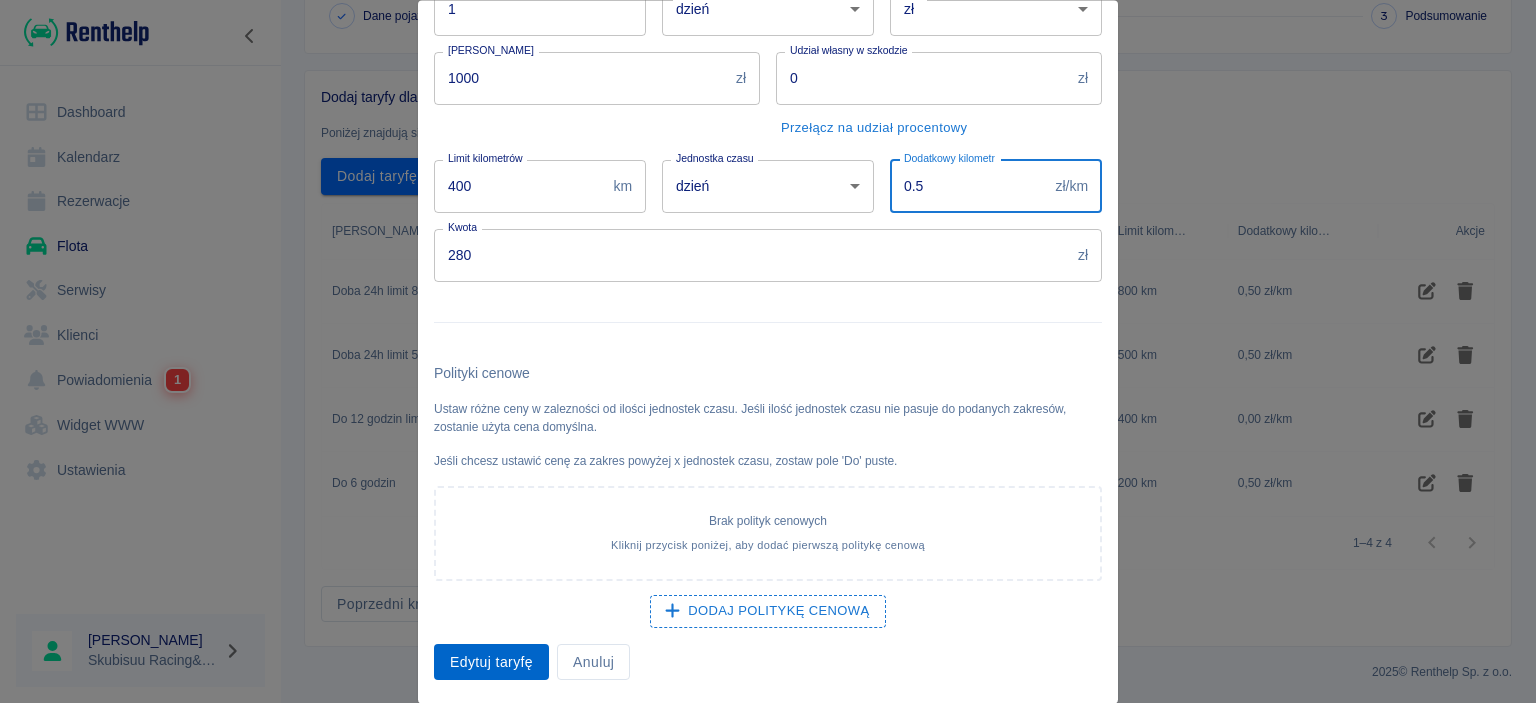 type on "0.5" 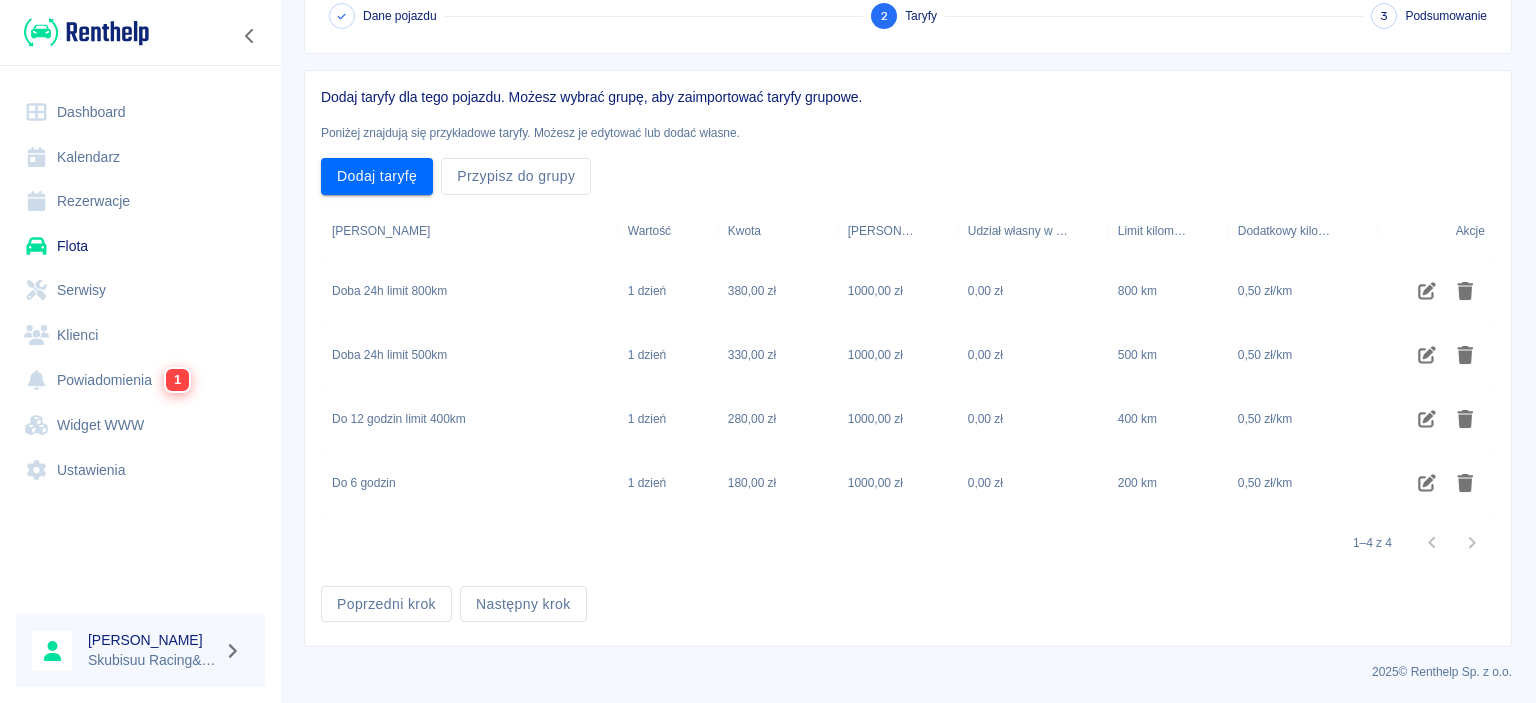 click on "Do 6 godzin" at bounding box center (470, 484) 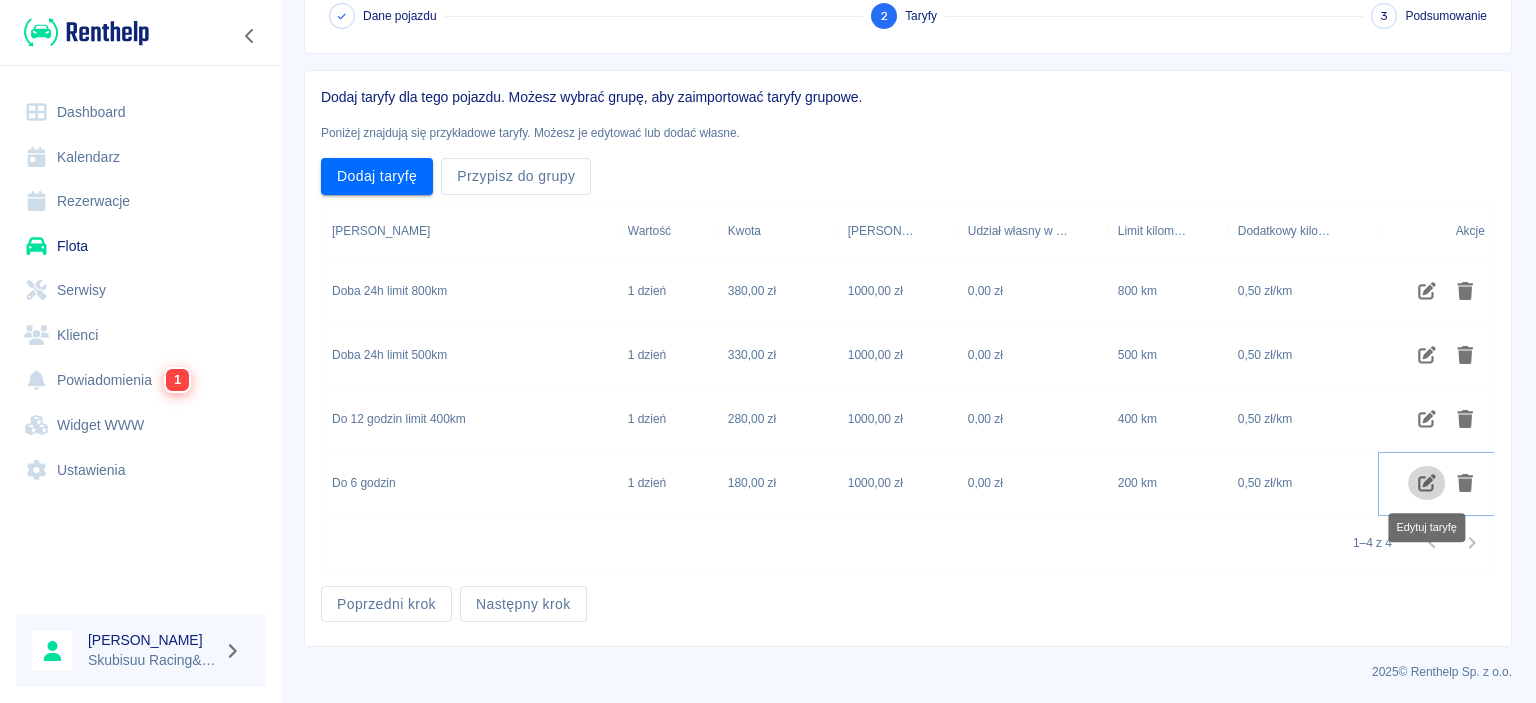 click 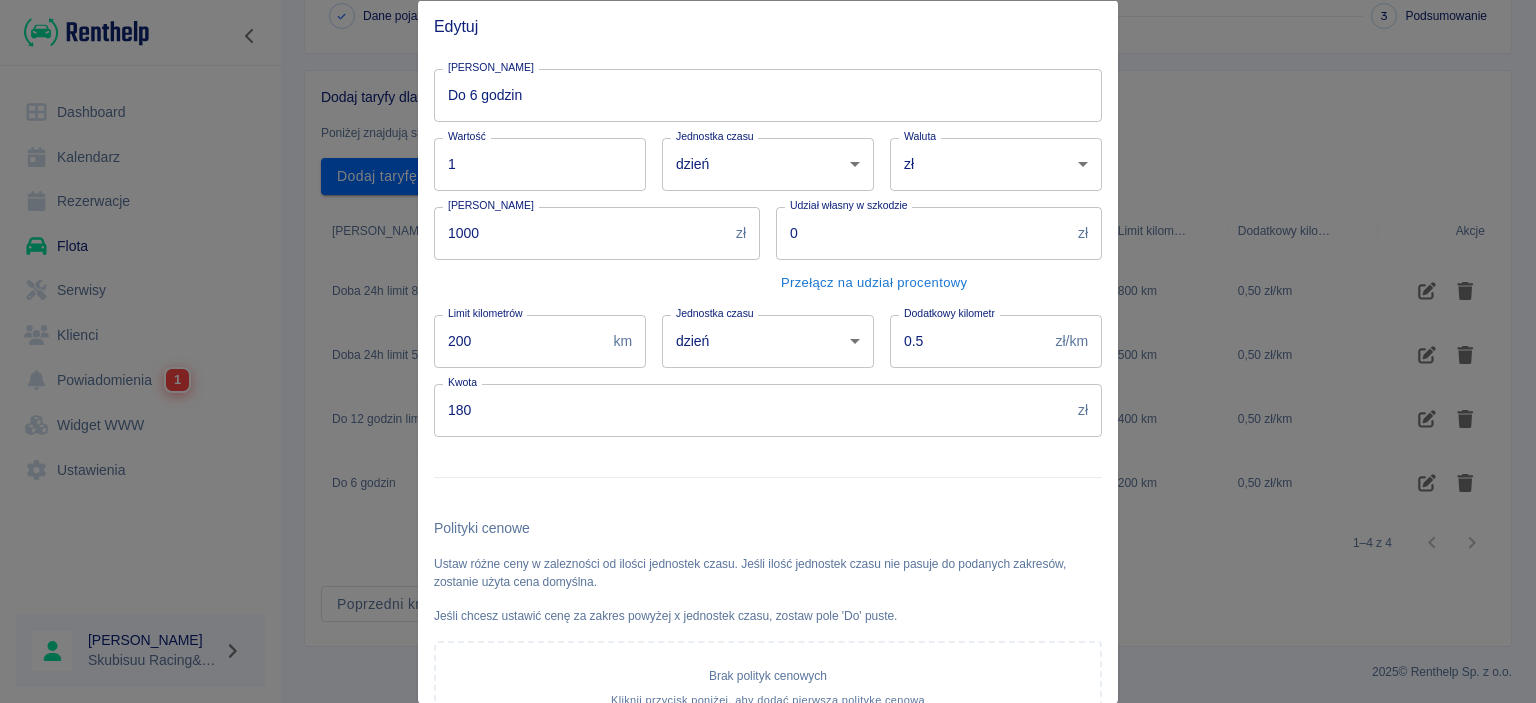 click on "Do 6 godzin" at bounding box center (768, 94) 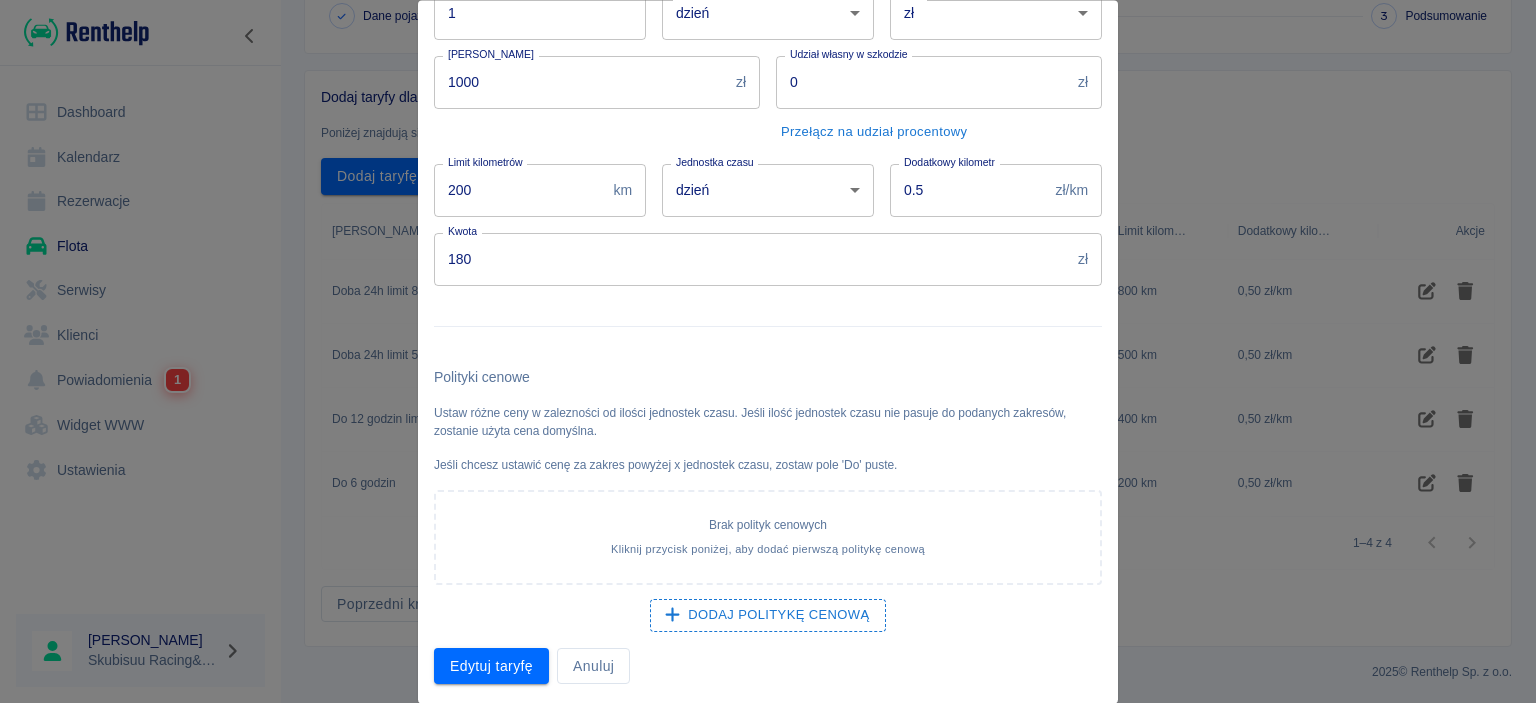 scroll, scrollTop: 154, scrollLeft: 0, axis: vertical 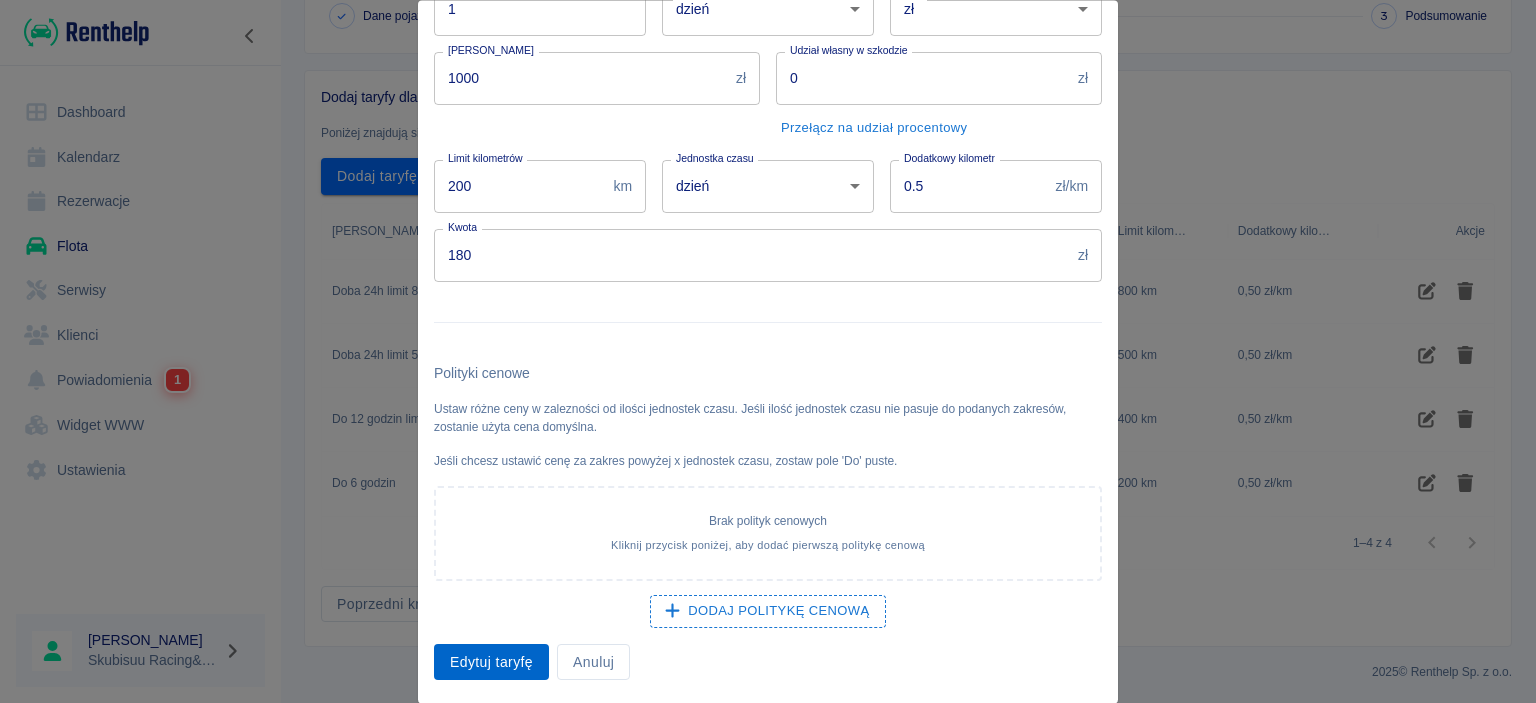 type on "Do 6 godzin limit 200km" 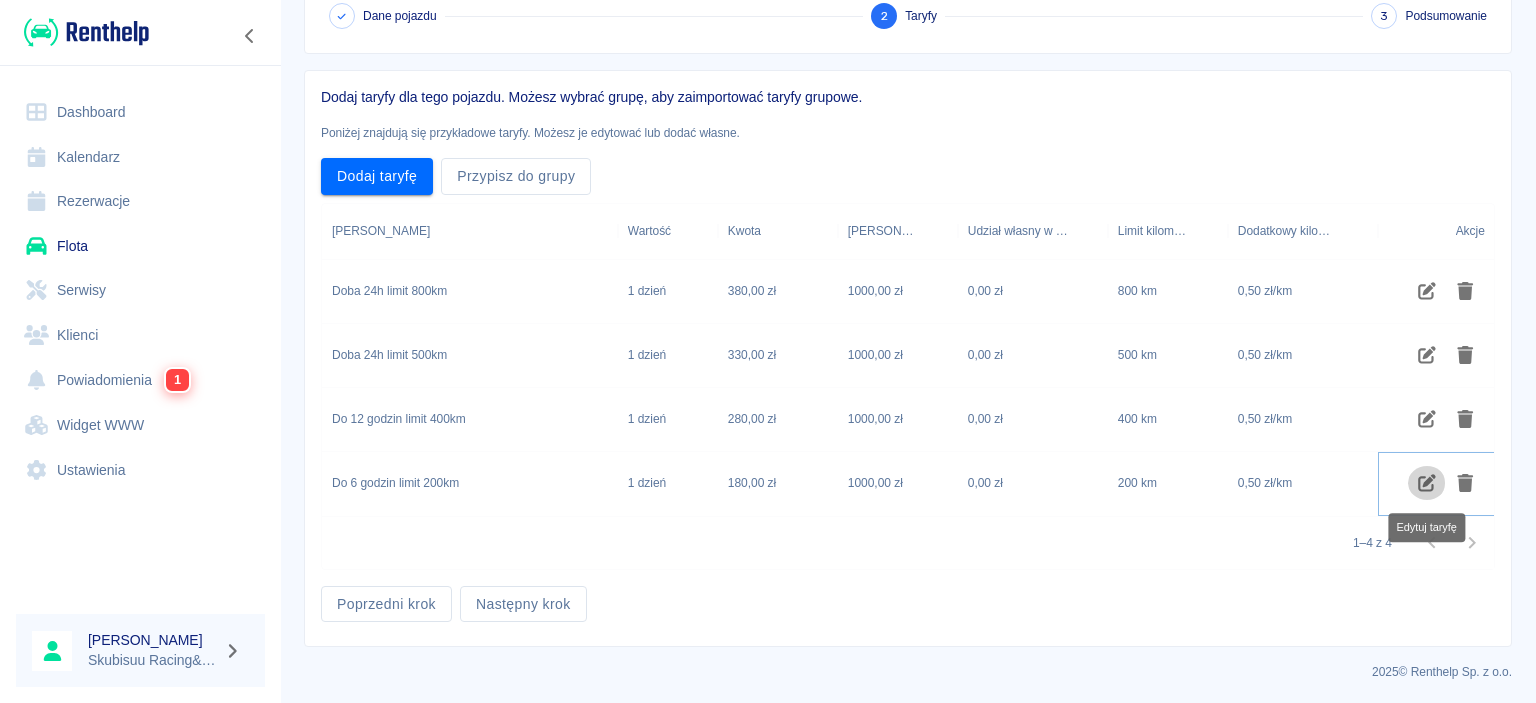 click at bounding box center [1427, 483] 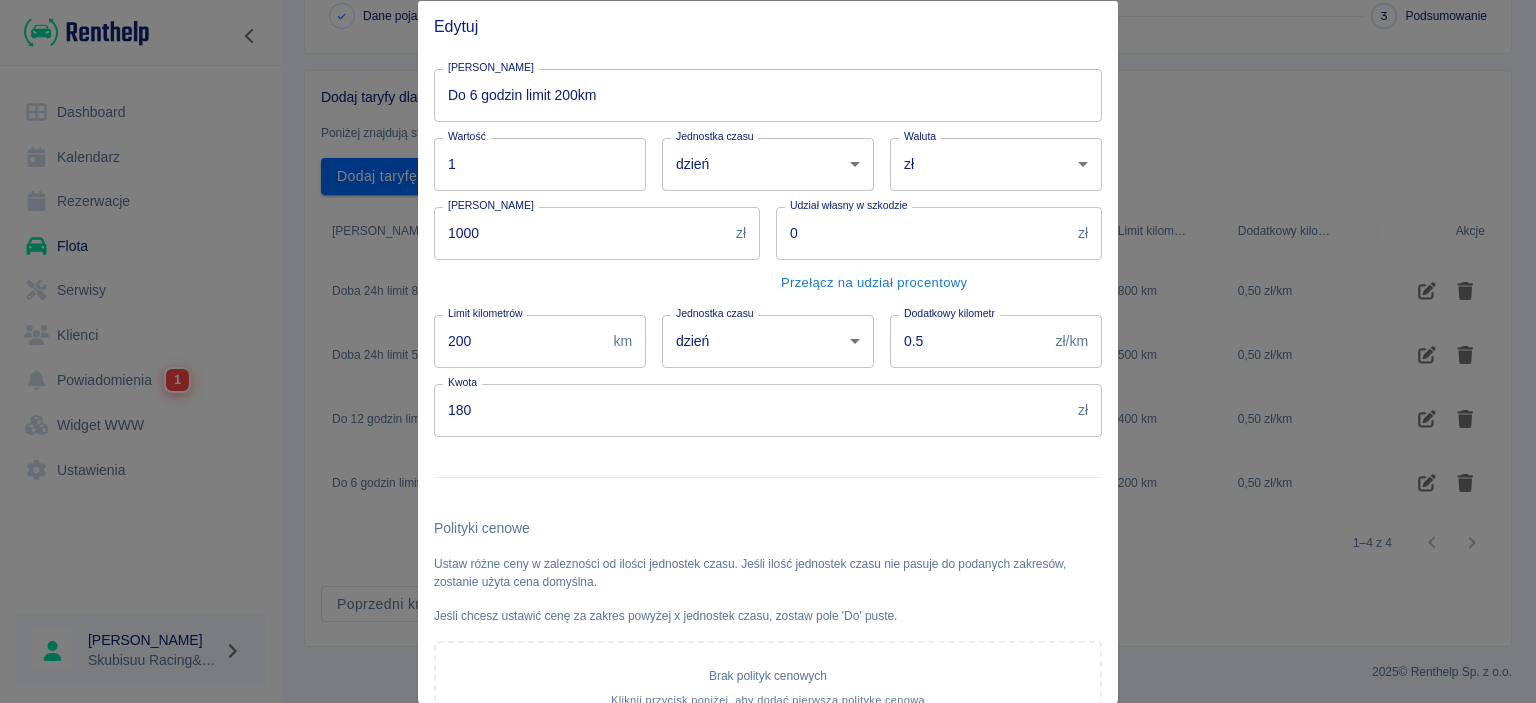 click on "Używamy plików Cookies, by zapewnić Ci najlepsze możliwe doświadczenie. Aby dowiedzieć się więcej, zapoznaj się z naszą Polityką Prywatności.  Polityka Prywatności Rozumiem Dashboard Kalendarz Rezerwacje Flota Serwisy Klienci Powiadomienia 1 Widget WWW Ustawienia Jakub Skubis Skubisuu Racing&Rent Flota Dodaj pojazd do floty Dane pojazdu 2 Taryfy 3 Podsumowanie Dodaj taryfy dla tego pojazdu. Możesz wybrać grupę, aby zaimportować taryfy grupowe. Poniżej znajdują się przykładowe taryfy. Możesz je edytować lub dodać własne. Dodaj taryfę Przypisz do grupy Nazwa taryfy Wartość Kwota Kaucja Udział własny w szkodzie Limit kilometrów Dodatkowy kilometr Akcje Doba 24h limit 800km 1 dzień 380,00 zł 1000,00 zł 0,00 zł 800 km 0,50 zł/km Doba 24h limit 500km 1 dzień 330,00 zł 1000,00 zł 0,00 zł 500 km 0,50 zł/km Do 12 godzin limit 400km 1 dzień 280,00 zł 1000,00 zł 0,00 zł 400 km 0,50 zł/km Do 6 godzin limit 200km 1 dzień 180,00 zł 1000,00 zł 0,00 zł 200 km 1" at bounding box center (768, 351) 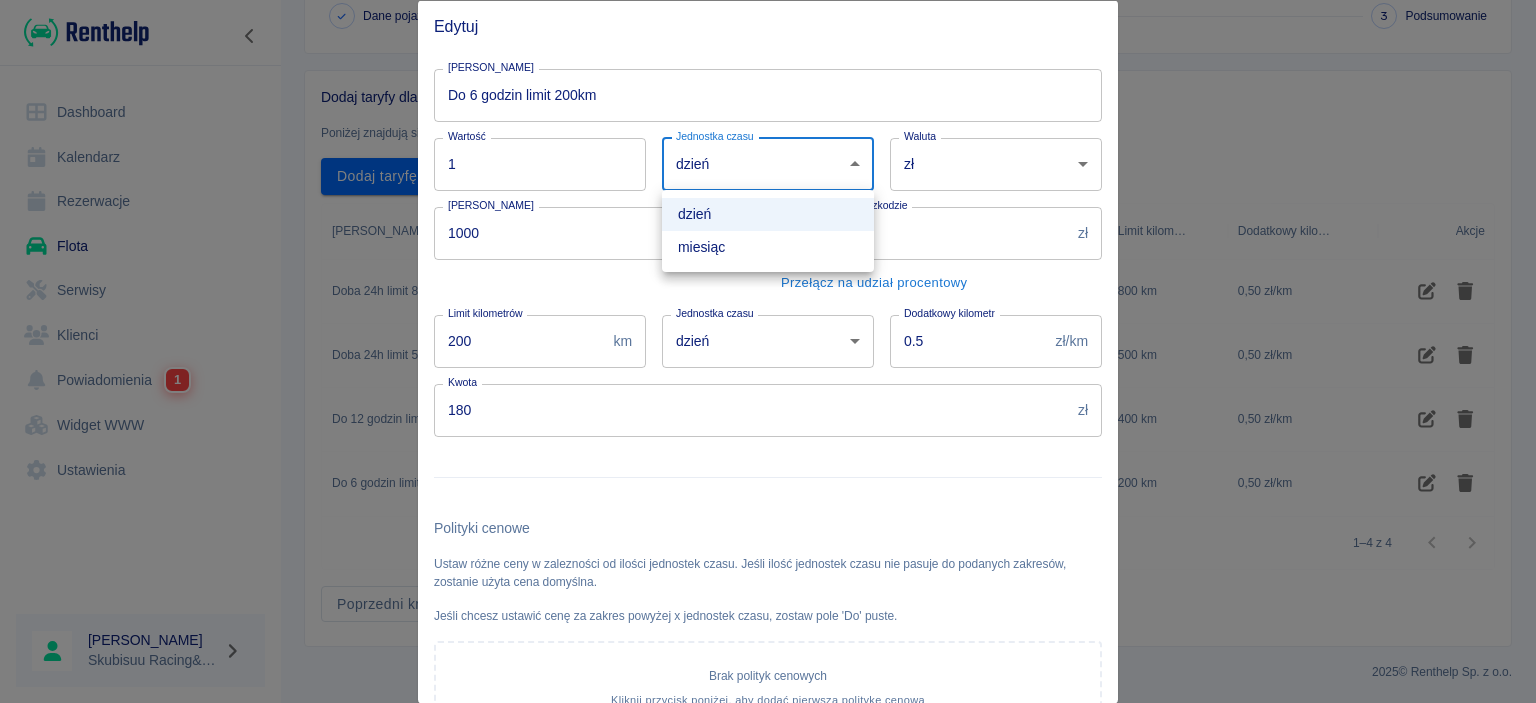 click at bounding box center [768, 351] 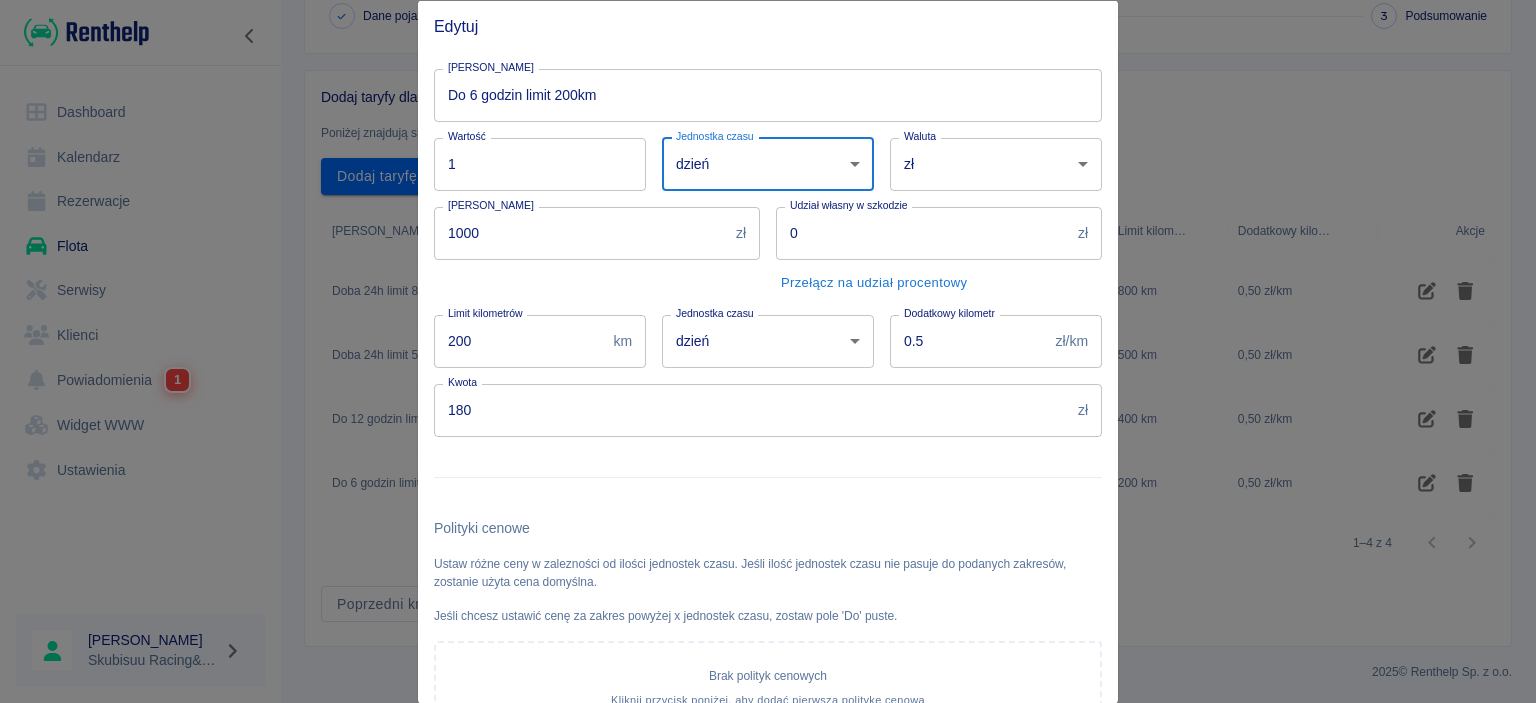scroll, scrollTop: 154, scrollLeft: 0, axis: vertical 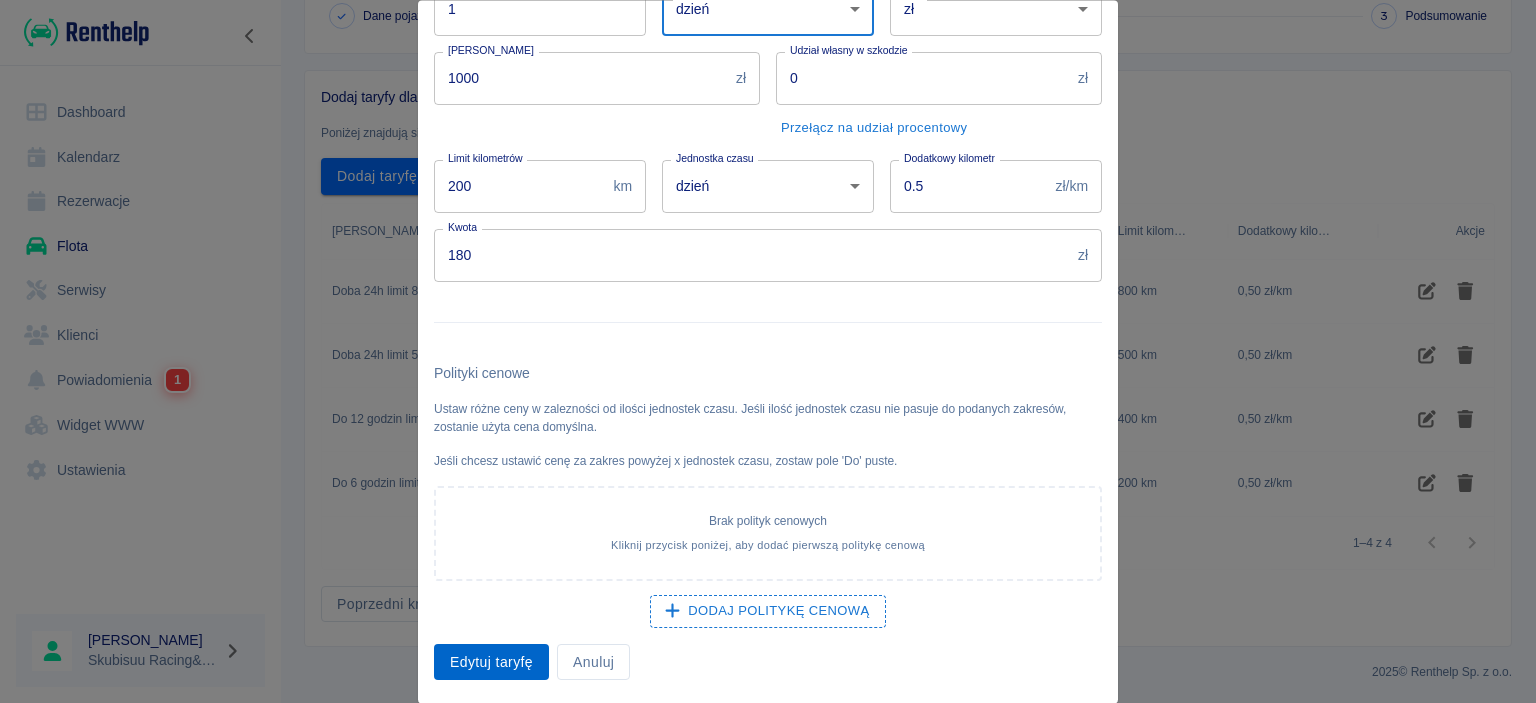 click on "Edytuj taryfę" at bounding box center [491, 662] 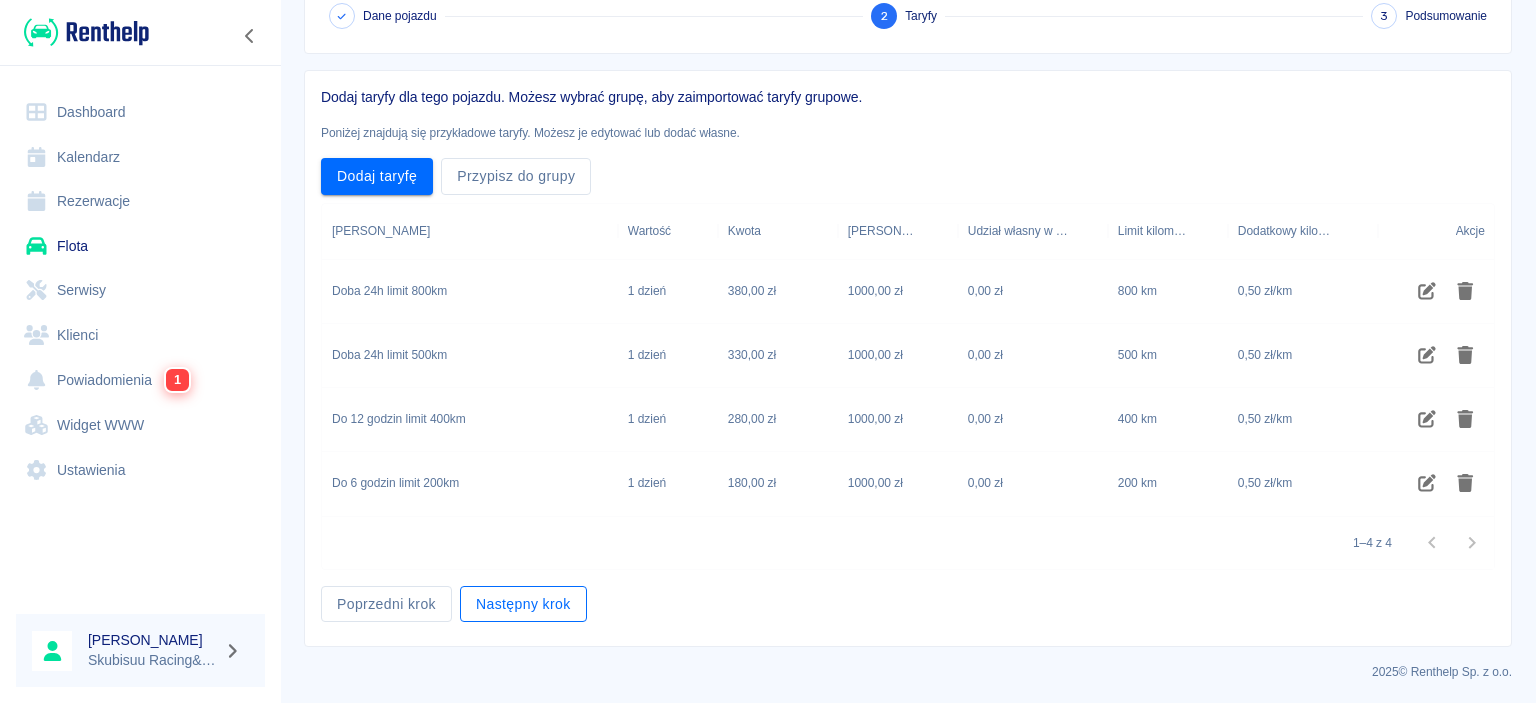 click on "Następny krok" at bounding box center (523, 604) 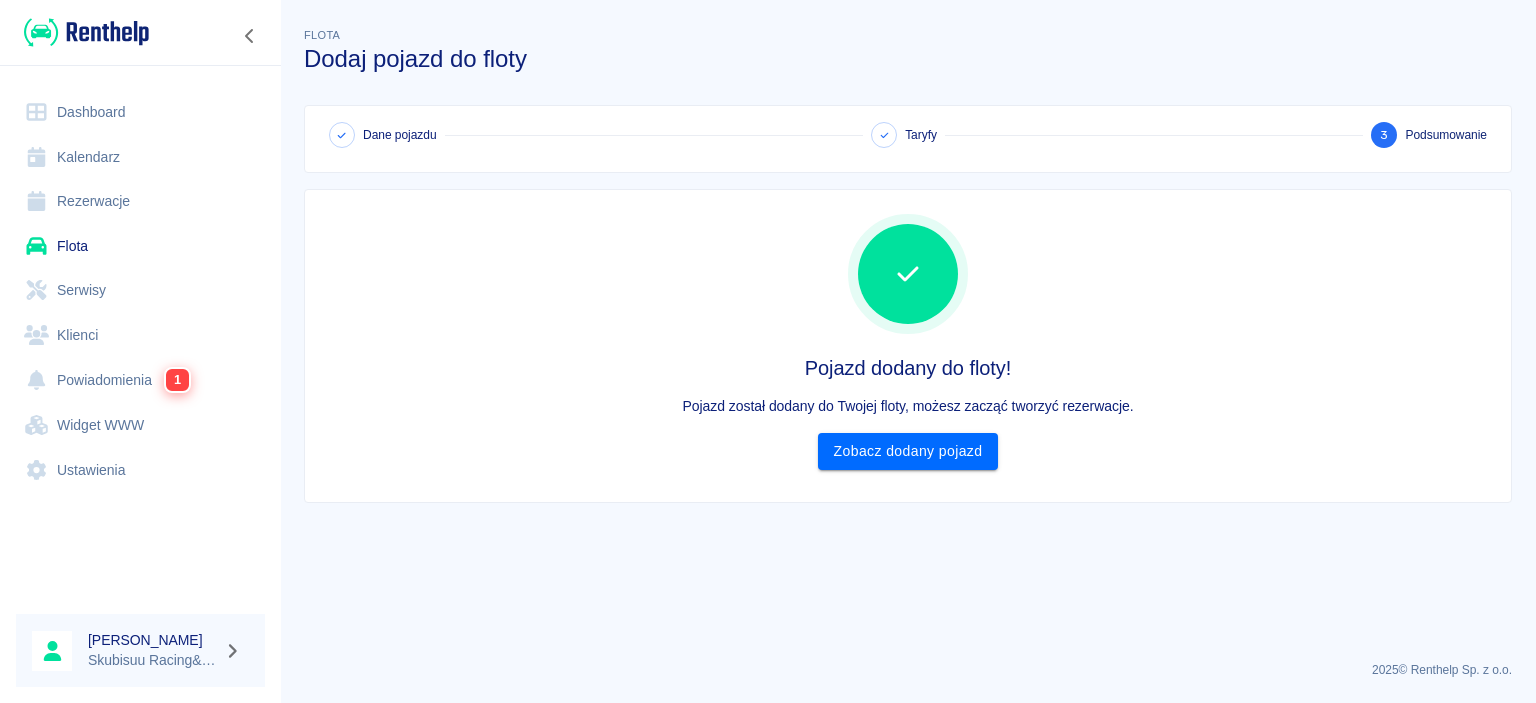 scroll, scrollTop: 0, scrollLeft: 0, axis: both 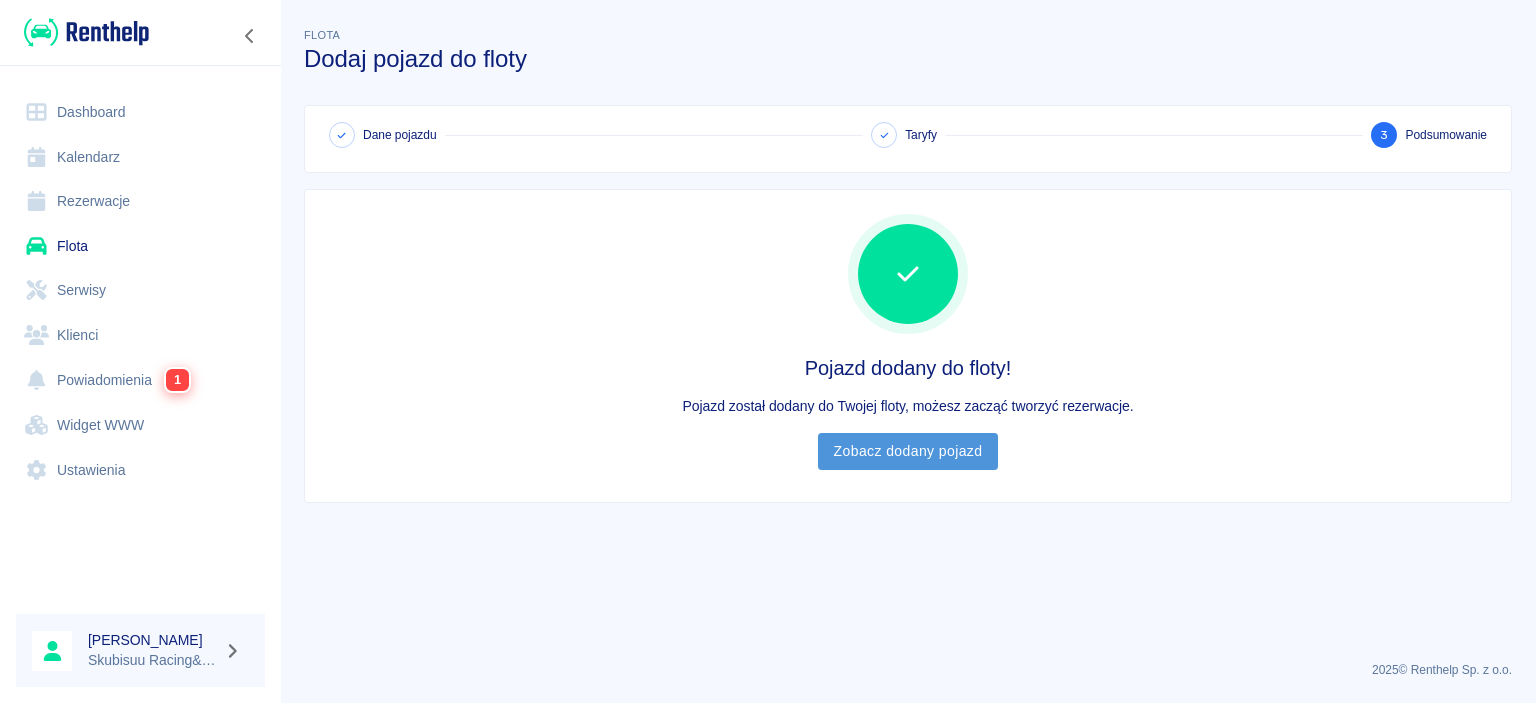 click on "Zobacz dodany pojazd" at bounding box center [908, 451] 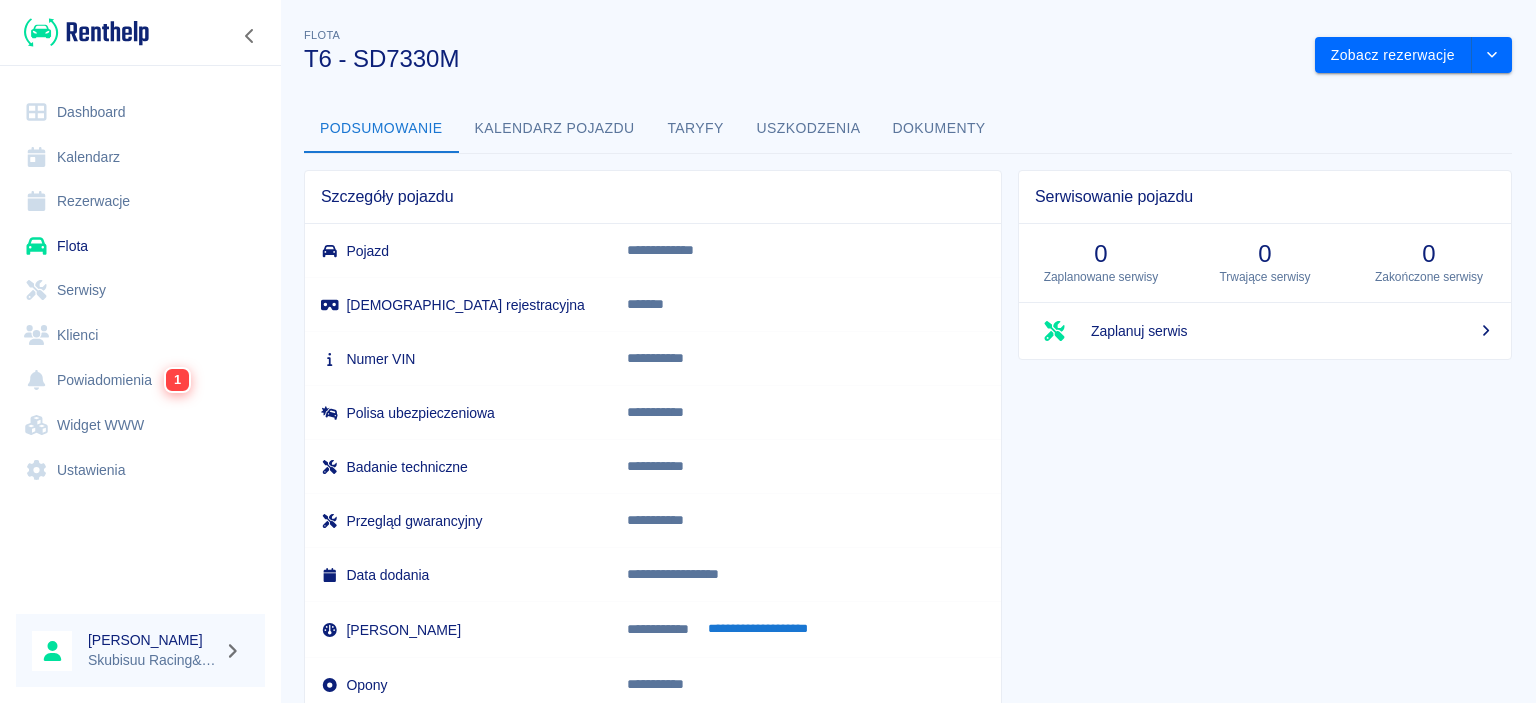 click on "Podsumowanie" at bounding box center [381, 129] 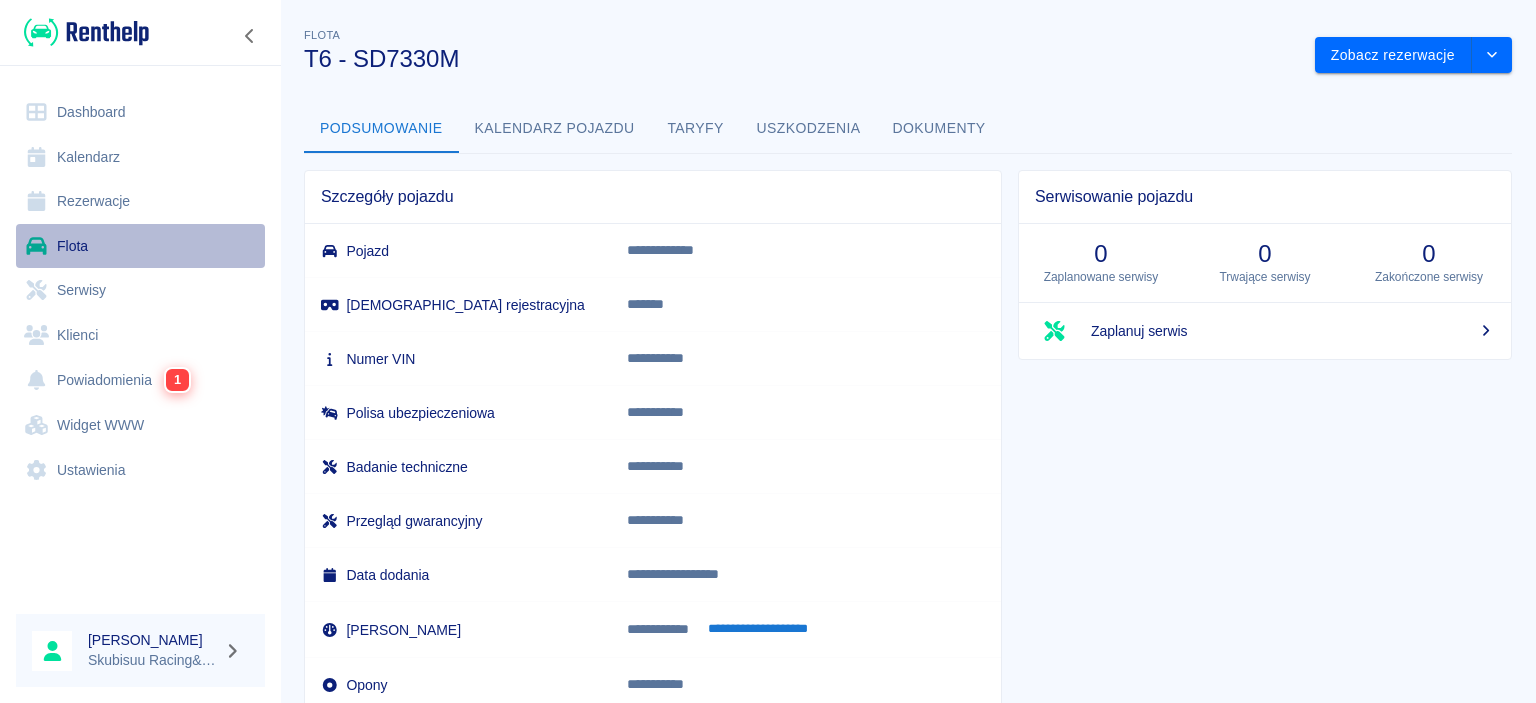 click on "Flota" at bounding box center (140, 246) 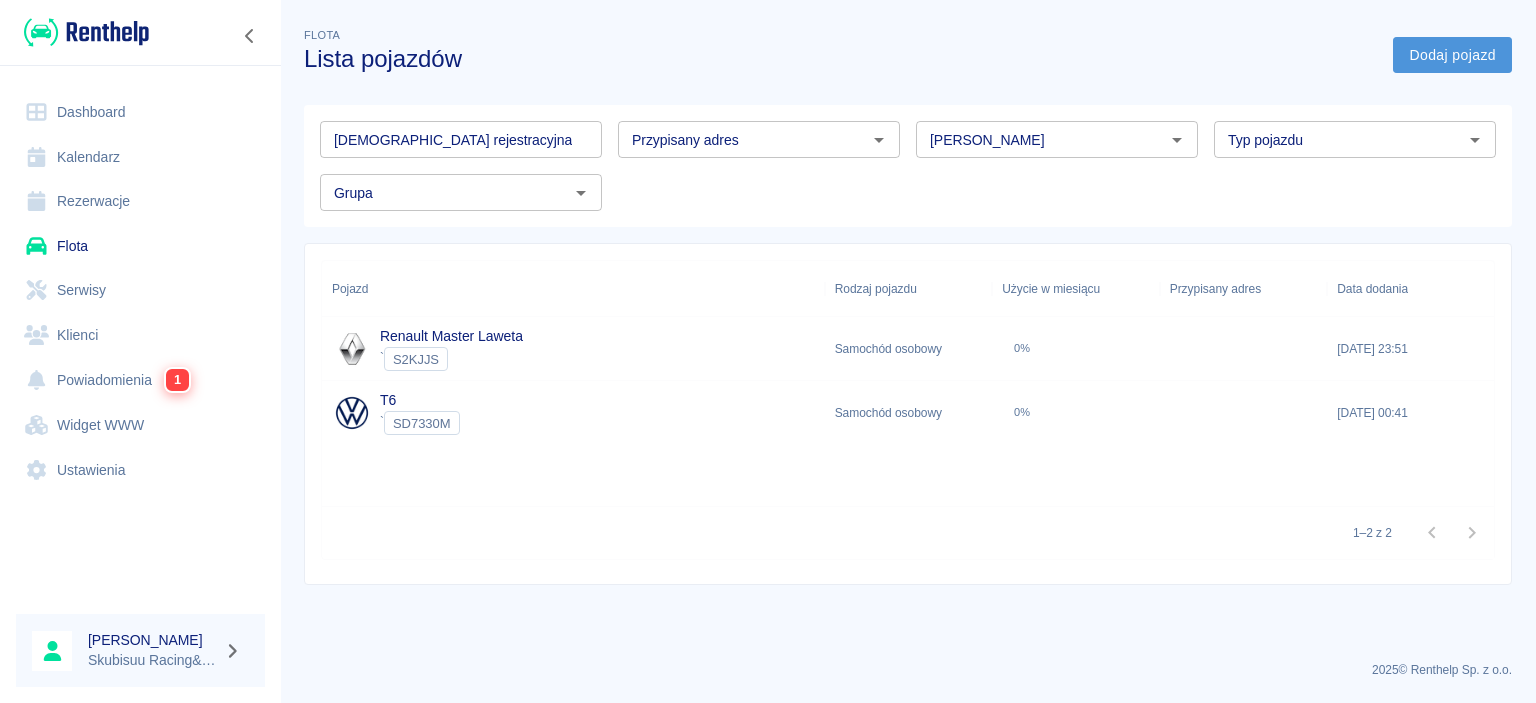 click on "Dodaj pojazd" at bounding box center [1452, 55] 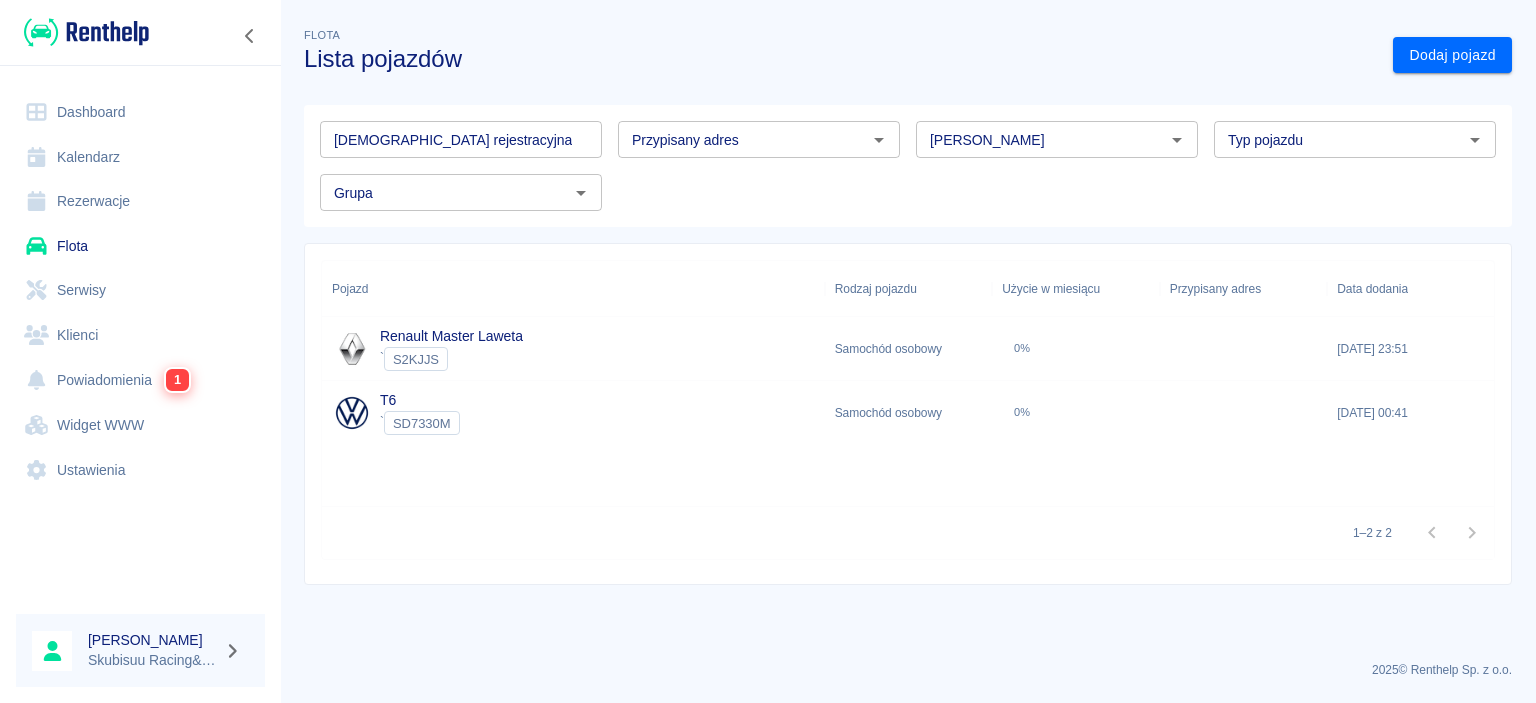 click on "Renault Master Laweta ` S2KJJS" at bounding box center (573, 349) 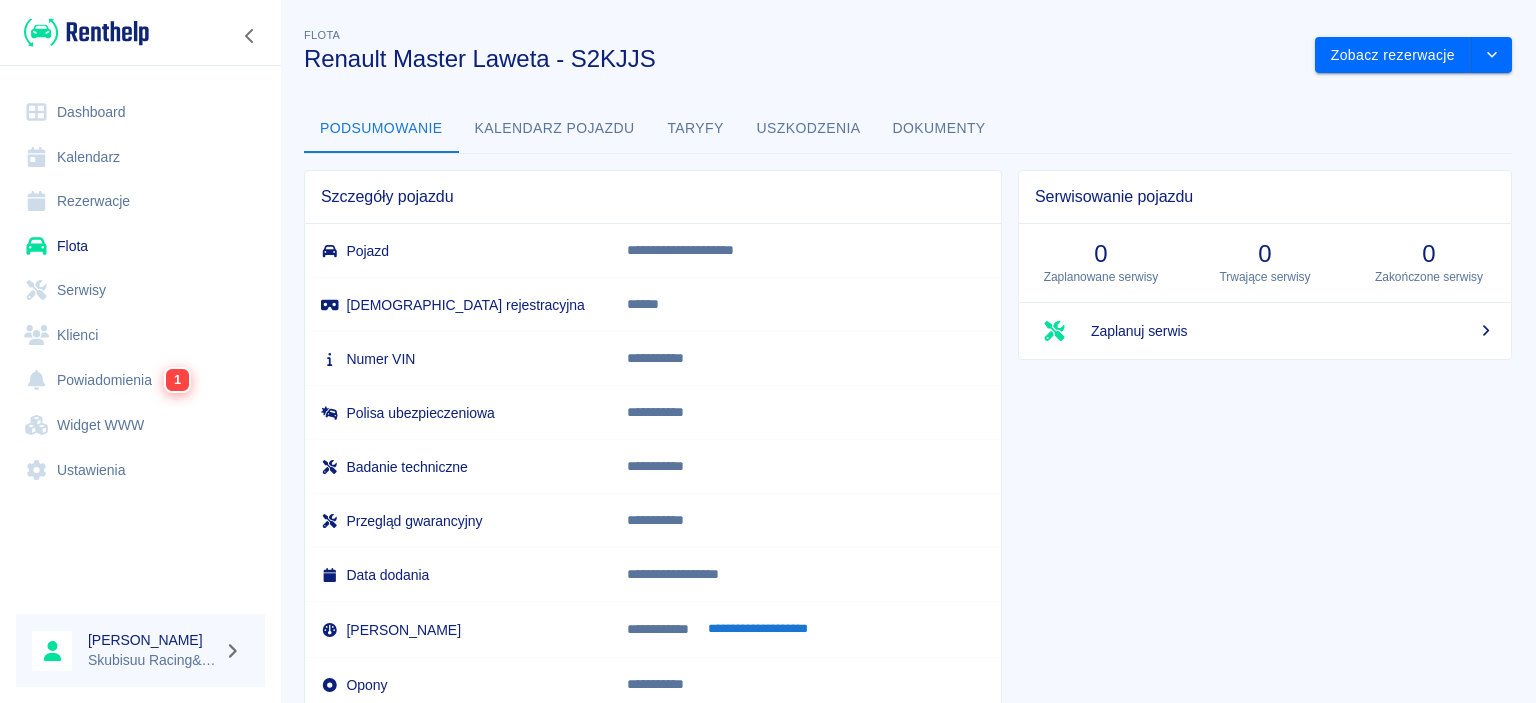 click on "Taryfy" at bounding box center [696, 129] 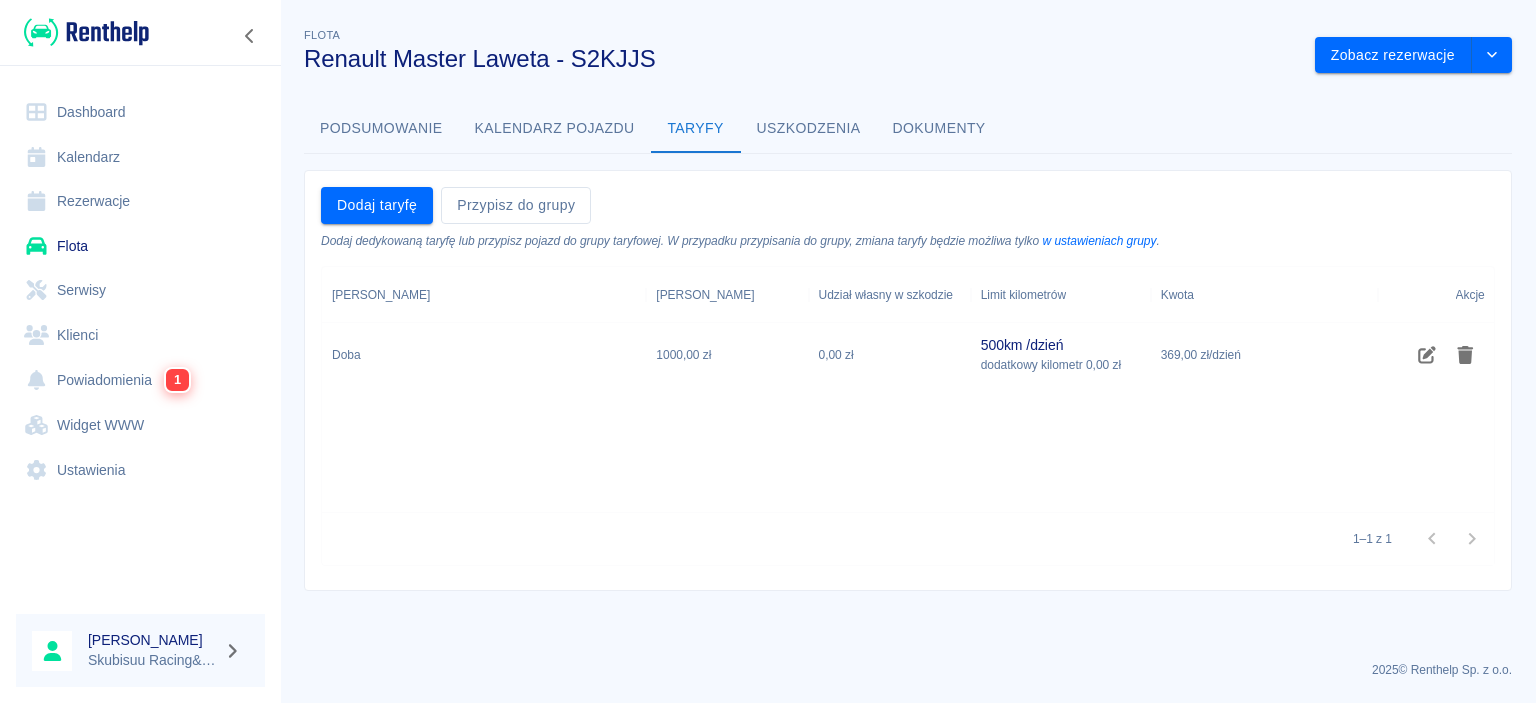 click on "Podsumowanie" at bounding box center [381, 129] 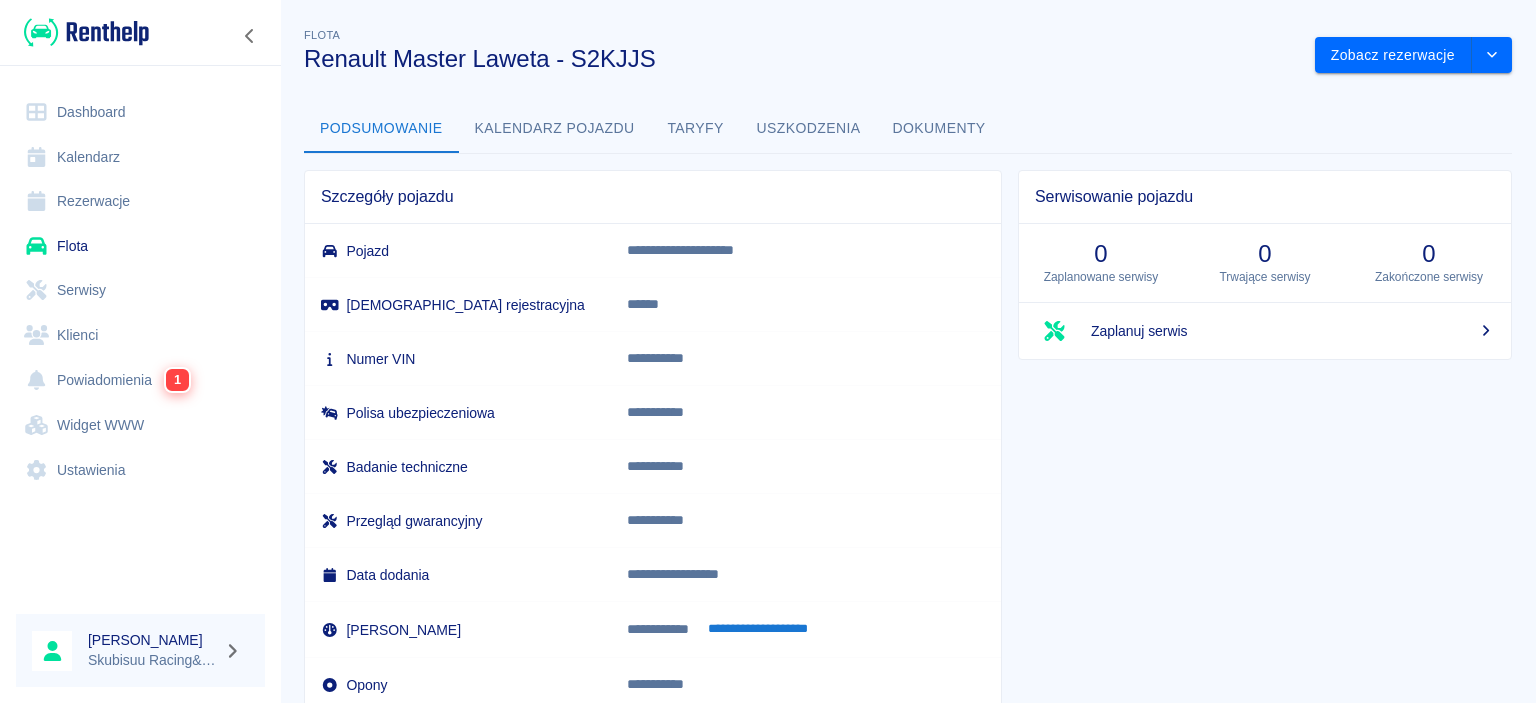 click on "Flota" at bounding box center [140, 246] 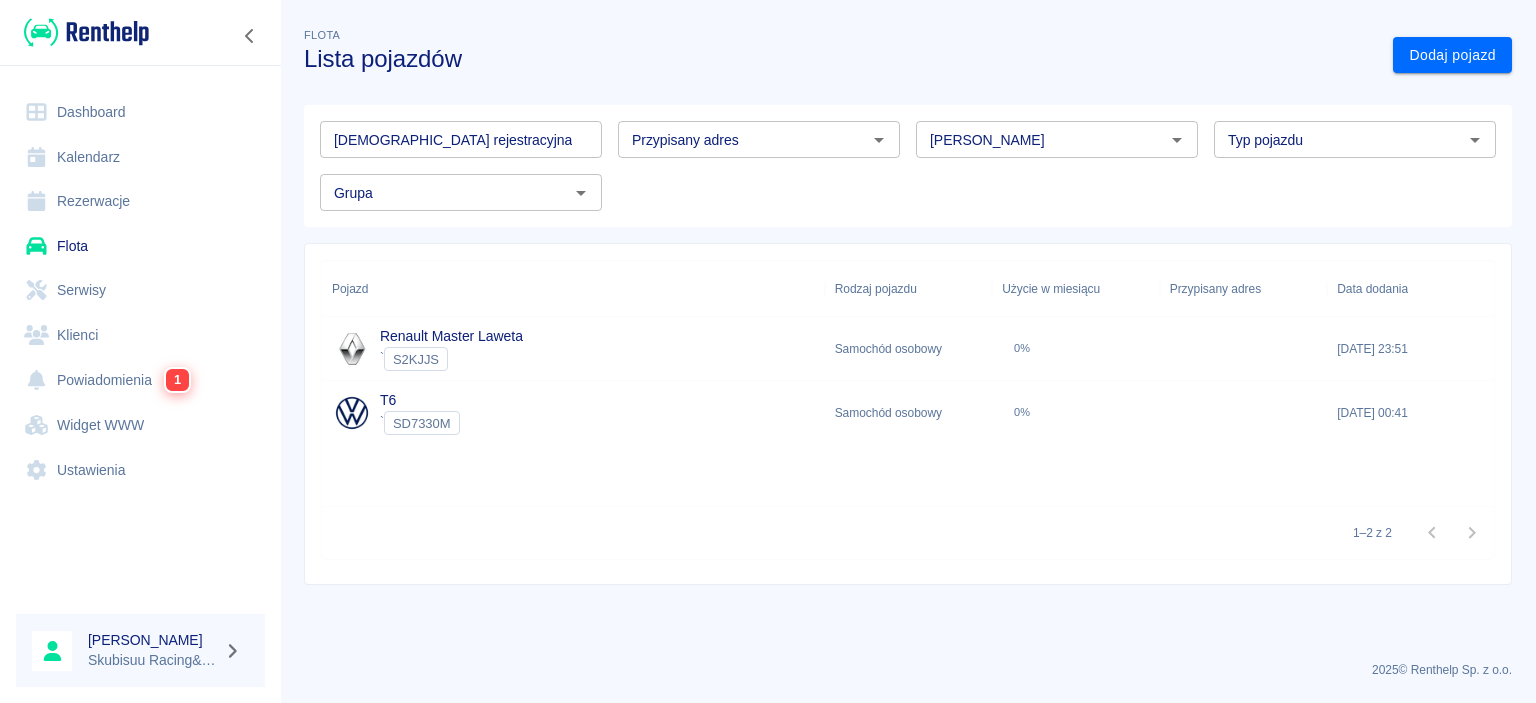 click on "T6 ` SD7330M" at bounding box center (573, 413) 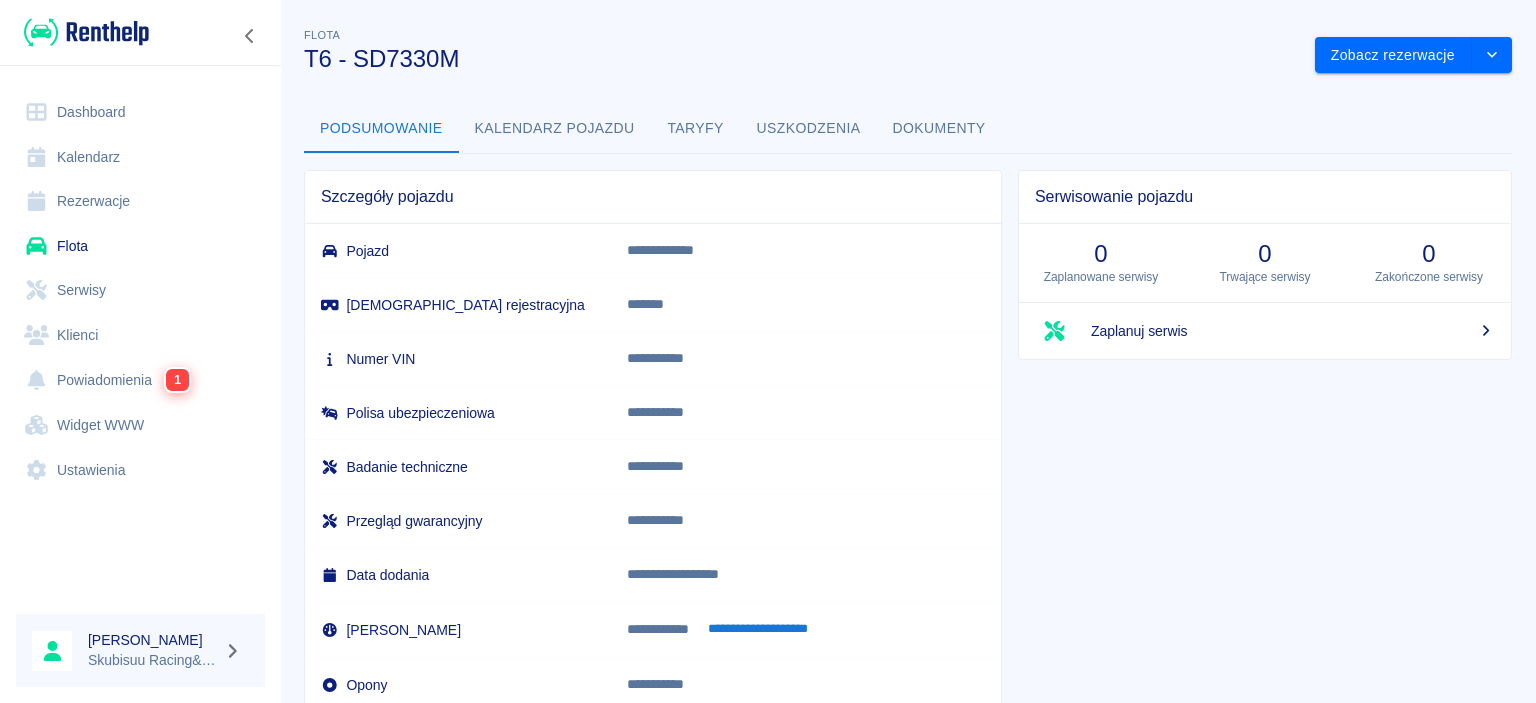 click on "Uszkodzenia" at bounding box center (809, 129) 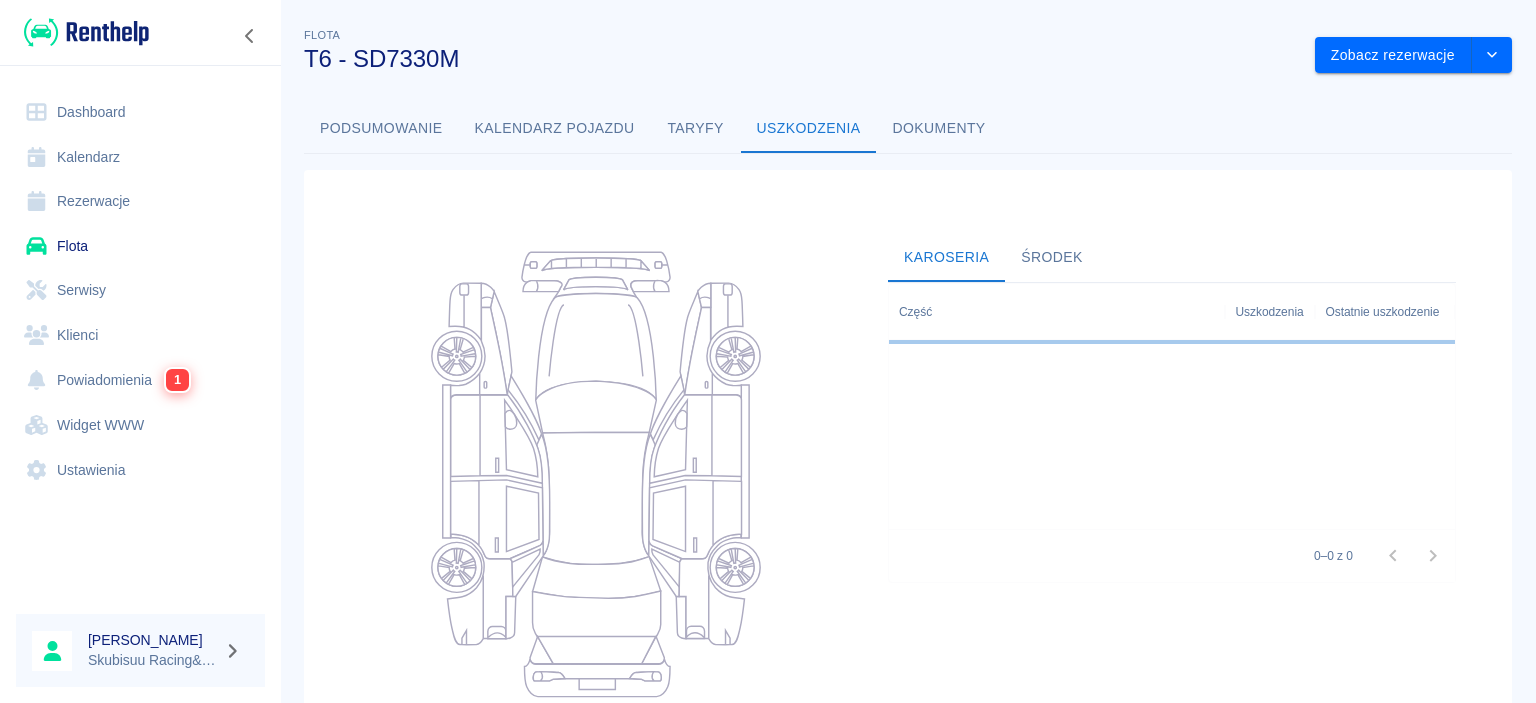 click on "Taryfy" at bounding box center (696, 129) 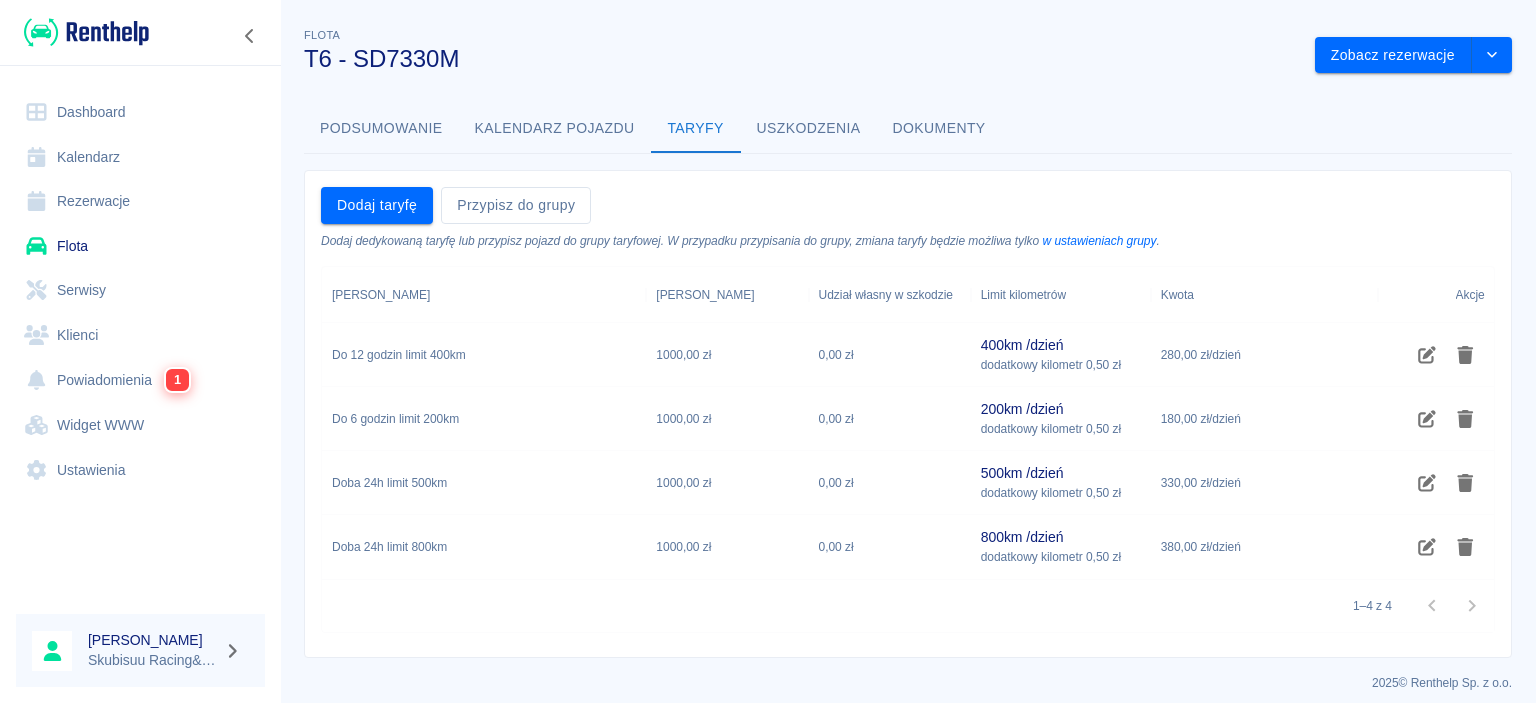 click on "380,00 zł  /  dzień" at bounding box center (1264, 547) 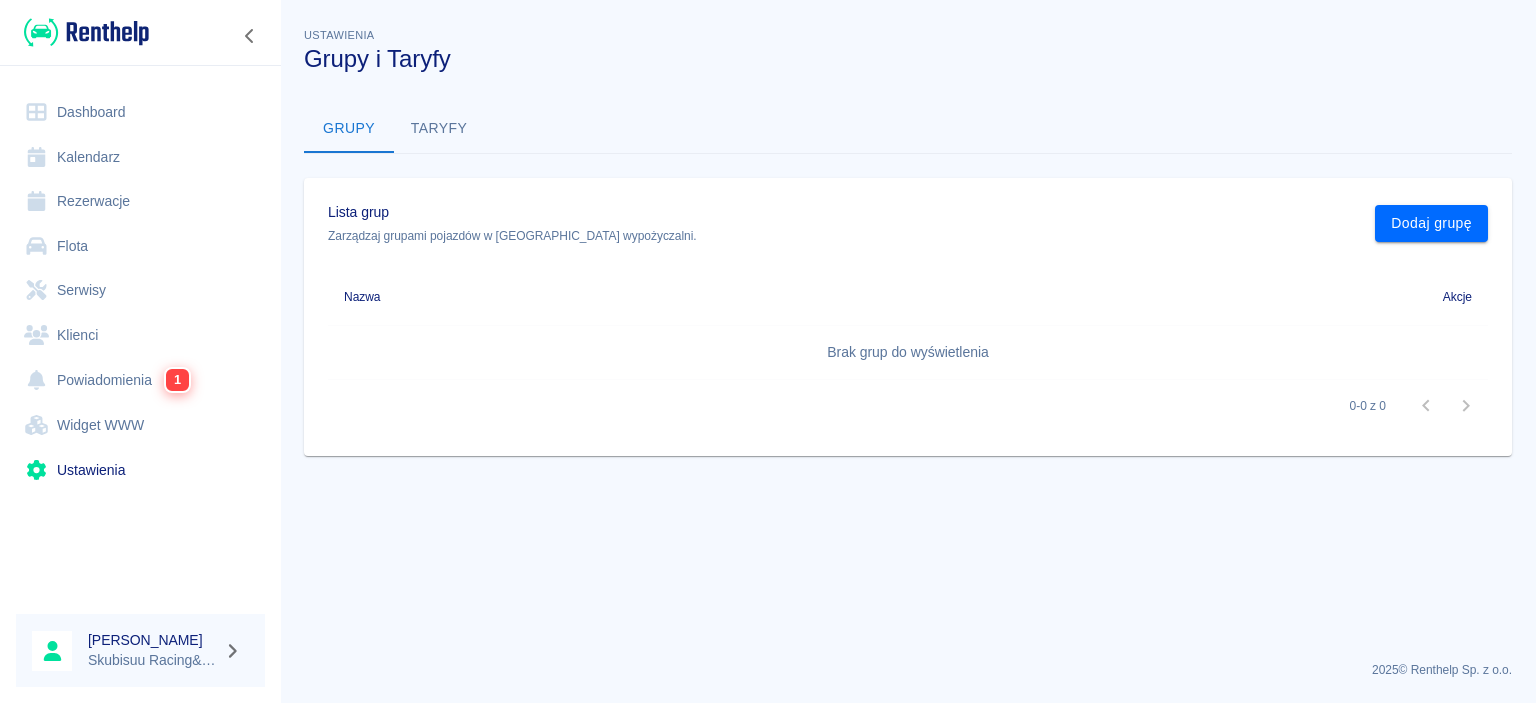 click on "Flota" at bounding box center [140, 246] 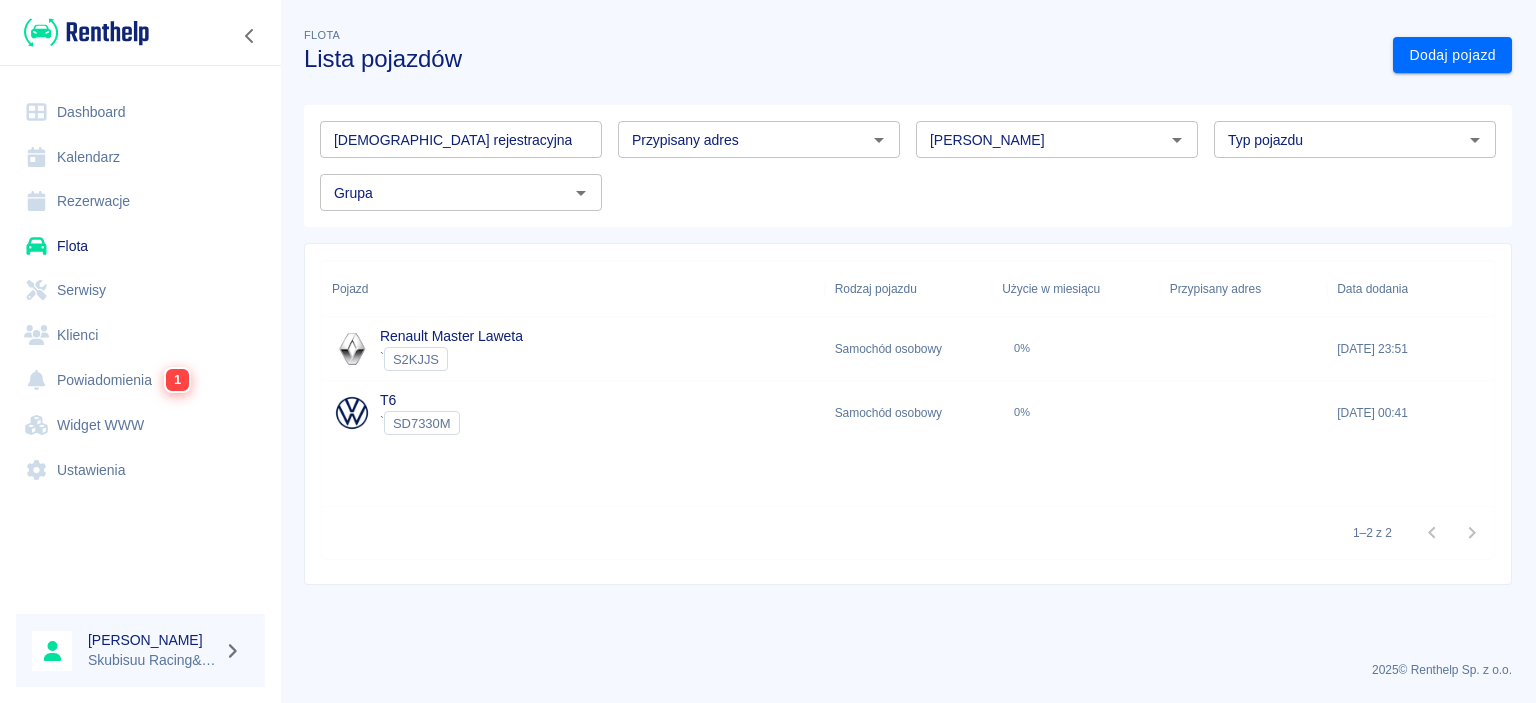 click on "` S2KJJS" at bounding box center [451, 359] 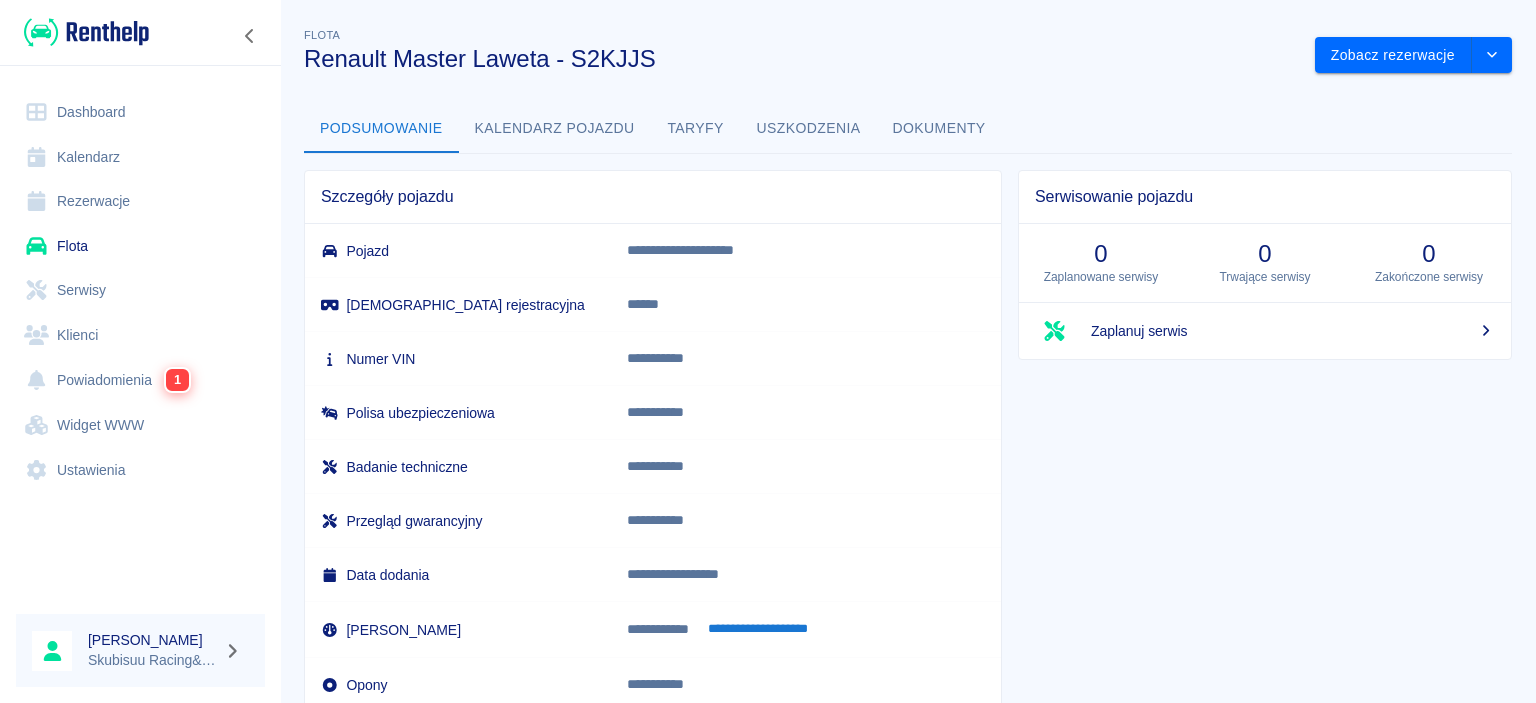 click on "Taryfy" at bounding box center [696, 129] 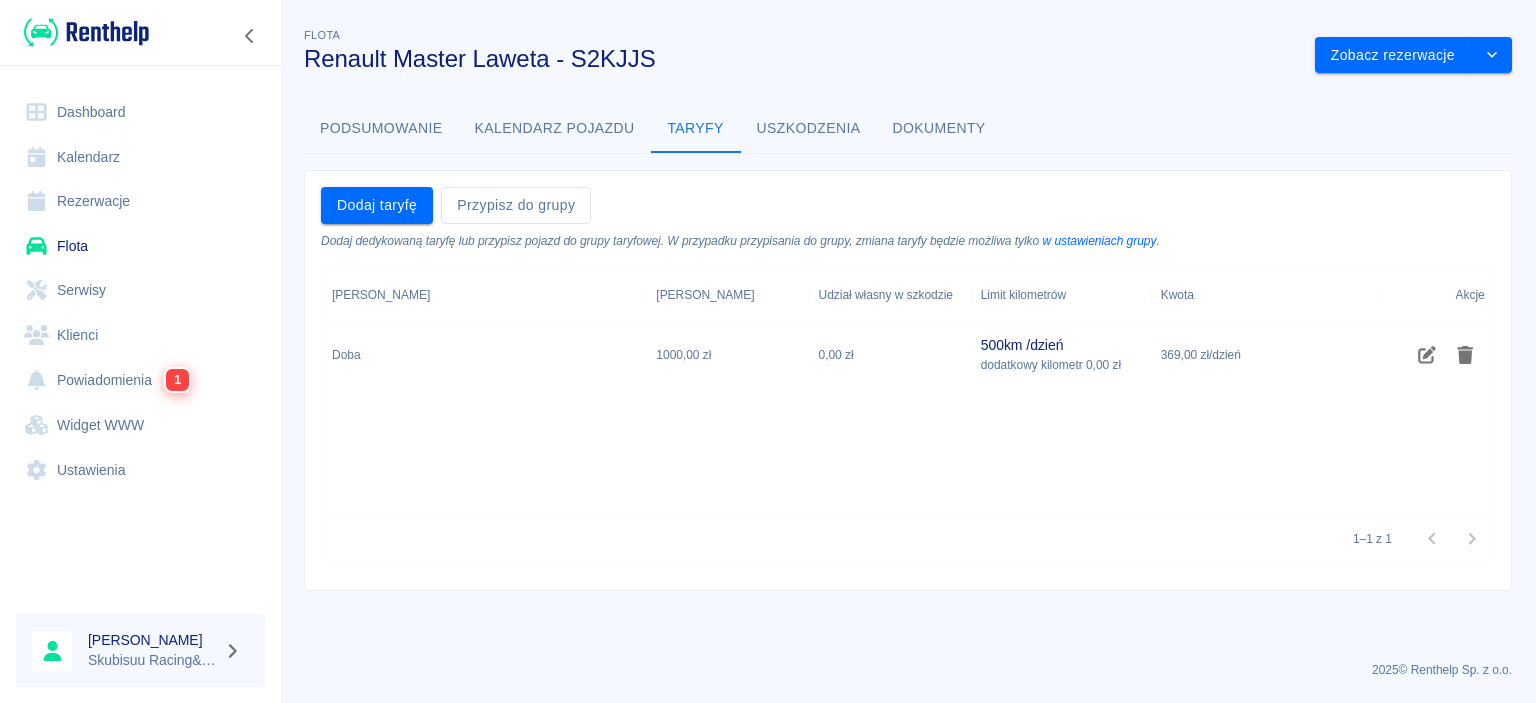 click on "500  km /  dzień dodatkowy kilometr 0,00 zł" at bounding box center (1061, 355) 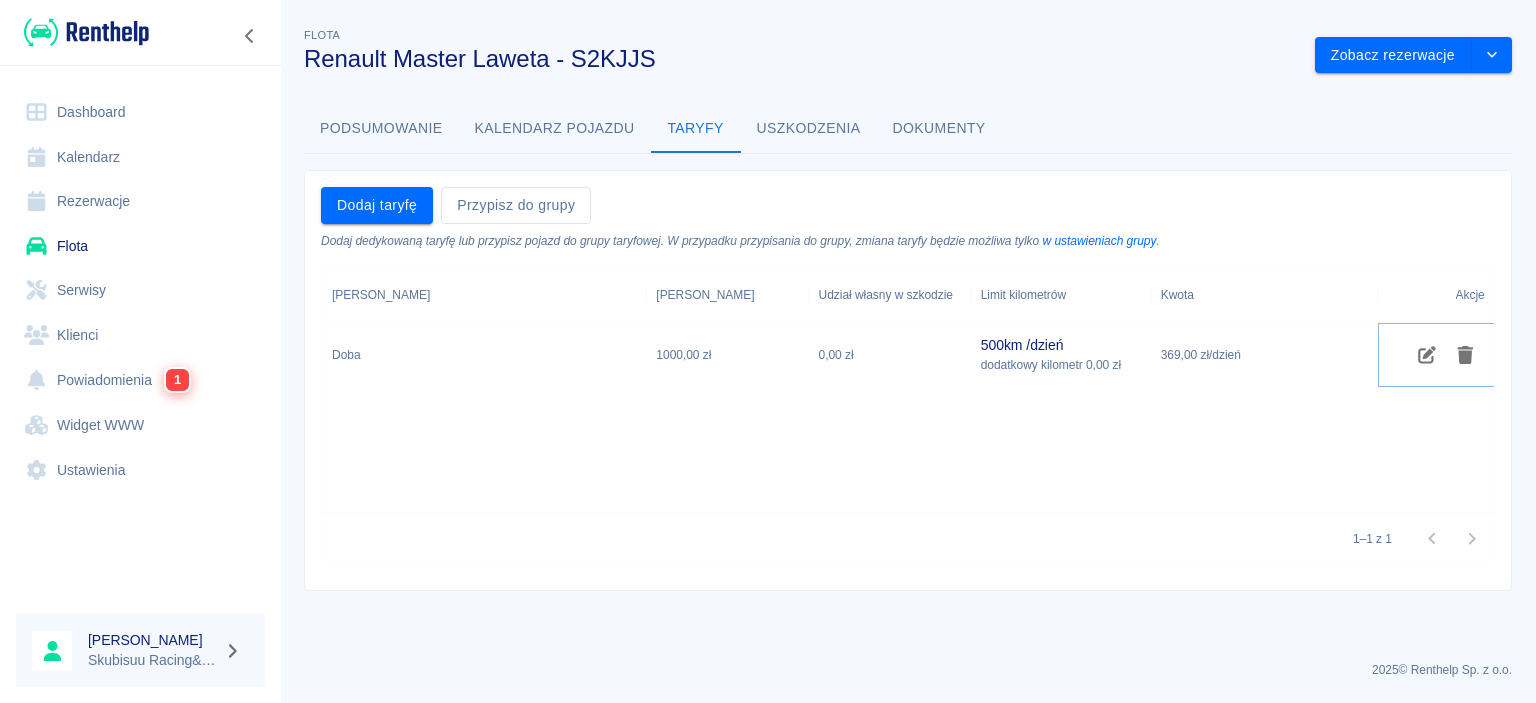 click 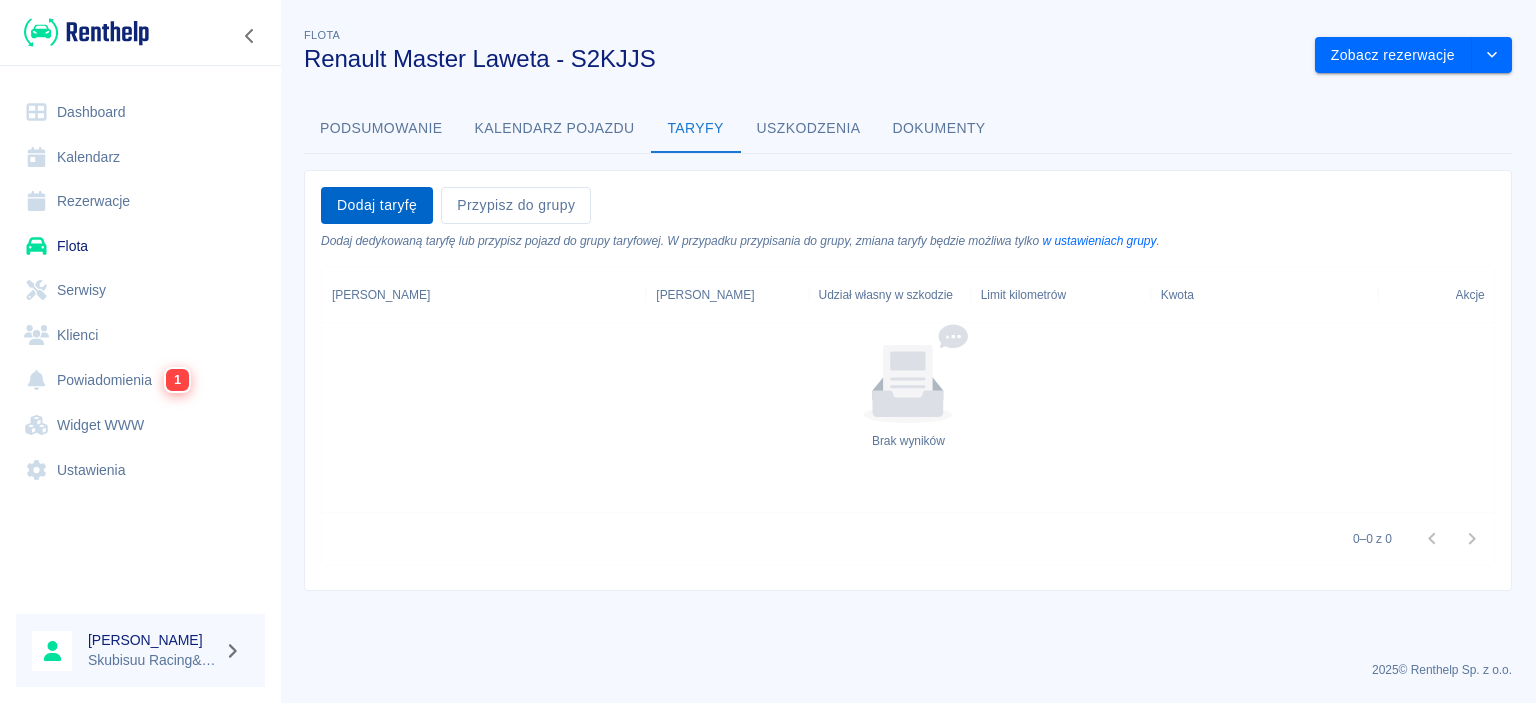 click on "Dodaj taryfę" at bounding box center (377, 205) 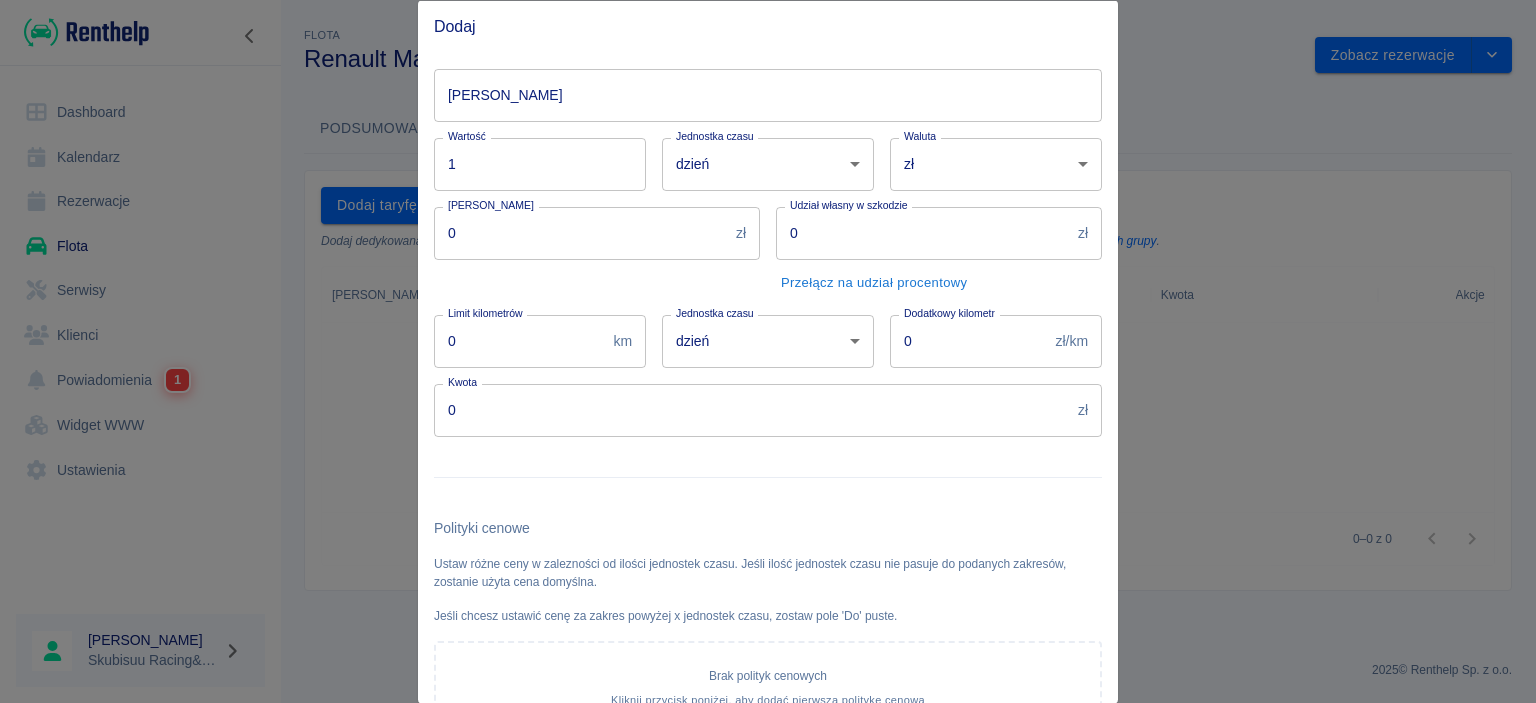 click at bounding box center [768, 351] 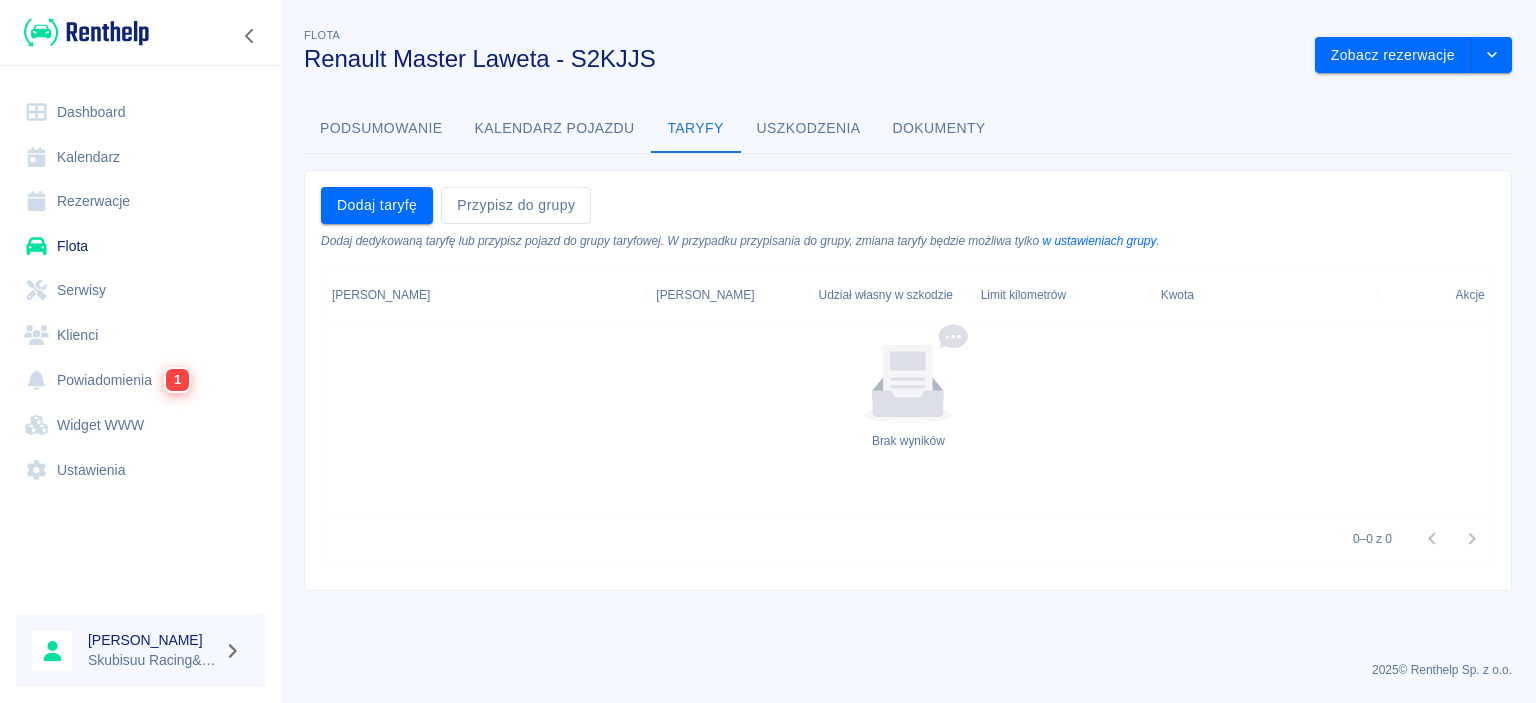 click on "Flota" at bounding box center [140, 246] 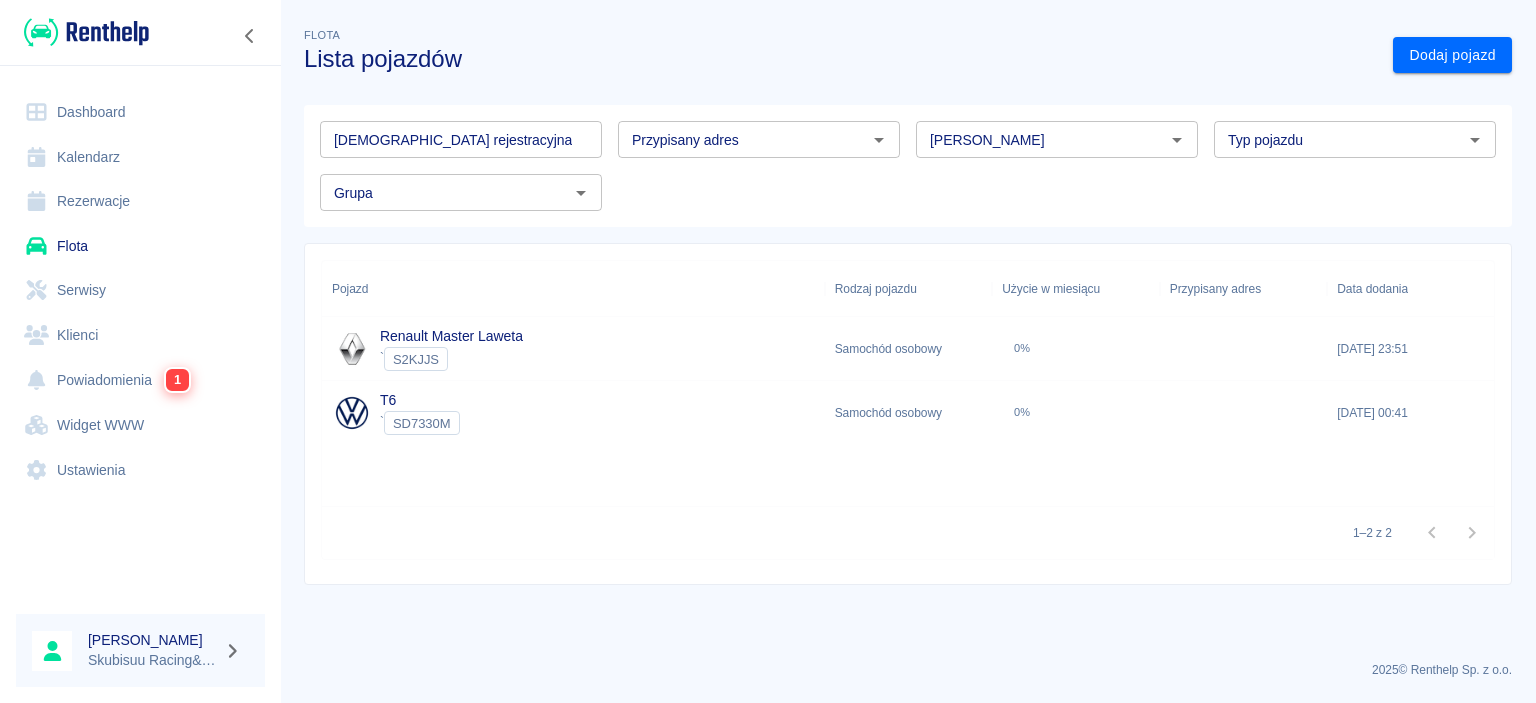 click on "SD7330M" at bounding box center [422, 423] 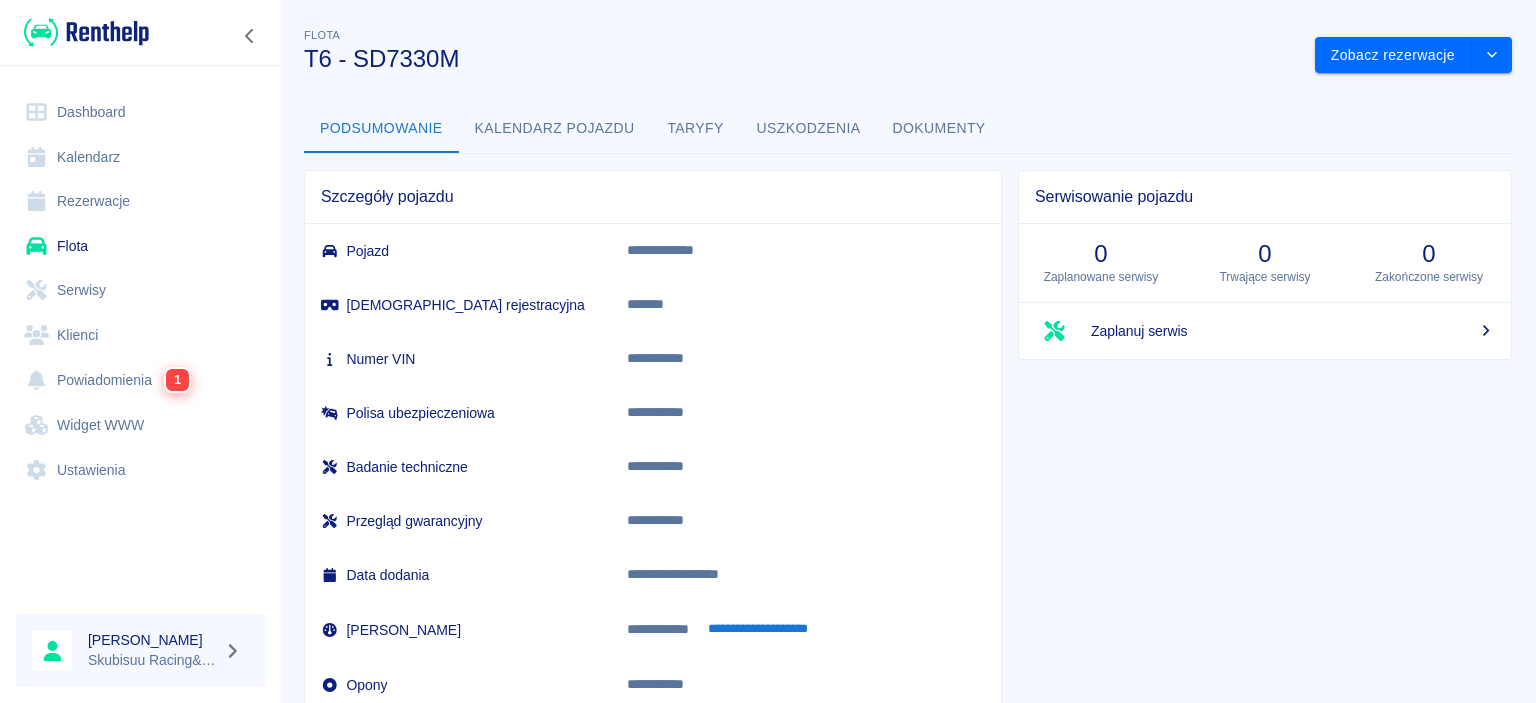 click on "**********" at bounding box center [908, 387] 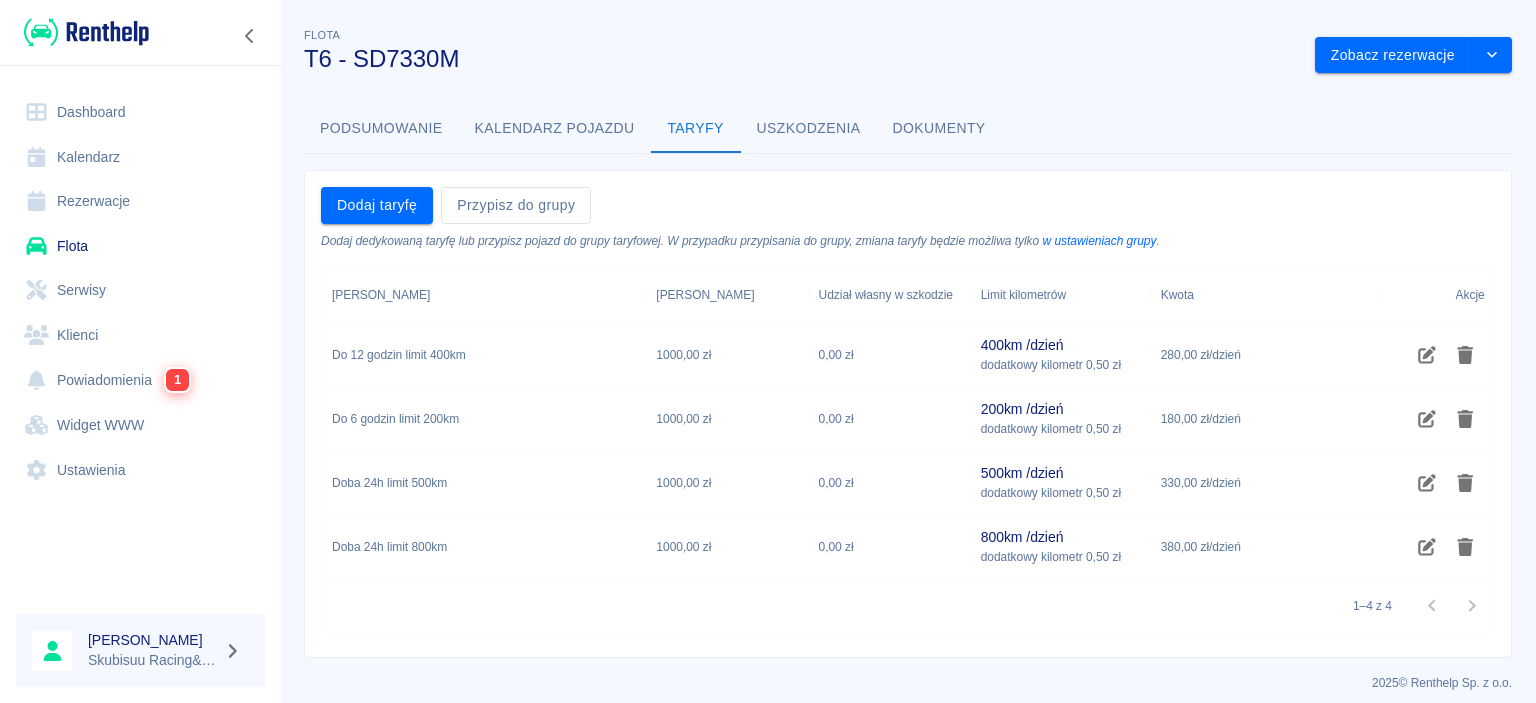 click on "Flota" at bounding box center [140, 246] 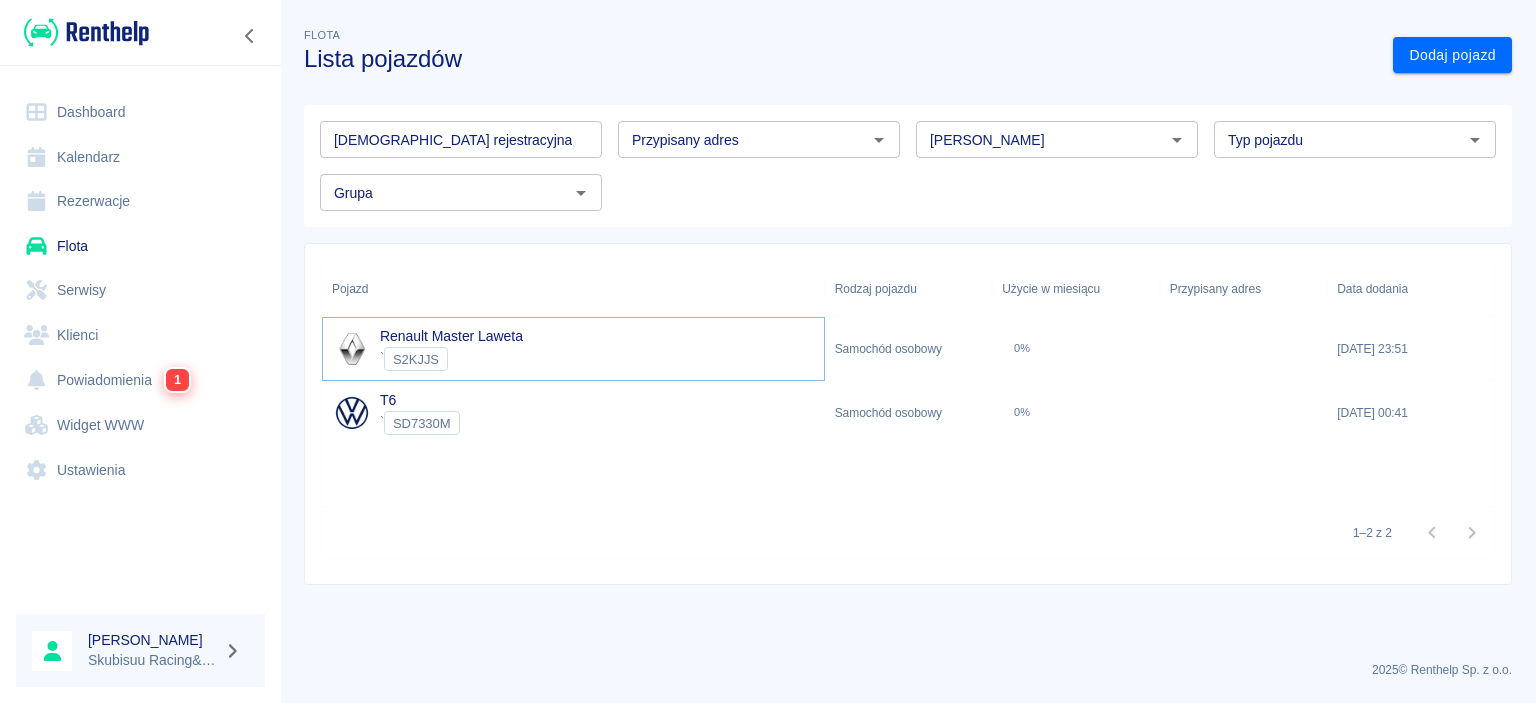 click on "Renault Master Laweta" at bounding box center [451, 336] 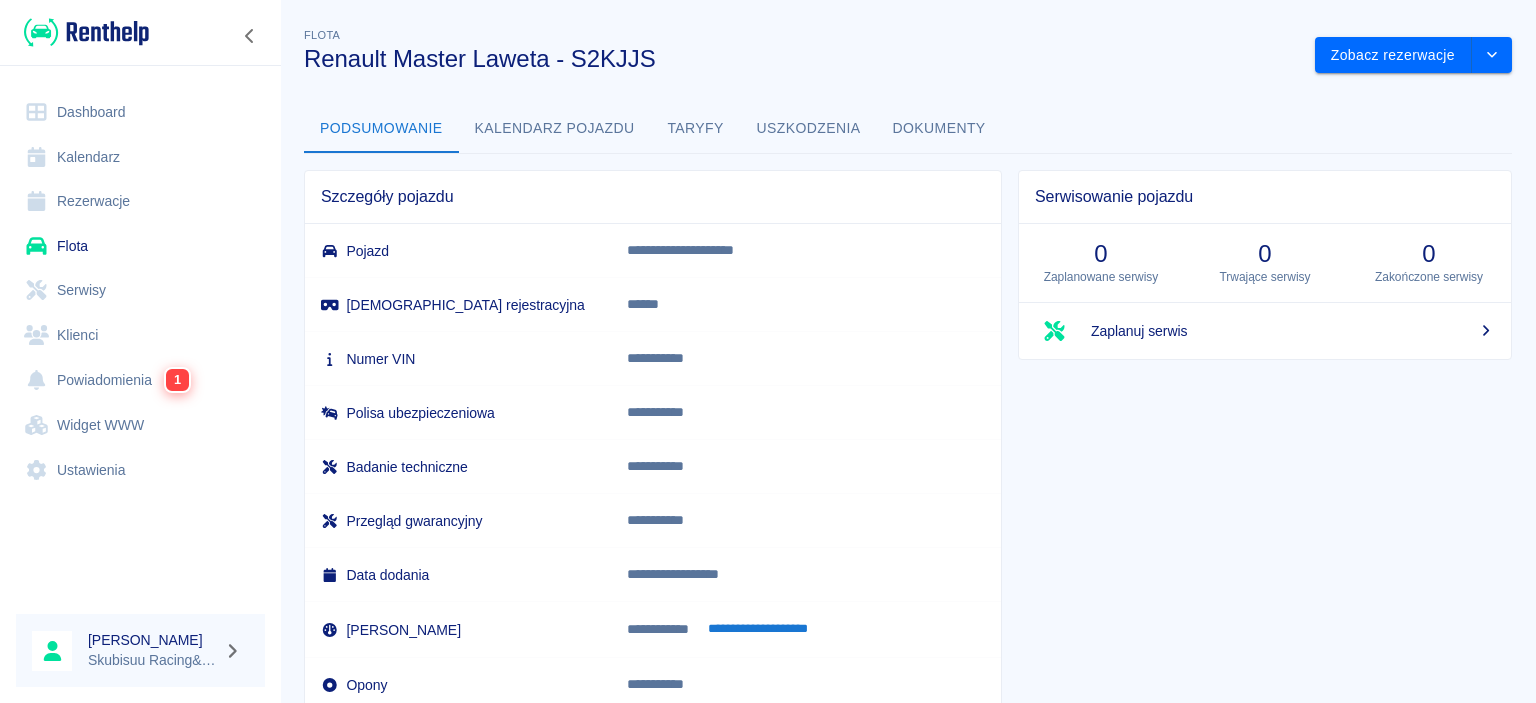 click on "Taryfy" at bounding box center (696, 129) 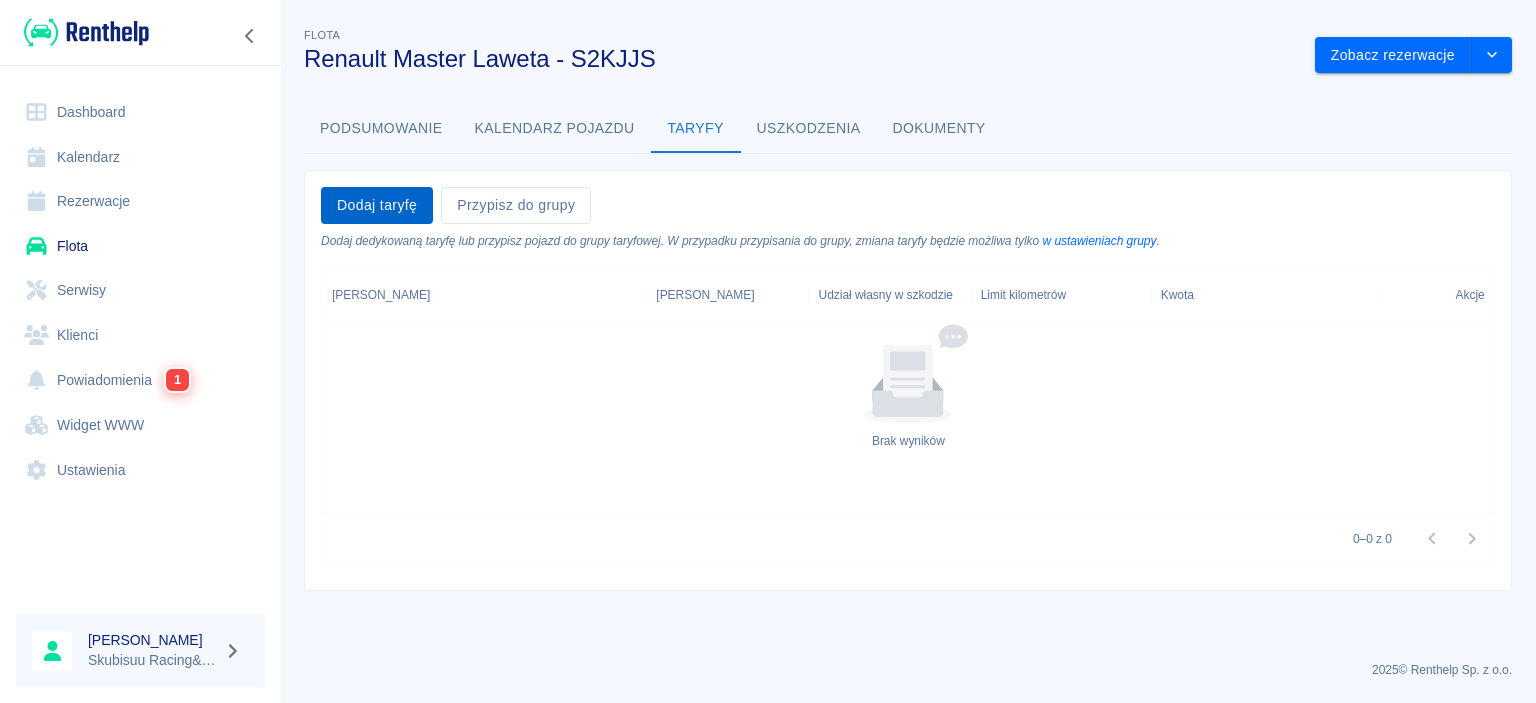 click on "Dodaj taryfę" at bounding box center (377, 205) 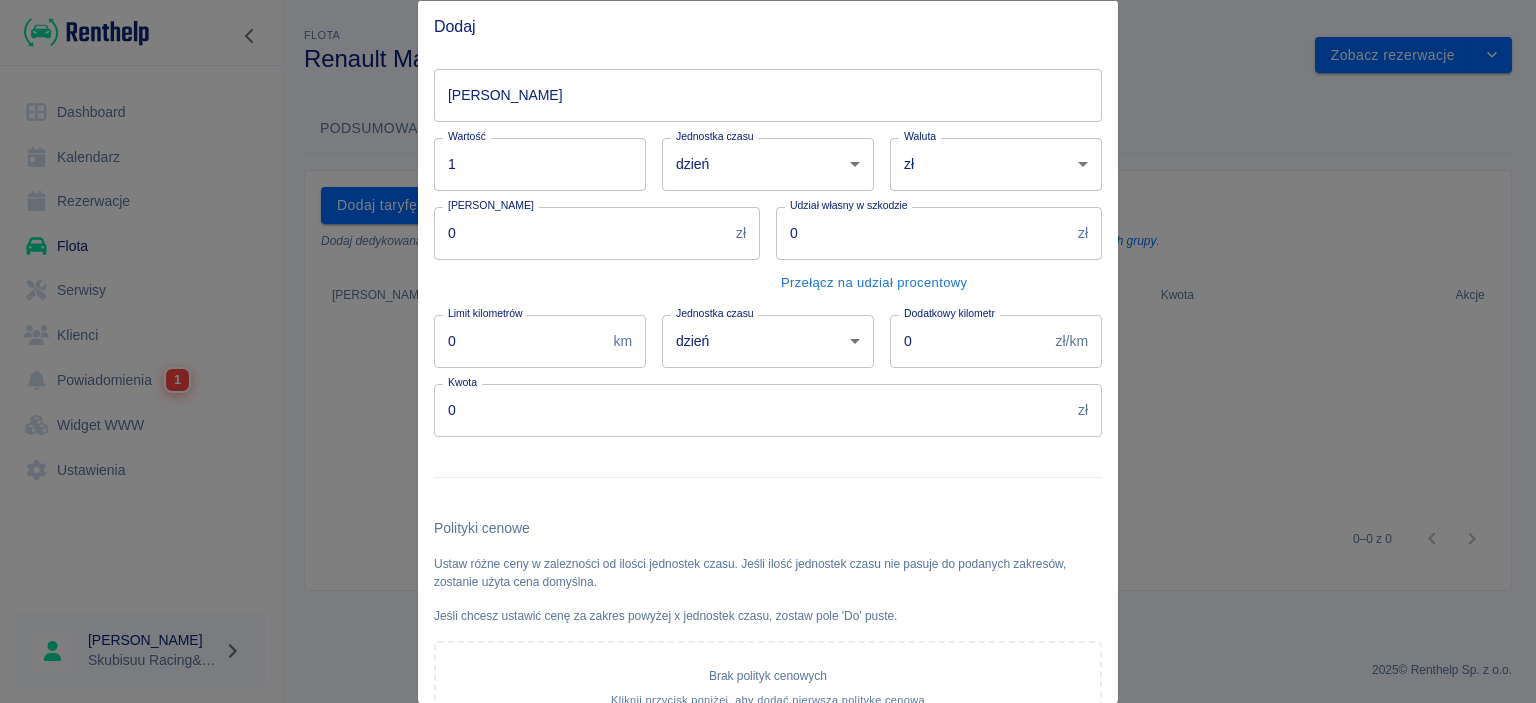 drag, startPoint x: 410, startPoint y: 105, endPoint x: 345, endPoint y: 91, distance: 66.4906 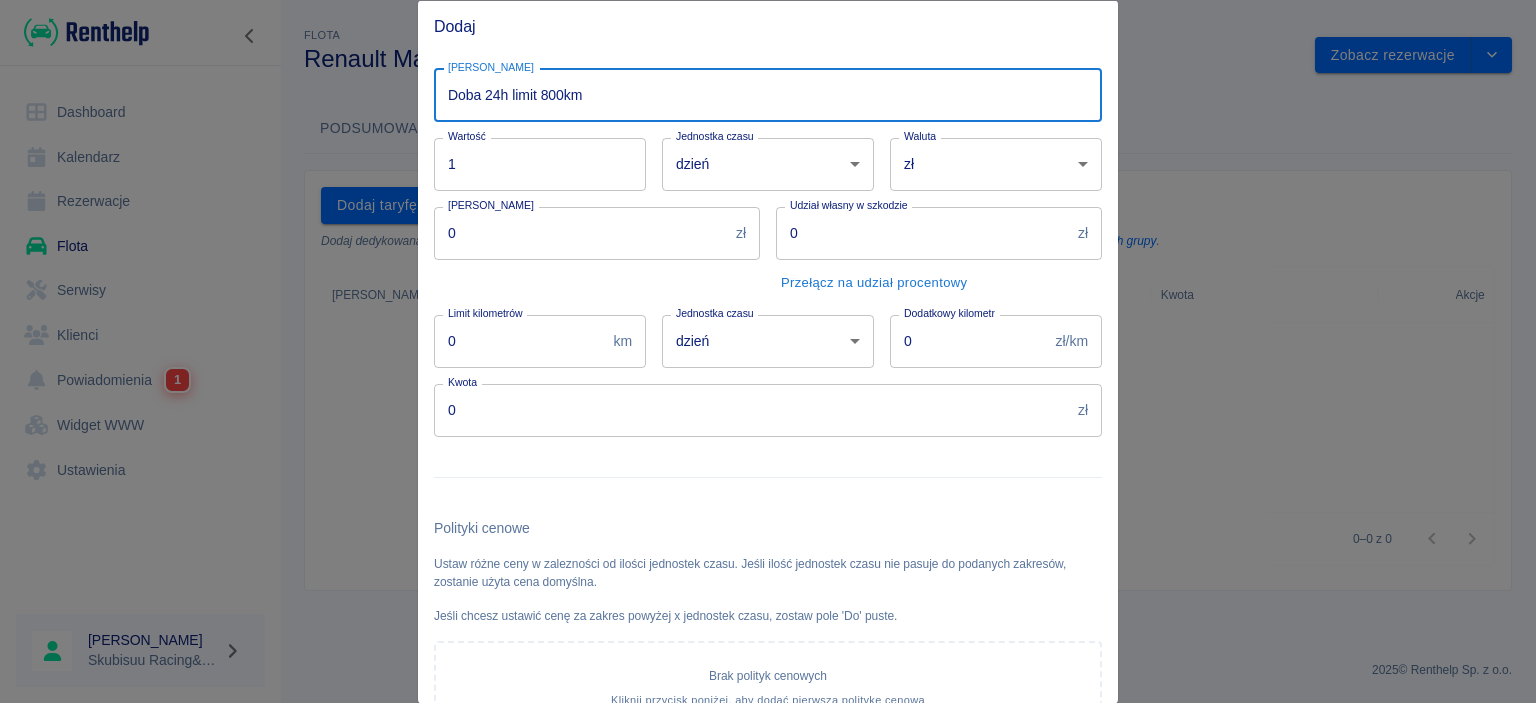 type on "Doba 24h limit 800km" 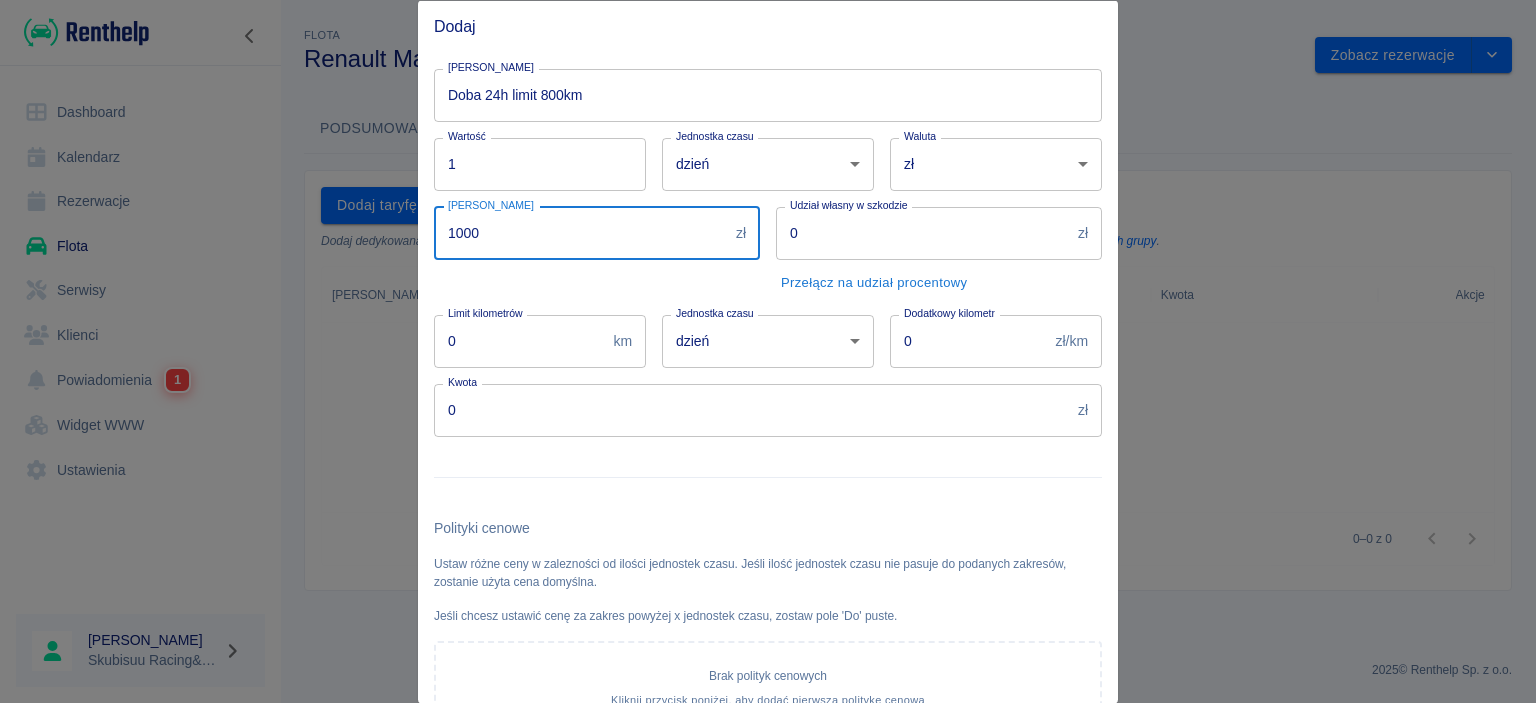 type on "1000" 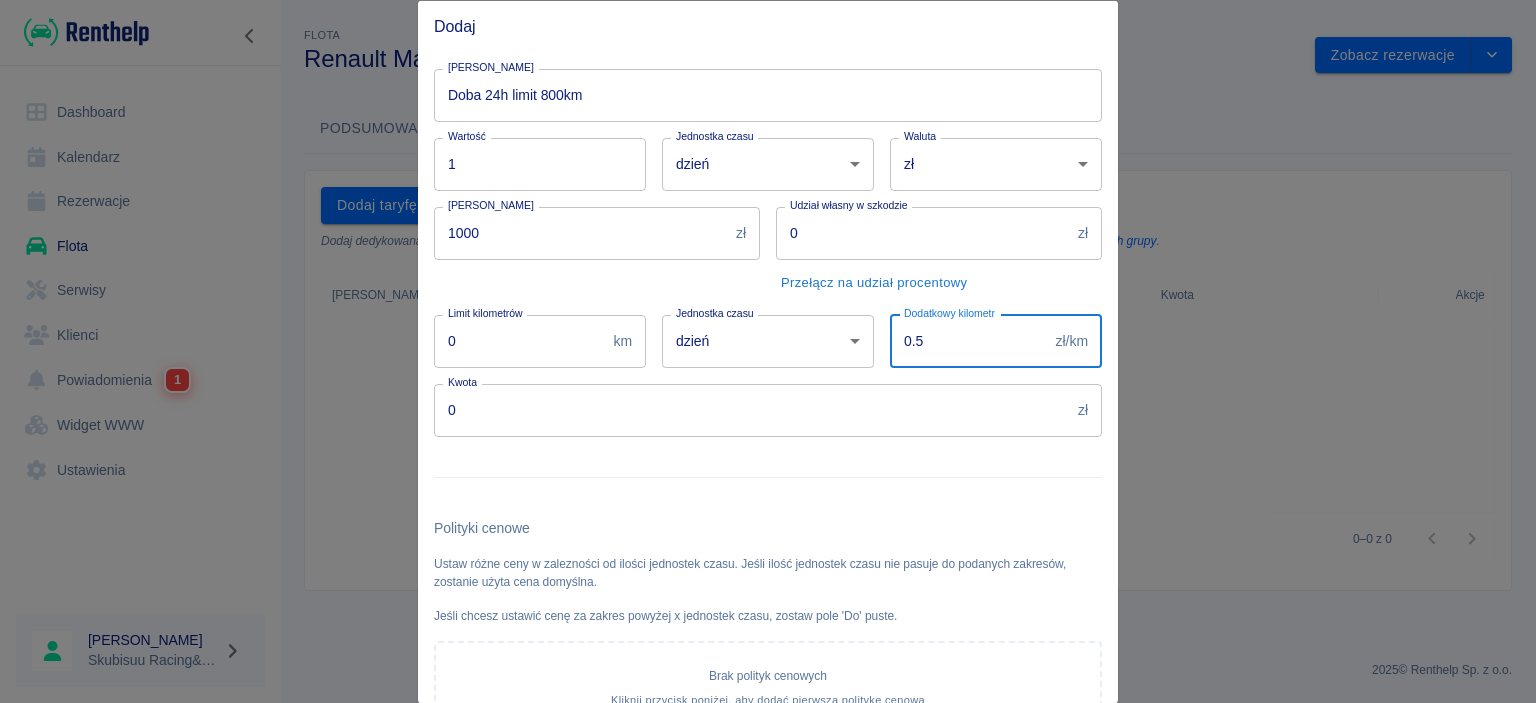 type on "0.5" 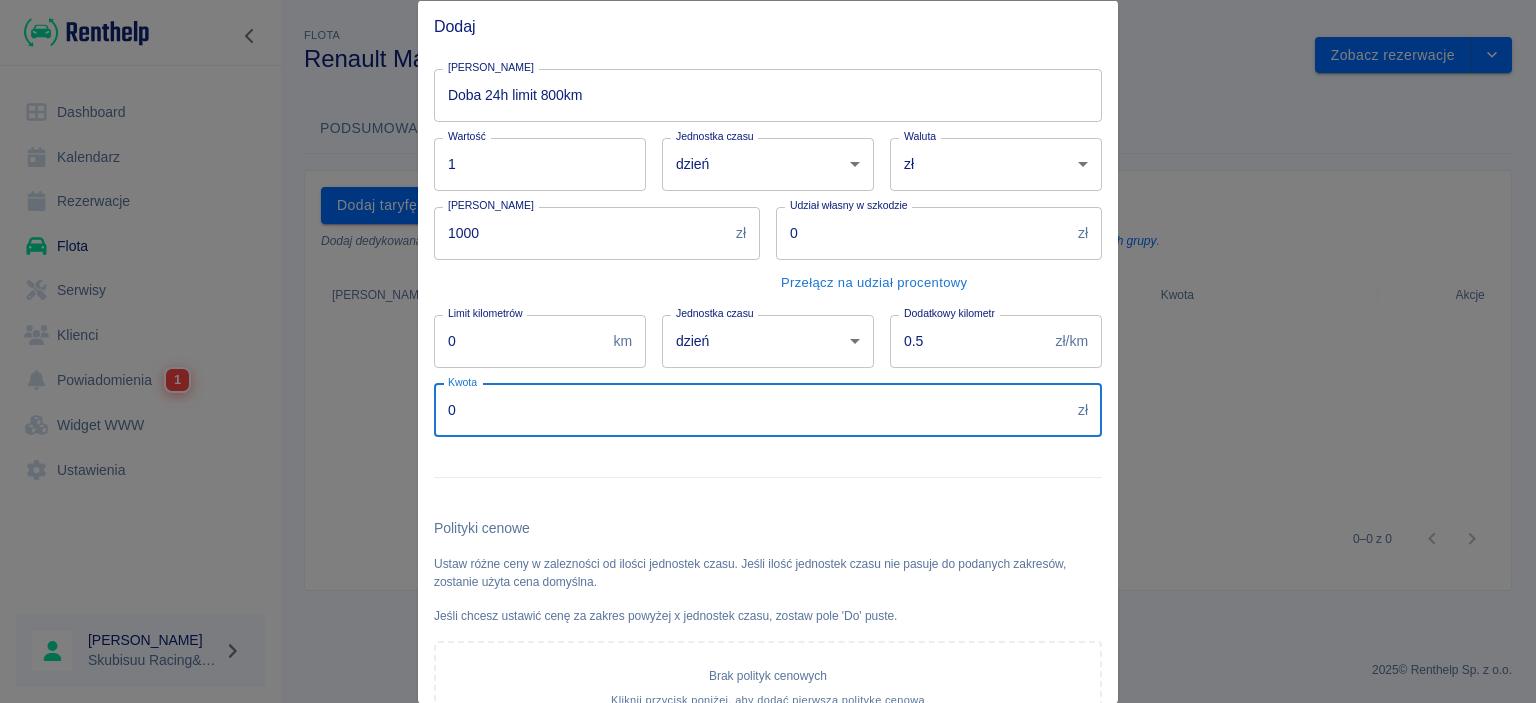 drag, startPoint x: 203, startPoint y: 385, endPoint x: 114, endPoint y: 383, distance: 89.02247 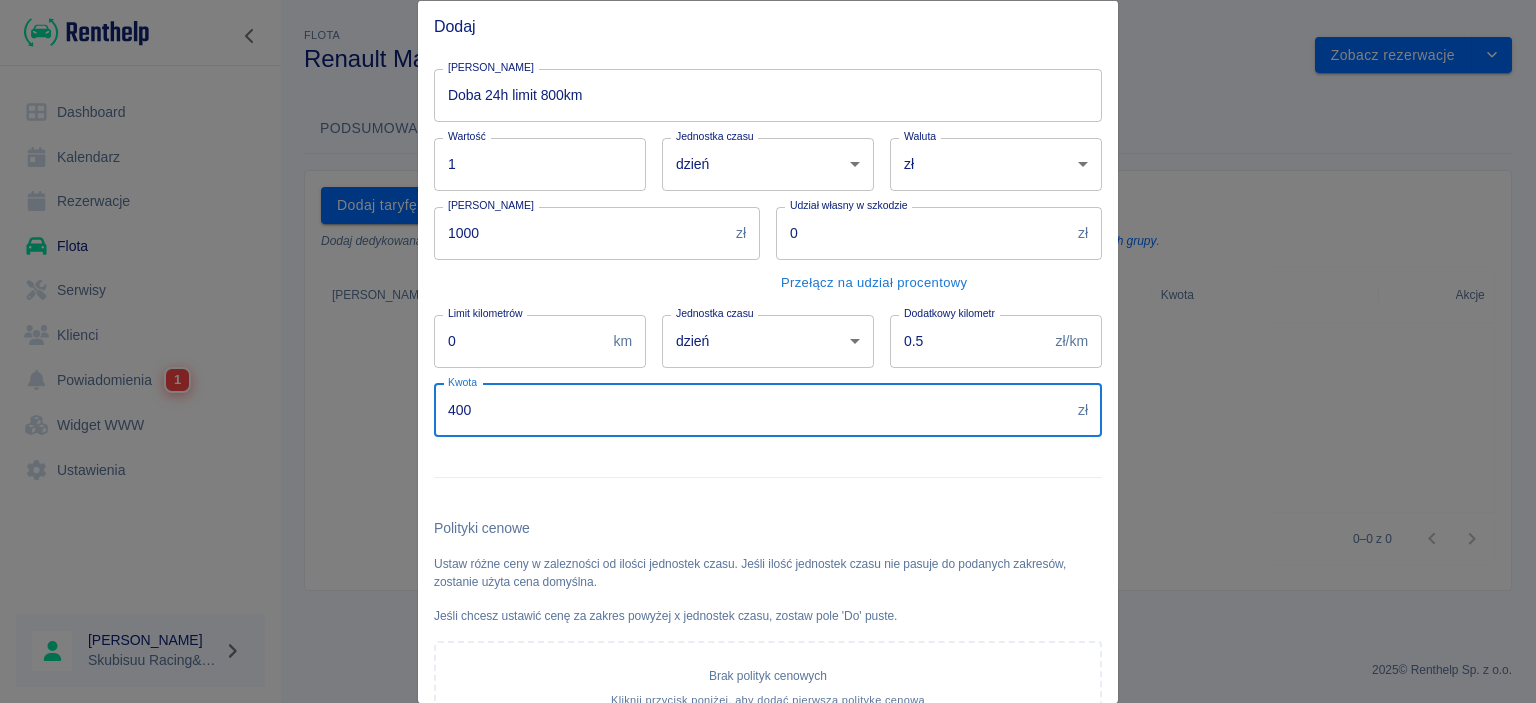 type on "400" 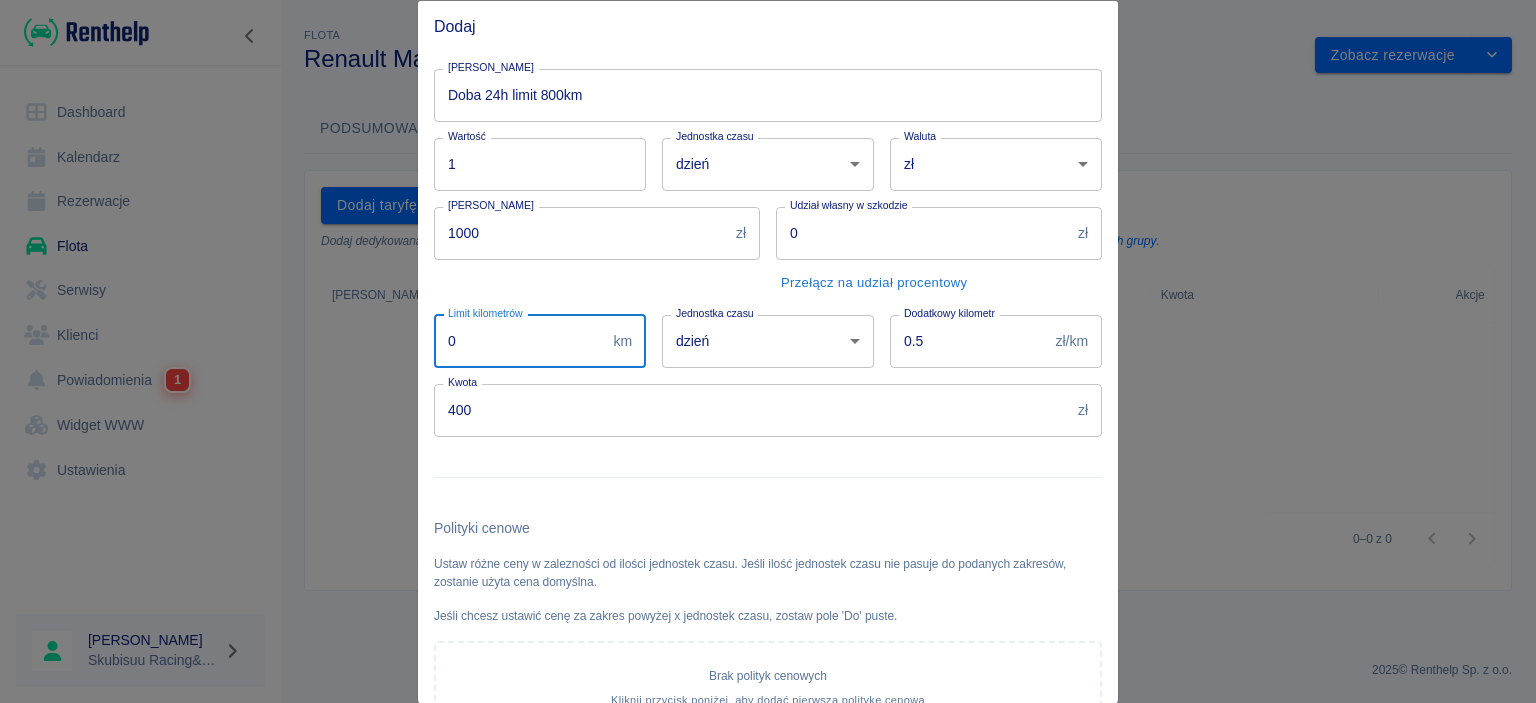 drag, startPoint x: 465, startPoint y: 343, endPoint x: 348, endPoint y: 325, distance: 118.37652 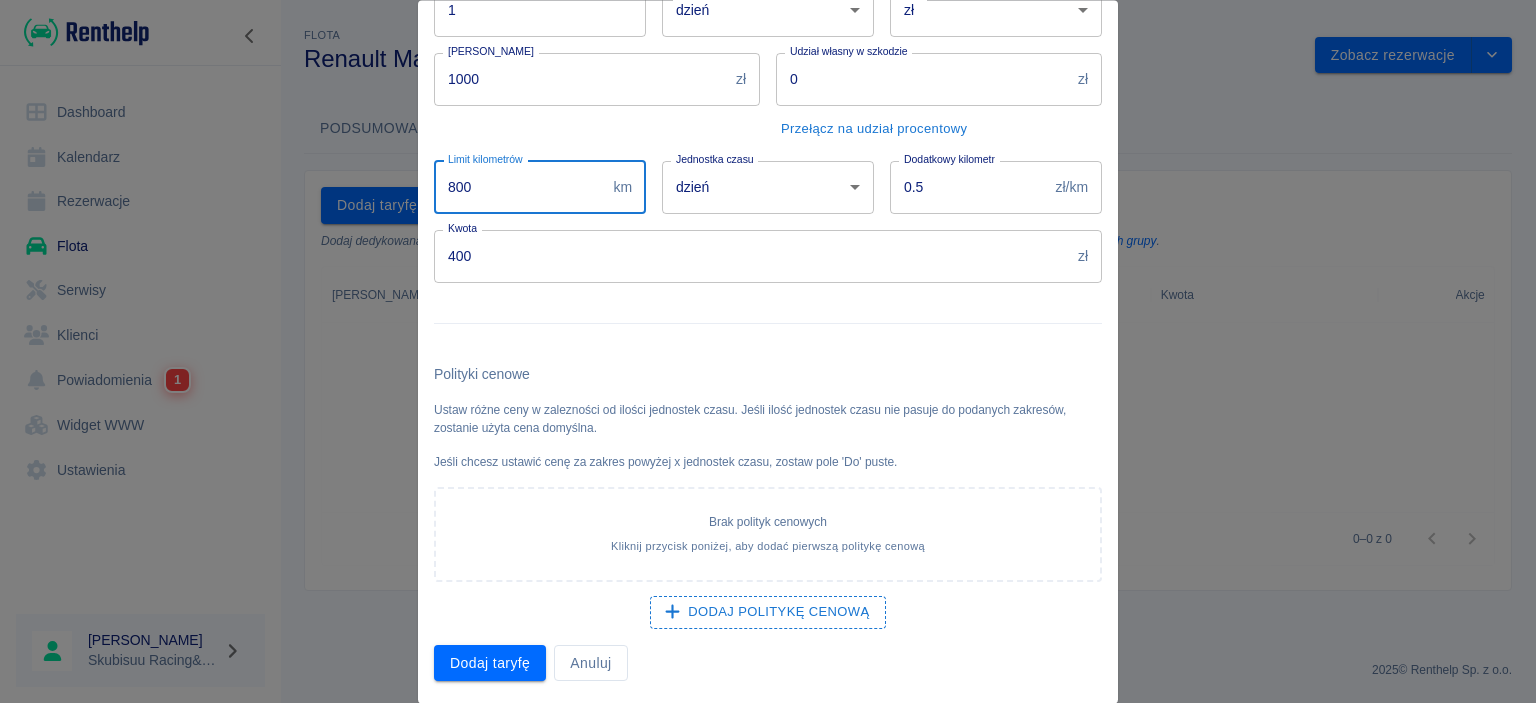 scroll, scrollTop: 154, scrollLeft: 0, axis: vertical 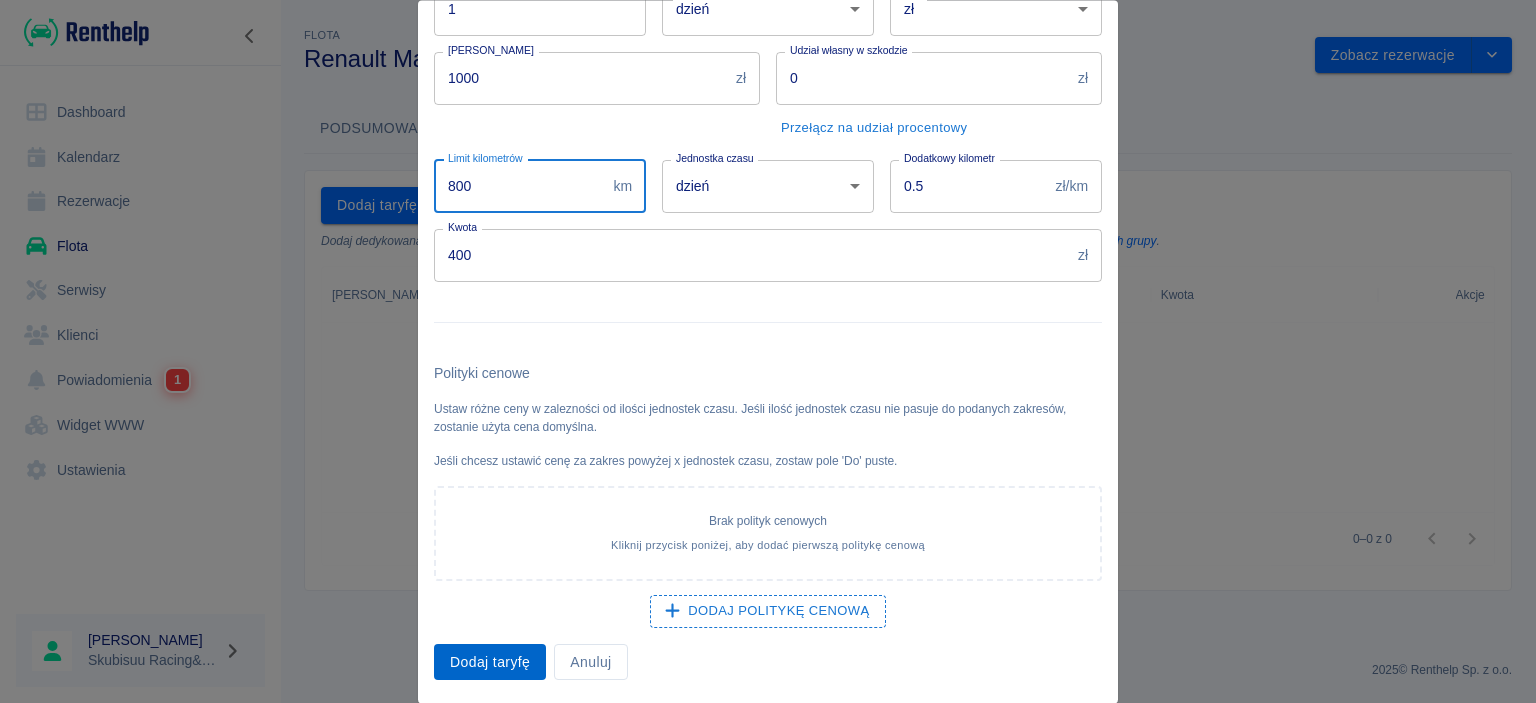 type on "800" 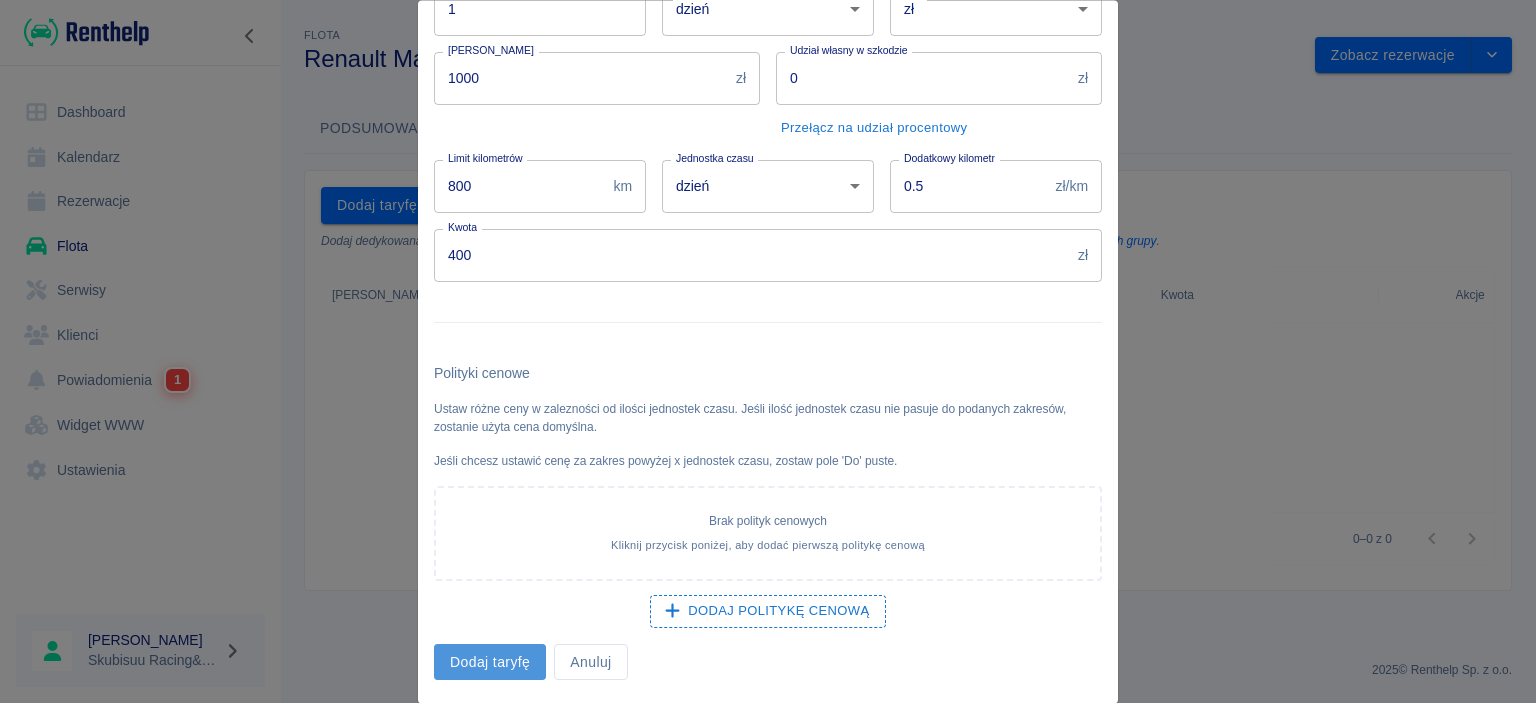 click on "Dodaj taryfę" at bounding box center [490, 662] 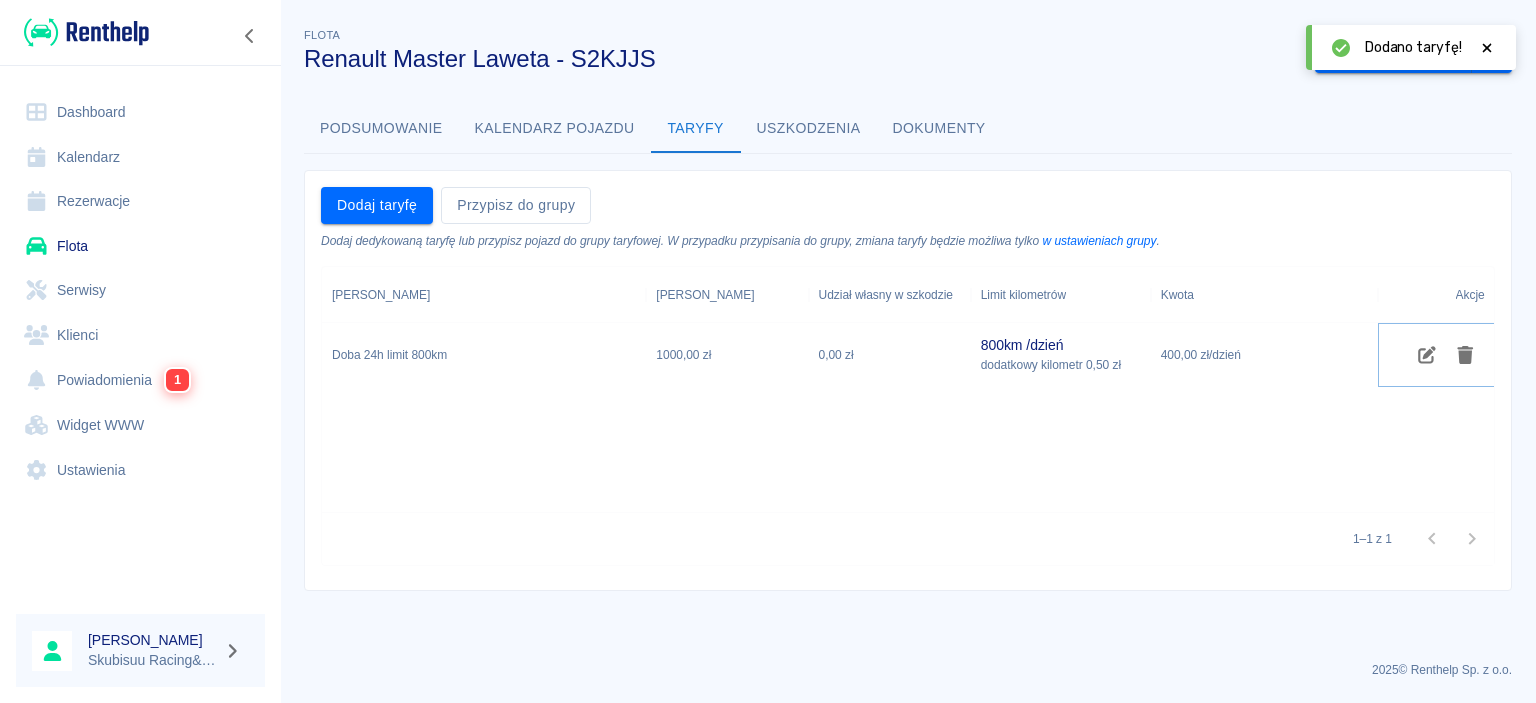 click 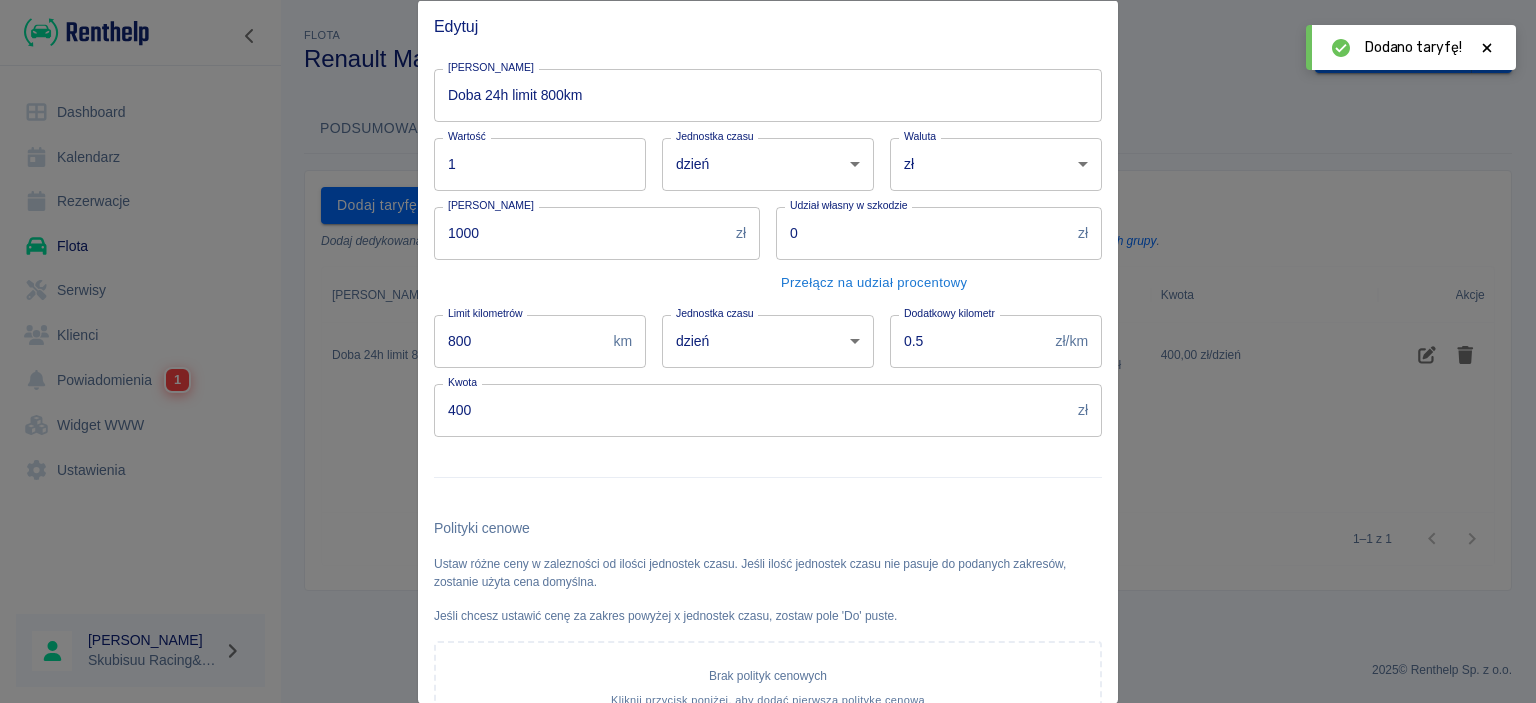scroll, scrollTop: 154, scrollLeft: 0, axis: vertical 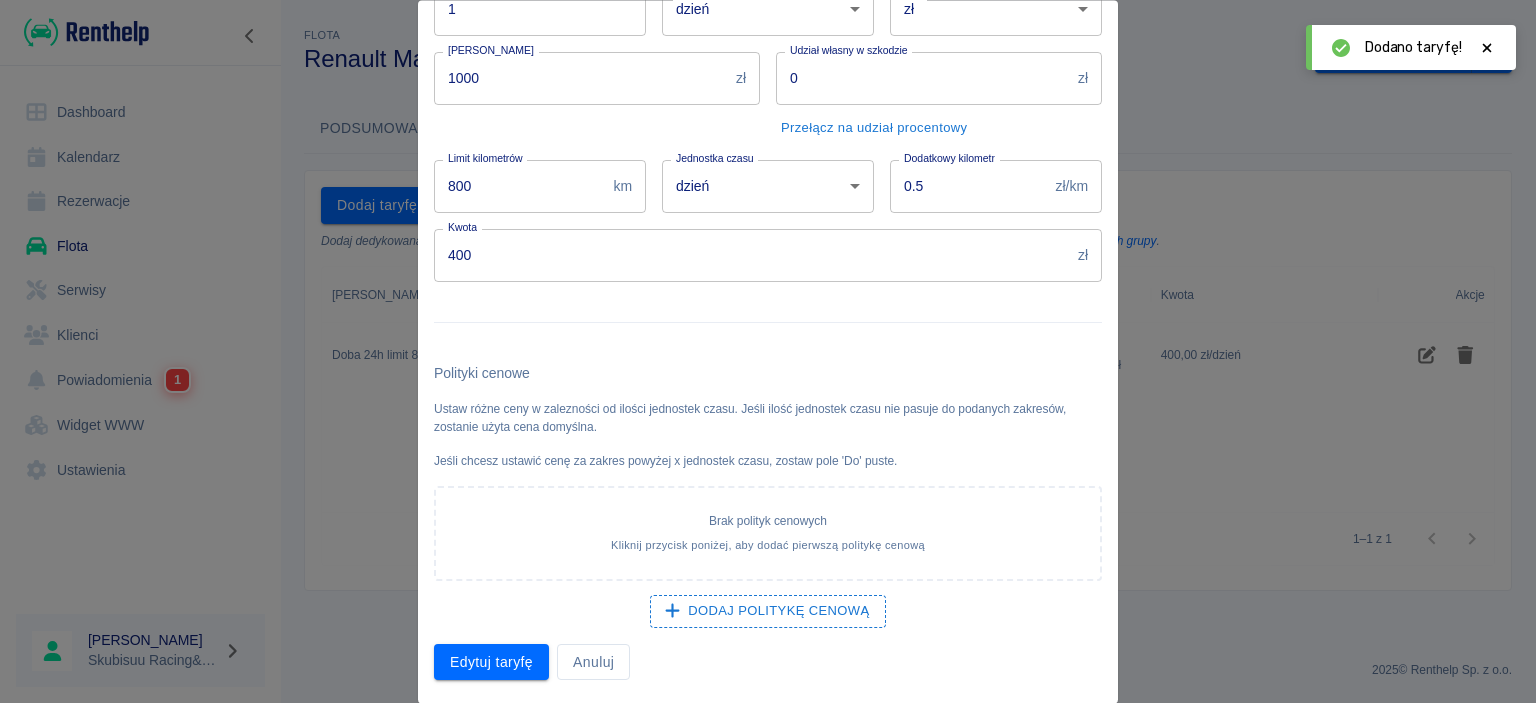 click on "Anuluj" at bounding box center (593, 662) 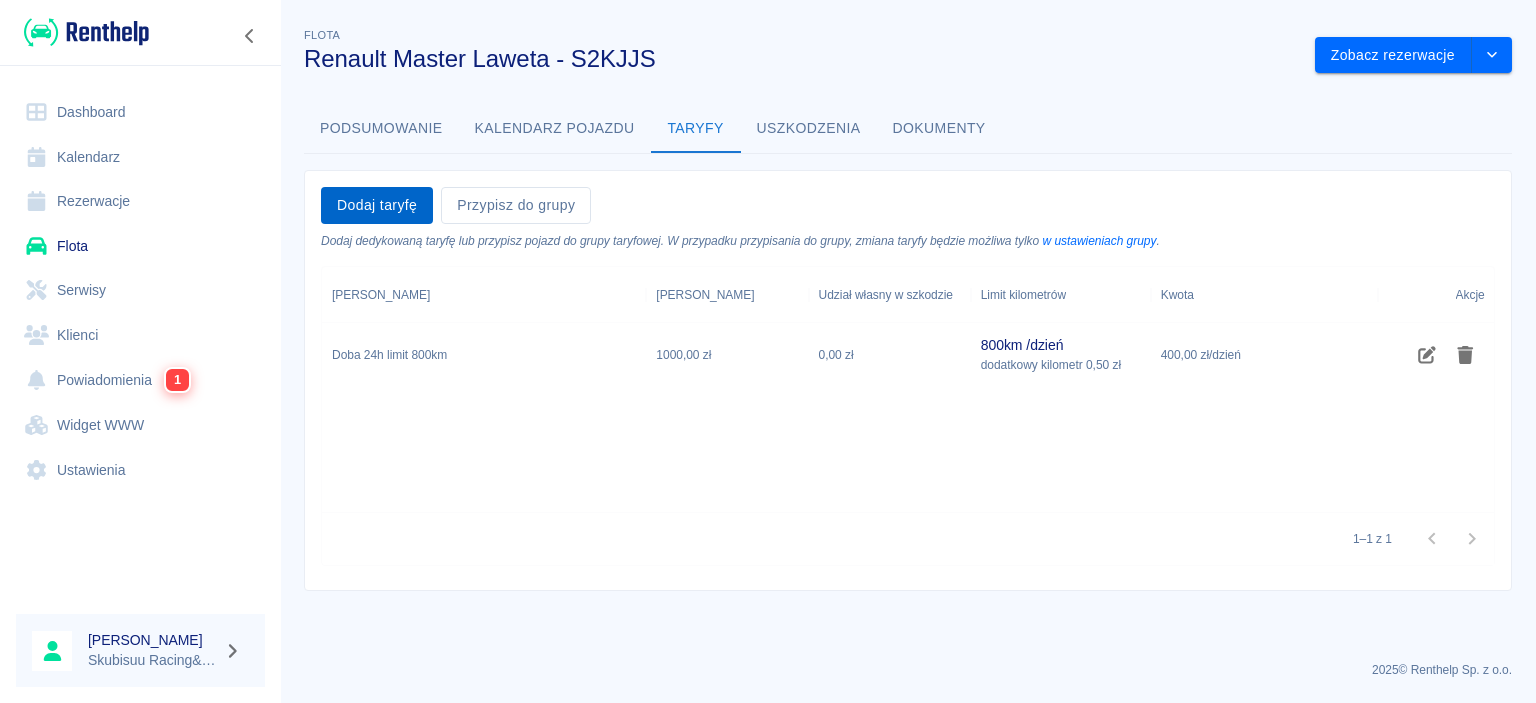 click on "Dodaj taryfę" at bounding box center [377, 205] 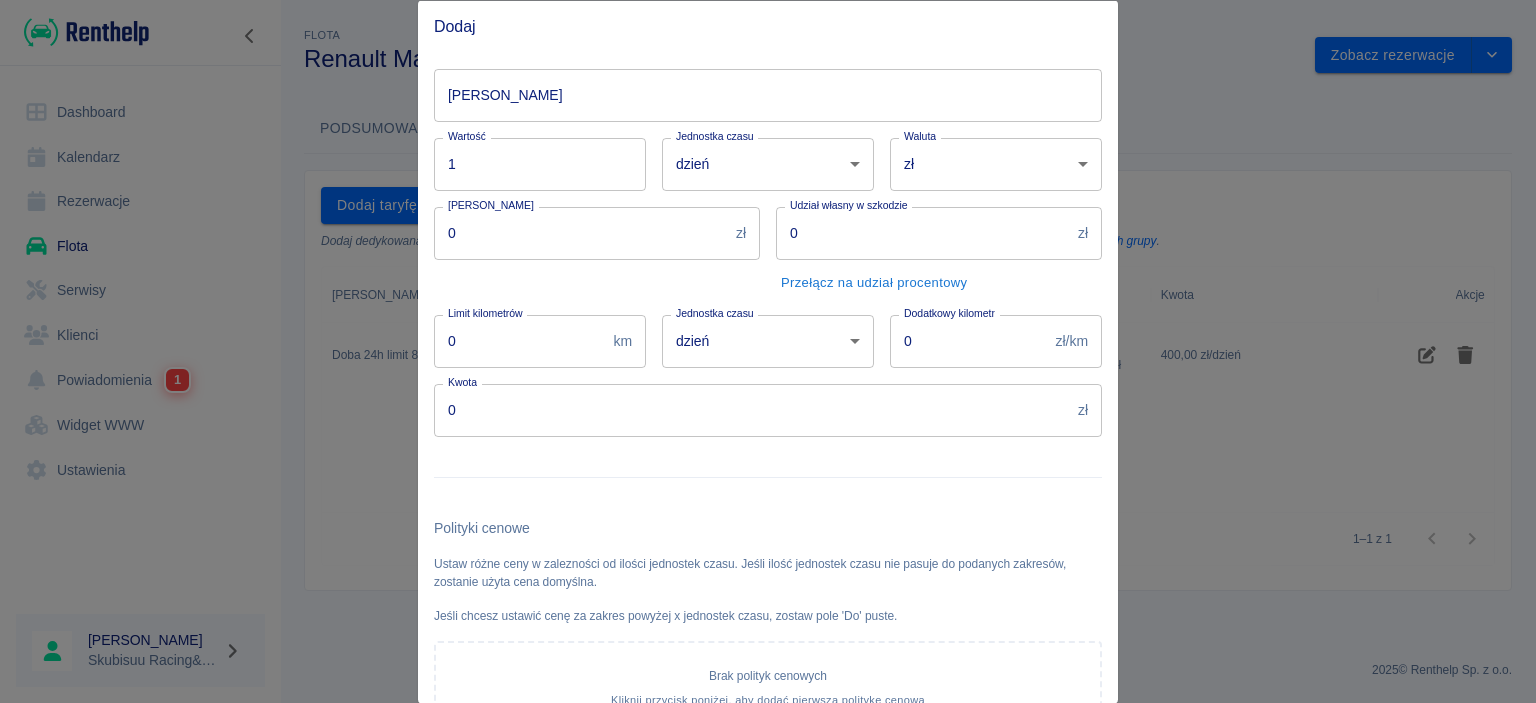 click on "Wartość 1 Wartość" at bounding box center (532, 155) 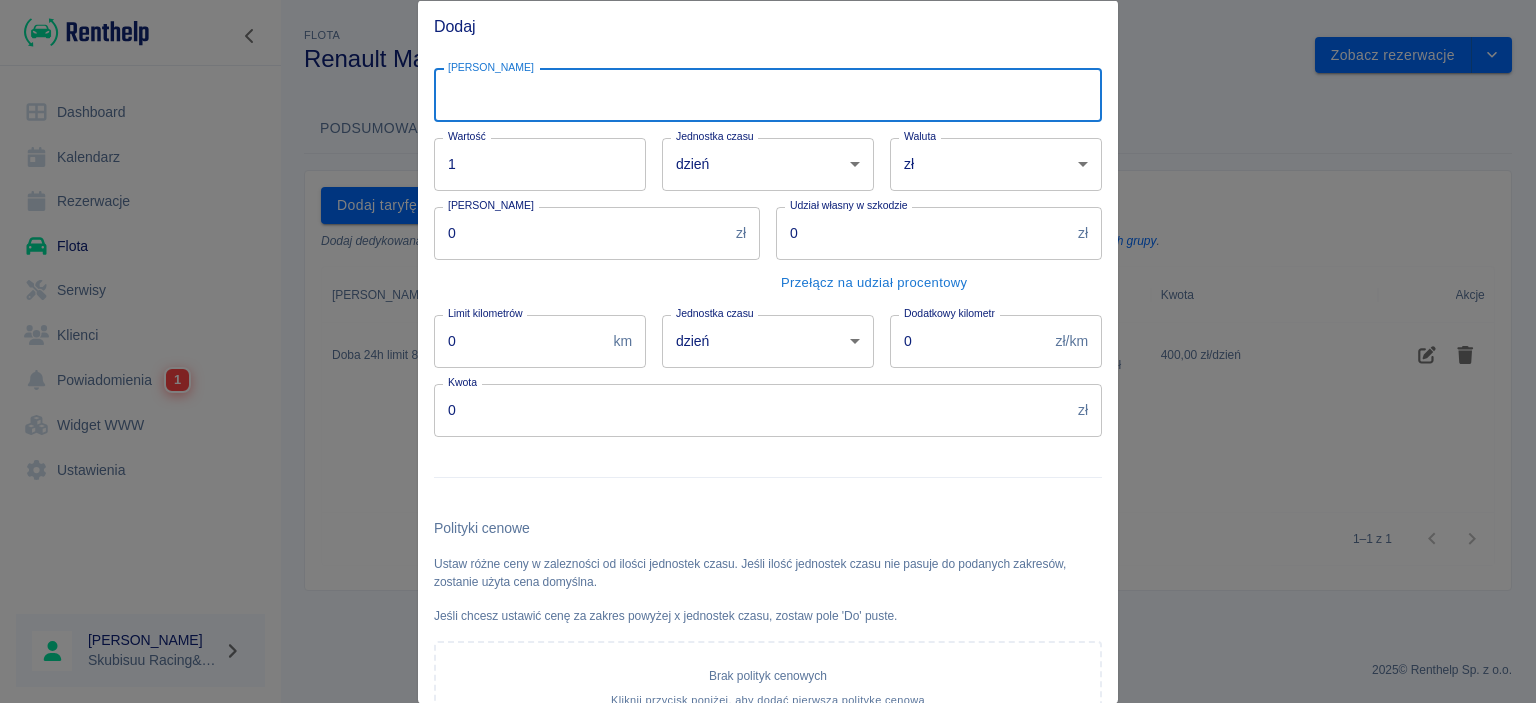 click on "Nazwa taryfy" at bounding box center (768, 94) 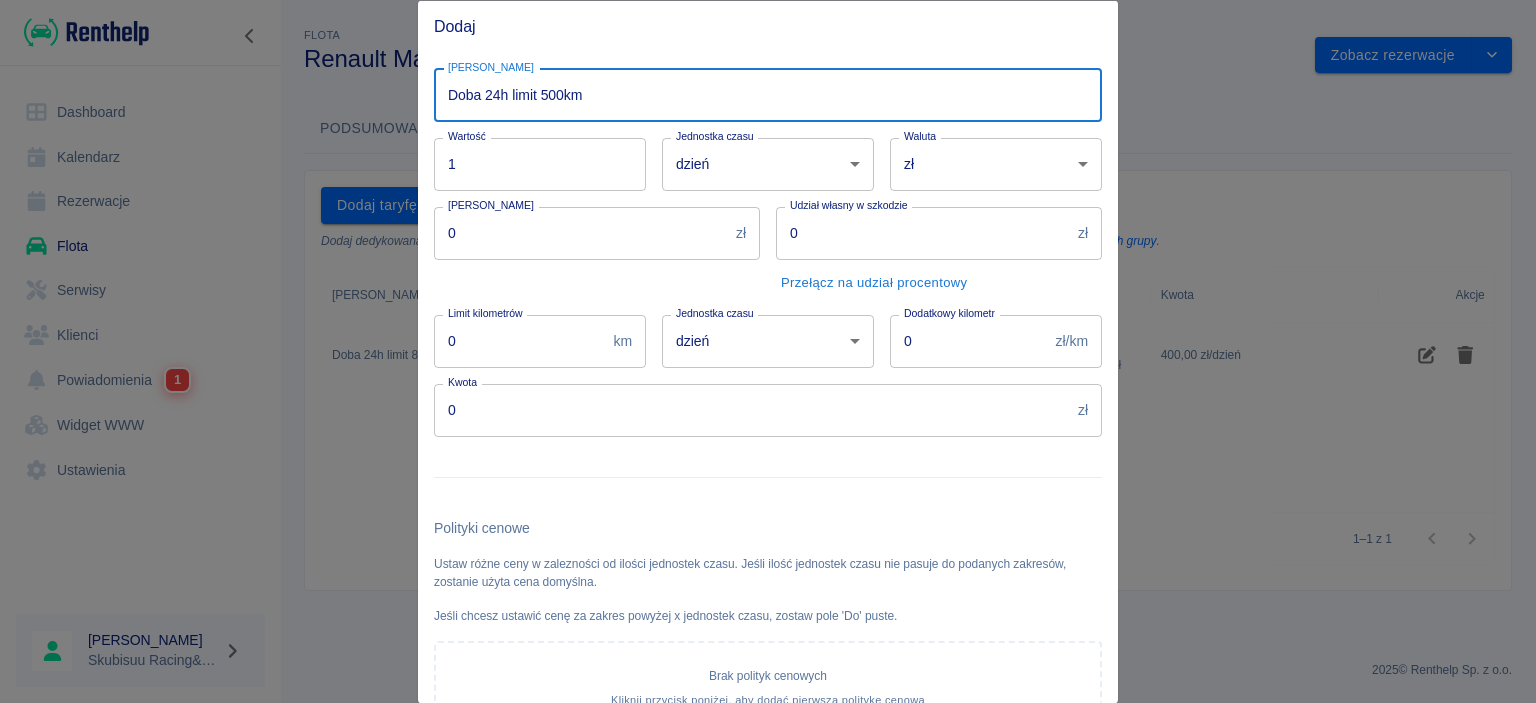 type on "Doba 24h limit 500km" 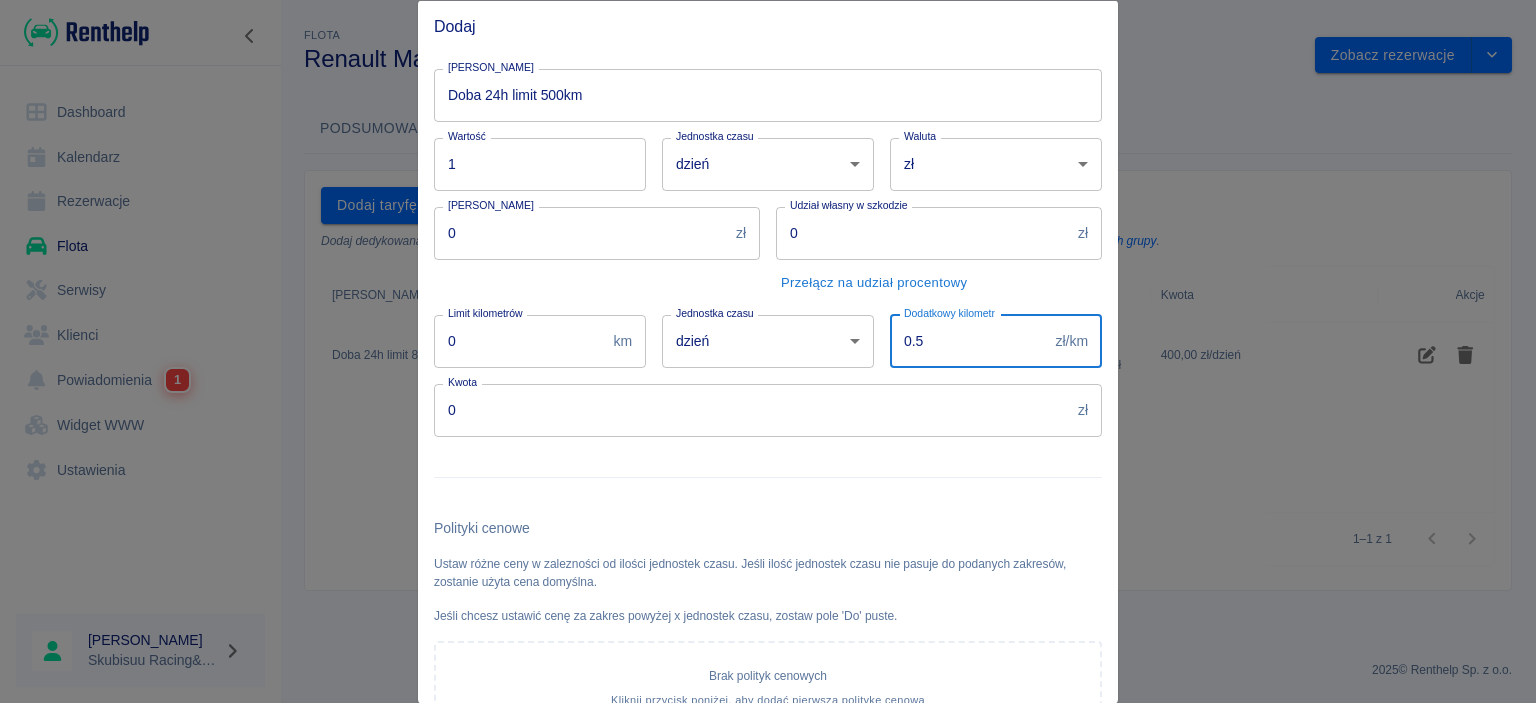 type on "0.5" 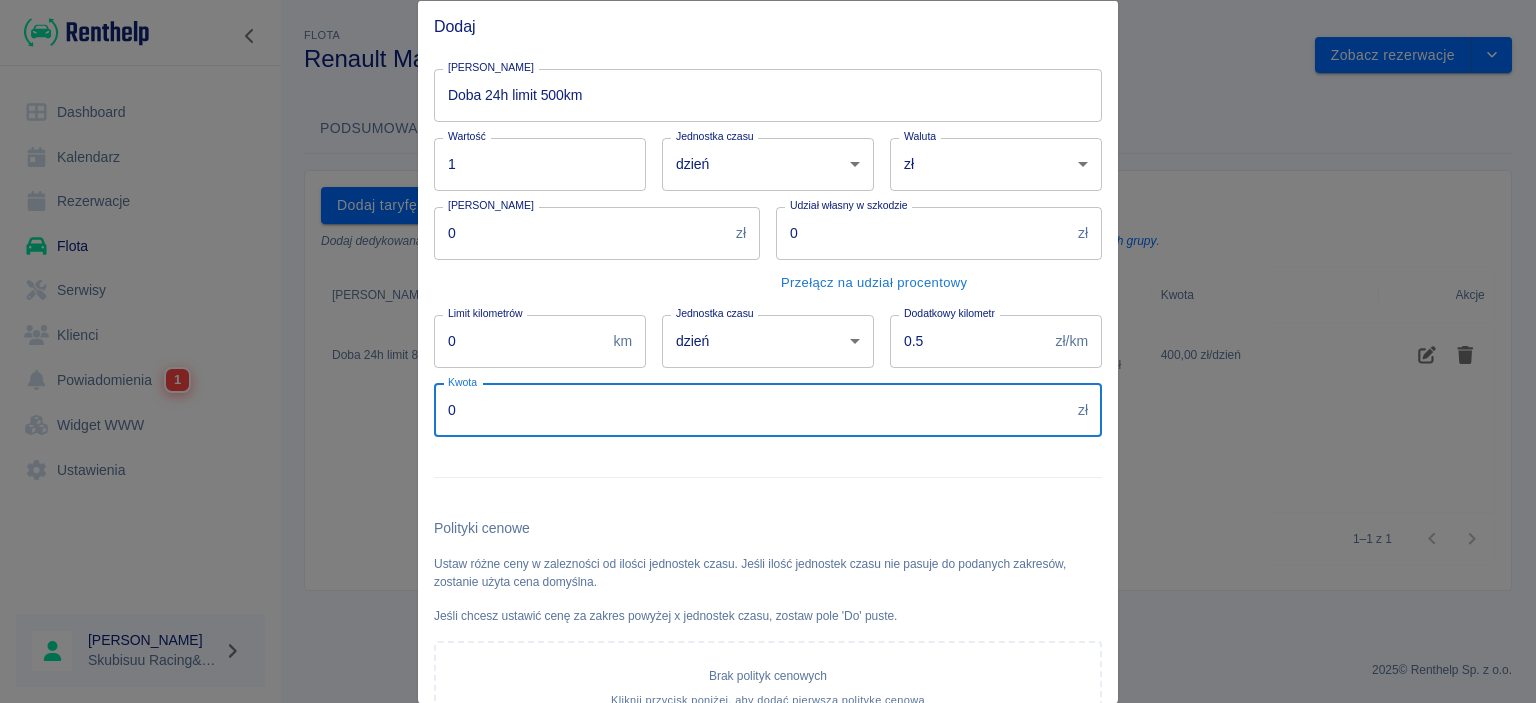 drag, startPoint x: 682, startPoint y: 431, endPoint x: 199, endPoint y: 415, distance: 483.26492 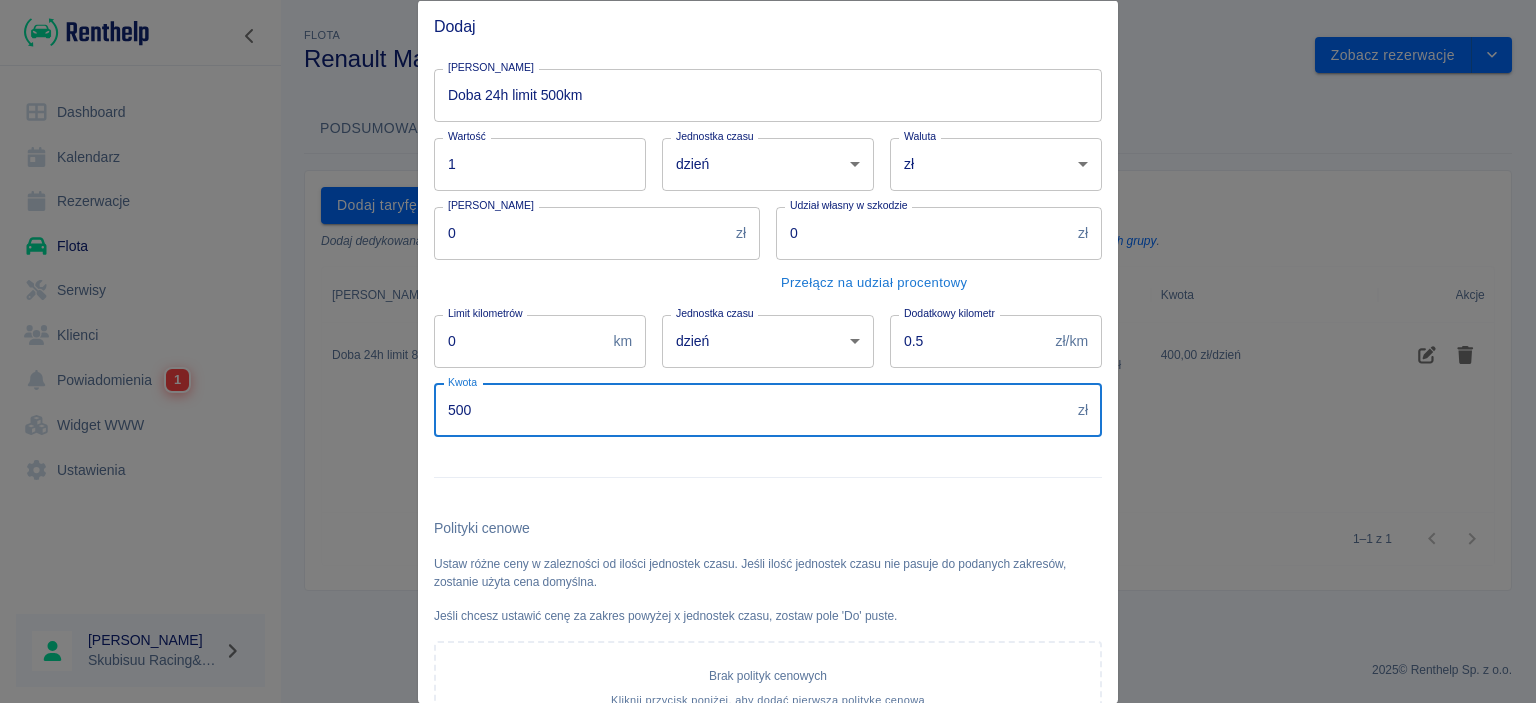 type on "500" 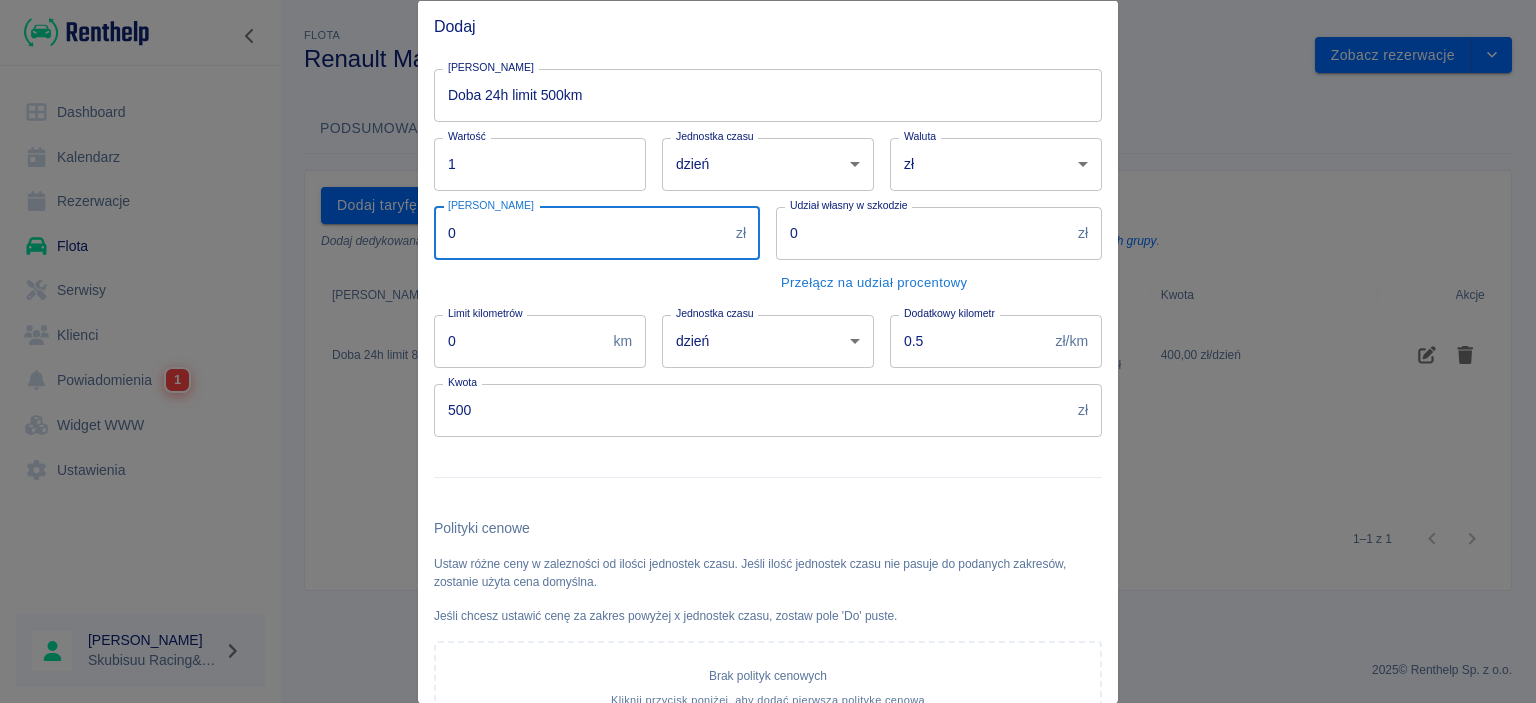 drag, startPoint x: 498, startPoint y: 227, endPoint x: 262, endPoint y: 246, distance: 236.7636 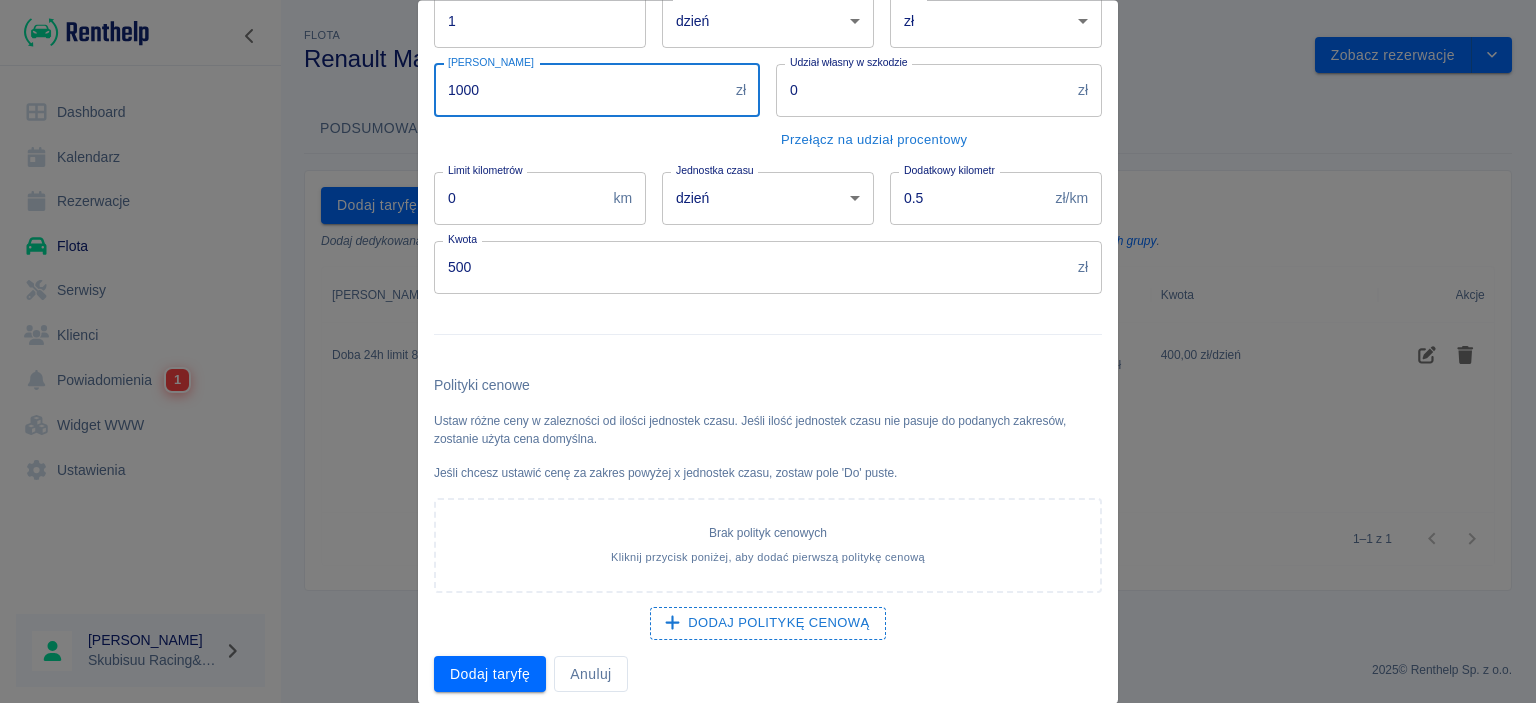 scroll, scrollTop: 154, scrollLeft: 0, axis: vertical 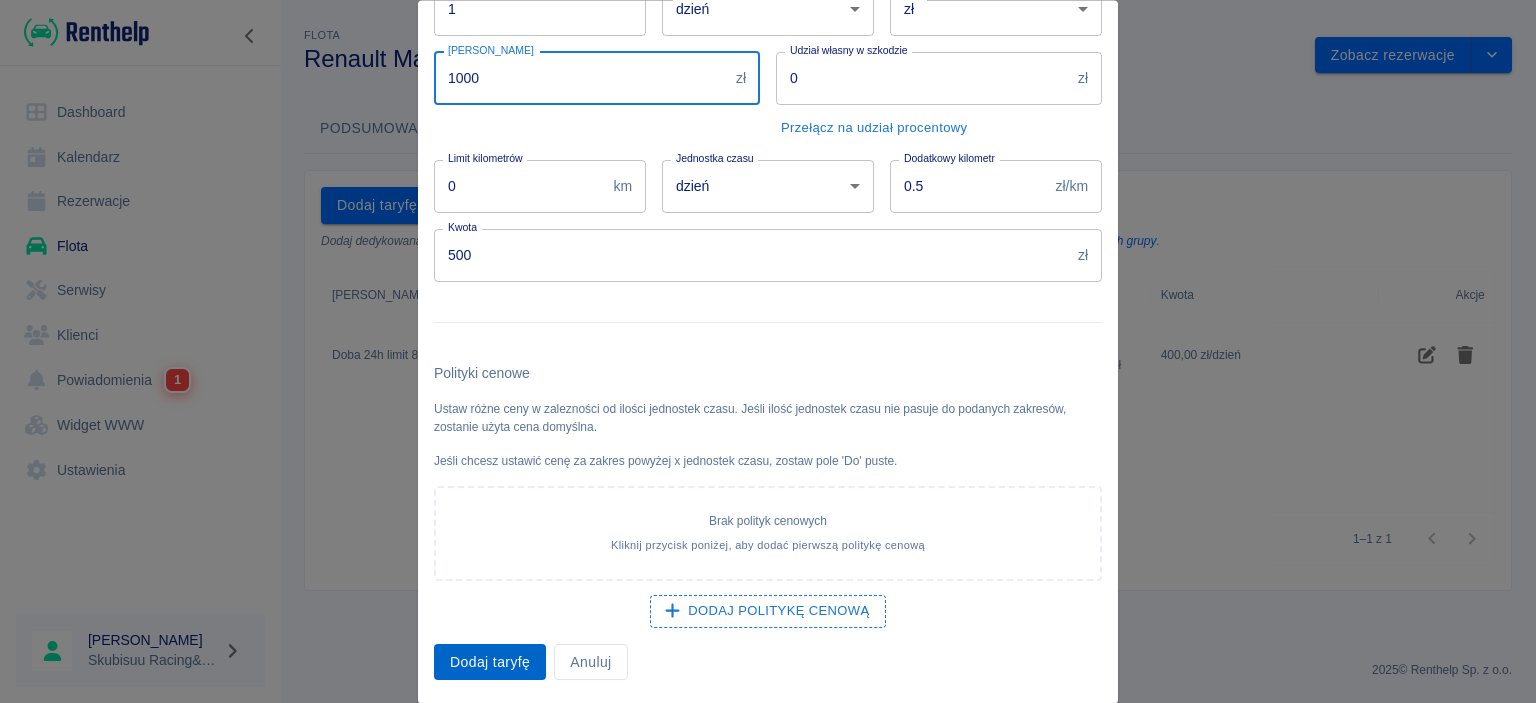 type on "1000" 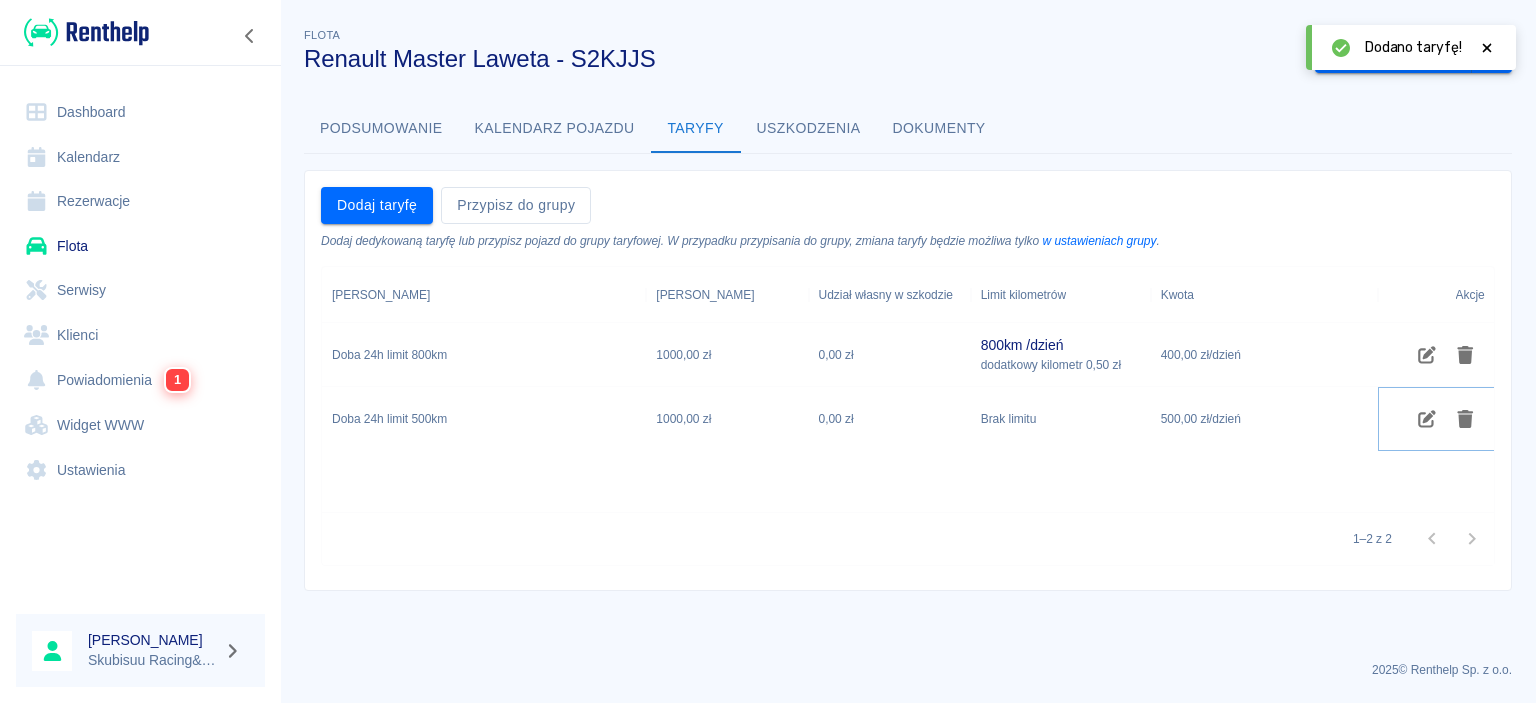 click at bounding box center (1427, 419) 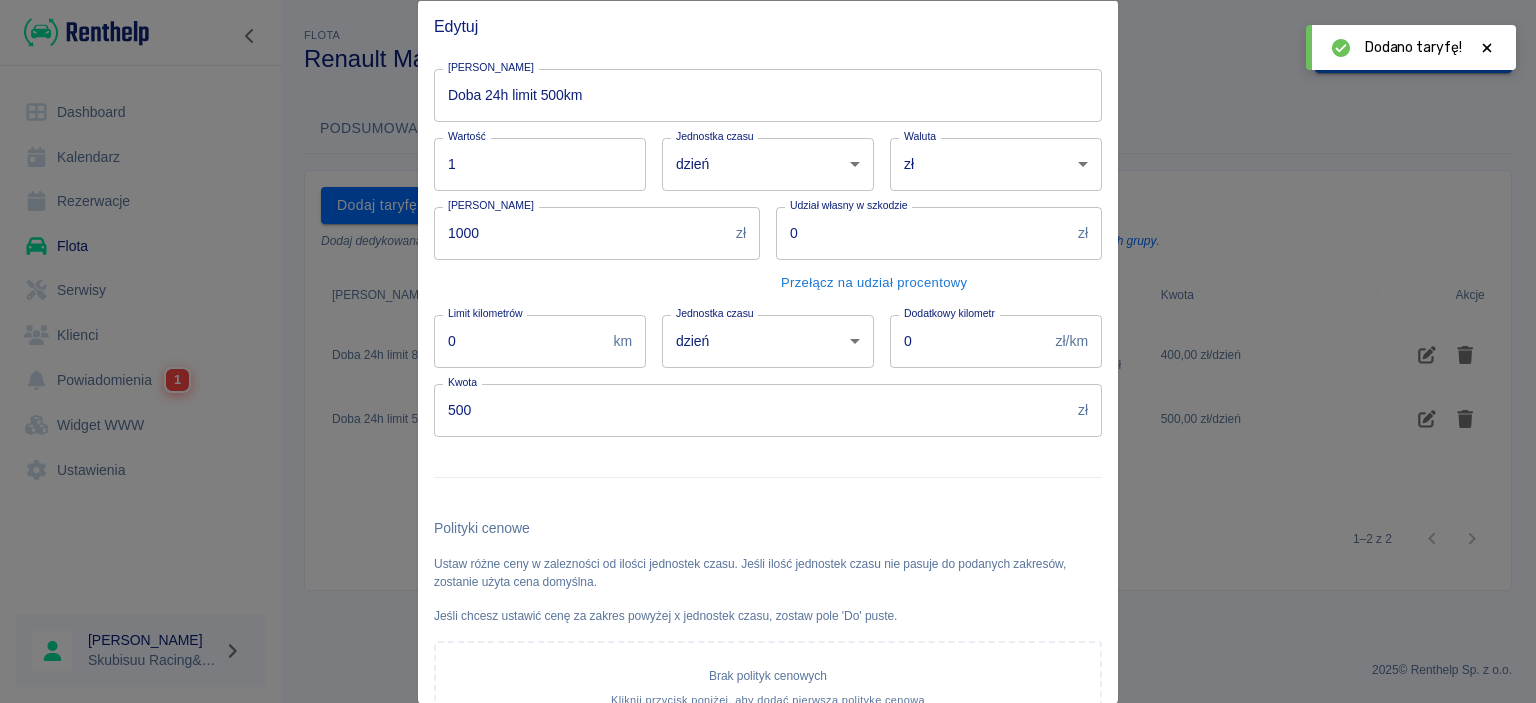 click on "0" at bounding box center (519, 340) 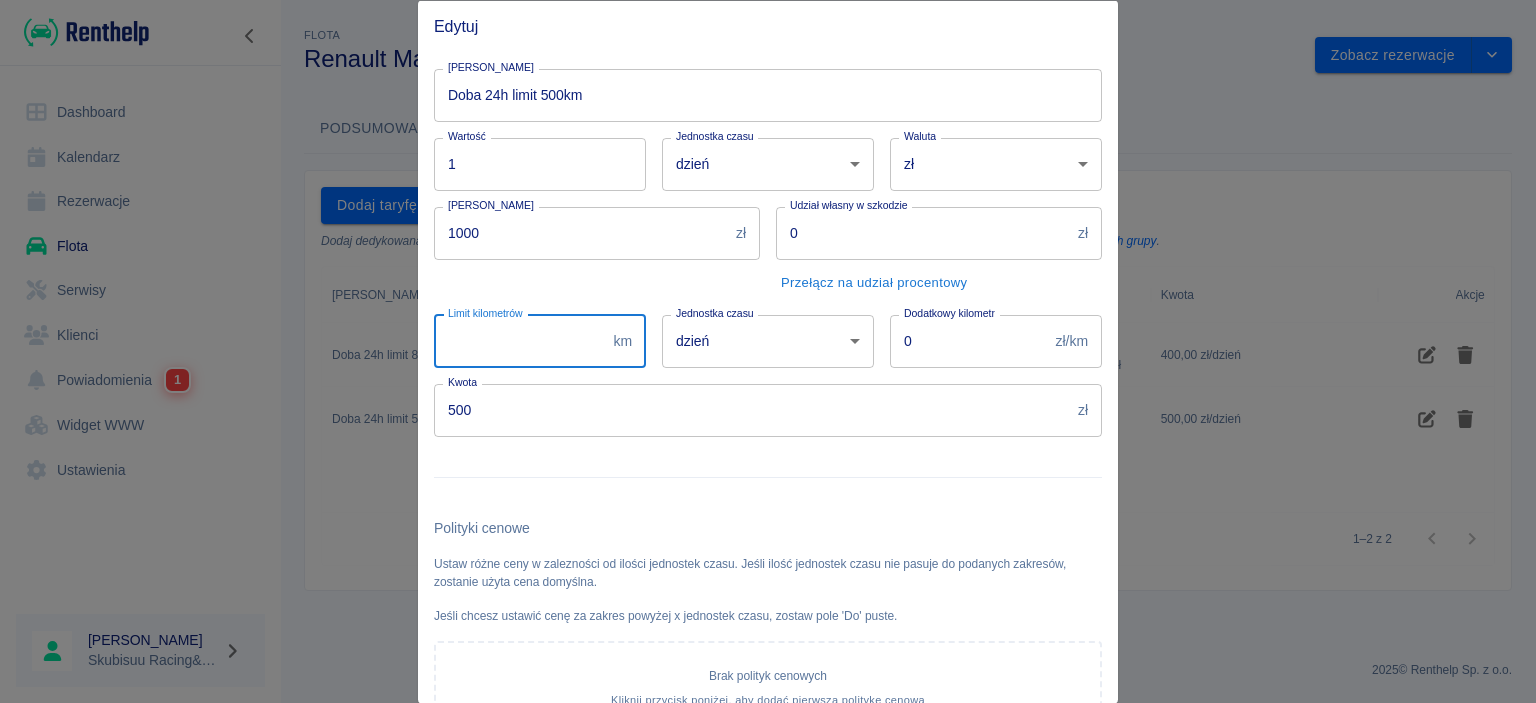 type 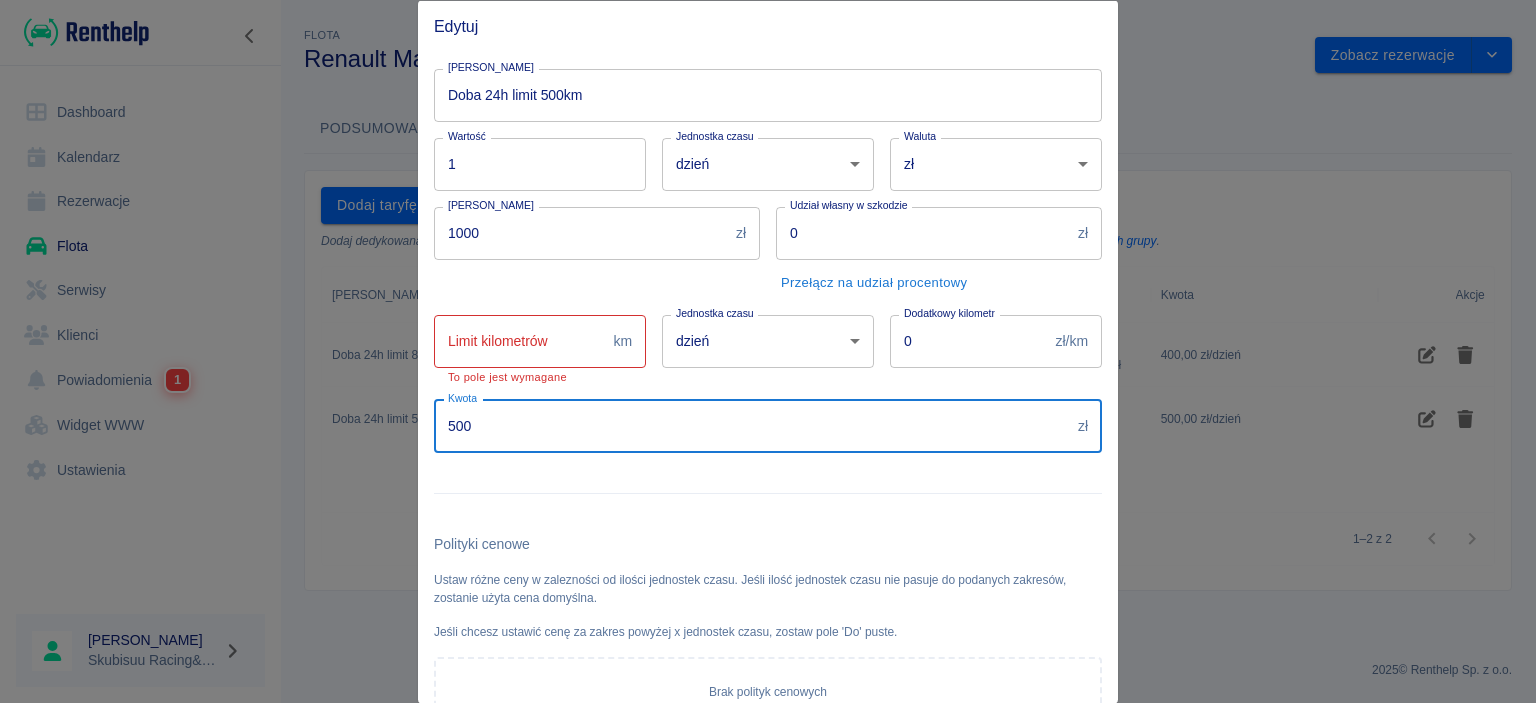 drag, startPoint x: 540, startPoint y: 392, endPoint x: 265, endPoint y: 378, distance: 275.35614 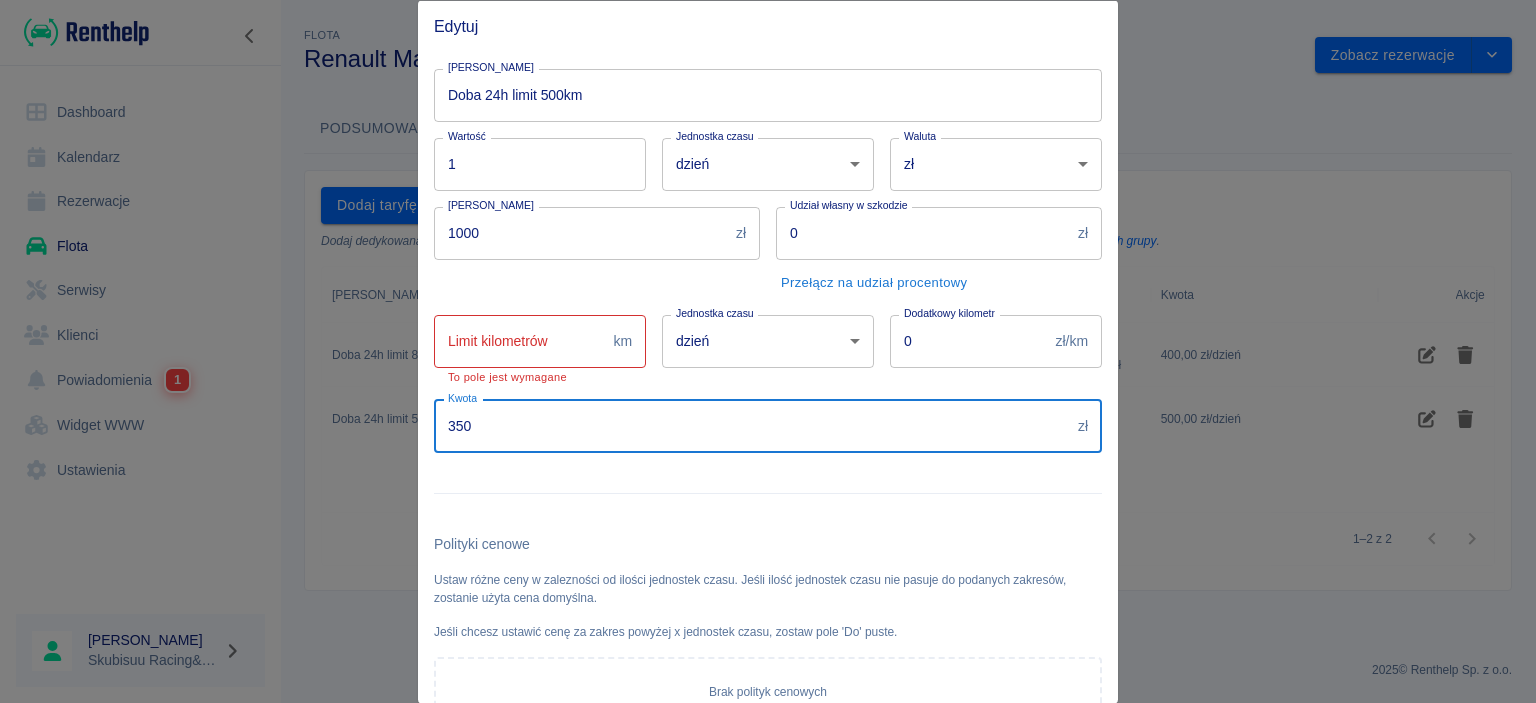 type on "350" 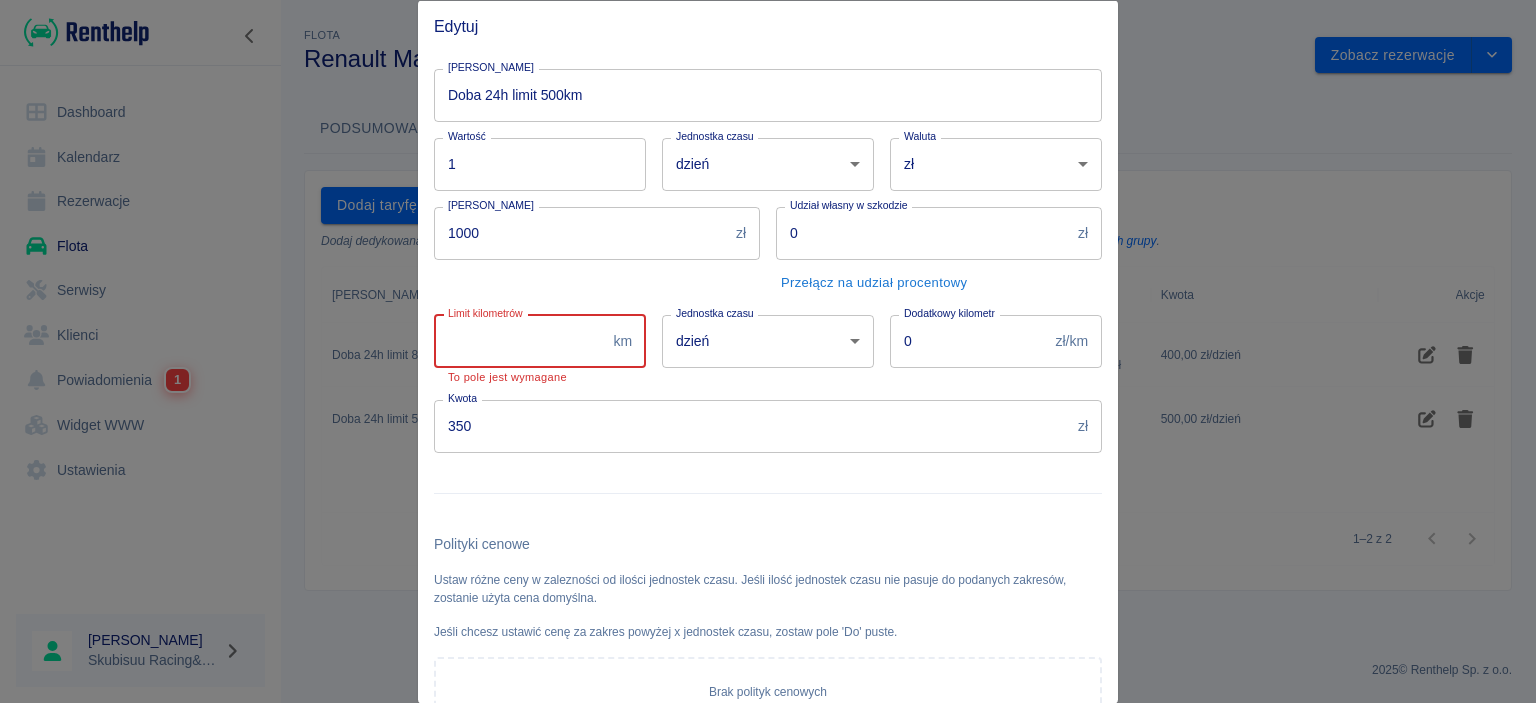 click on "Limit kilometrów" at bounding box center (519, 340) 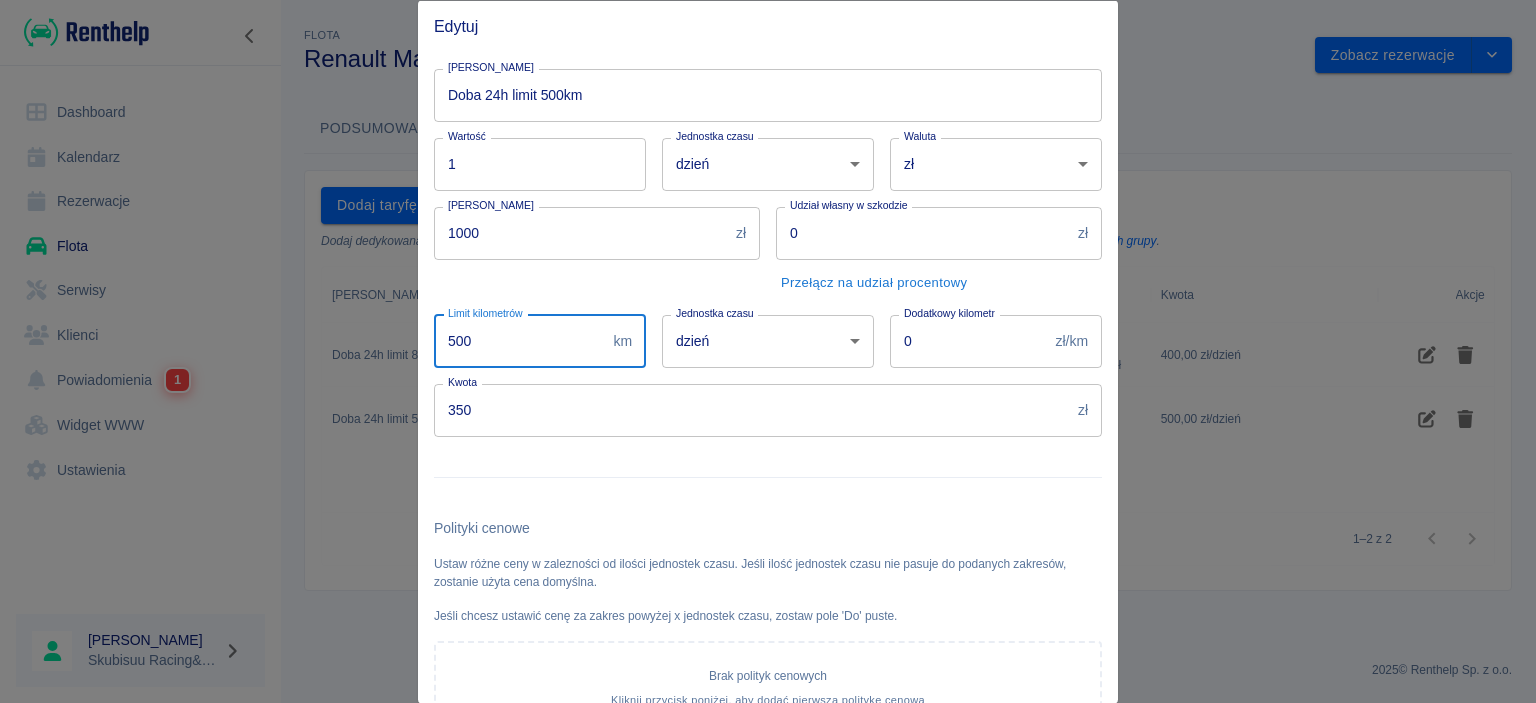type on "500" 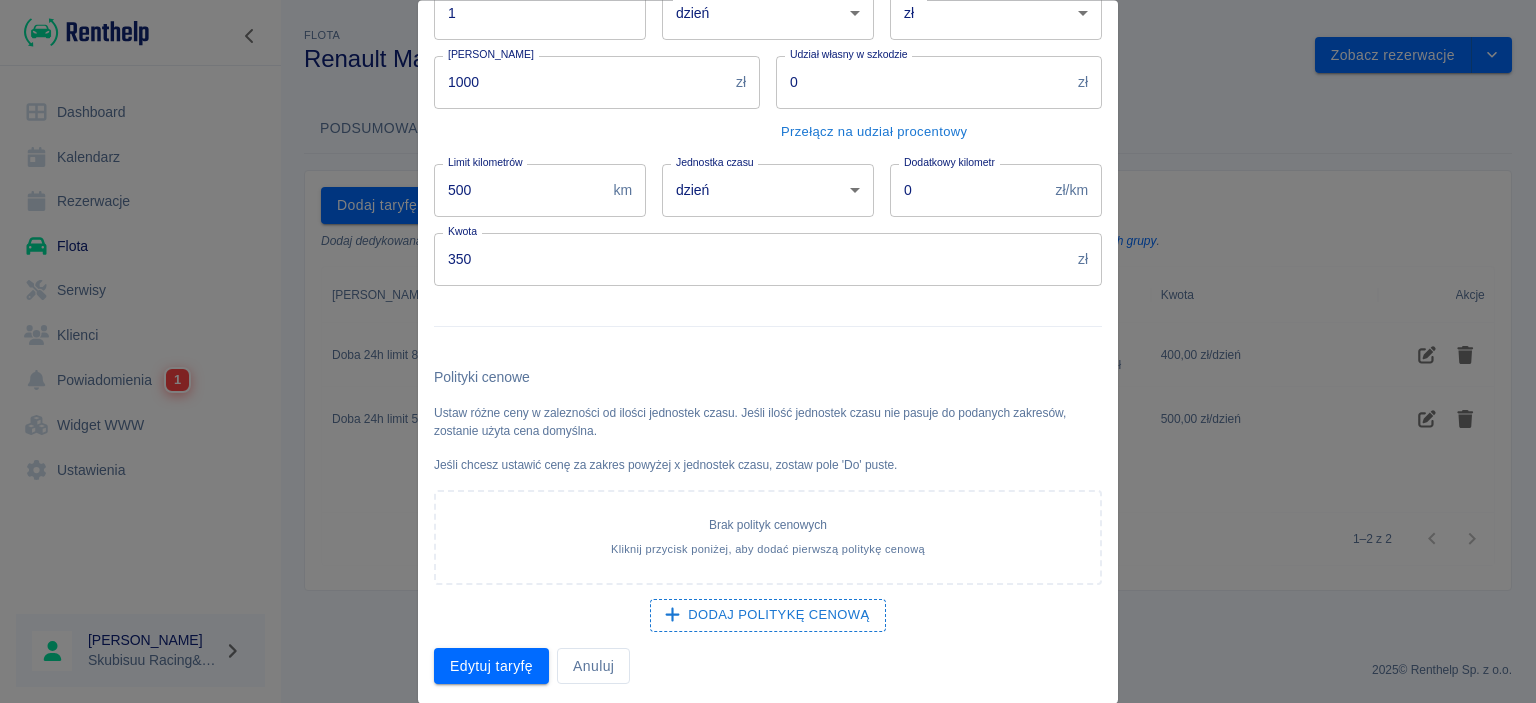 scroll, scrollTop: 154, scrollLeft: 0, axis: vertical 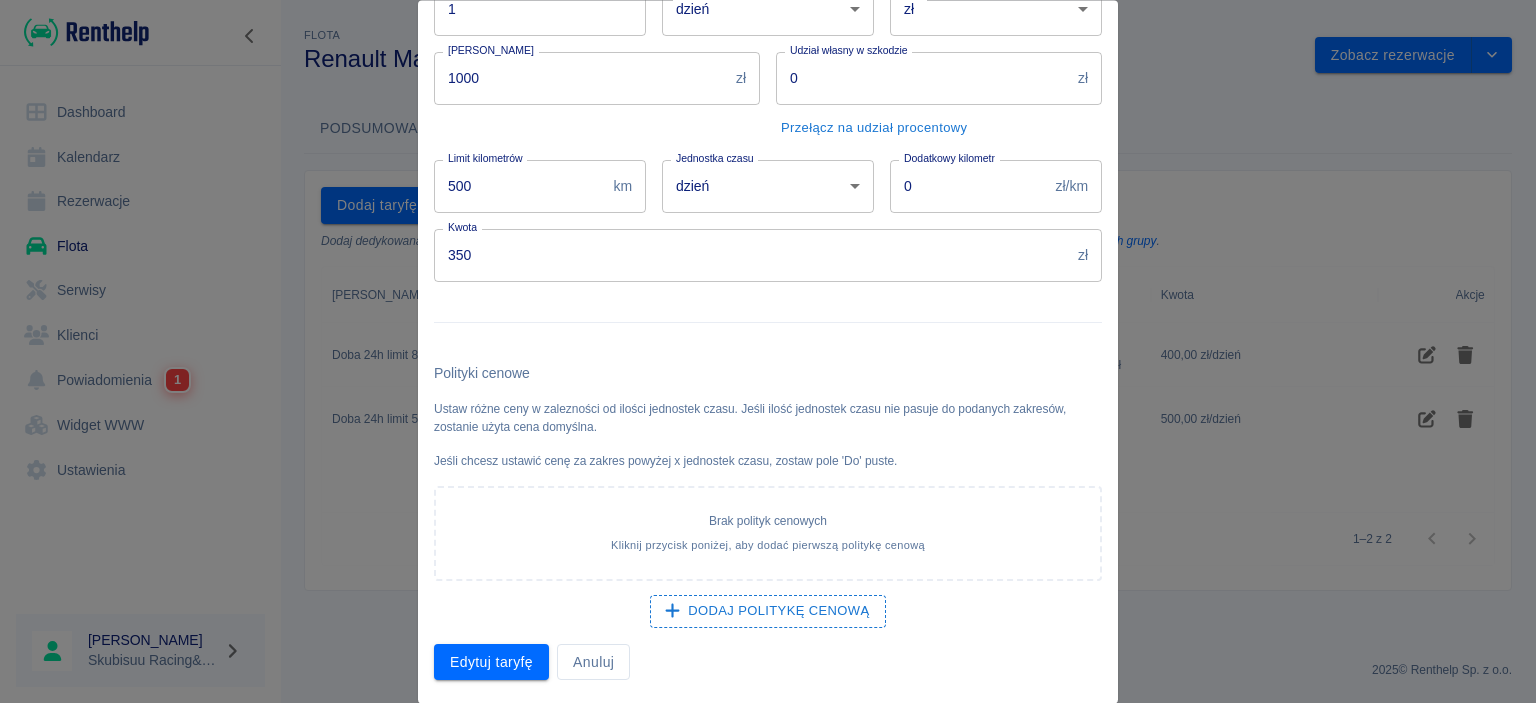click on "Nazwa taryfy Doba 24h limit 500km Nazwa taryfy Wartość 1 Wartość Jednostka czasu dzień day Jednostka czasu Waluta zł PLN Waluta Kaucja 1000 zł Kaucja Udział własny w szkodzie 0 zł Udział własny w szkodzie Przełącz na udział procentowy Limit kilometrów 500 km Limit kilometrów Jednostka czasu dzień day Jednostka czasu Dodatkowy kilometr 0 zł/km Dodatkowy kilometr Kwota 350 zł Kwota Polityki cenowe Ustaw różne ceny w zalezności od ilości jednostek czasu. Jeśli ilość jednostek czasu nie pasuje do podanych zakresów, zostanie użyta cena domyślna. Jeśli chcesz ustawić cenę za zakres powyżej x jednostek czasu, zostaw pole 'Do' puste. Brak polityk cenowych Kliknij przycisk poniżej, aby dodać pierwszą politykę cenową Dodaj politykę cenową Edytuj taryfę Anuluj" at bounding box center [768, 301] 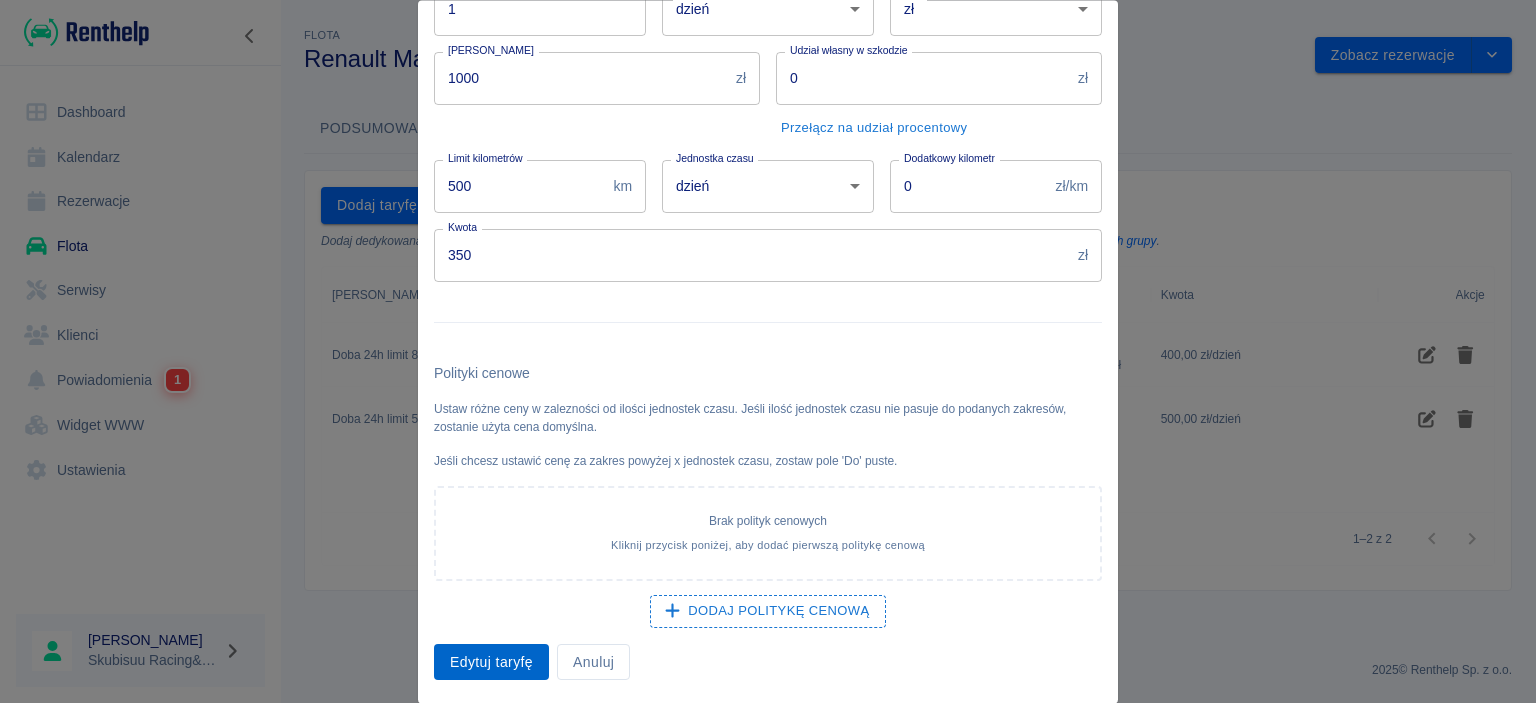 click on "Edytuj taryfę" at bounding box center [491, 662] 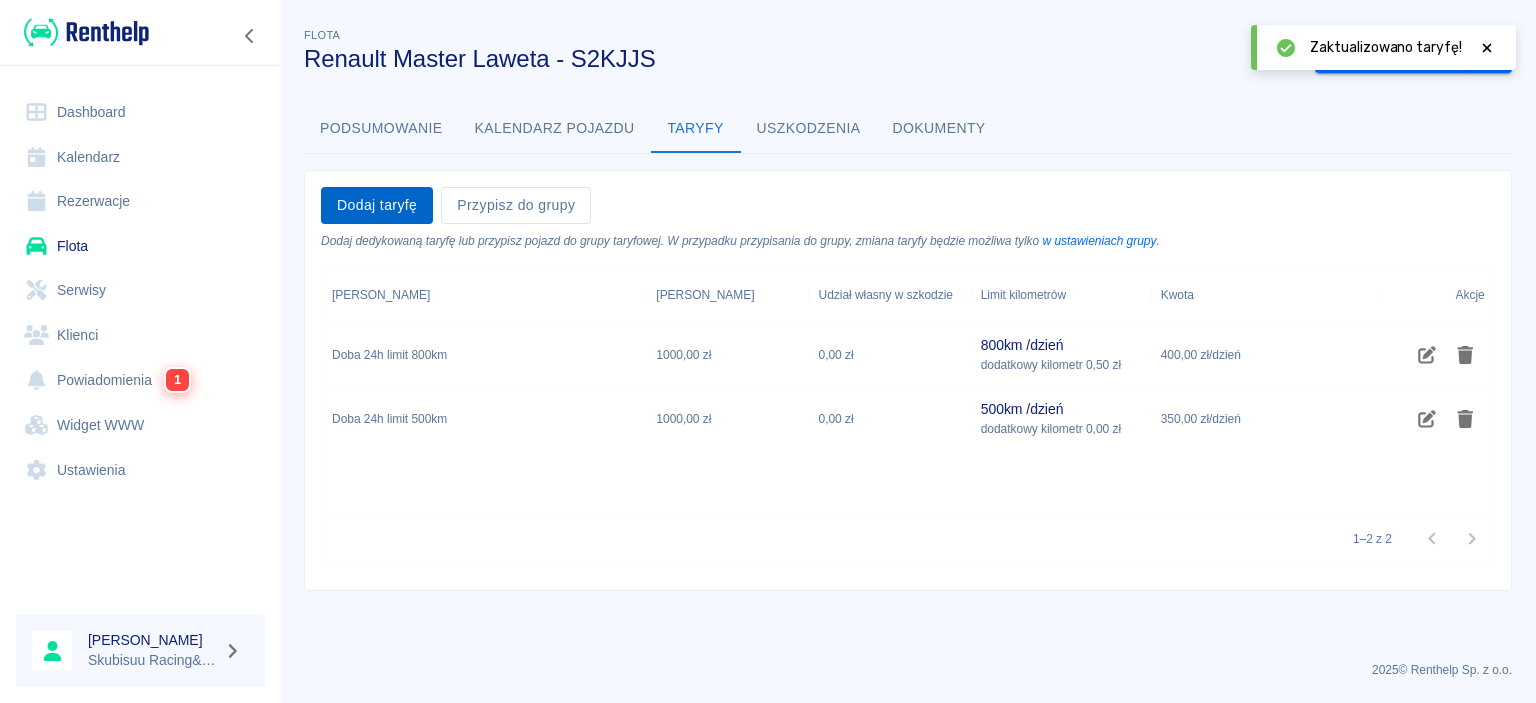 click on "Dodaj taryfę" at bounding box center [377, 205] 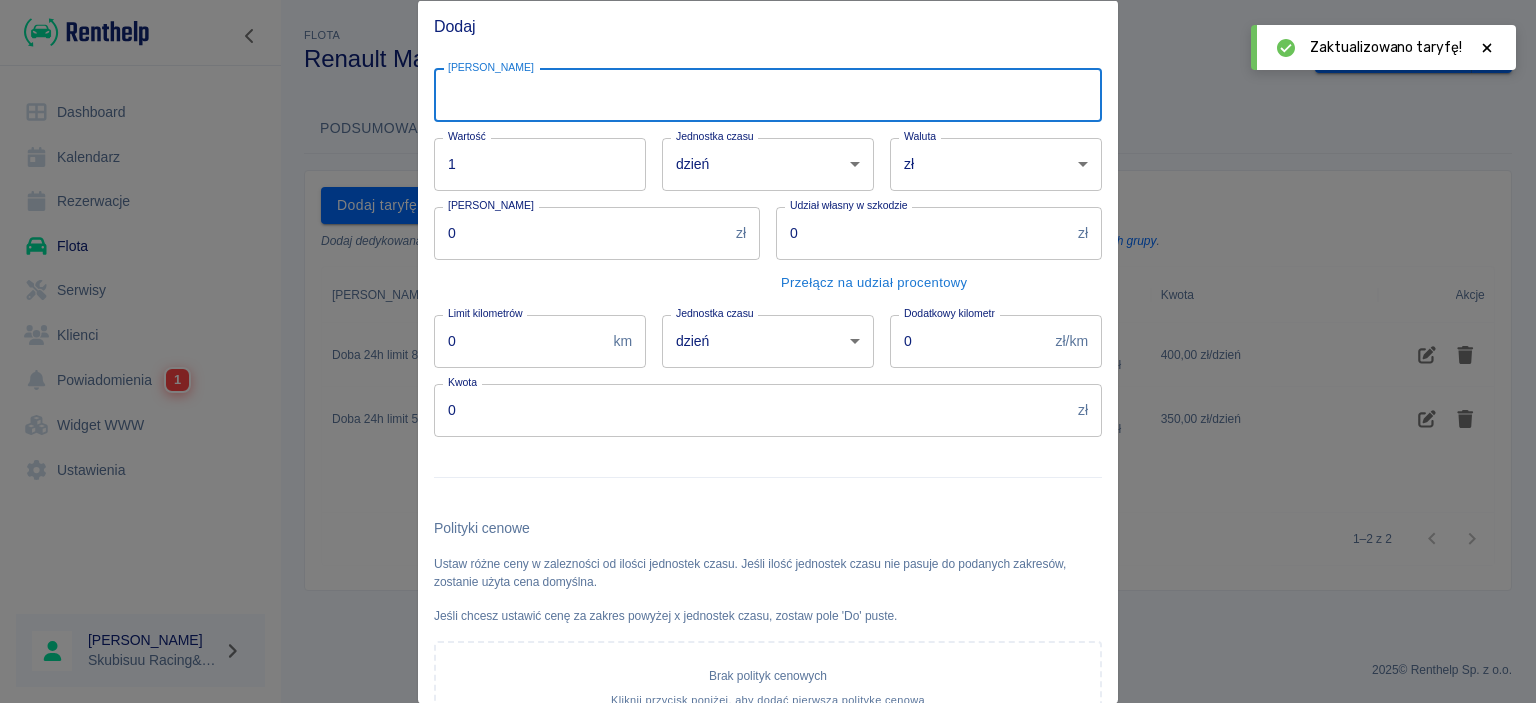 click on "Nazwa taryfy" at bounding box center [768, 94] 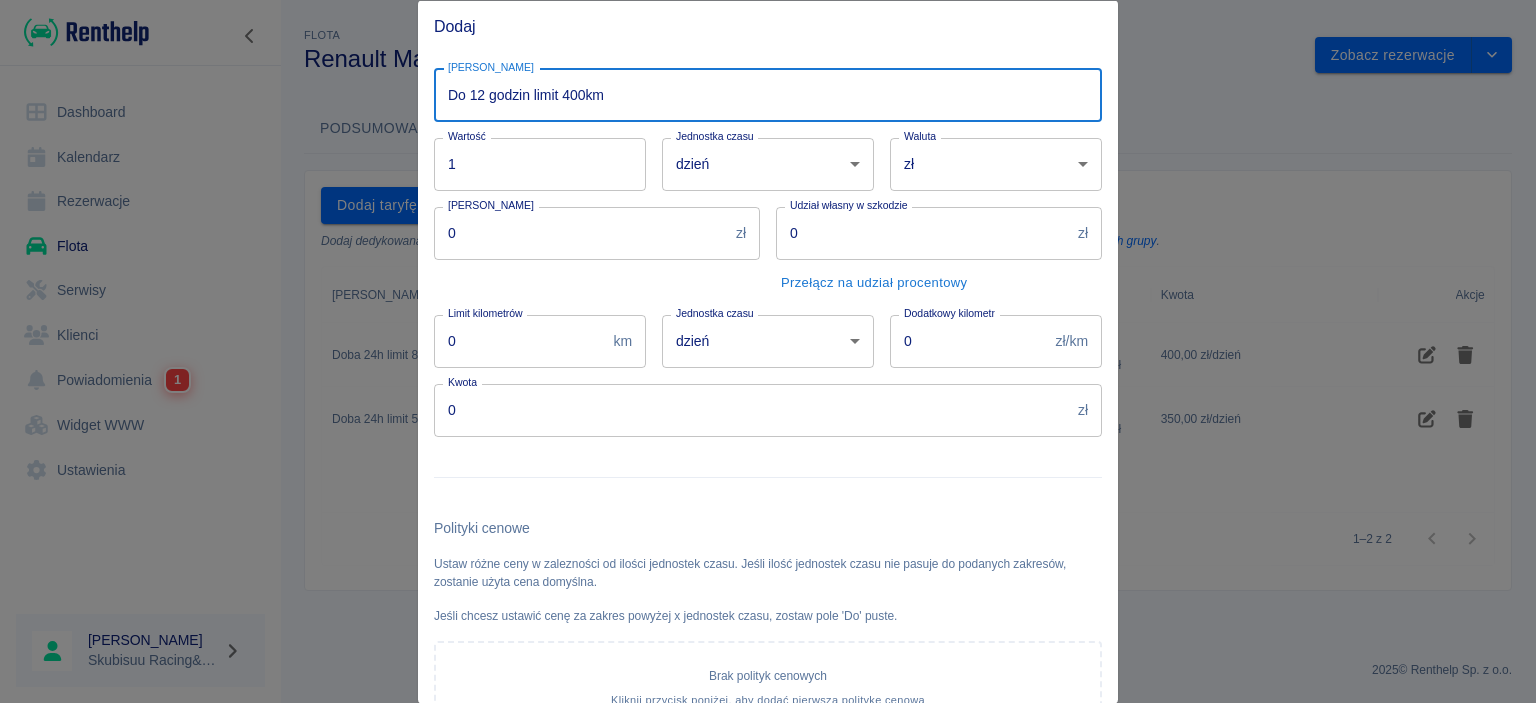 type on "Do 12 godzin limit 400km" 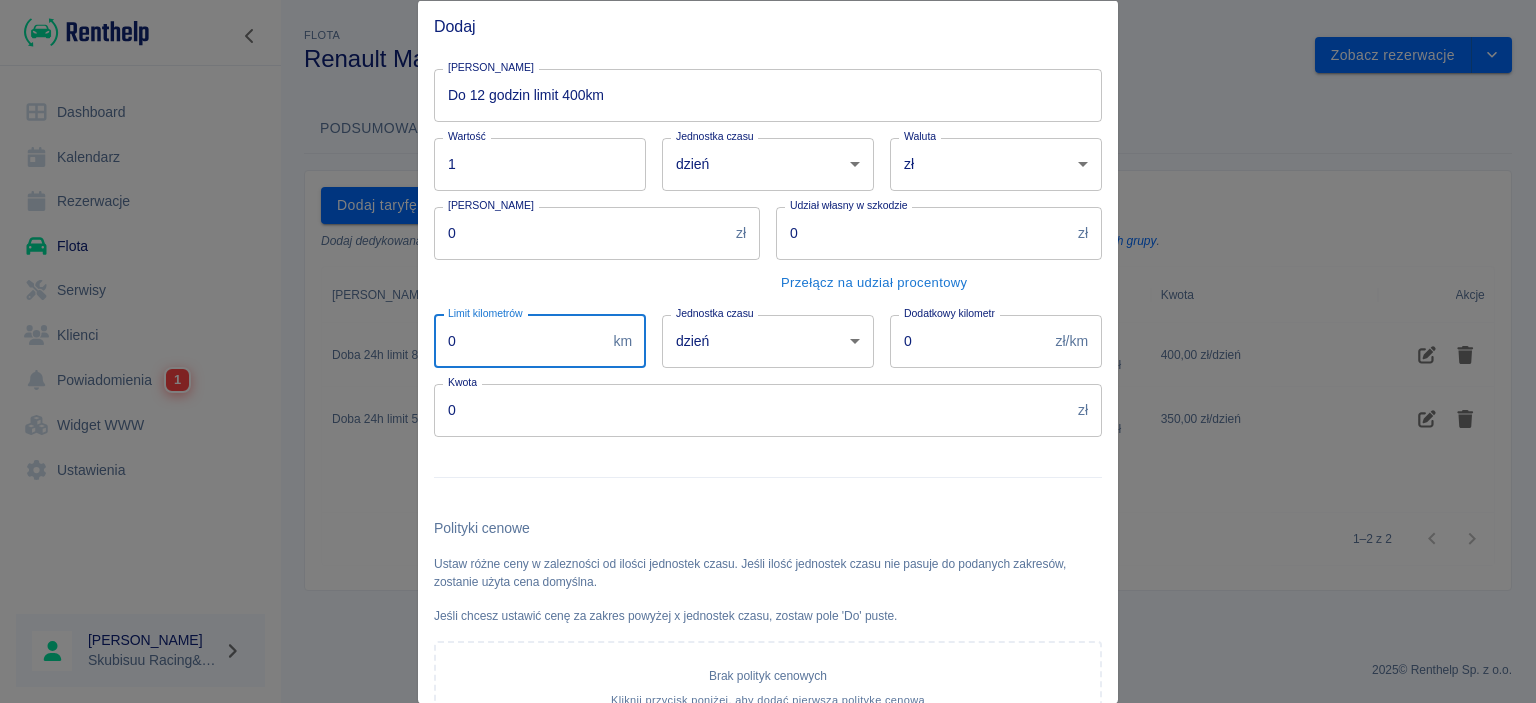 drag, startPoint x: 466, startPoint y: 334, endPoint x: 370, endPoint y: 295, distance: 103.6195 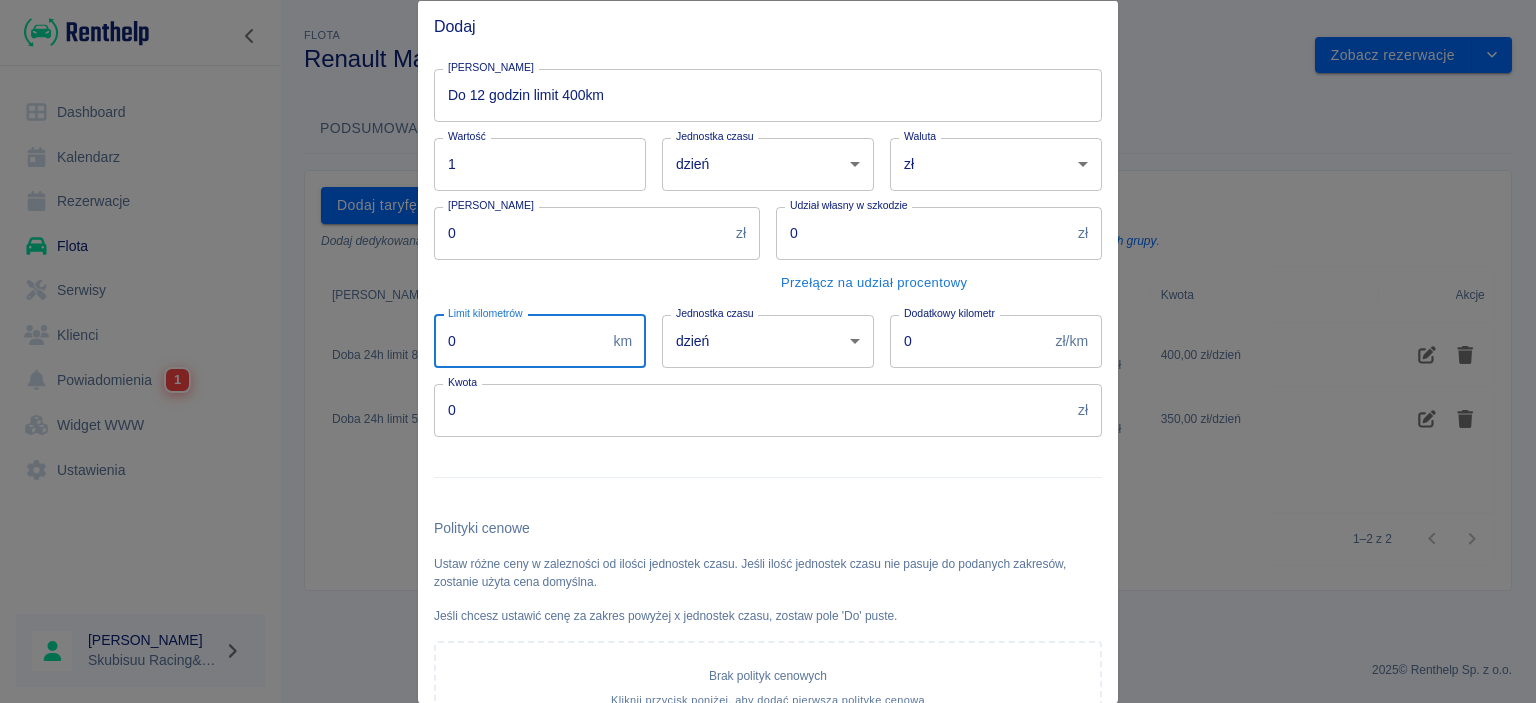 click on "0" at bounding box center [519, 340] 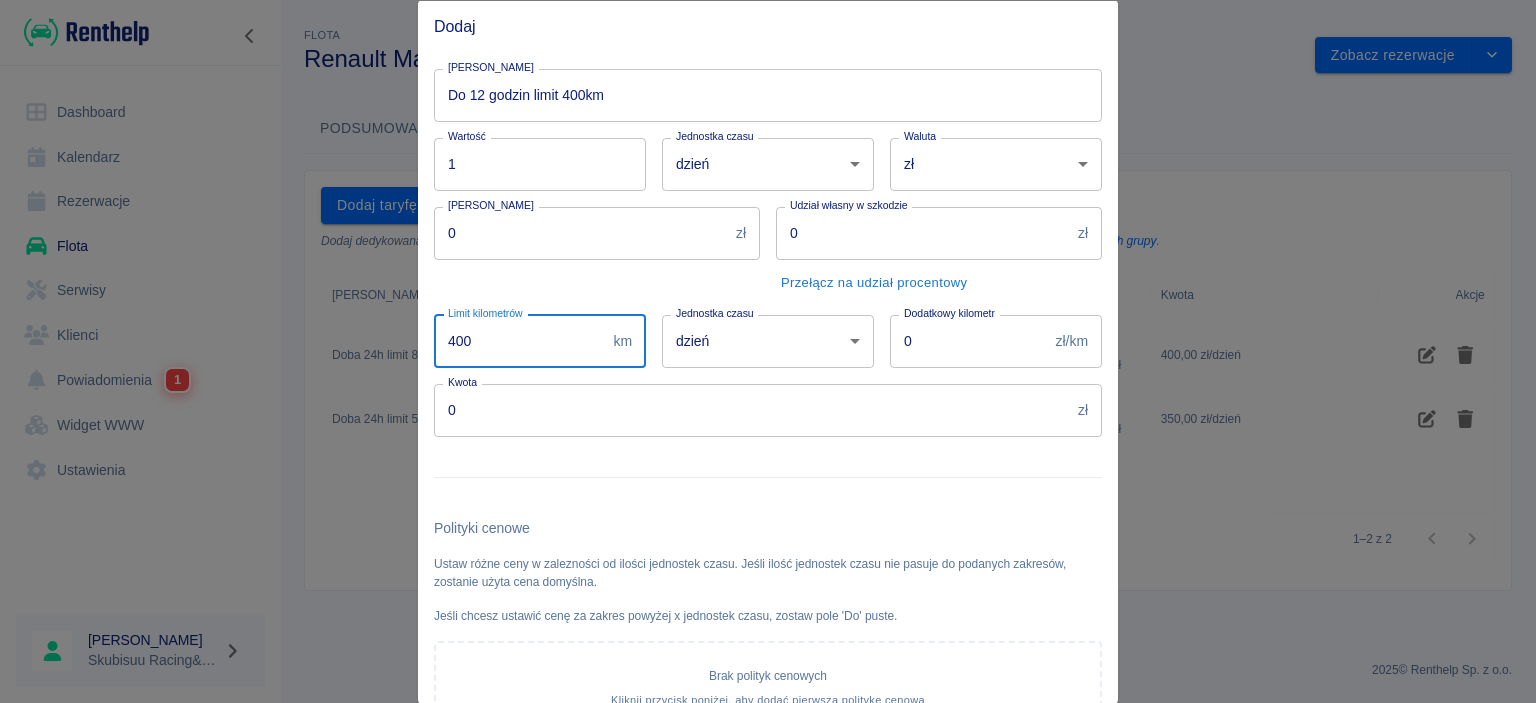 type on "400" 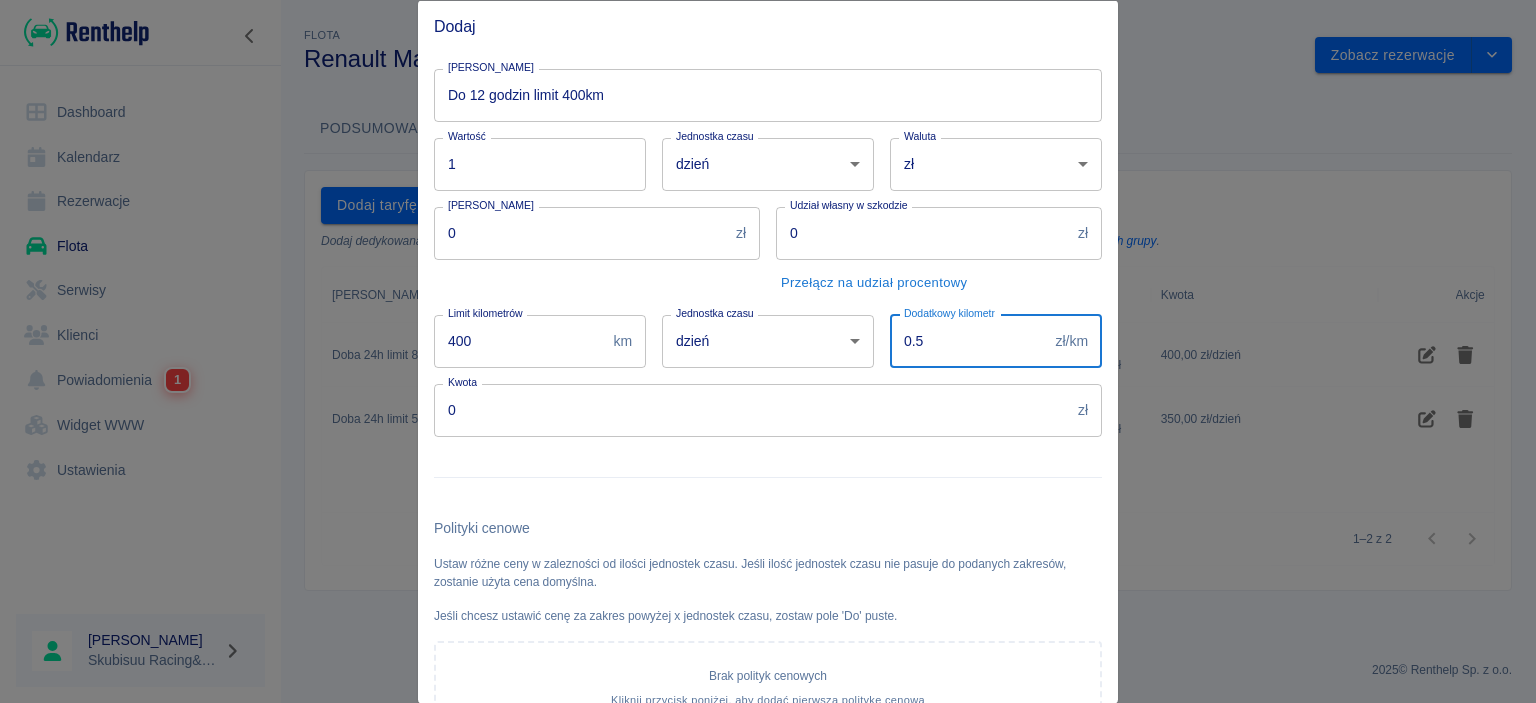 type on "0.5" 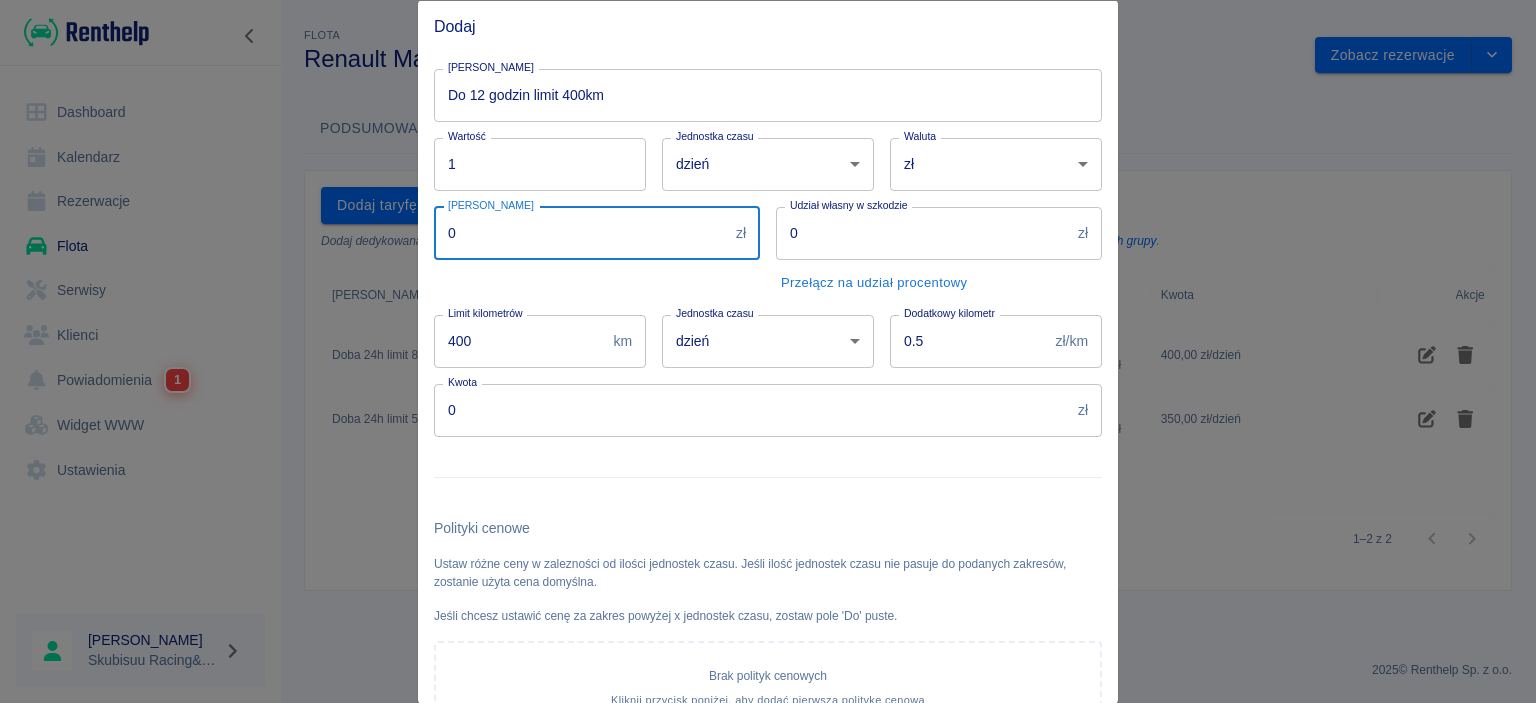click on "0" at bounding box center (581, 232) 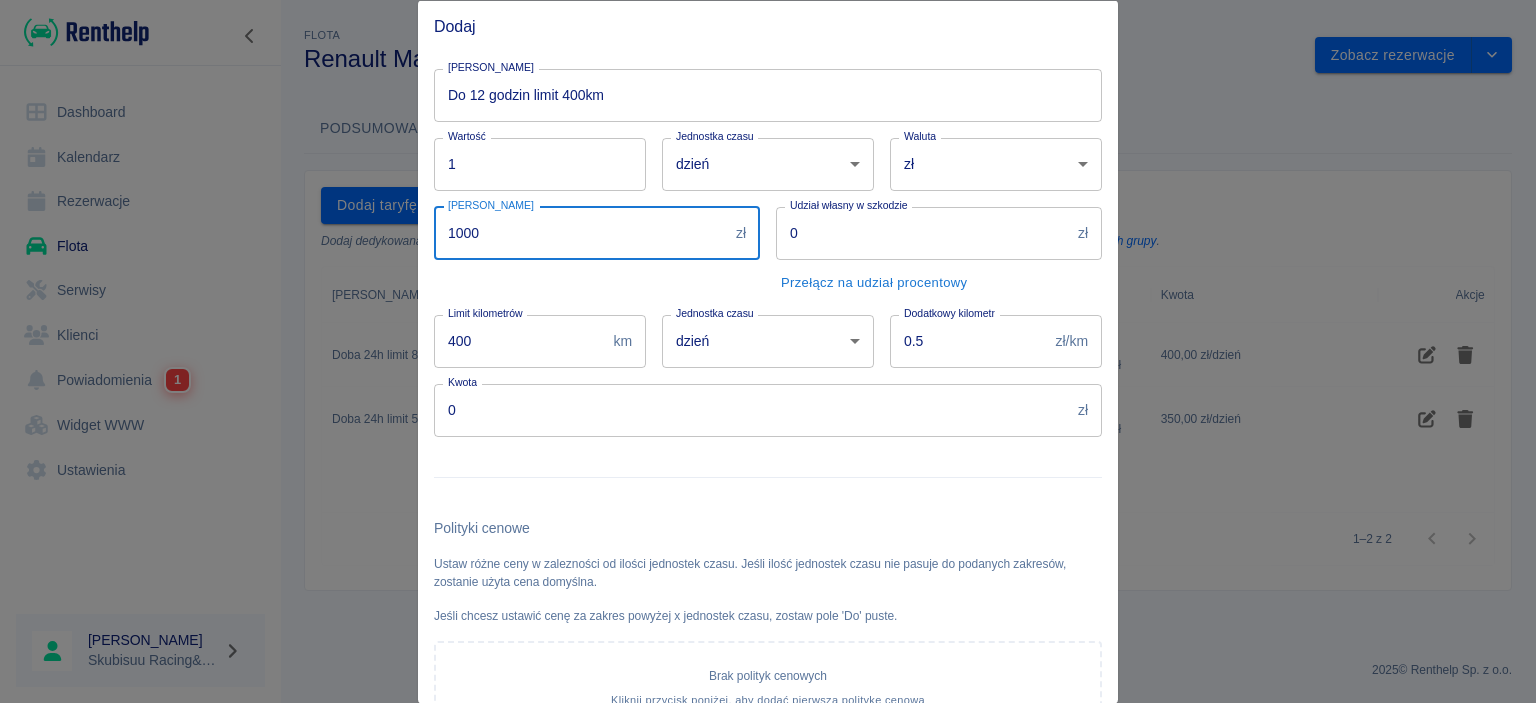 type on "1000" 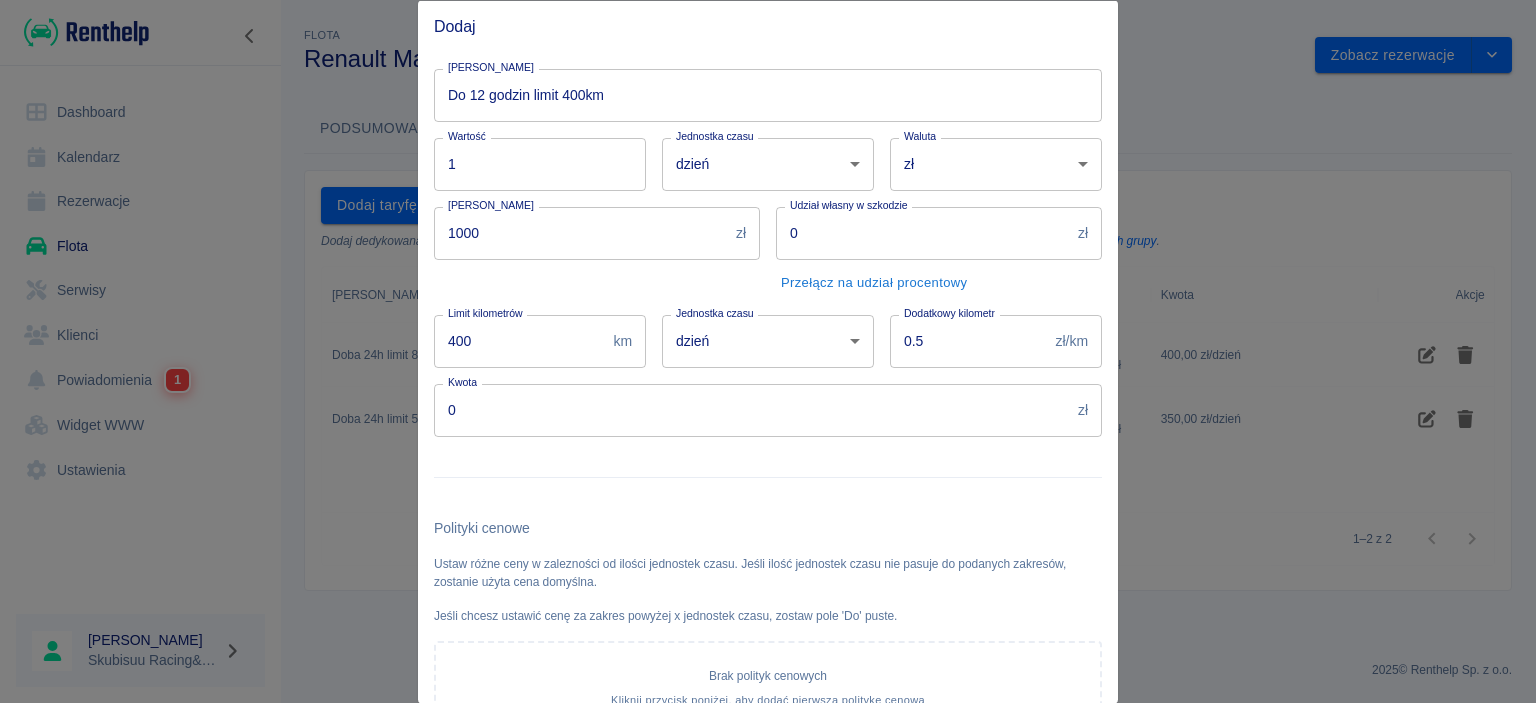 drag, startPoint x: 458, startPoint y: 436, endPoint x: 442, endPoint y: 433, distance: 16.27882 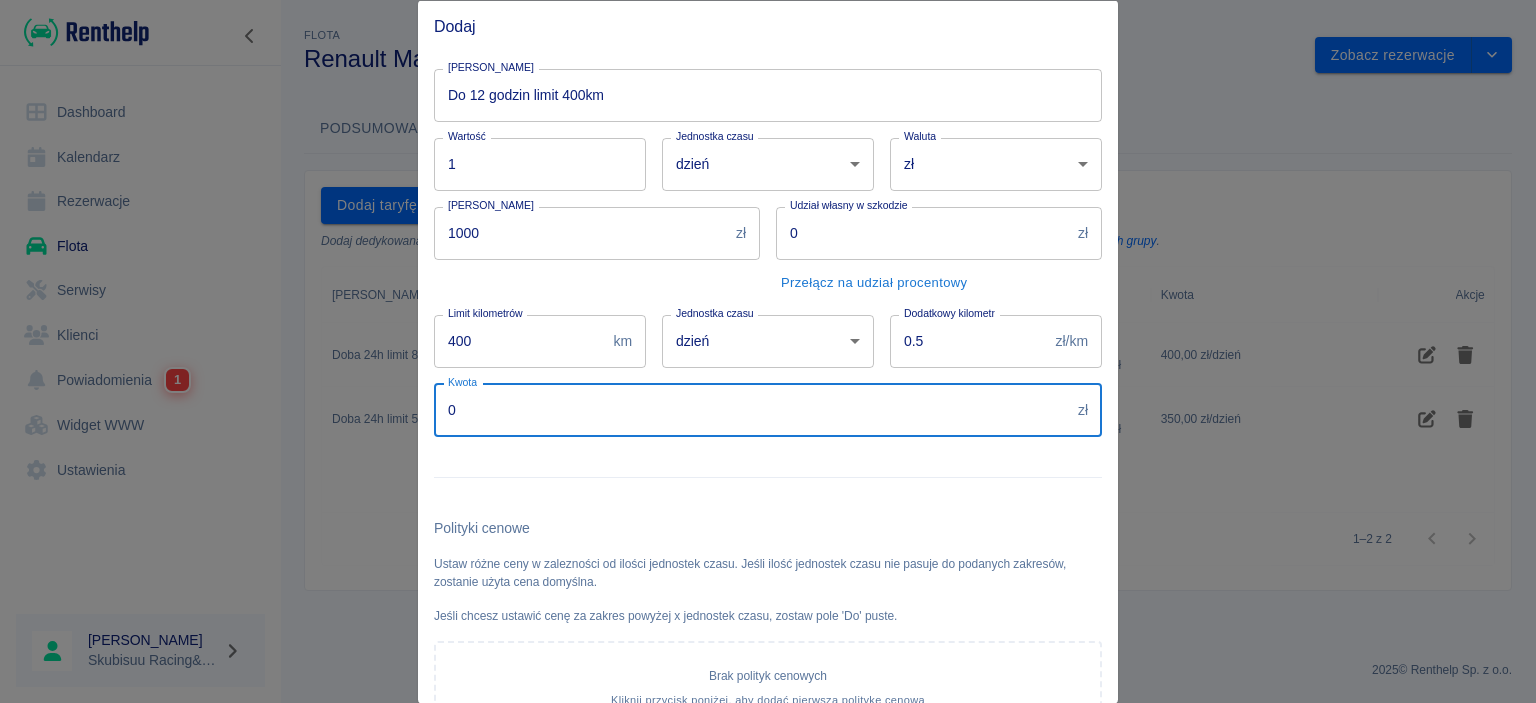 drag, startPoint x: 450, startPoint y: 417, endPoint x: 412, endPoint y: 399, distance: 42.047592 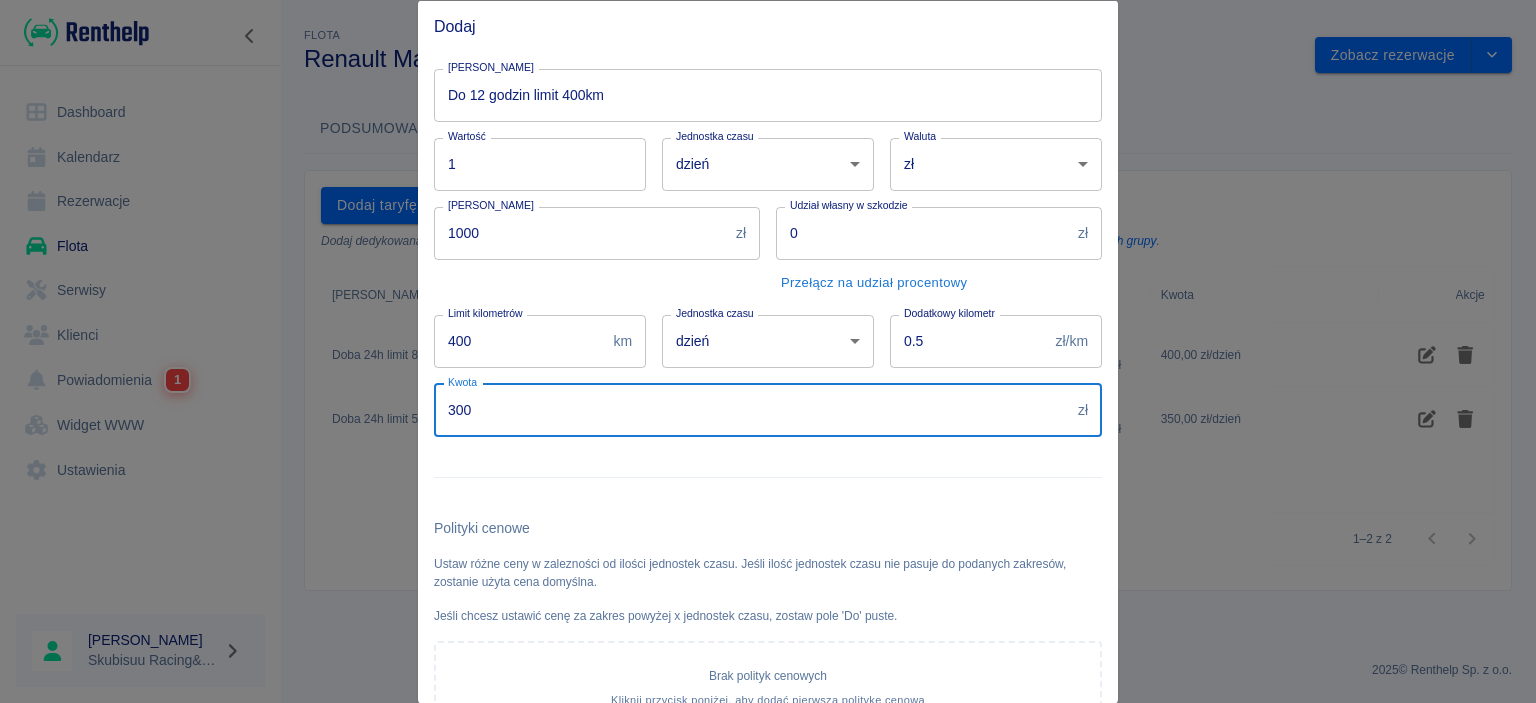 type on "300" 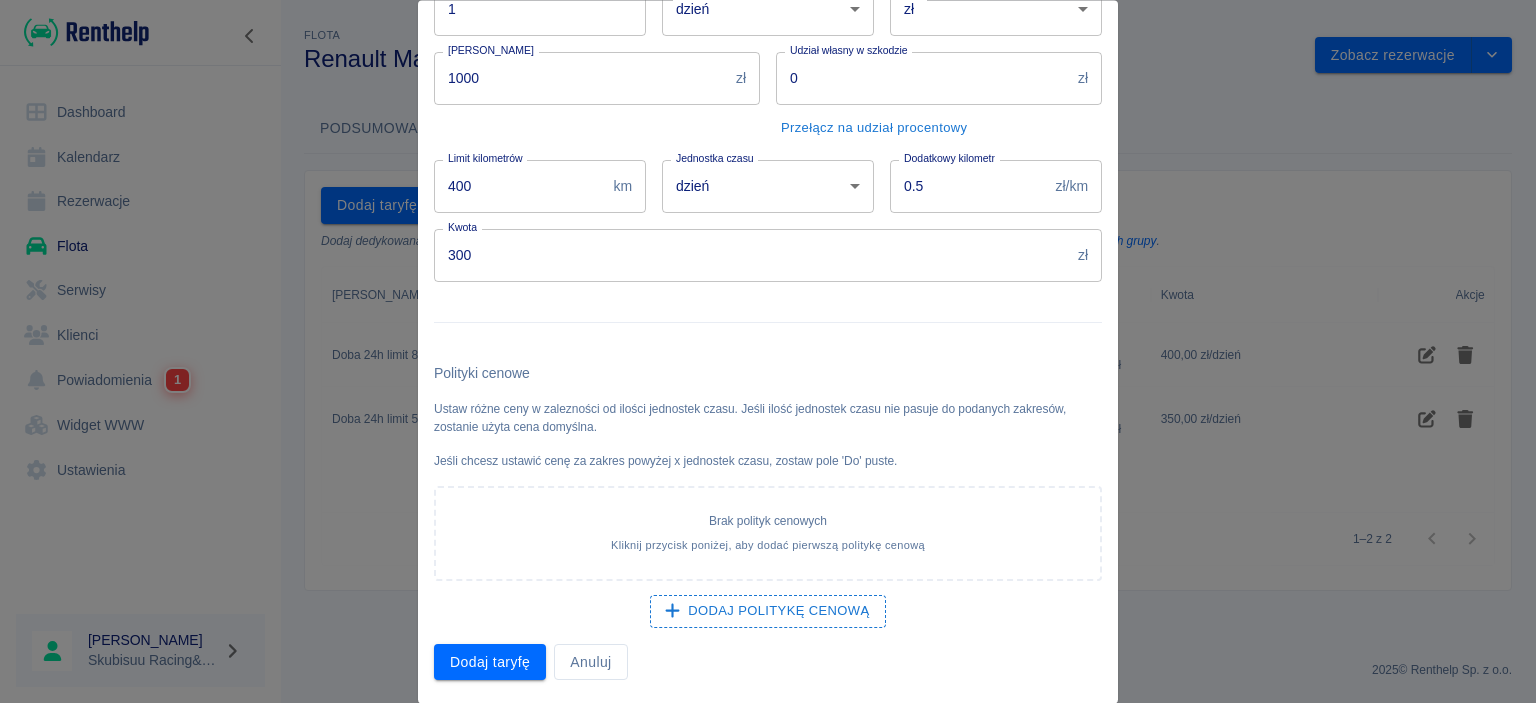 scroll, scrollTop: 154, scrollLeft: 0, axis: vertical 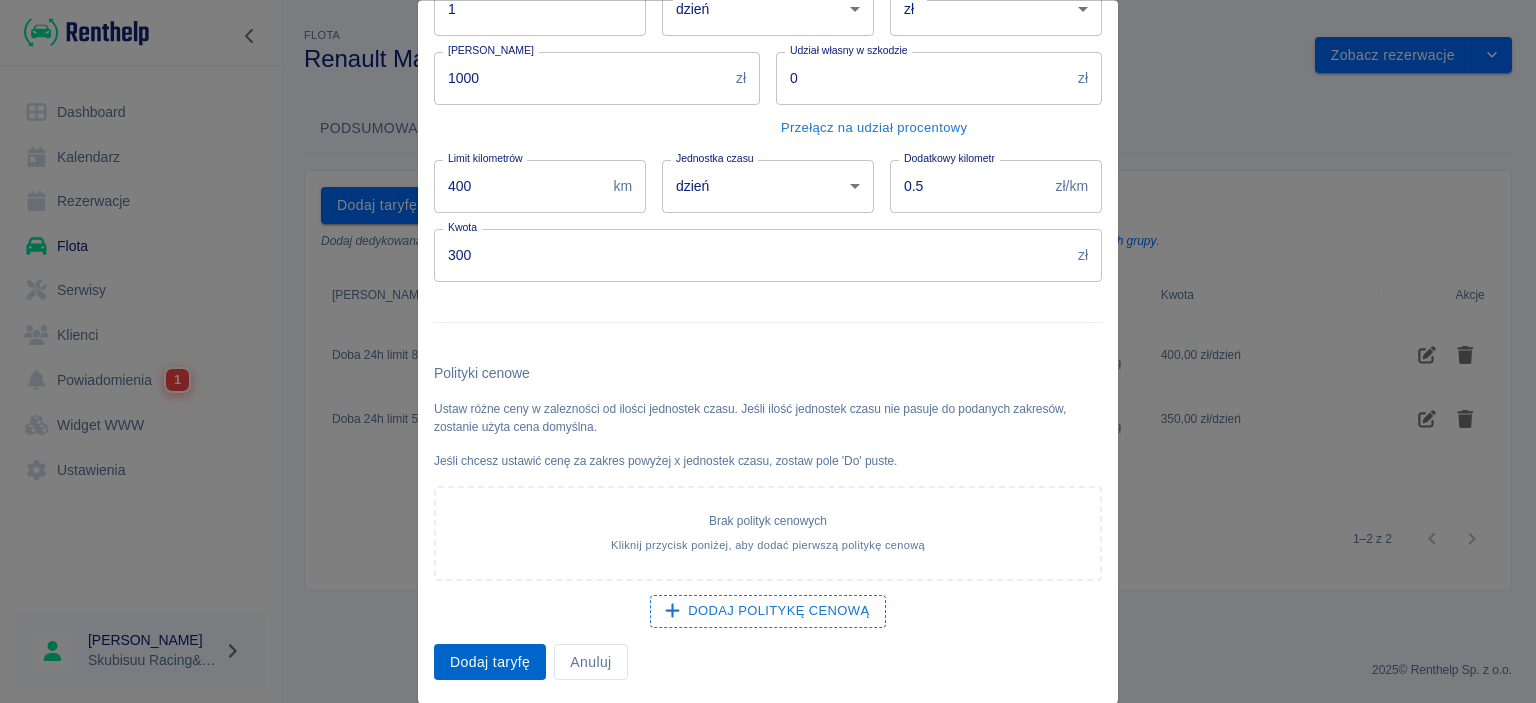 click on "Dodaj taryfę" at bounding box center [490, 662] 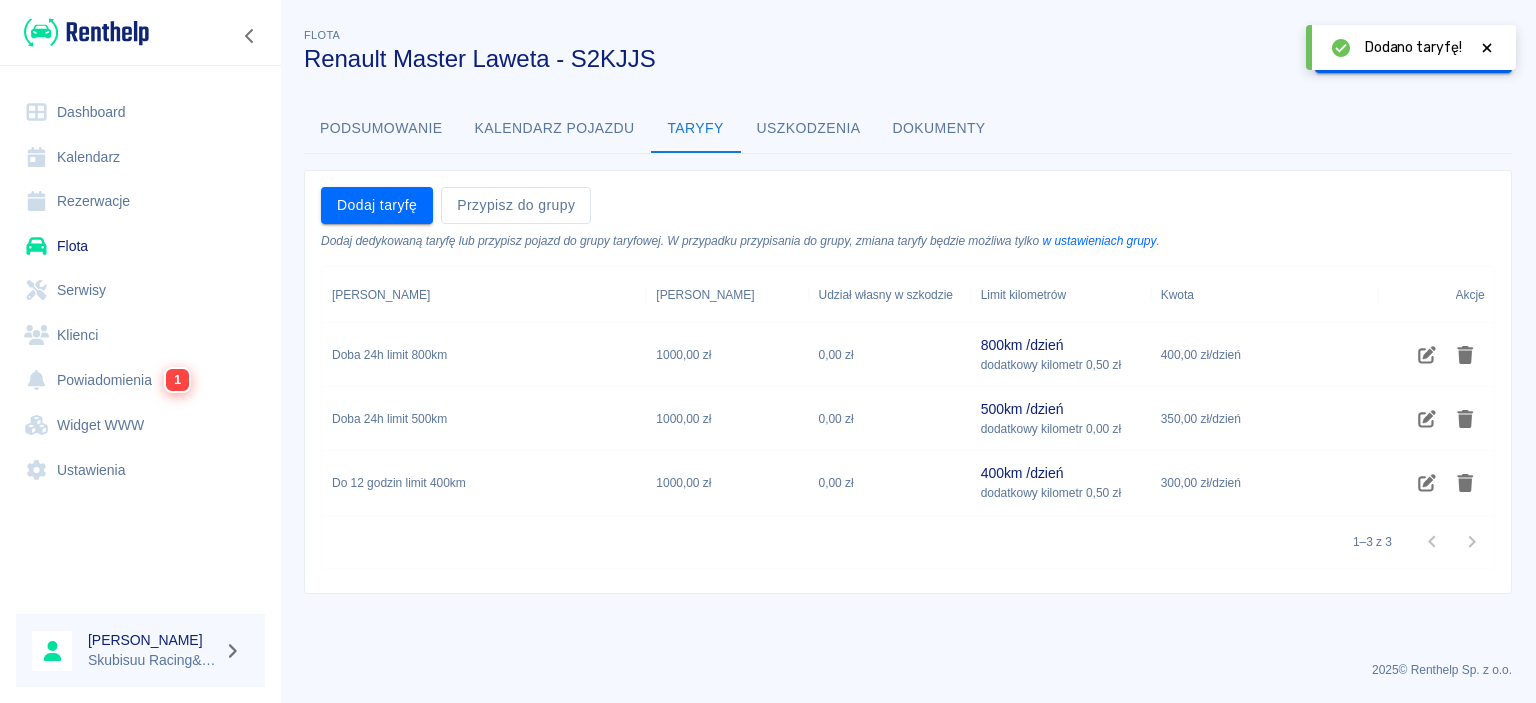 click on "Dodaj taryfę Przypisz do grupy Dodaj dedykowaną taryfę lub przypisz pojazd do grupy taryfowej. W przypadku przypisania do grupy, zmiana taryfy będzie możliwa tylko   w ustawieniach grupy ." at bounding box center [908, 218] 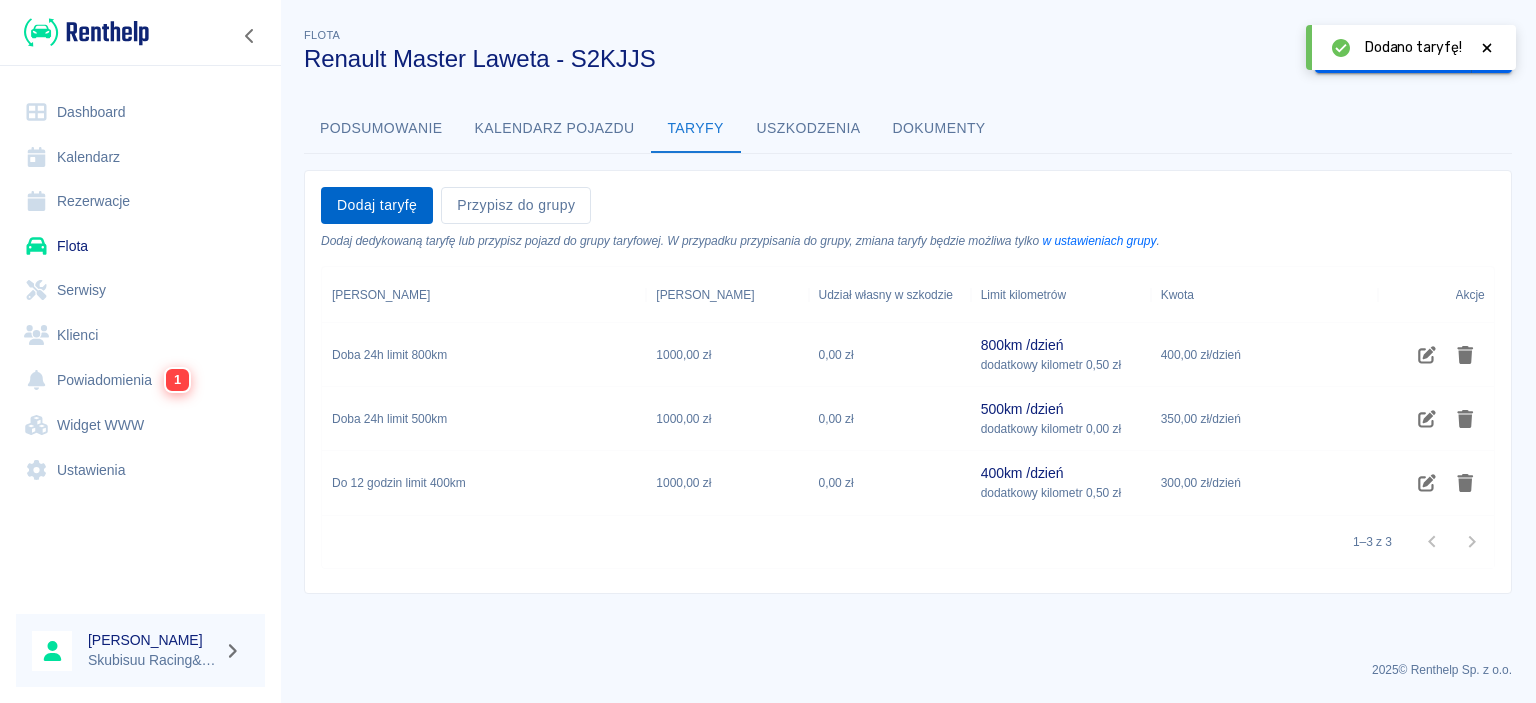 click on "Dodaj taryfę" at bounding box center (377, 205) 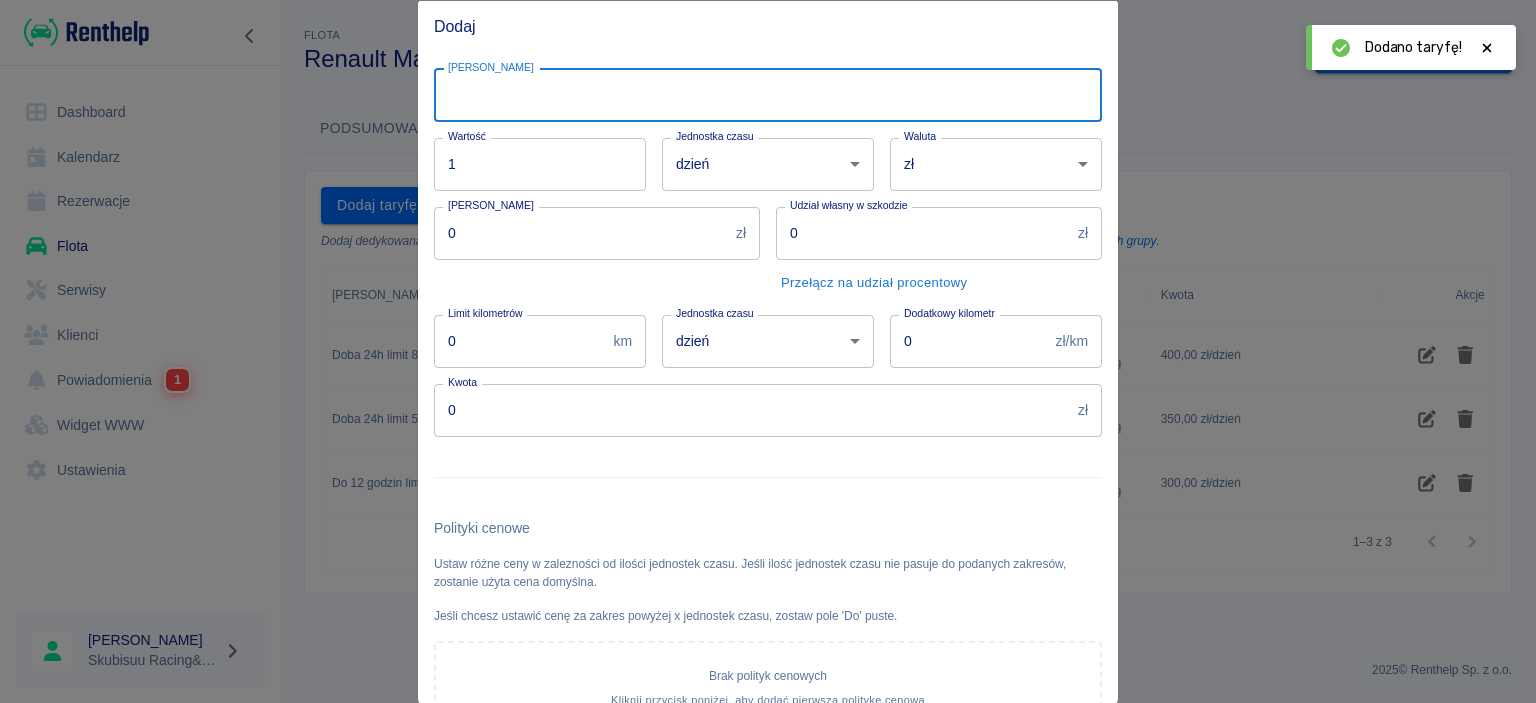 click on "Nazwa taryfy" at bounding box center [768, 94] 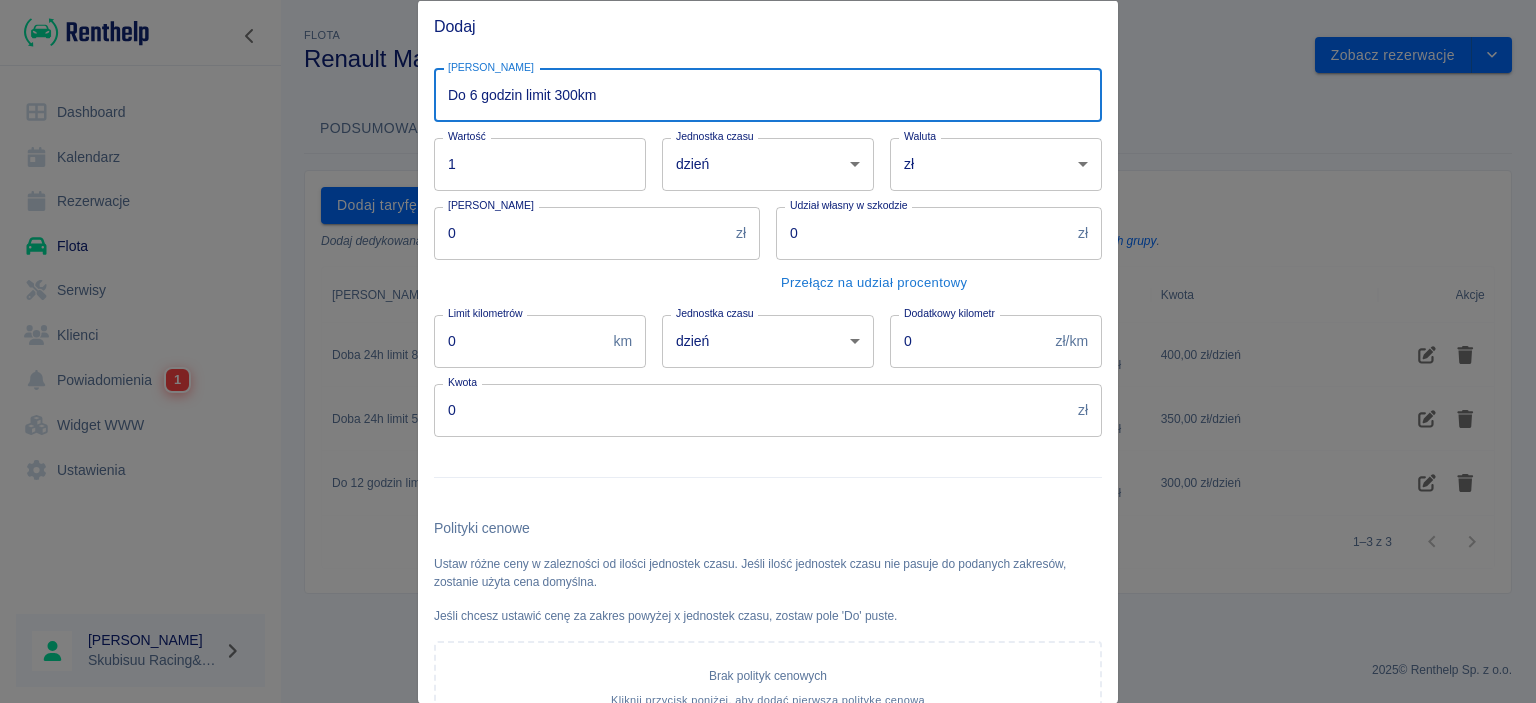 type on "Do 6 godzin limit 300km" 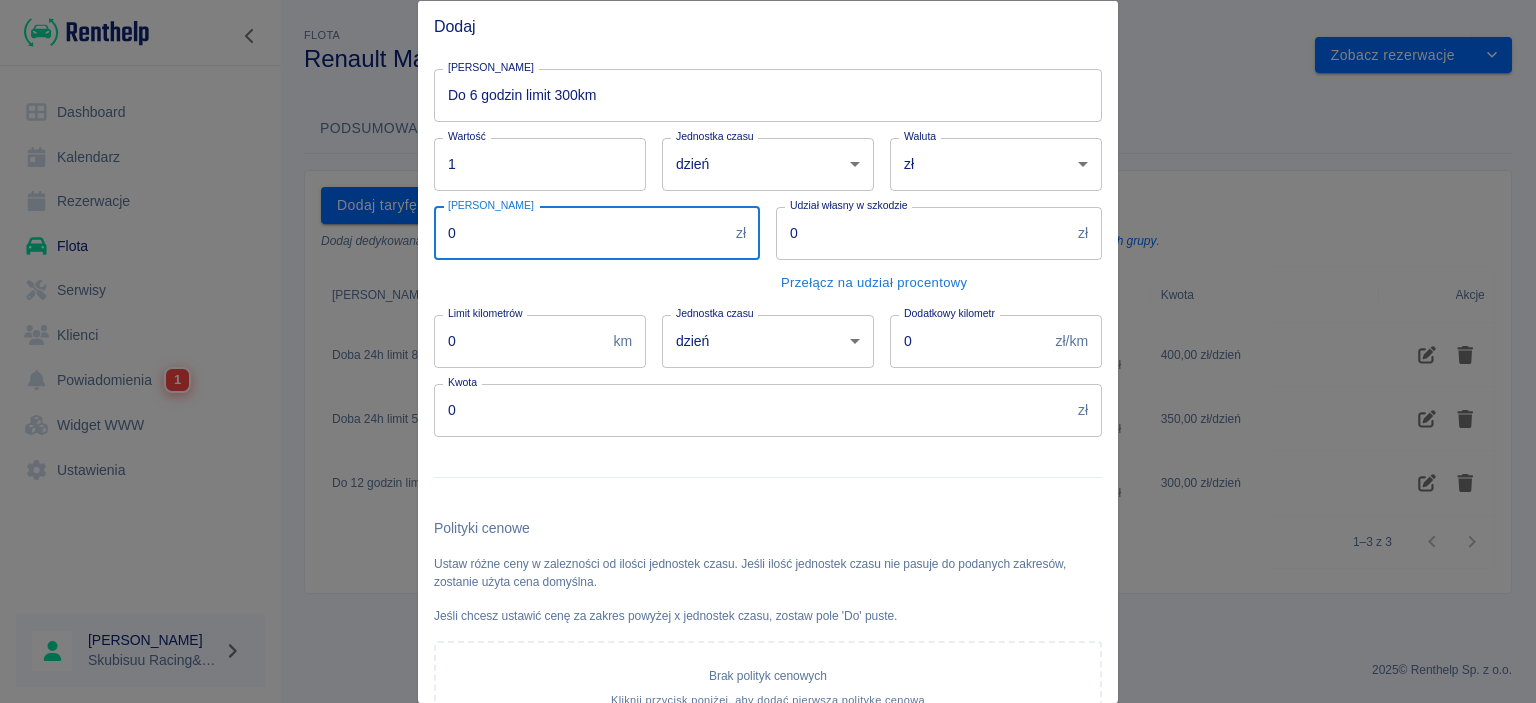 drag, startPoint x: 588, startPoint y: 233, endPoint x: 1, endPoint y: 259, distance: 587.5755 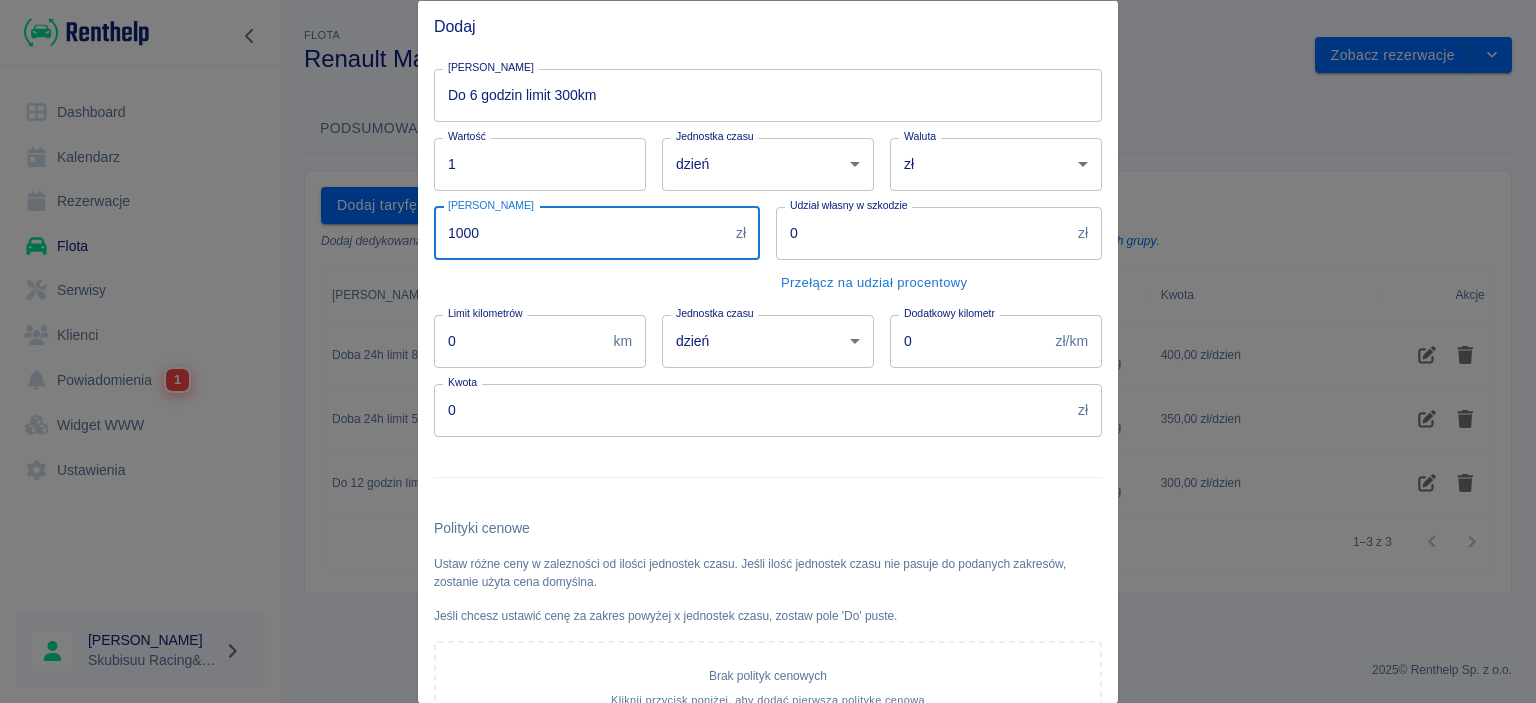 type on "1000" 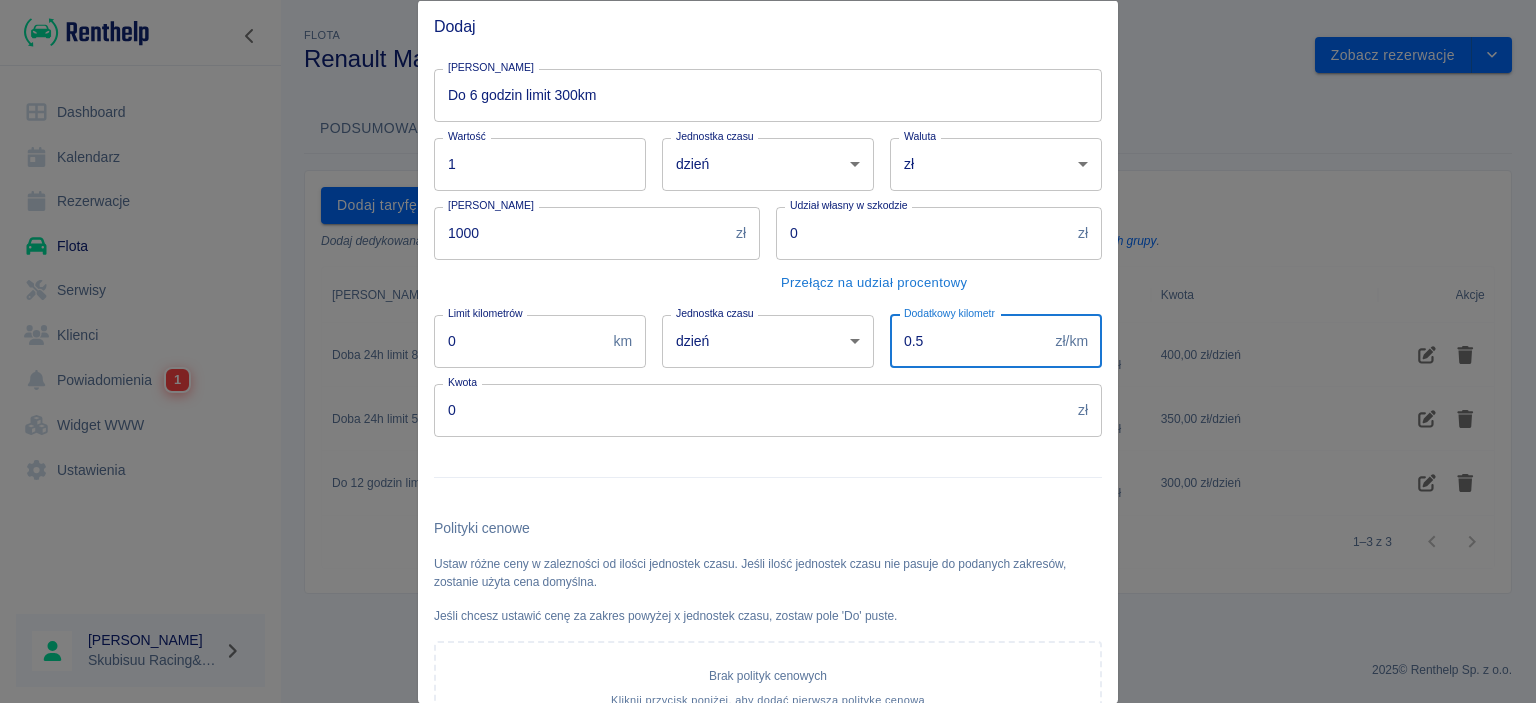 type on "0.5" 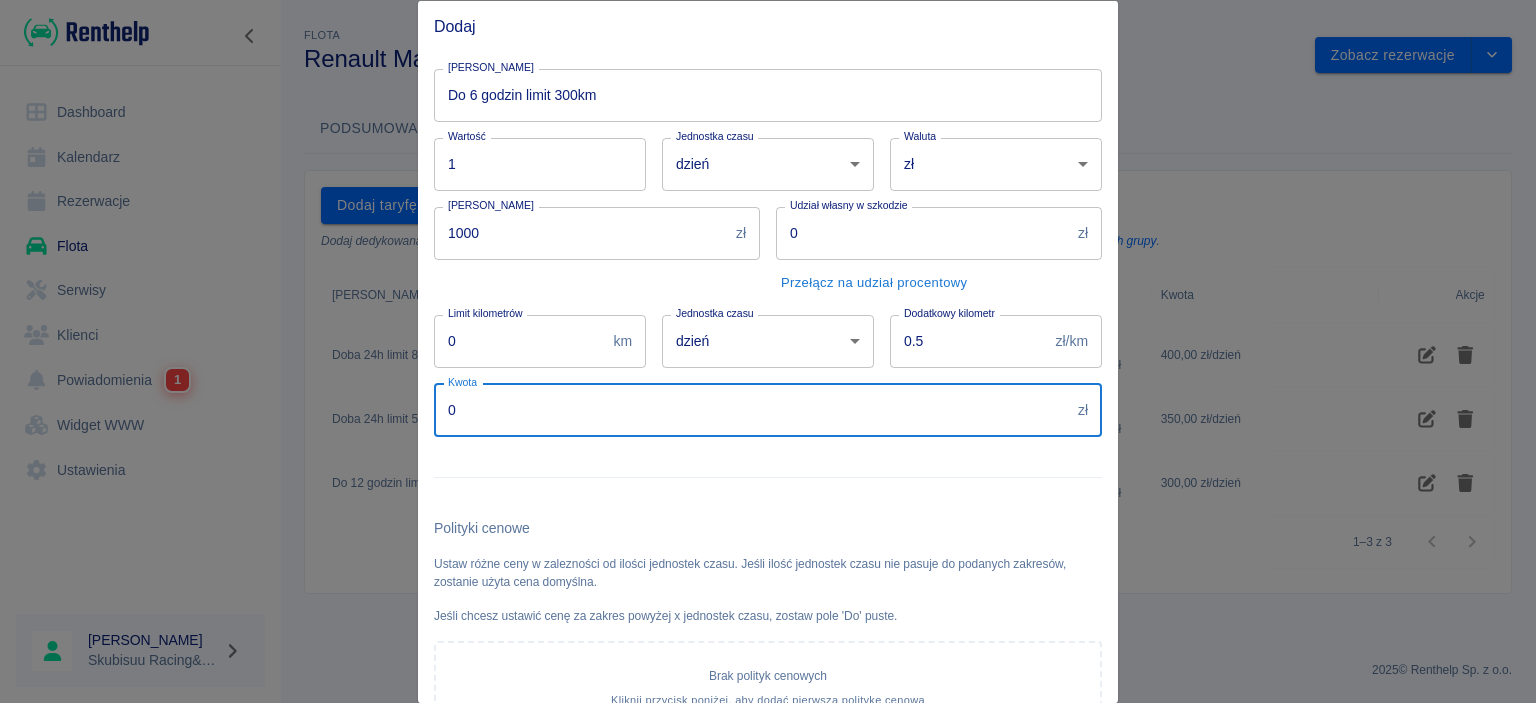 drag, startPoint x: 535, startPoint y: 420, endPoint x: 249, endPoint y: 374, distance: 289.6757 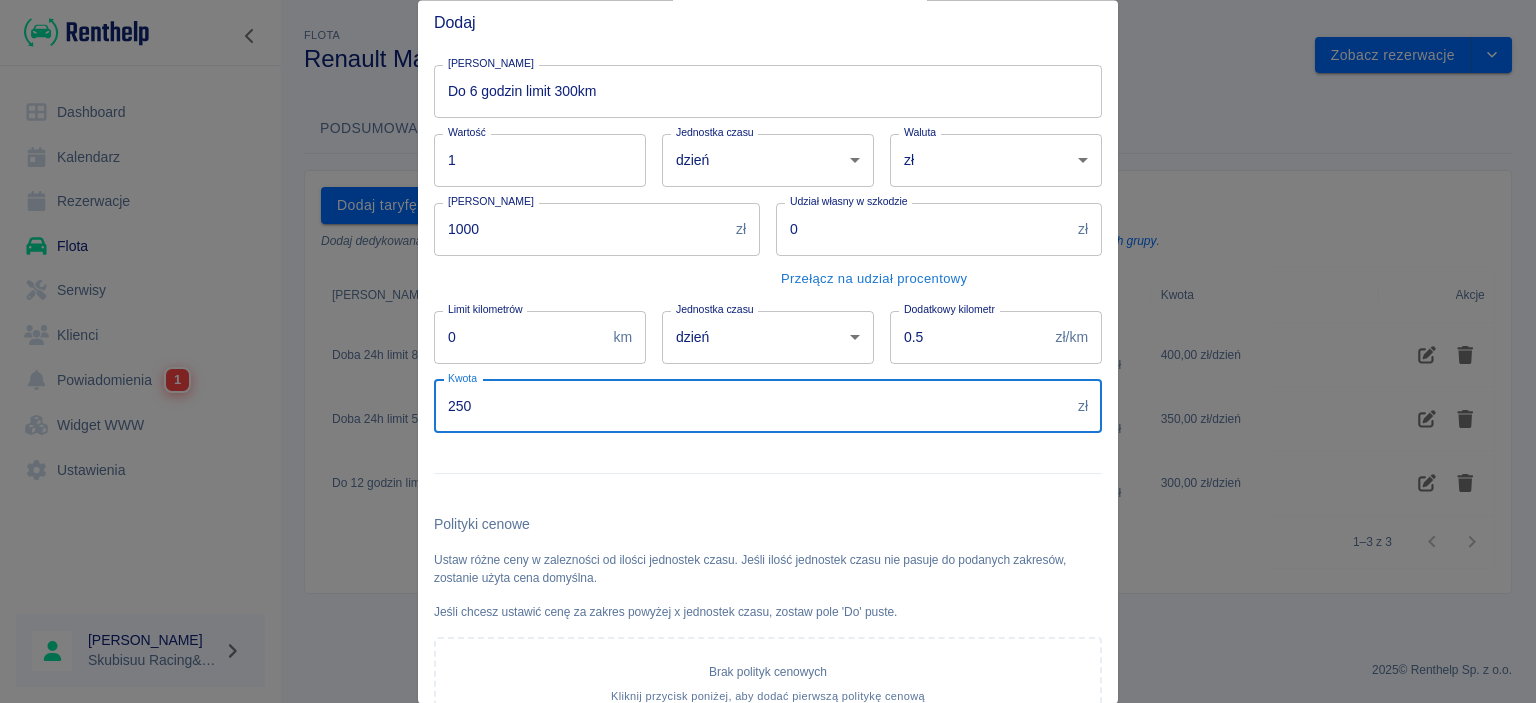 scroll, scrollTop: 0, scrollLeft: 0, axis: both 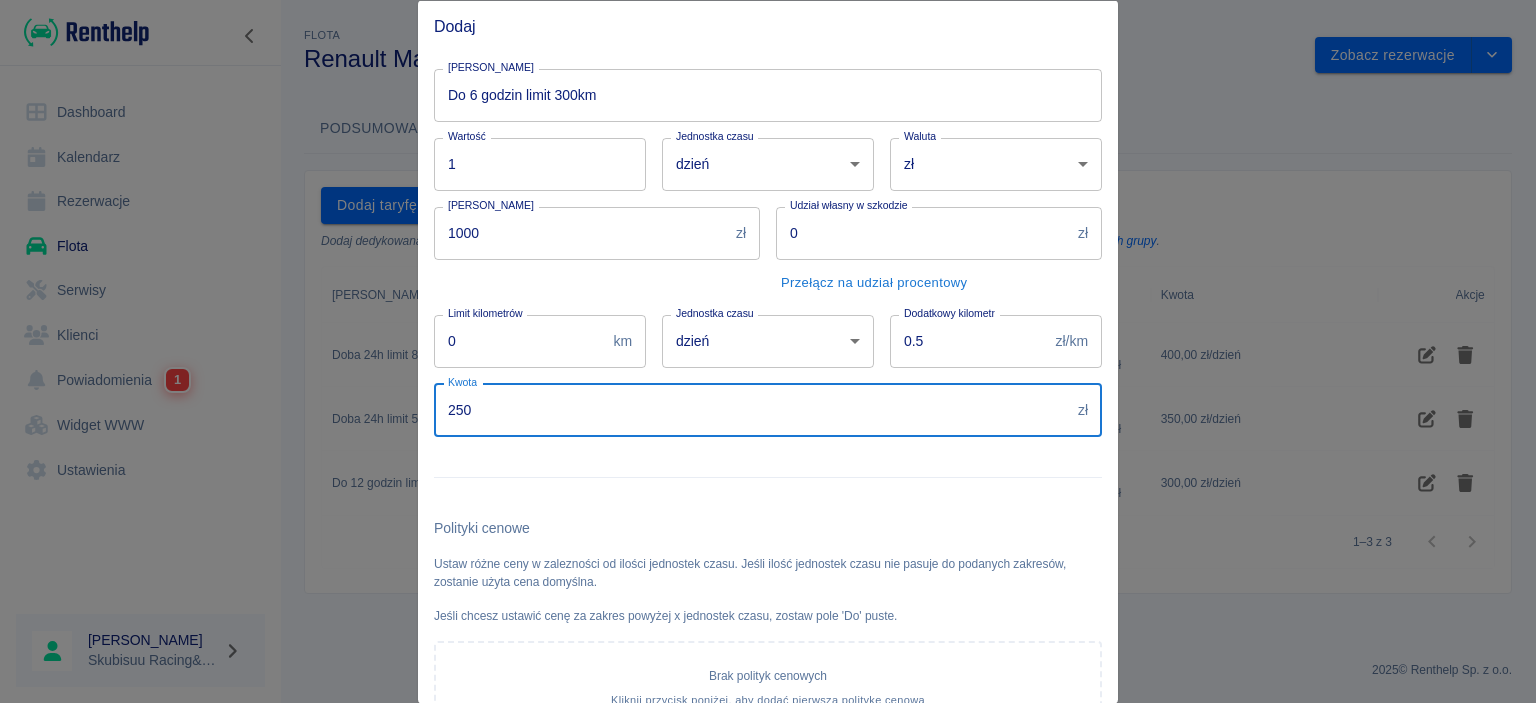 type on "250" 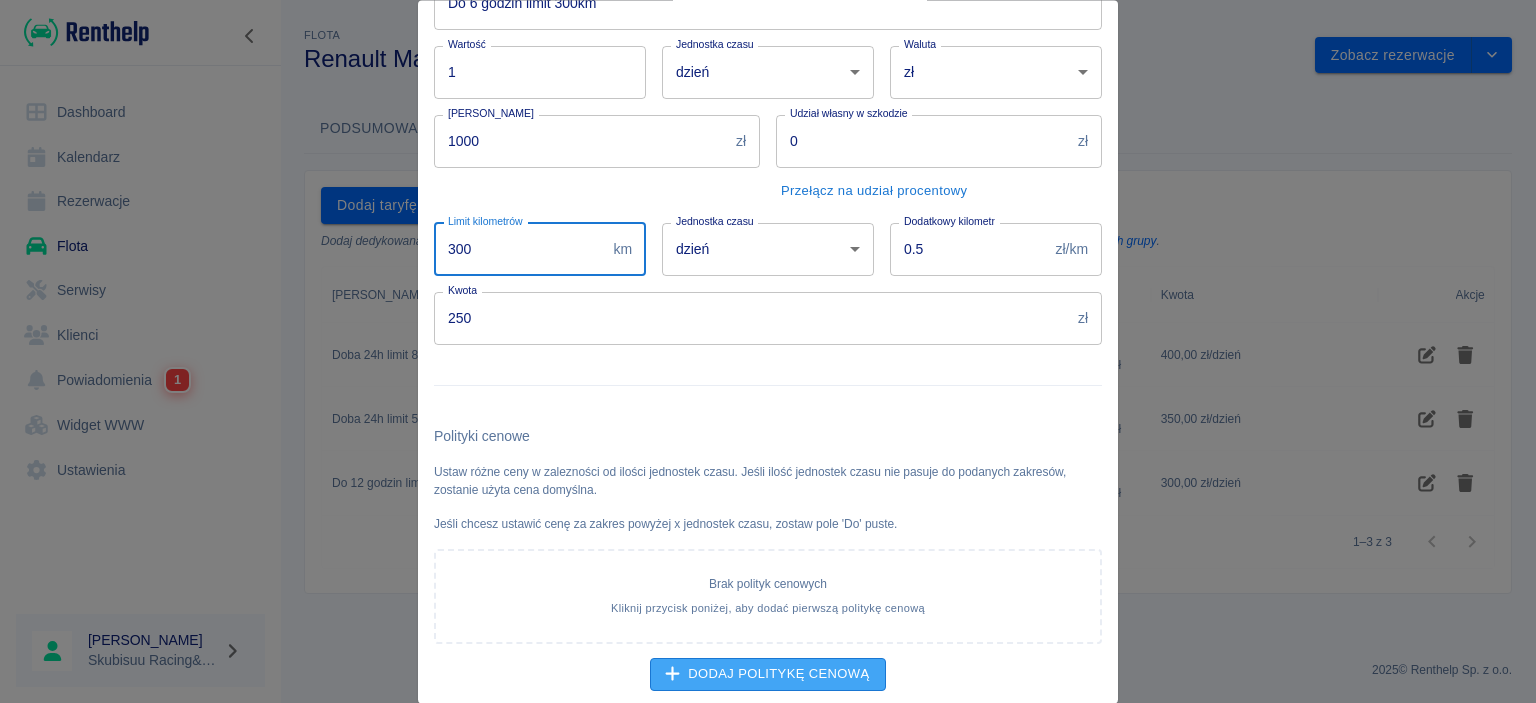 scroll, scrollTop: 154, scrollLeft: 0, axis: vertical 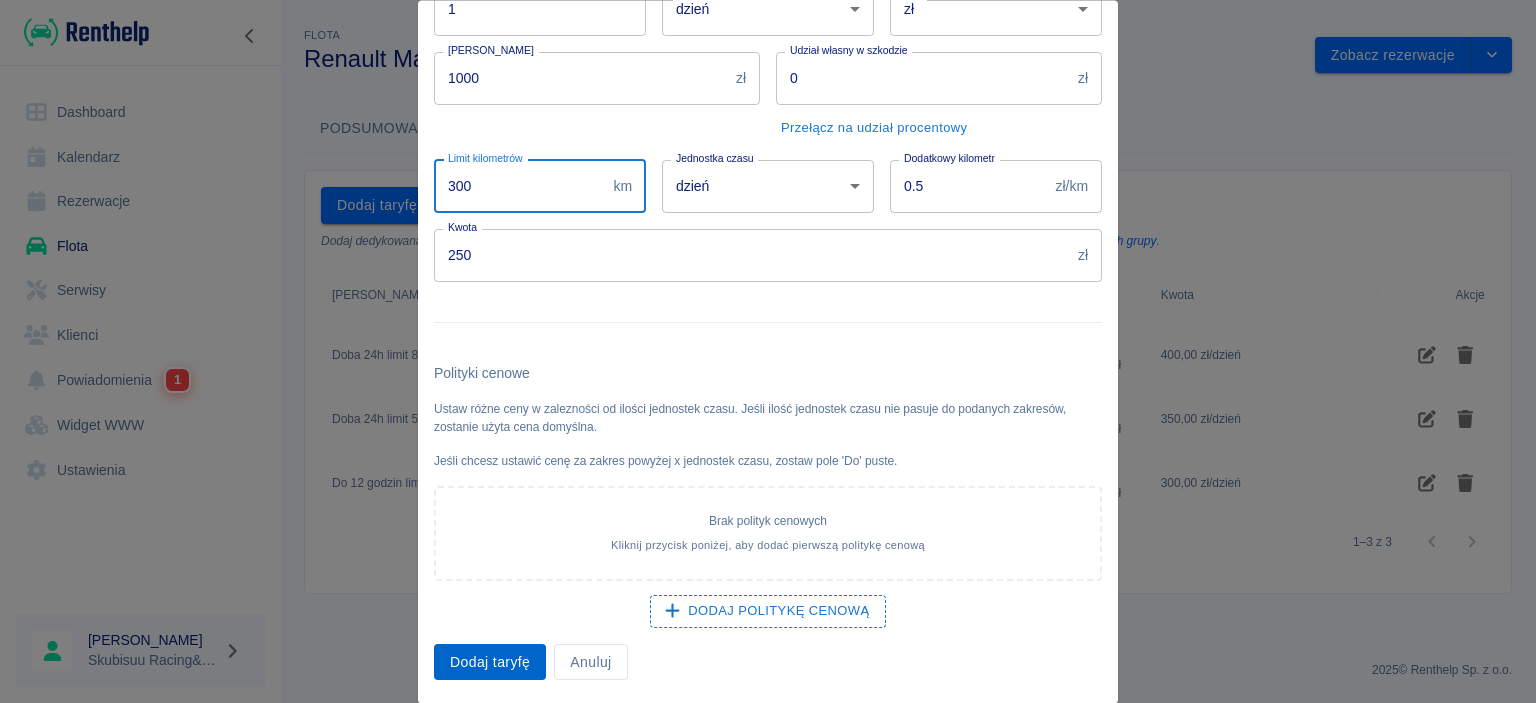 type on "300" 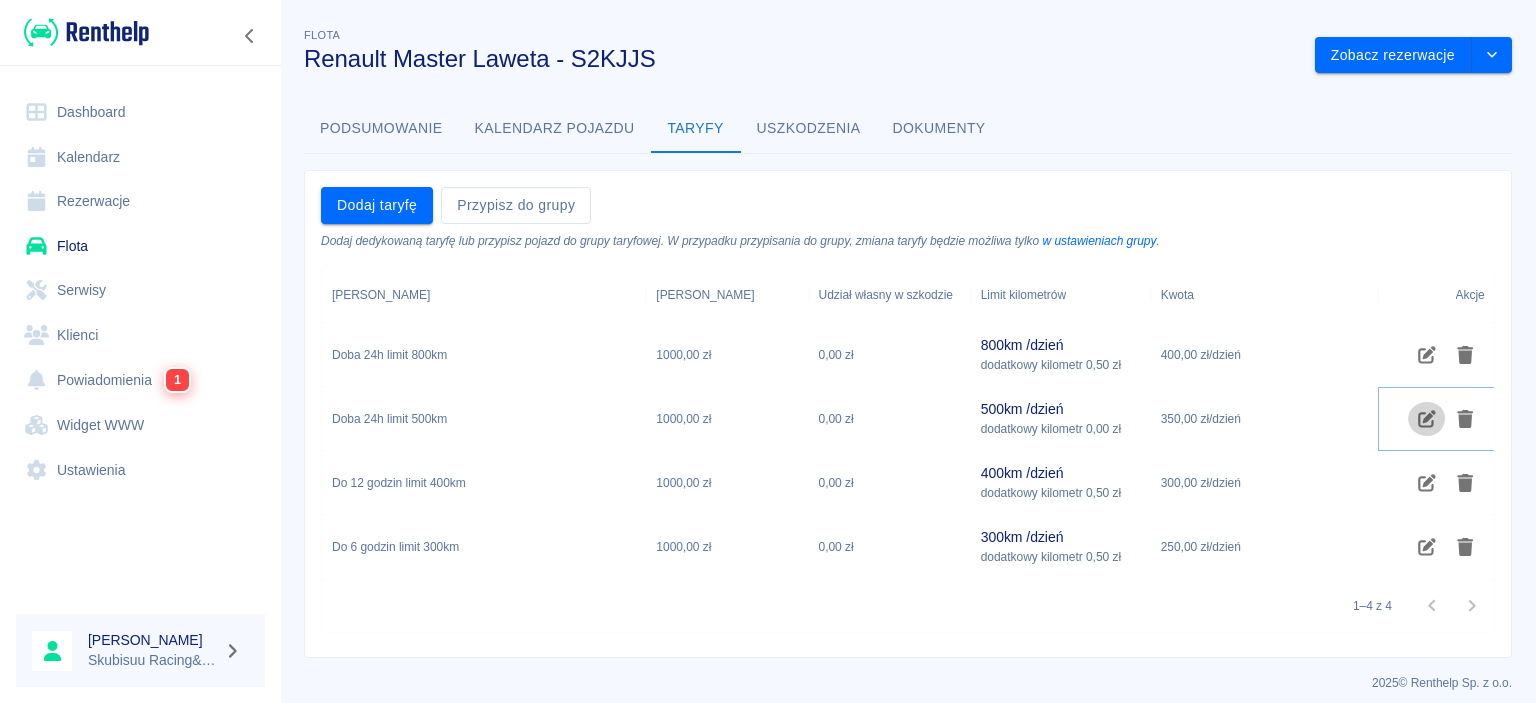 click 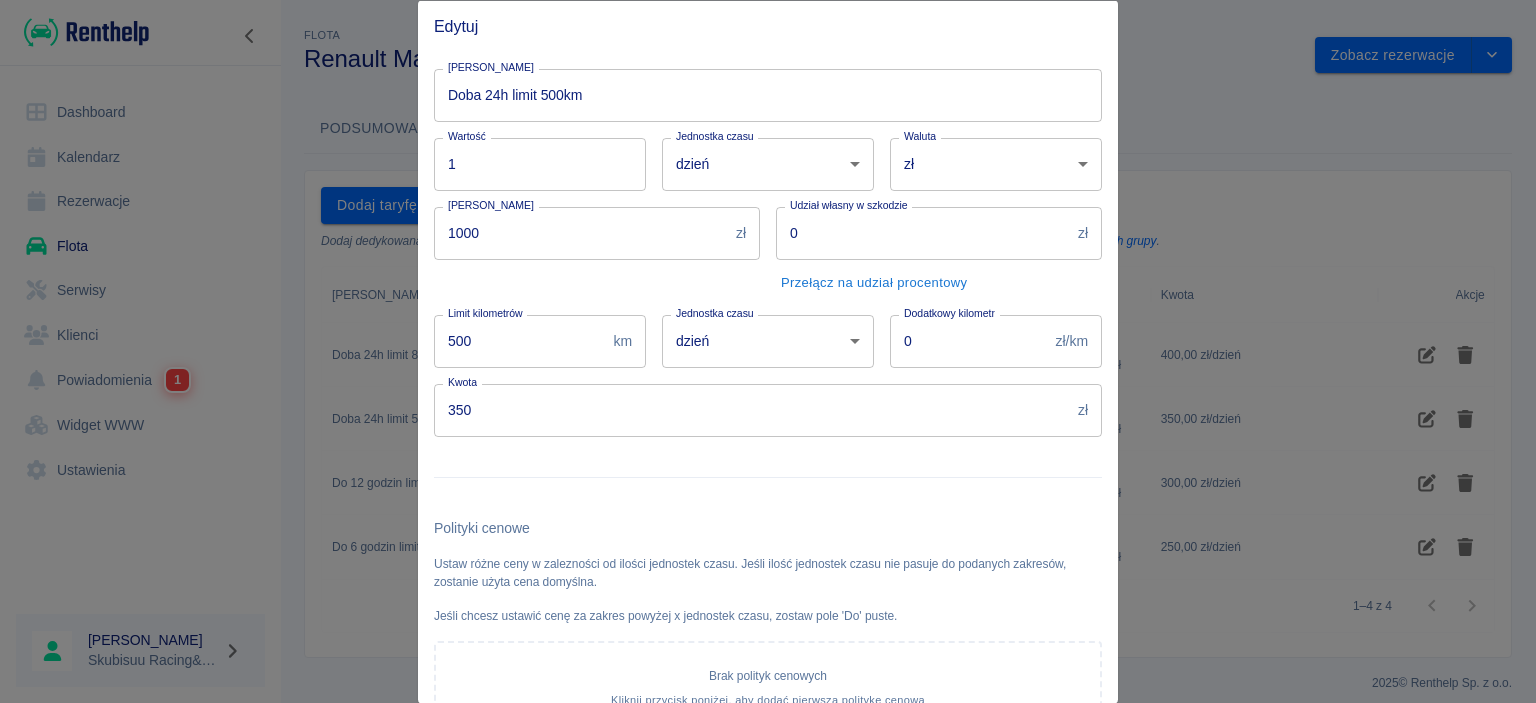 scroll, scrollTop: 154, scrollLeft: 0, axis: vertical 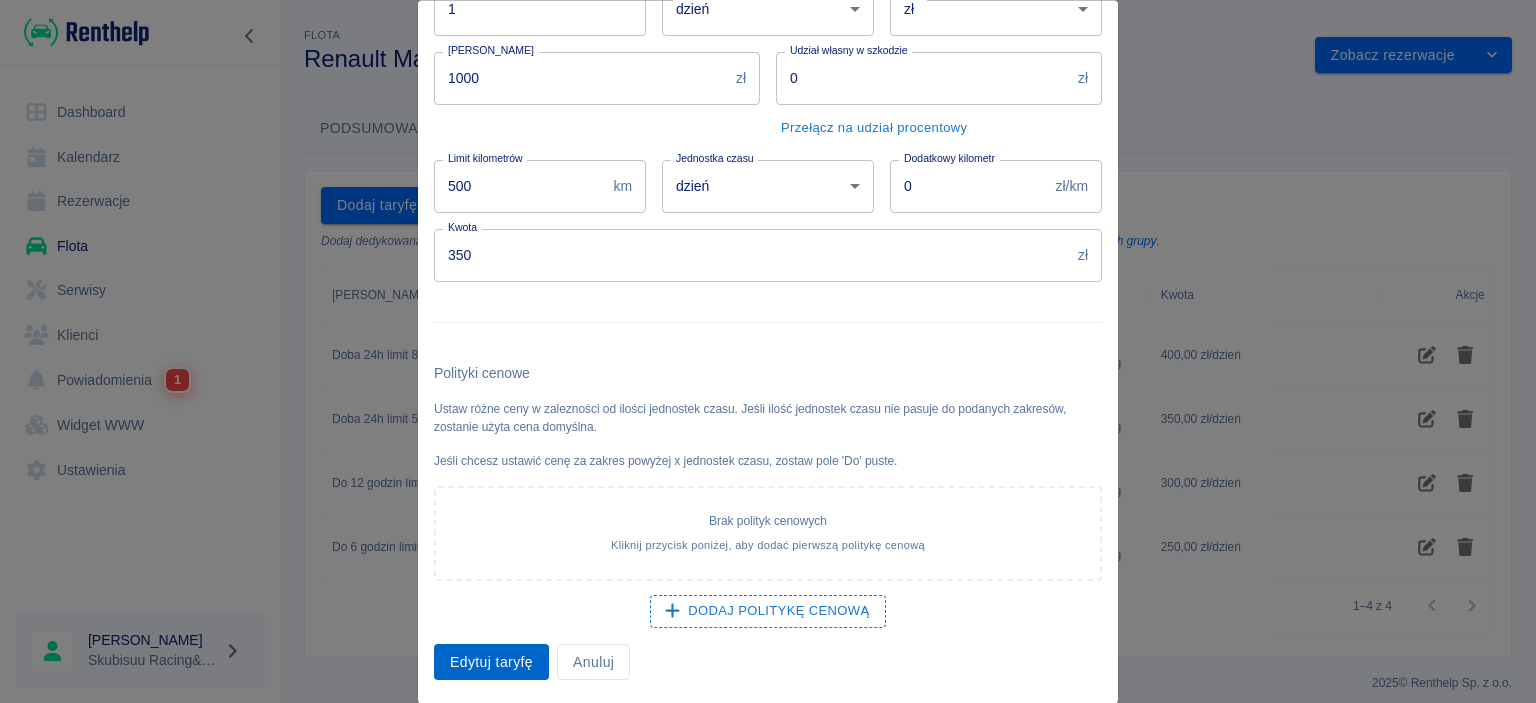 click on "Edytuj taryfę" at bounding box center [491, 662] 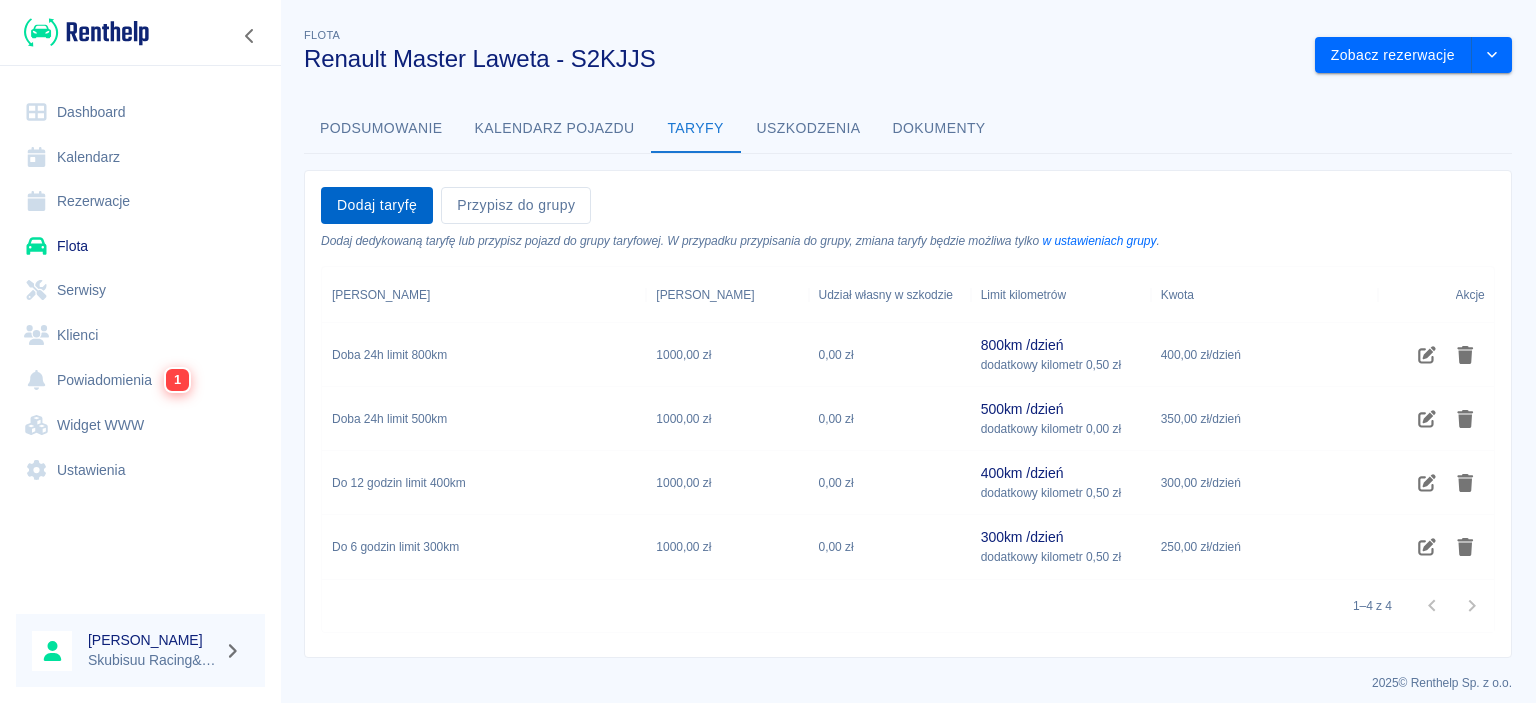 click on "Dodaj taryfę" at bounding box center (377, 205) 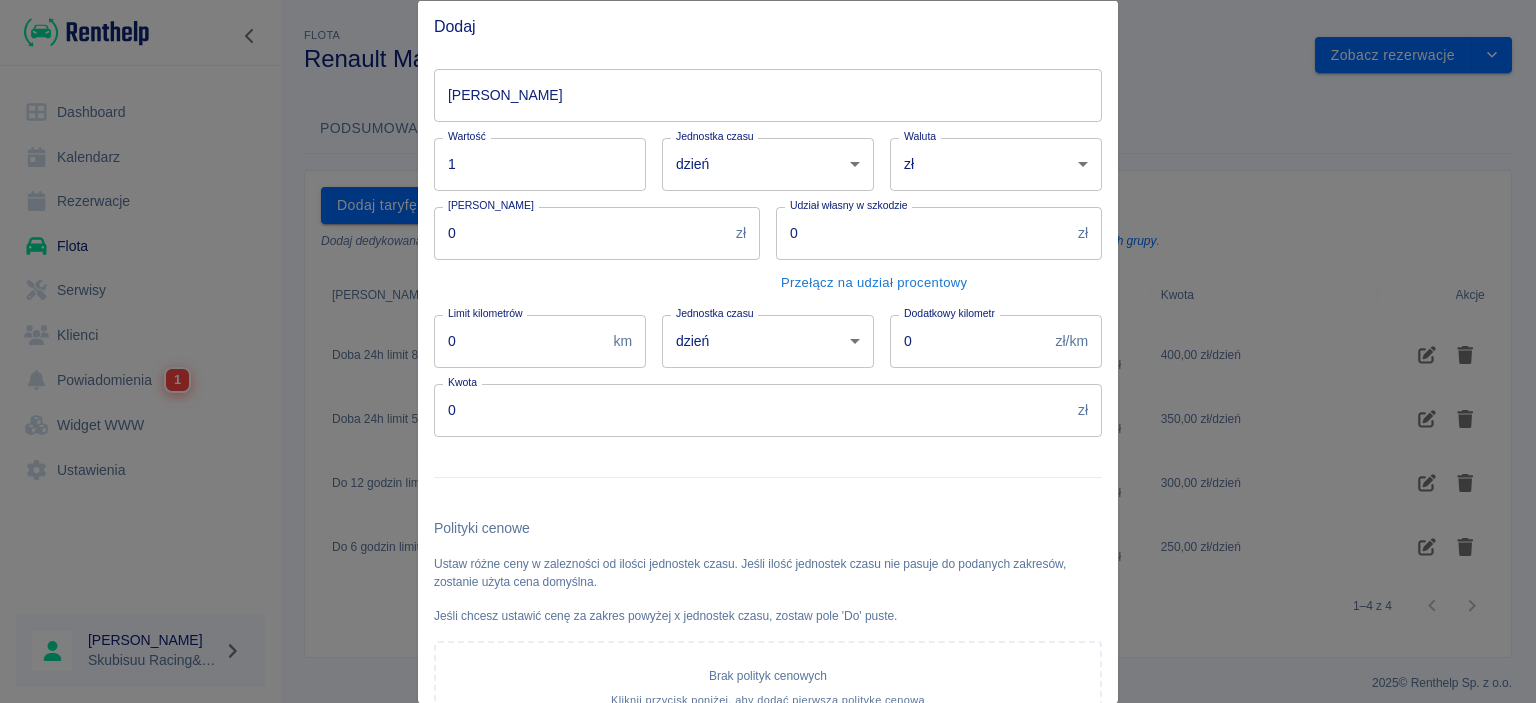 click on "Nazwa taryfy" at bounding box center (768, 94) 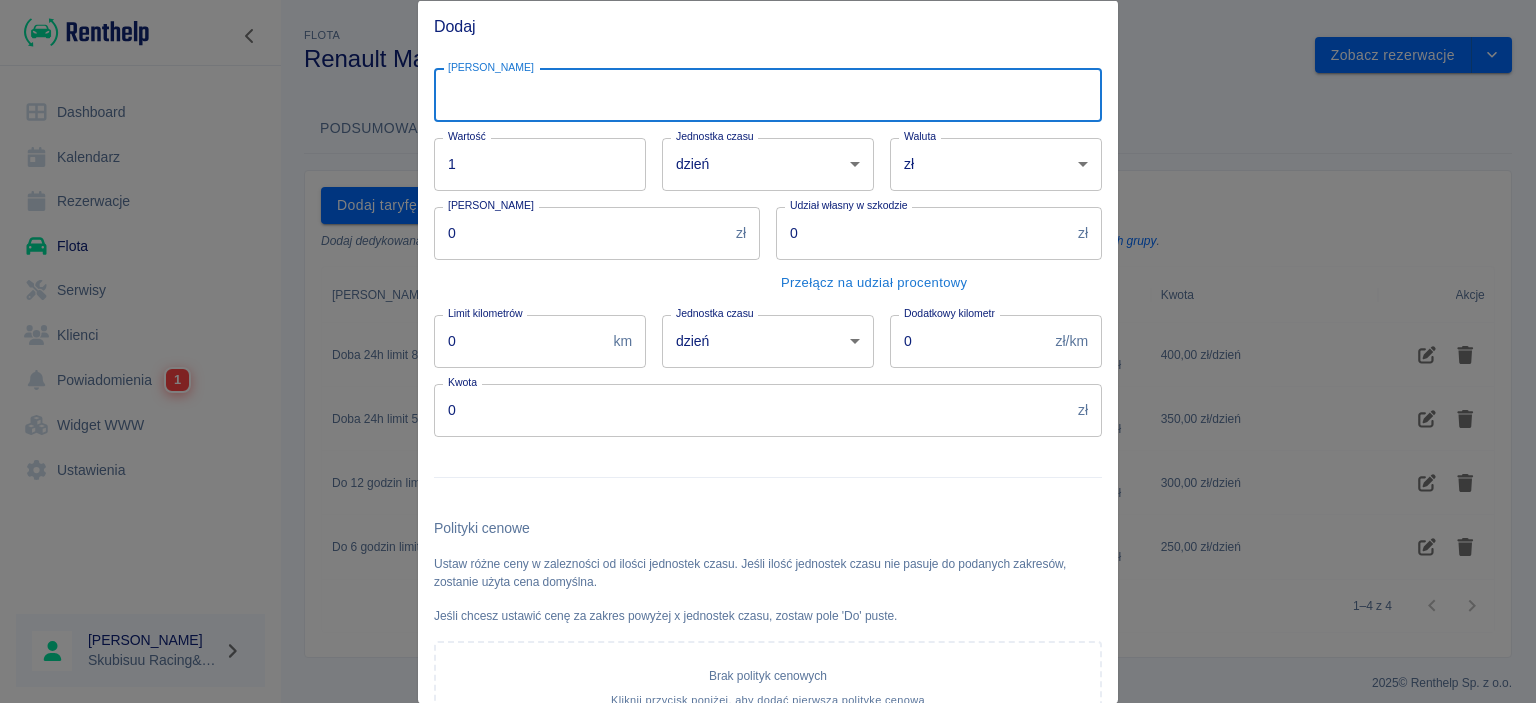 click on "Nazwa taryfy" at bounding box center (768, 94) 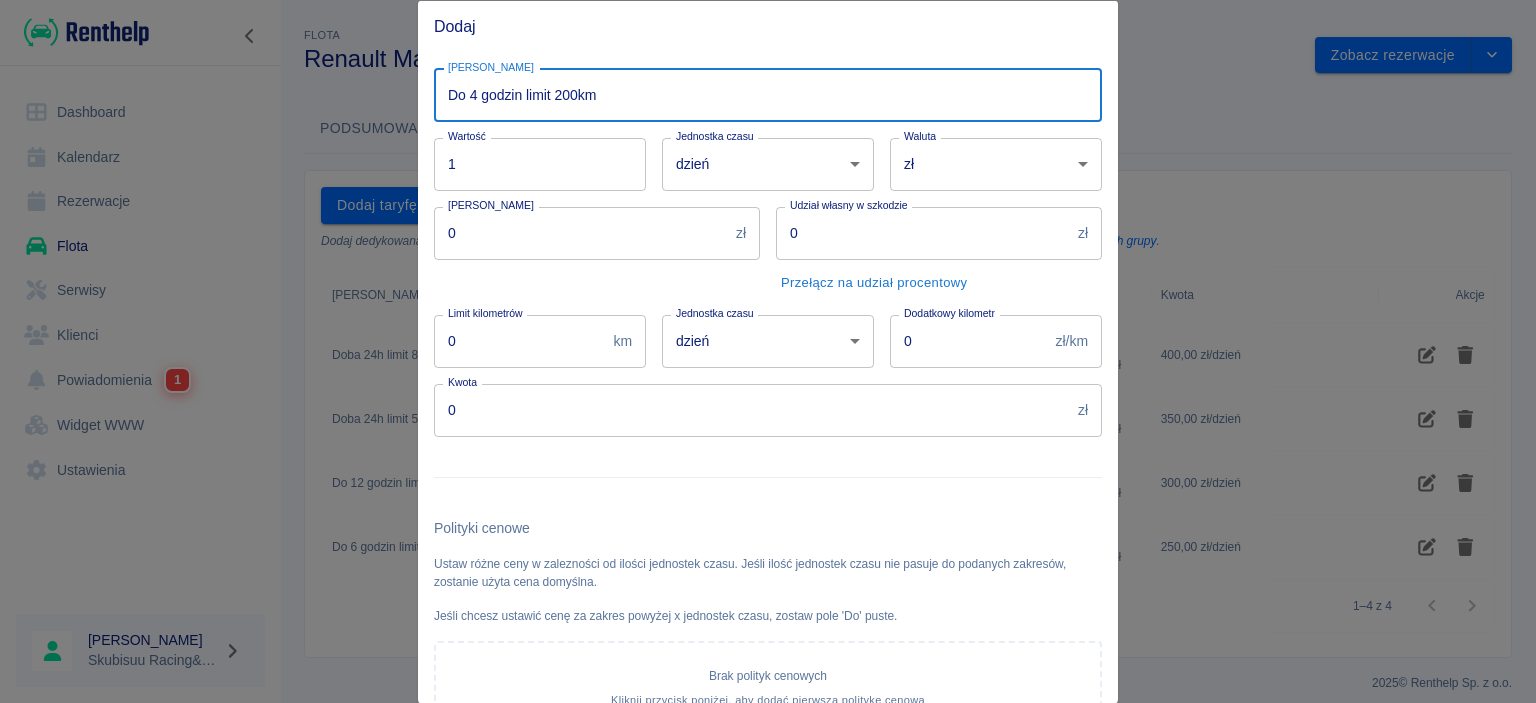 type on "Do 4 godzin limit 200km" 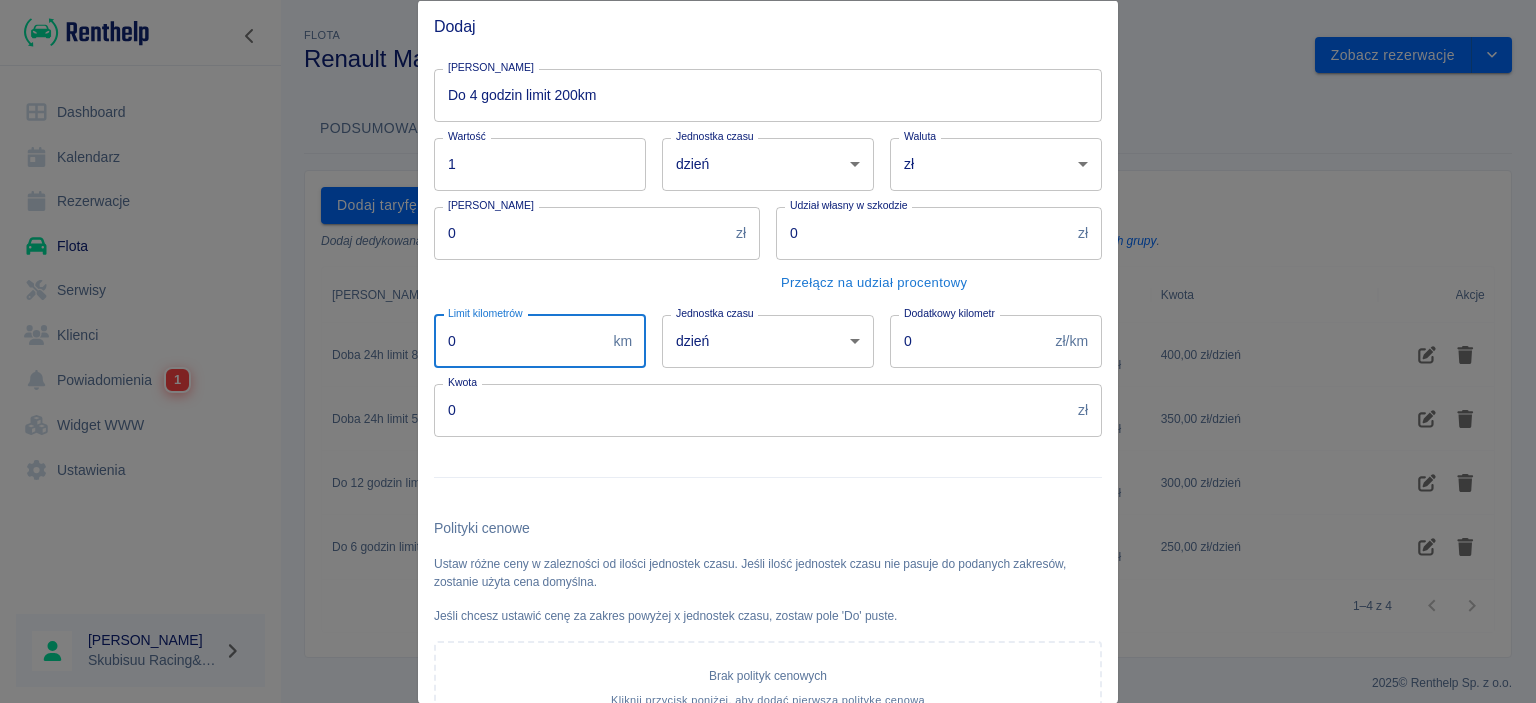 drag, startPoint x: 570, startPoint y: 340, endPoint x: 308, endPoint y: 394, distance: 267.50702 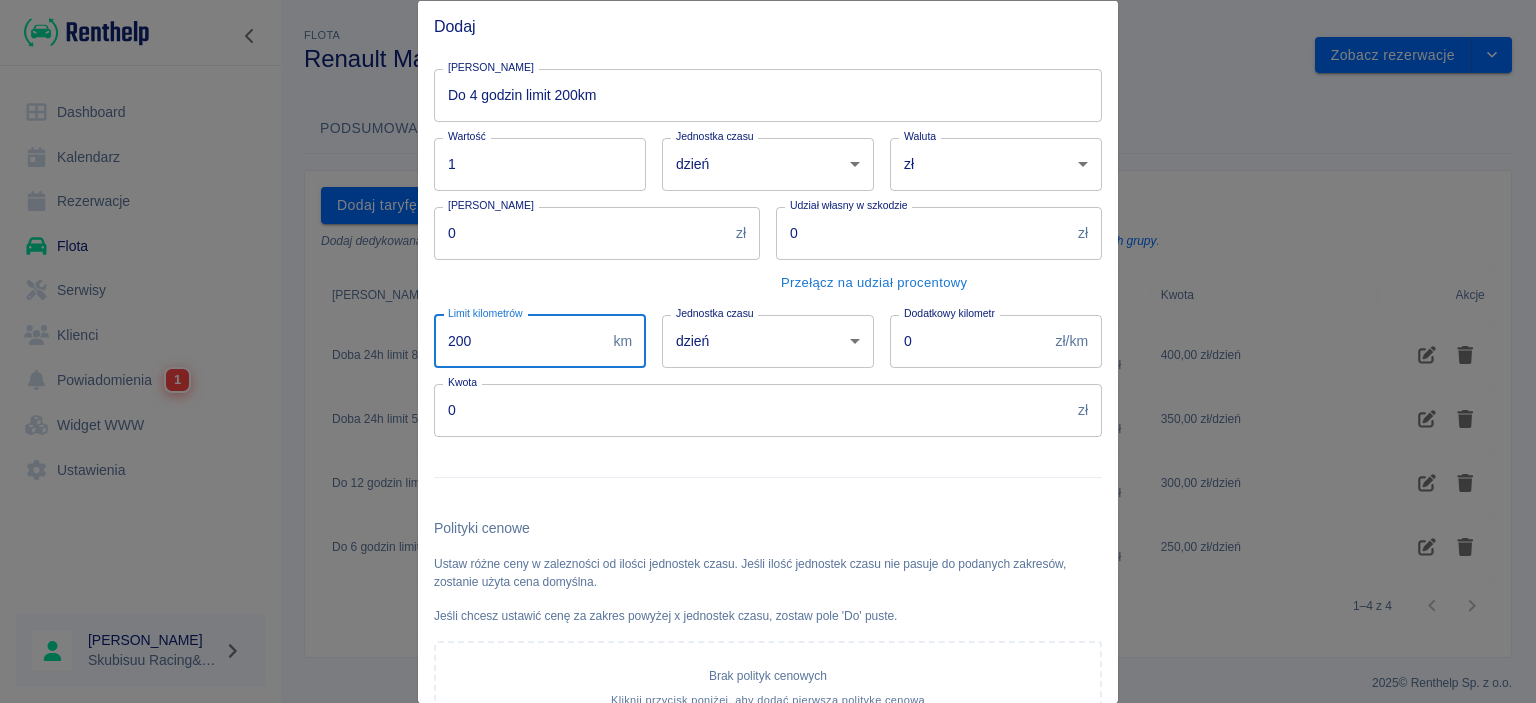 type on "200" 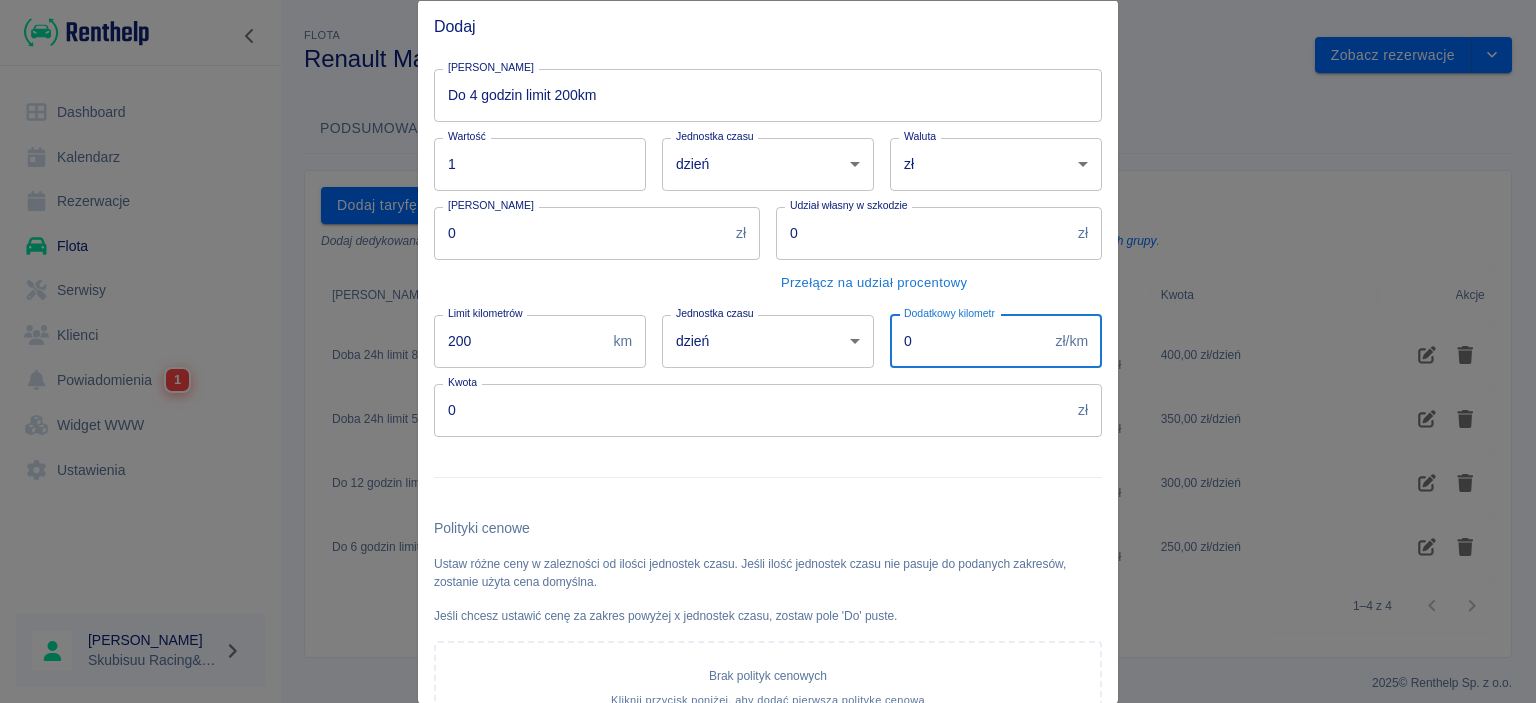 click on "0" at bounding box center [969, 340] 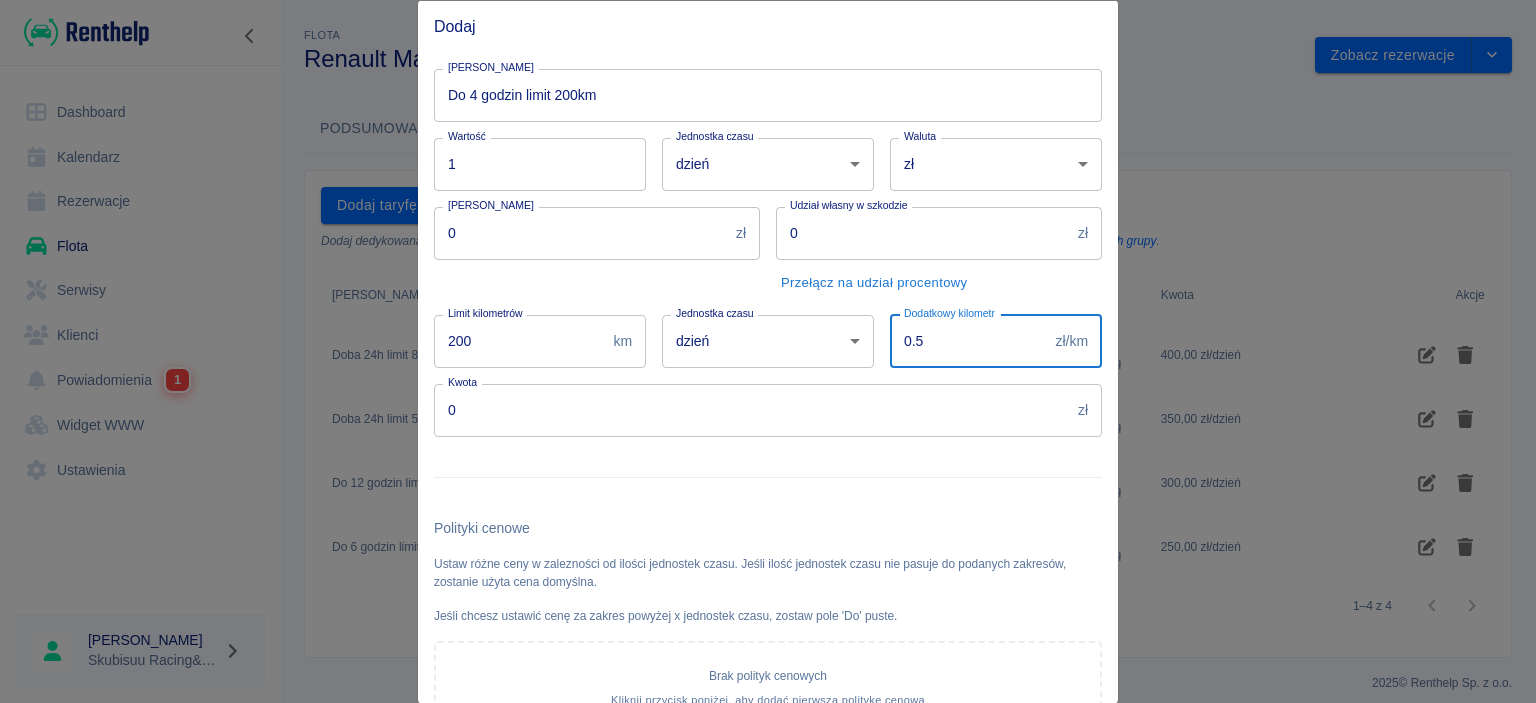 type on "0.5" 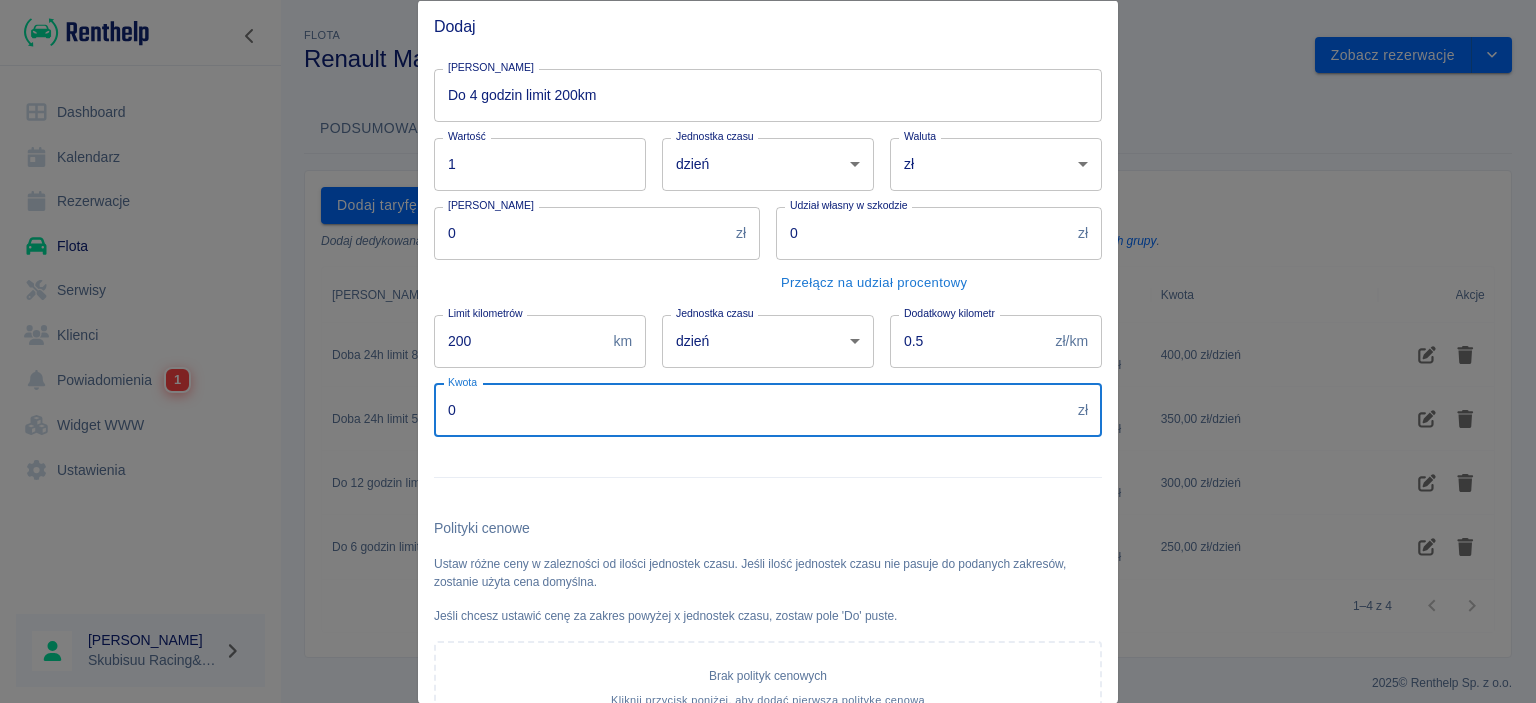 drag, startPoint x: 515, startPoint y: 412, endPoint x: 57, endPoint y: 438, distance: 458.7374 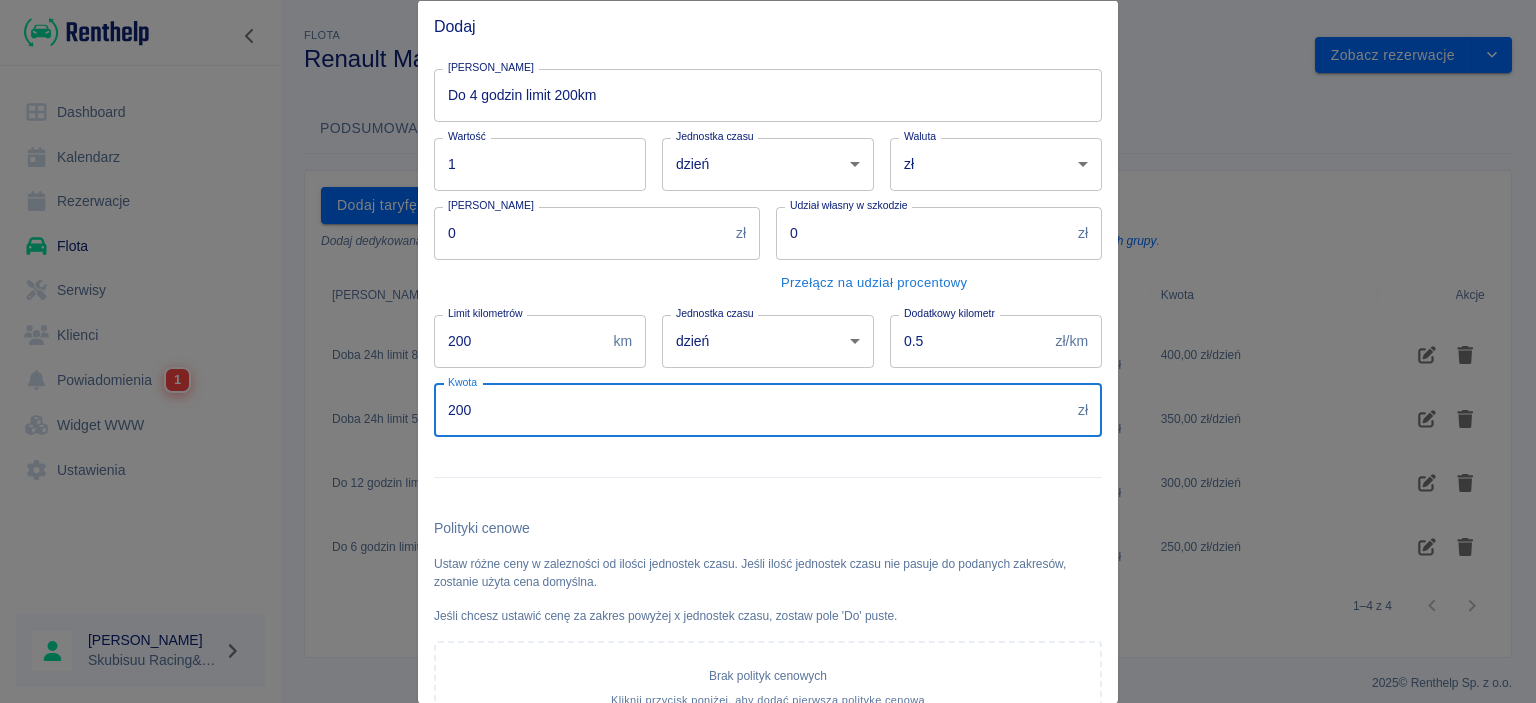type on "200" 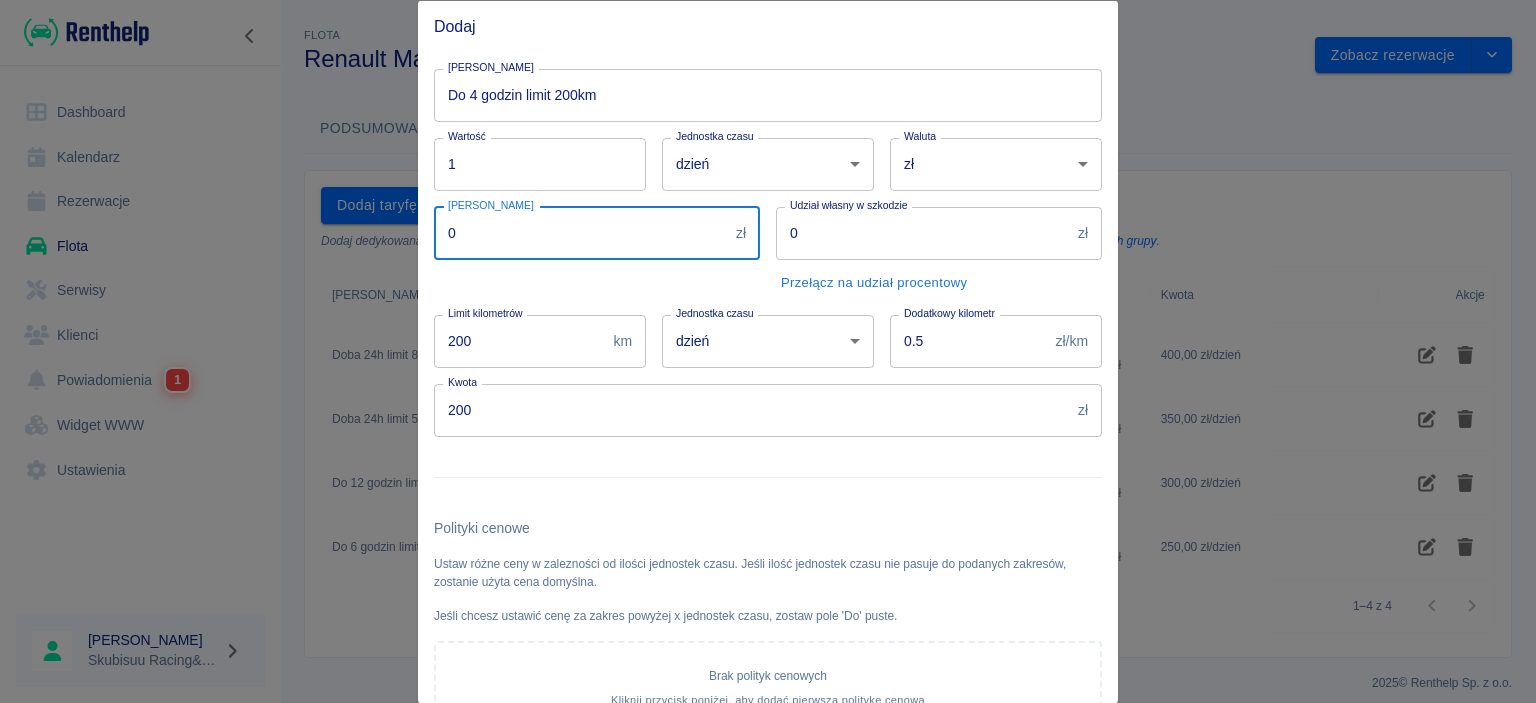 drag, startPoint x: 323, startPoint y: 246, endPoint x: 127, endPoint y: 230, distance: 196.65198 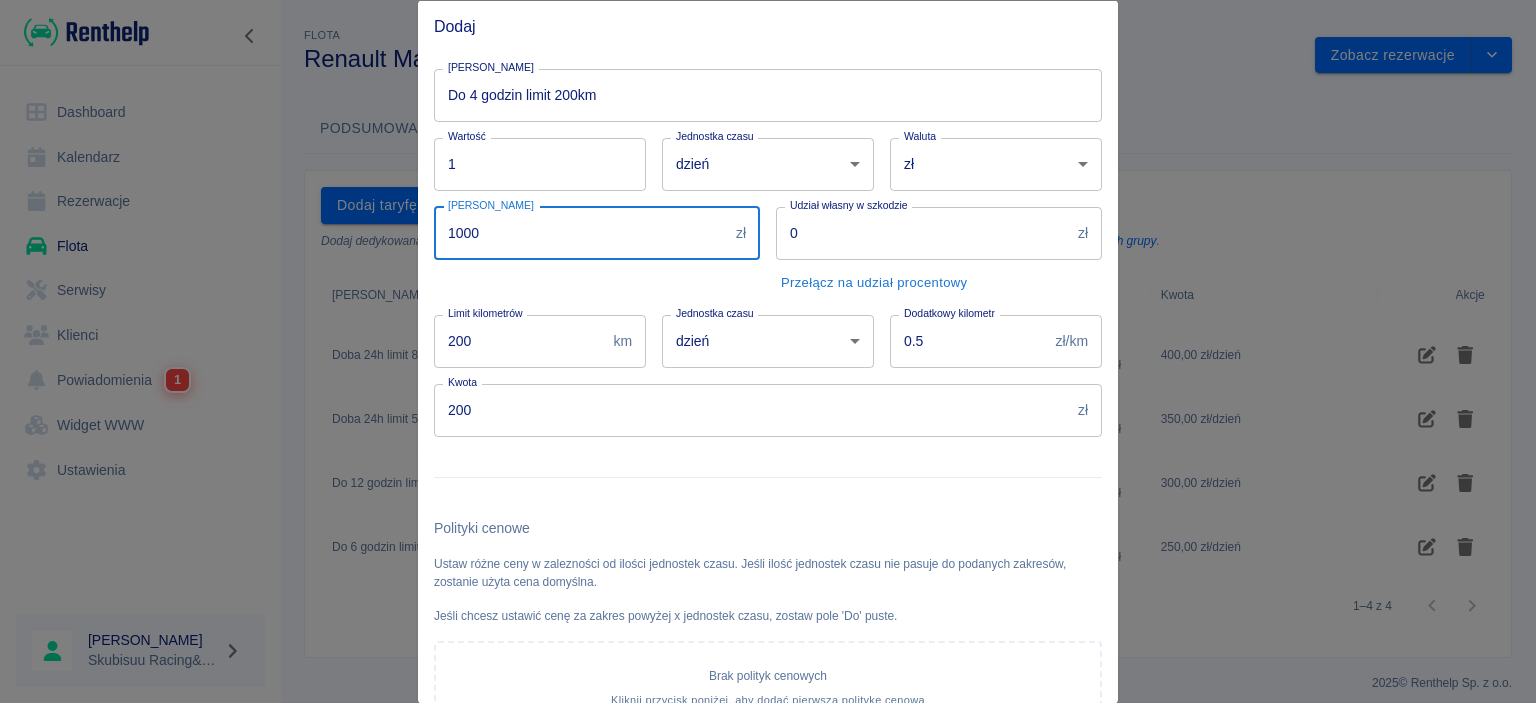 scroll, scrollTop: 154, scrollLeft: 0, axis: vertical 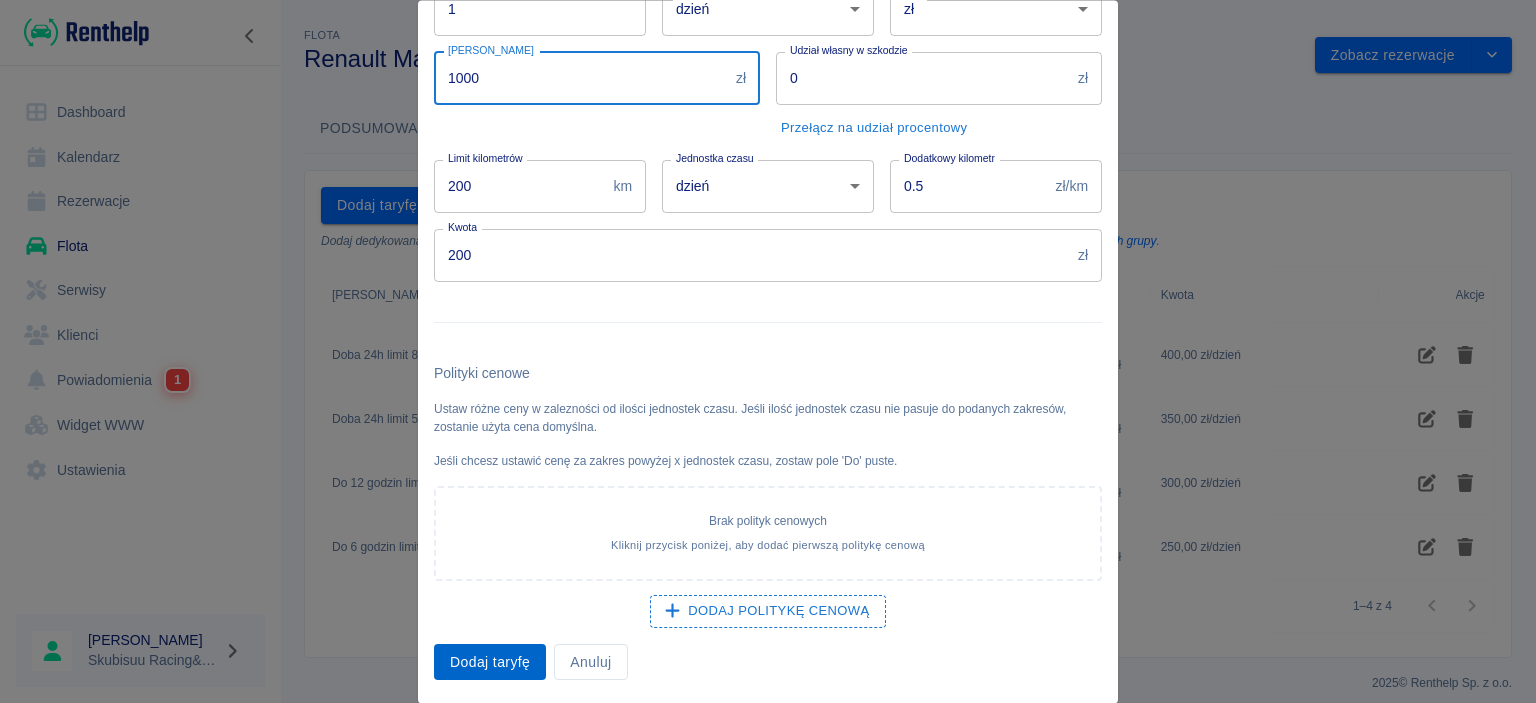 type on "1000" 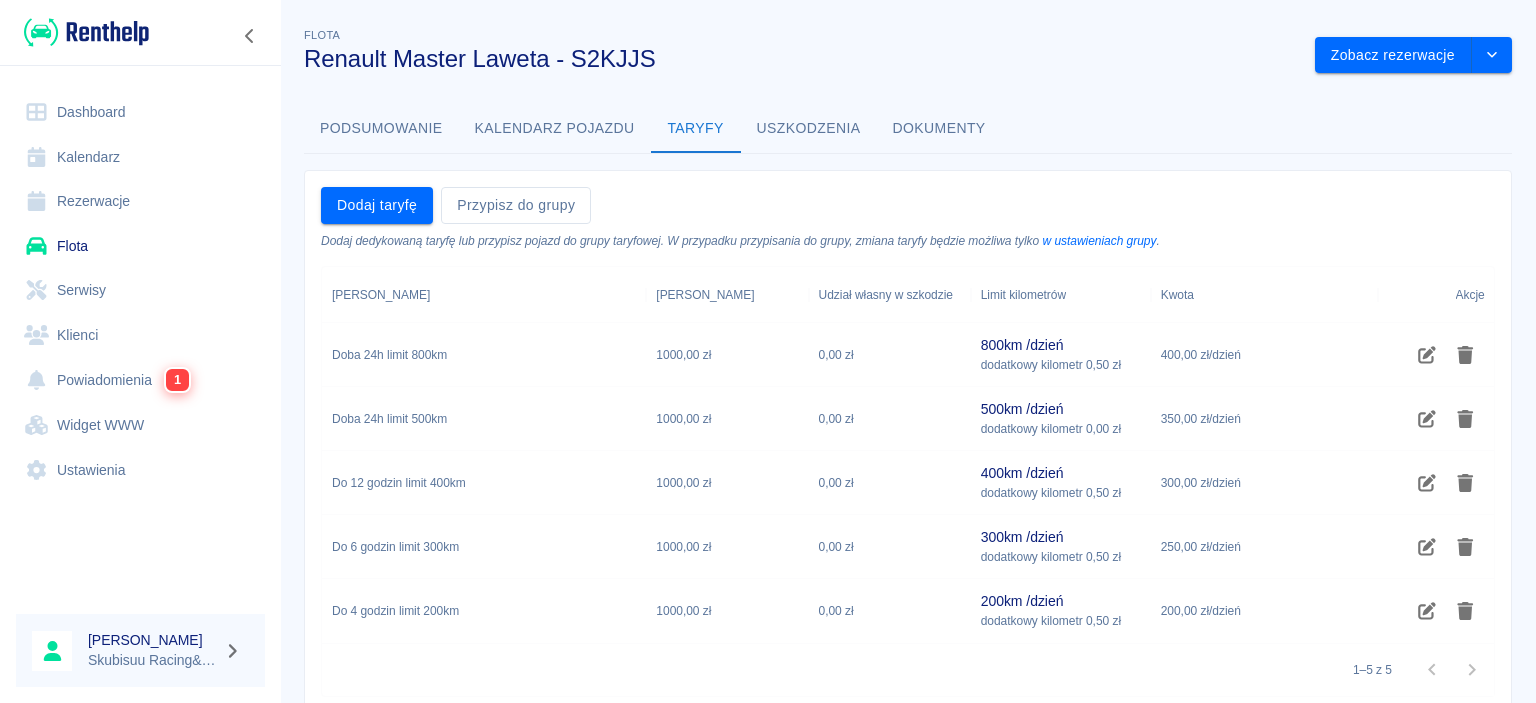 scroll, scrollTop: 77, scrollLeft: 0, axis: vertical 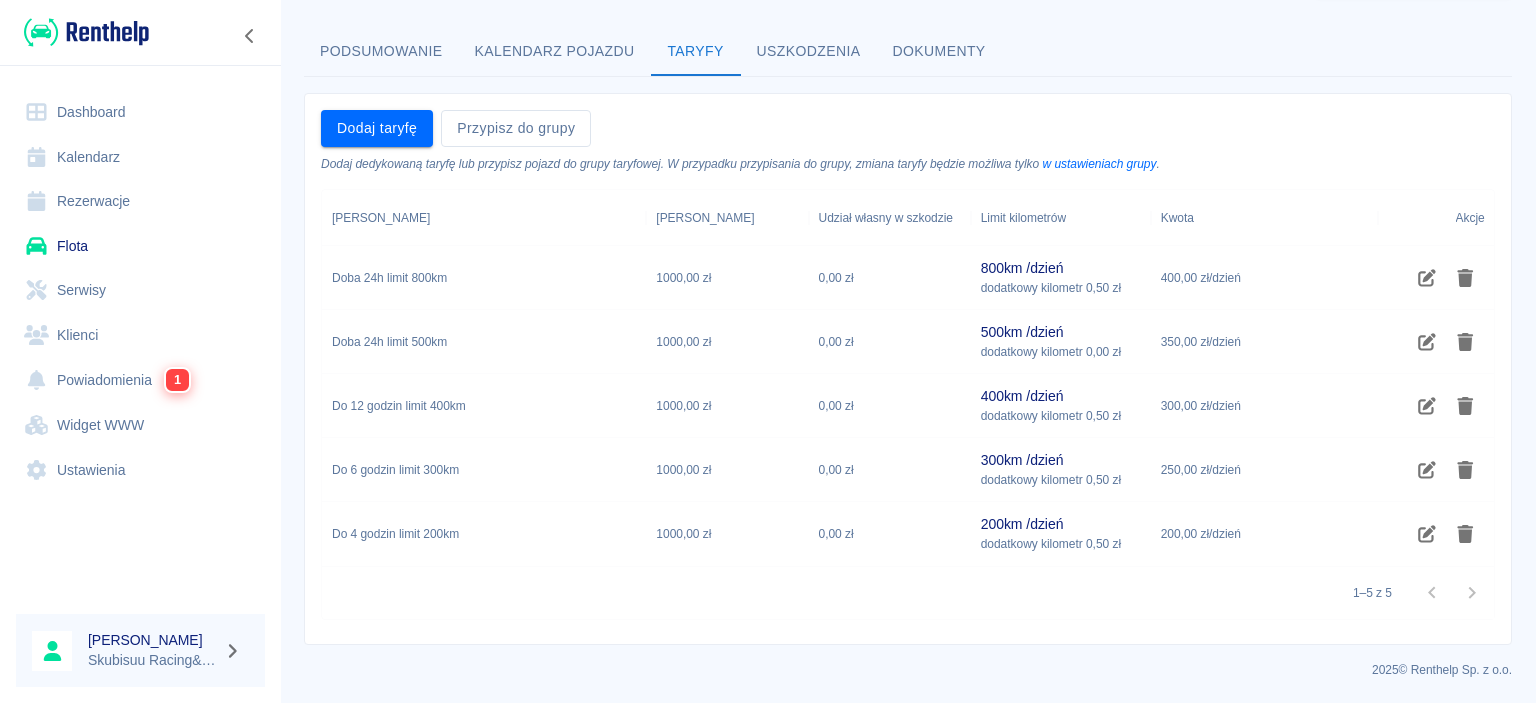 click on "Uszkodzenia" at bounding box center (809, 52) 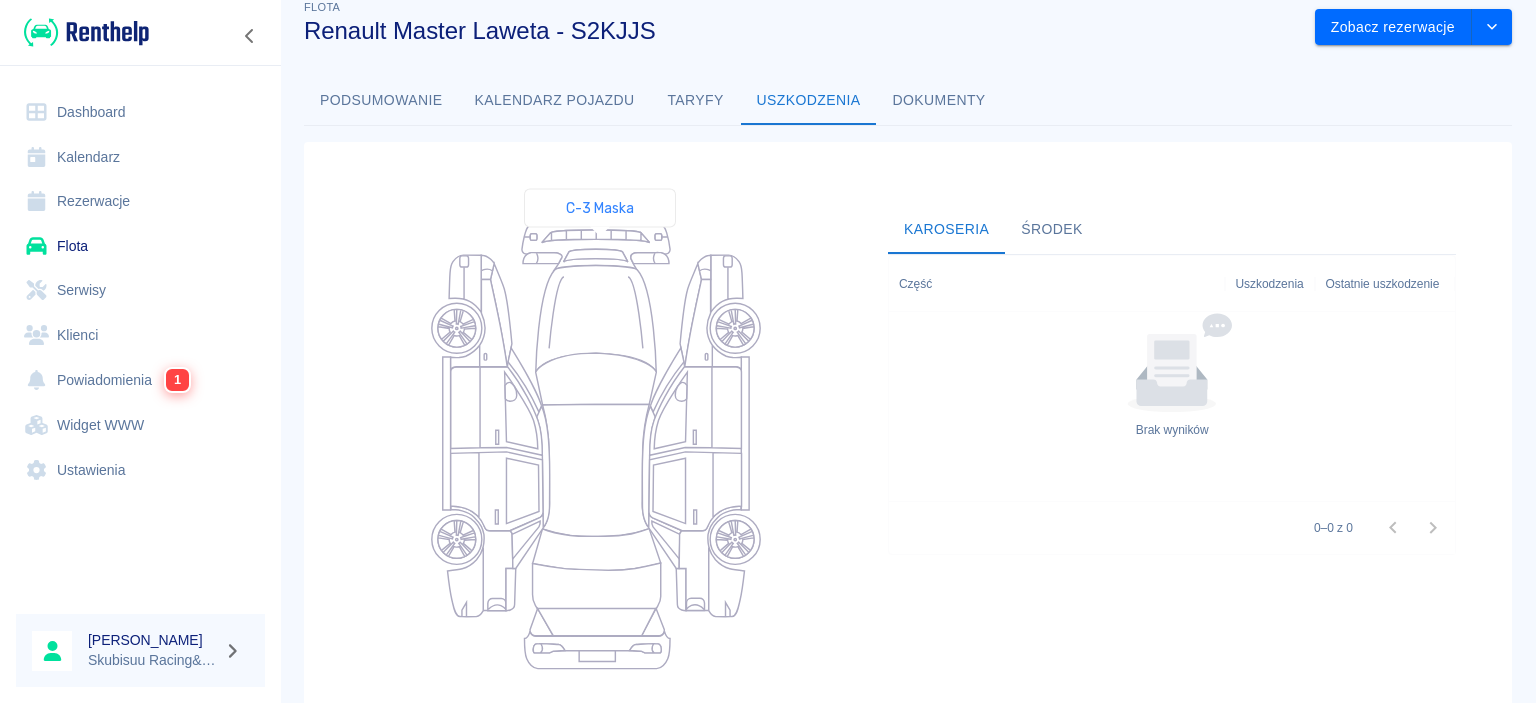 scroll, scrollTop: 0, scrollLeft: 0, axis: both 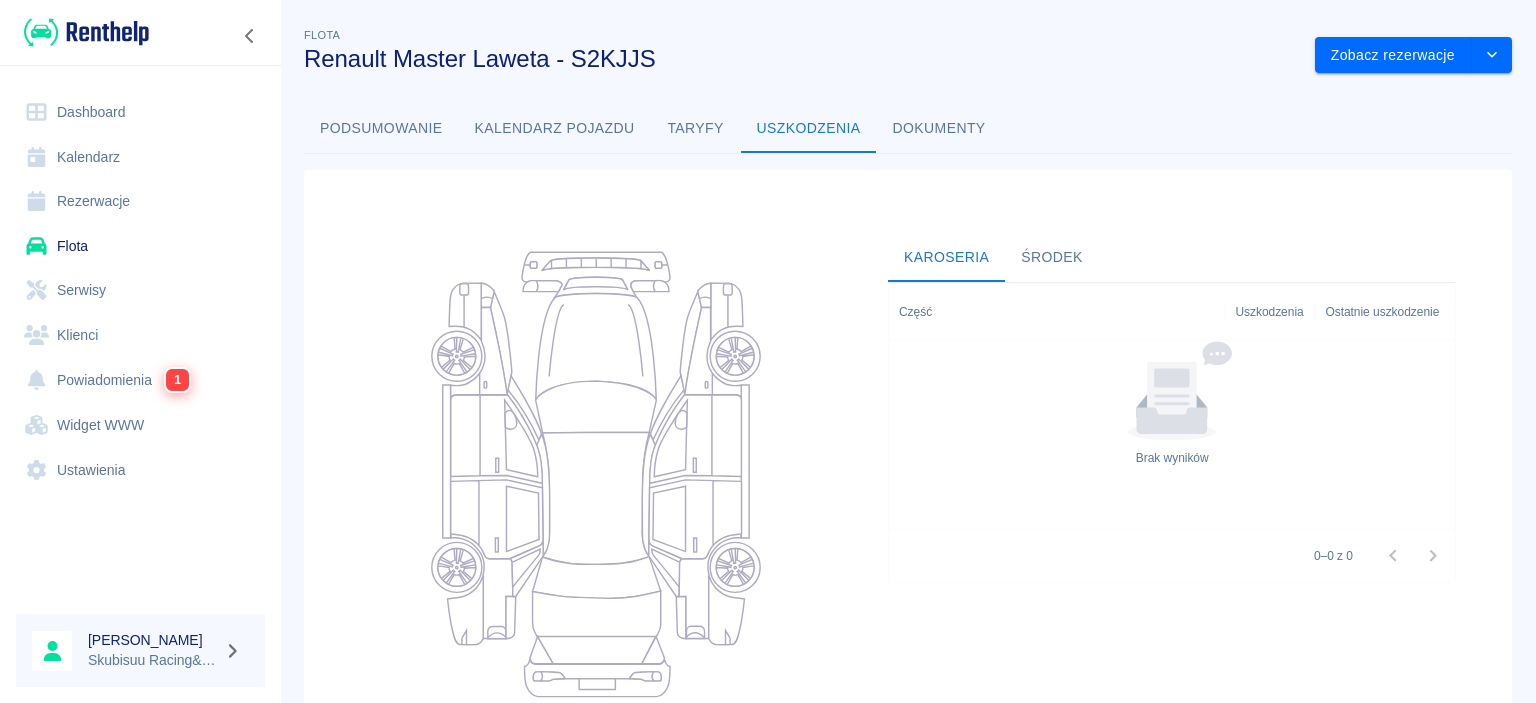 click on "Flota" at bounding box center [140, 246] 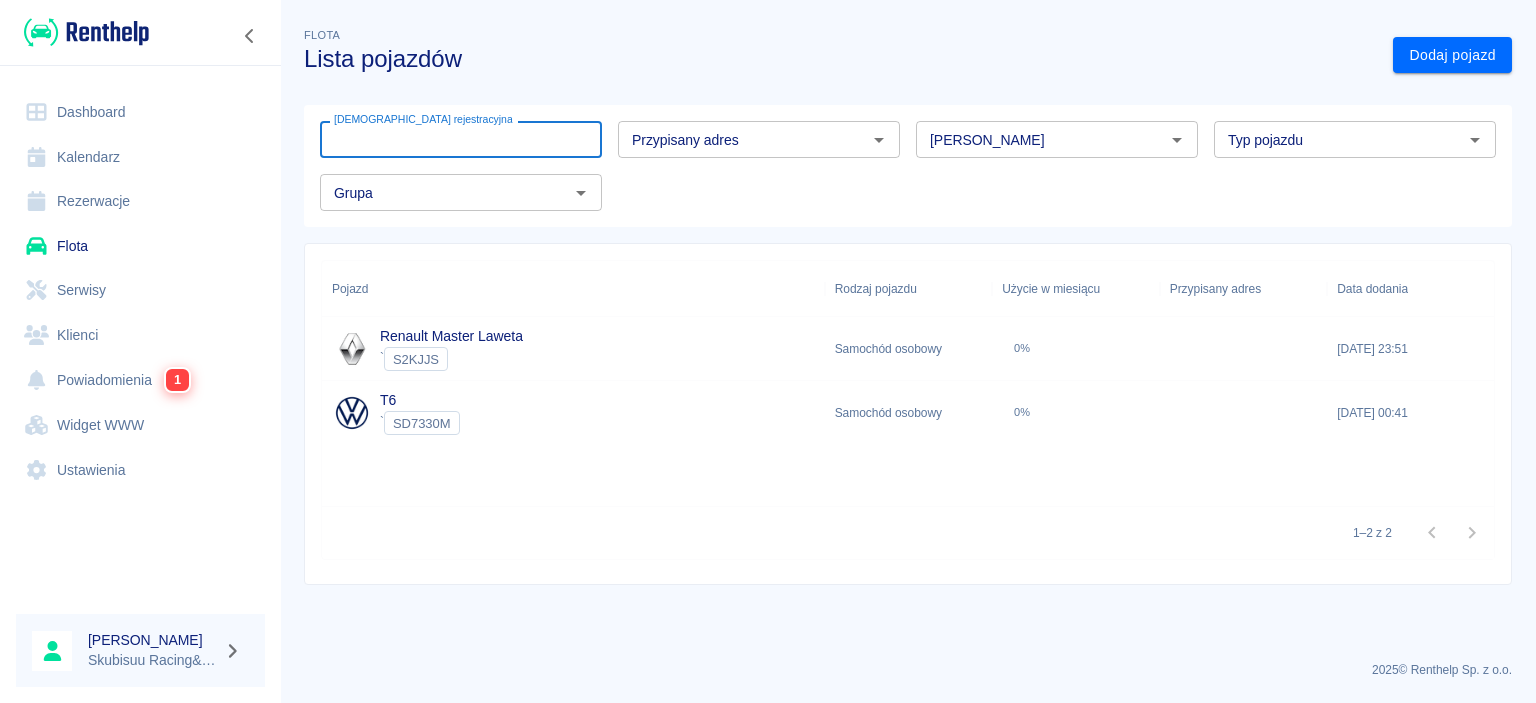 click on "[DEMOGRAPHIC_DATA] rejestracyjna" at bounding box center (461, 139) 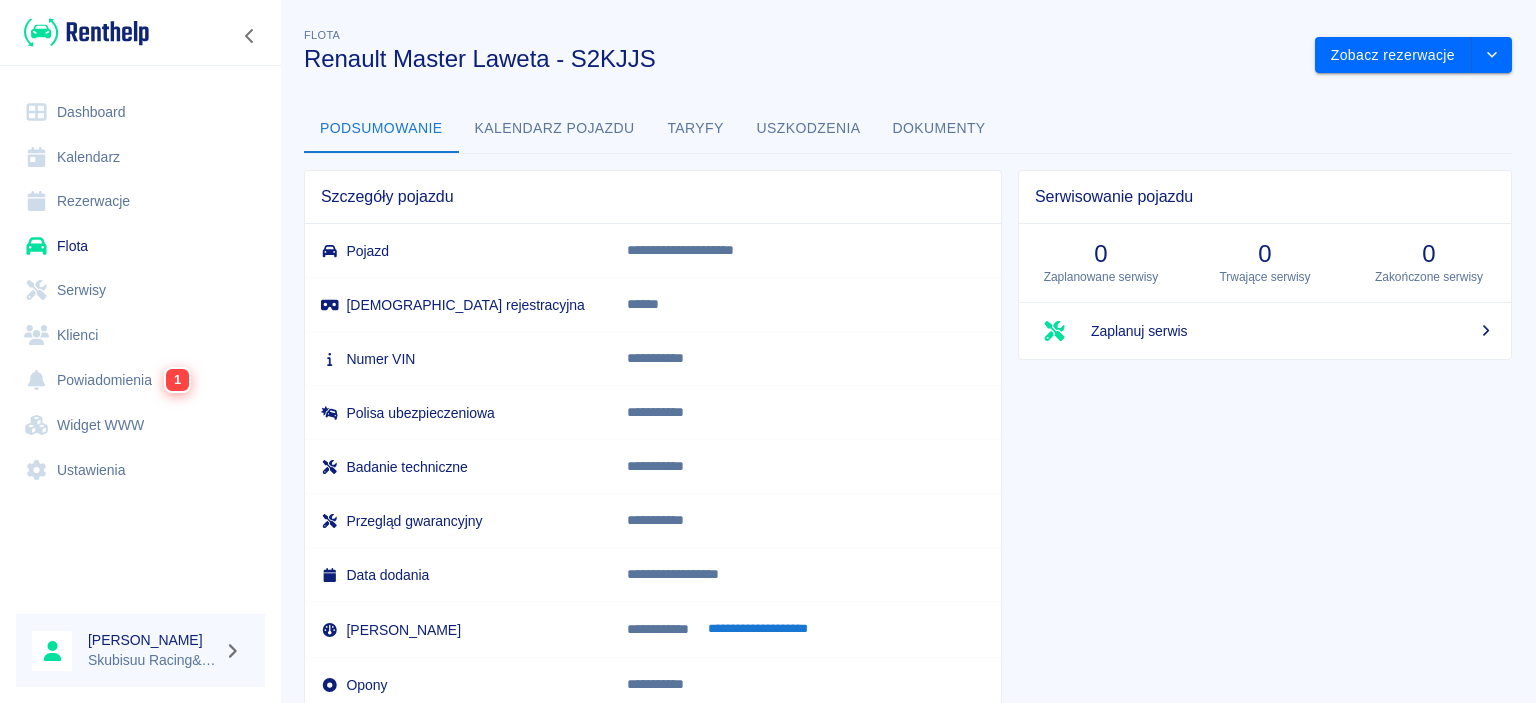 scroll, scrollTop: 0, scrollLeft: 0, axis: both 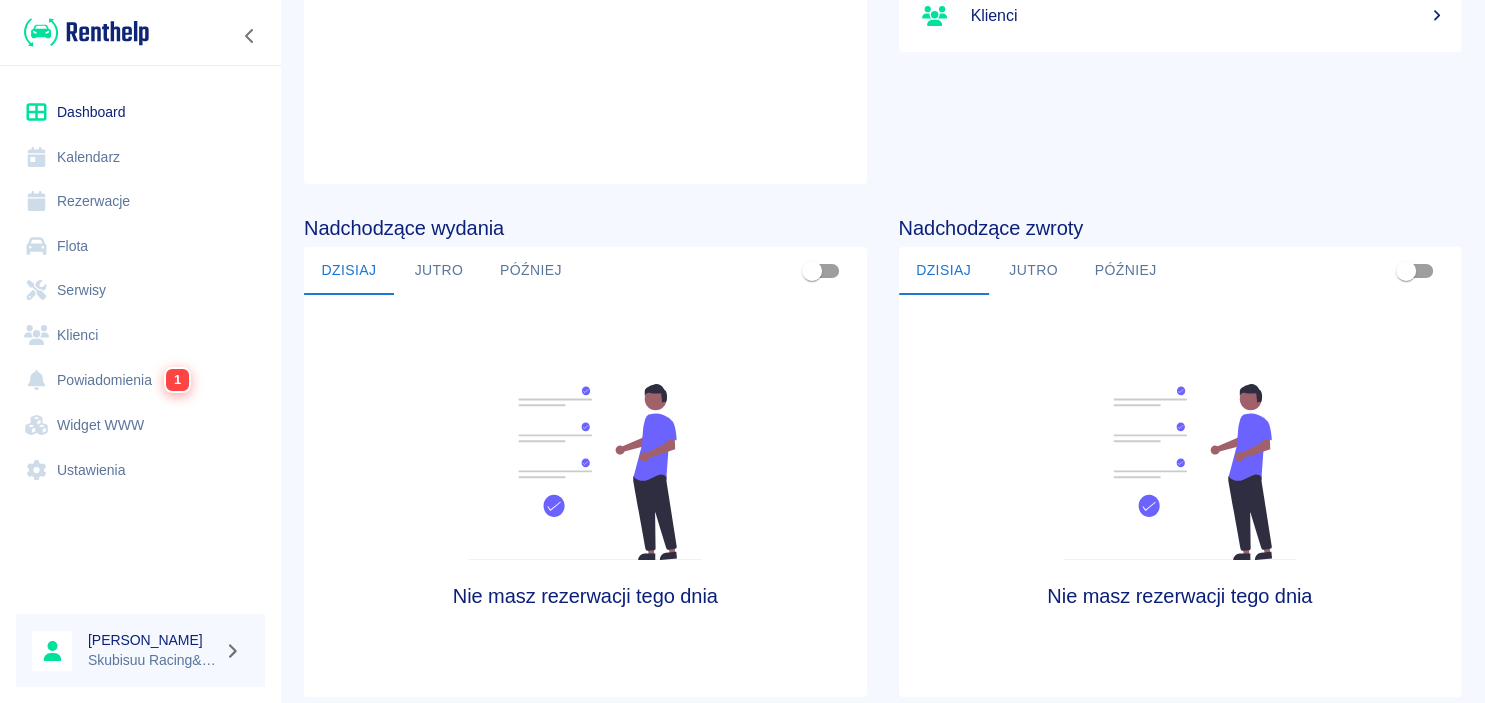 click at bounding box center [812, 271] 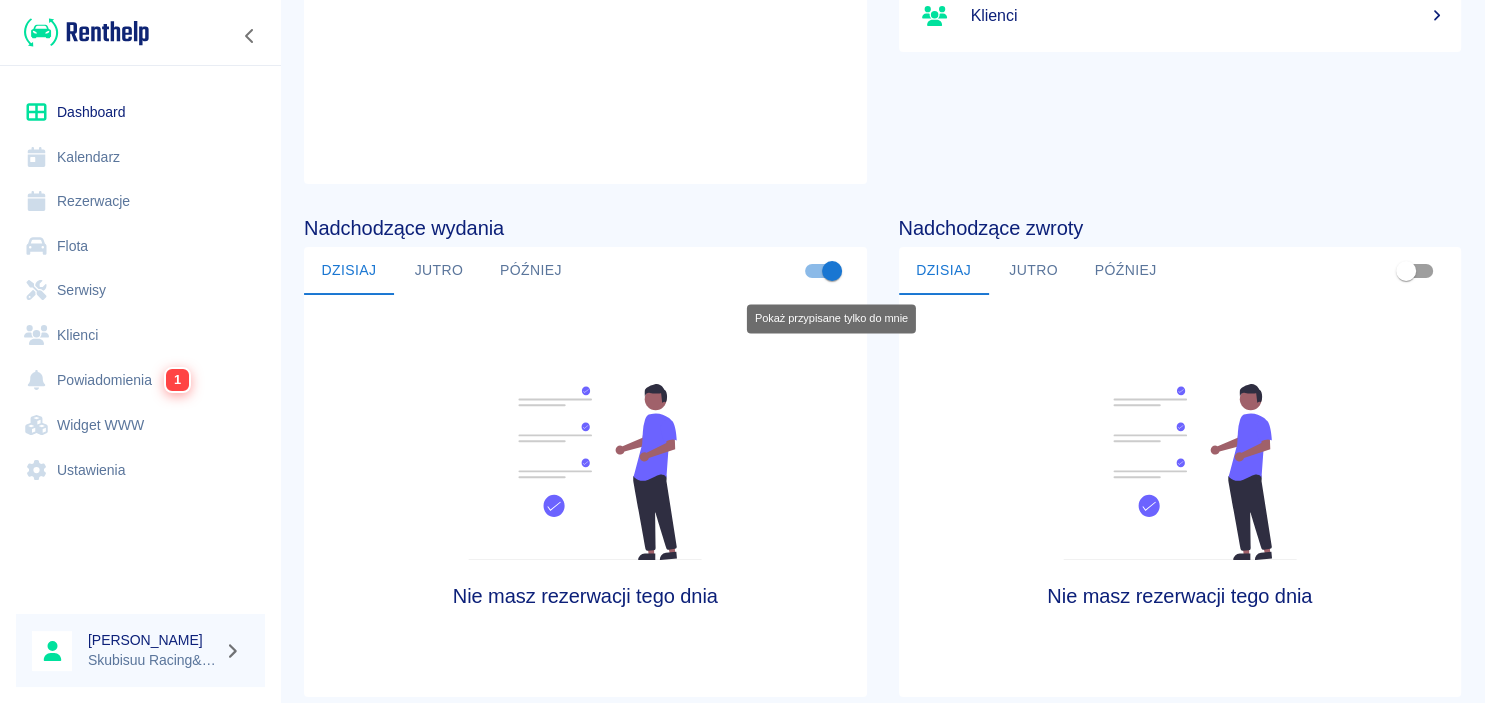 click at bounding box center [832, 271] 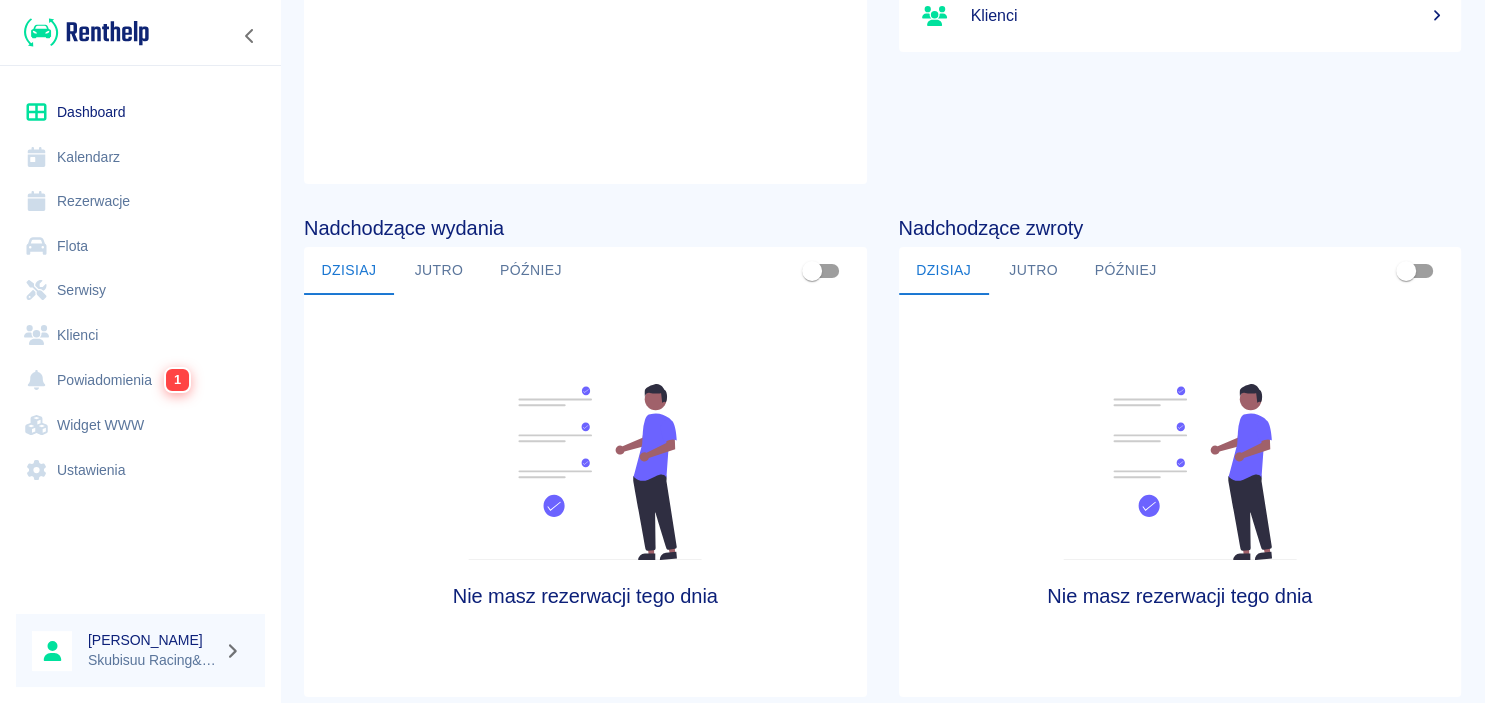 scroll, scrollTop: 0, scrollLeft: 0, axis: both 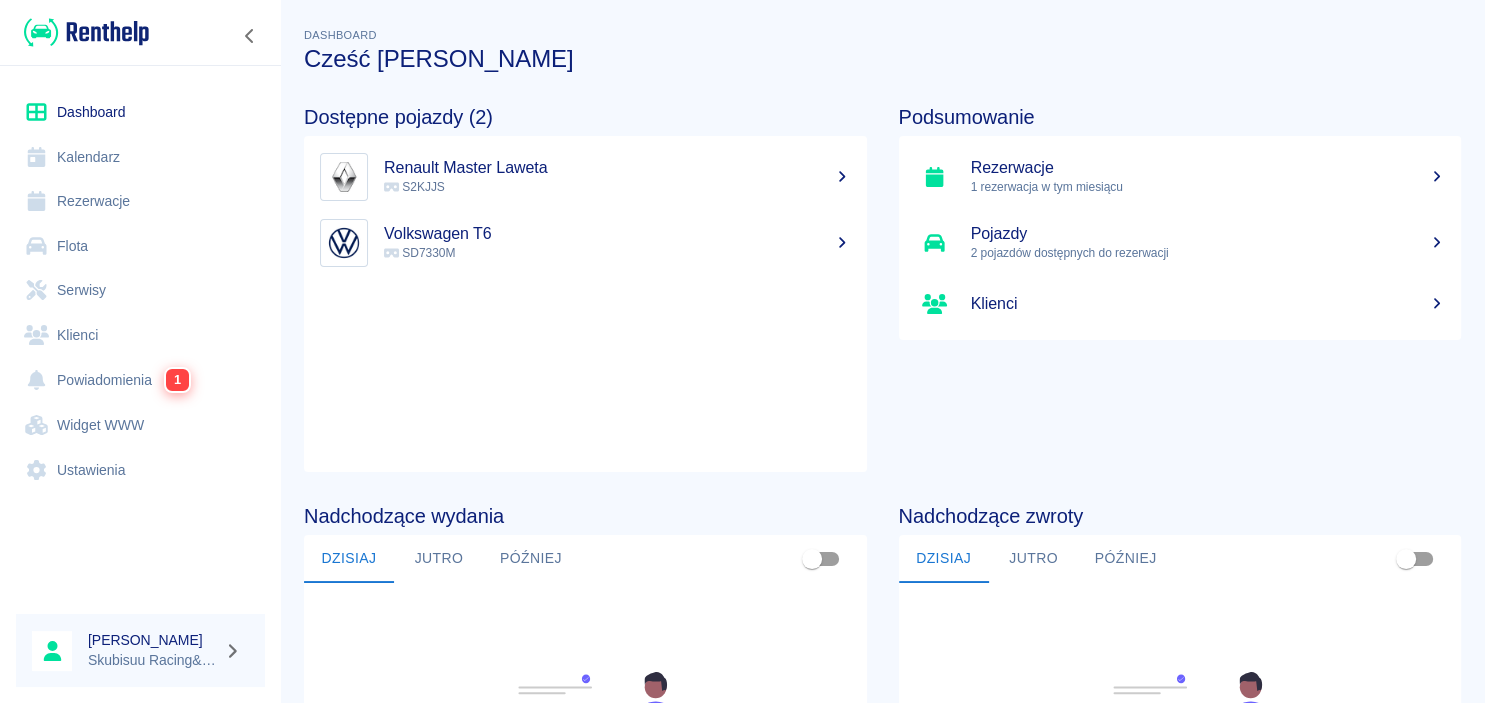 click on "Flota" at bounding box center (140, 246) 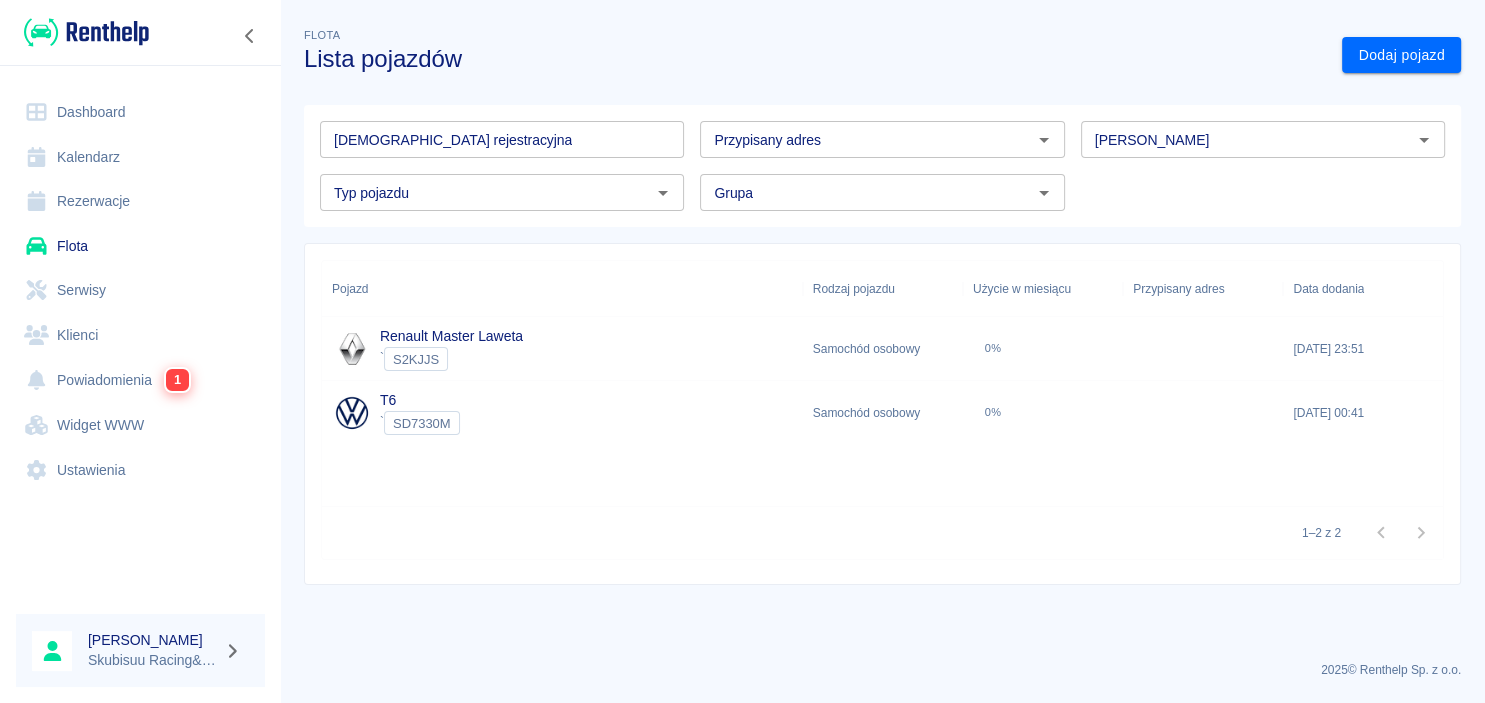 click on "Renault Master Laweta ` S2KJJS" at bounding box center (562, 349) 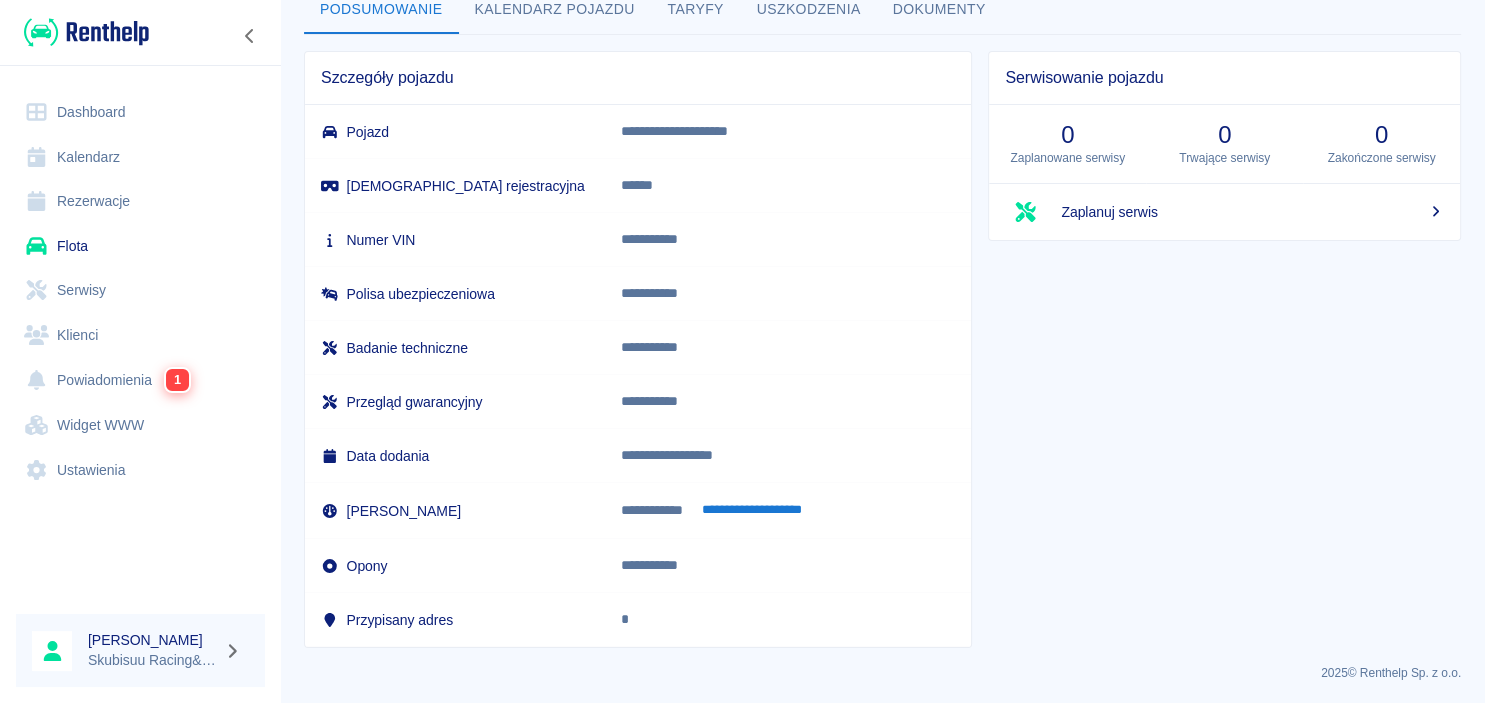 scroll, scrollTop: 0, scrollLeft: 0, axis: both 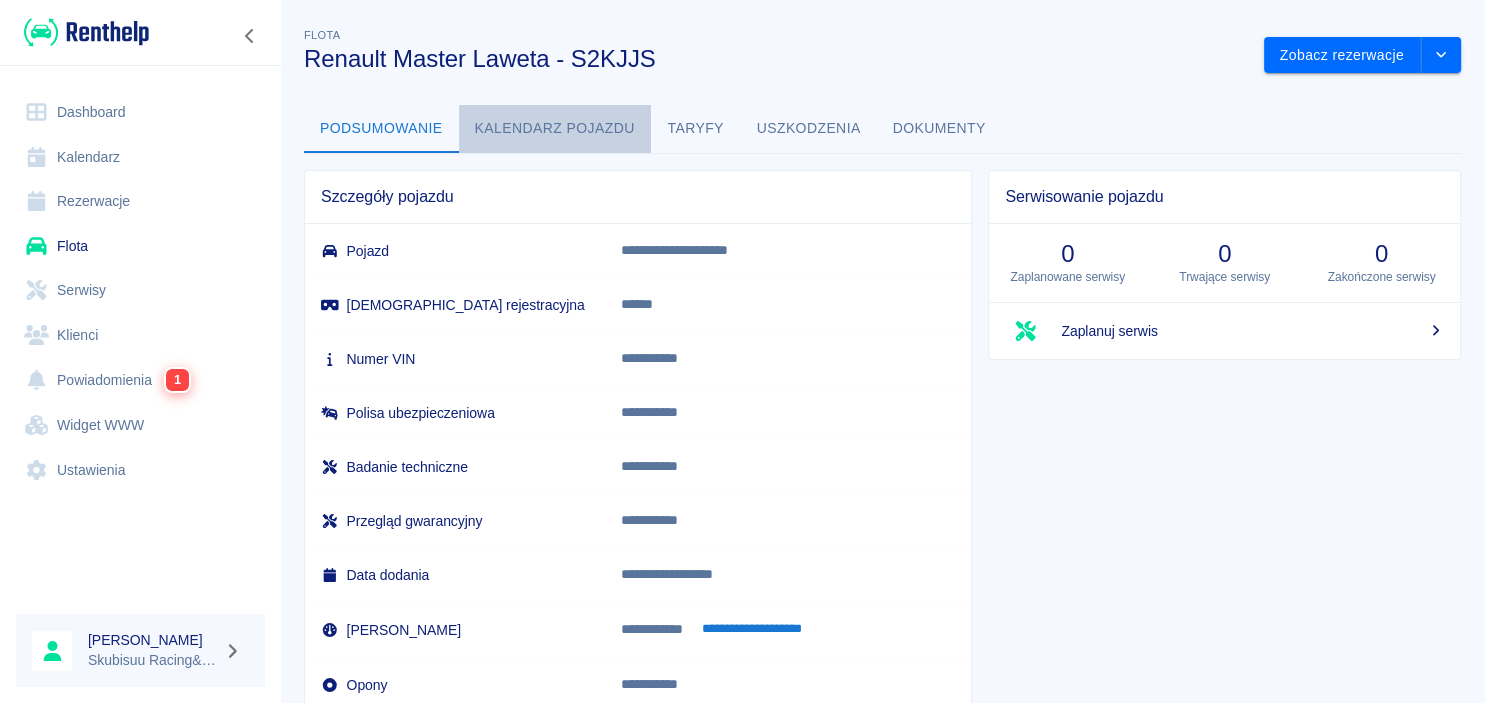 click on "Kalendarz pojazdu" at bounding box center (555, 129) 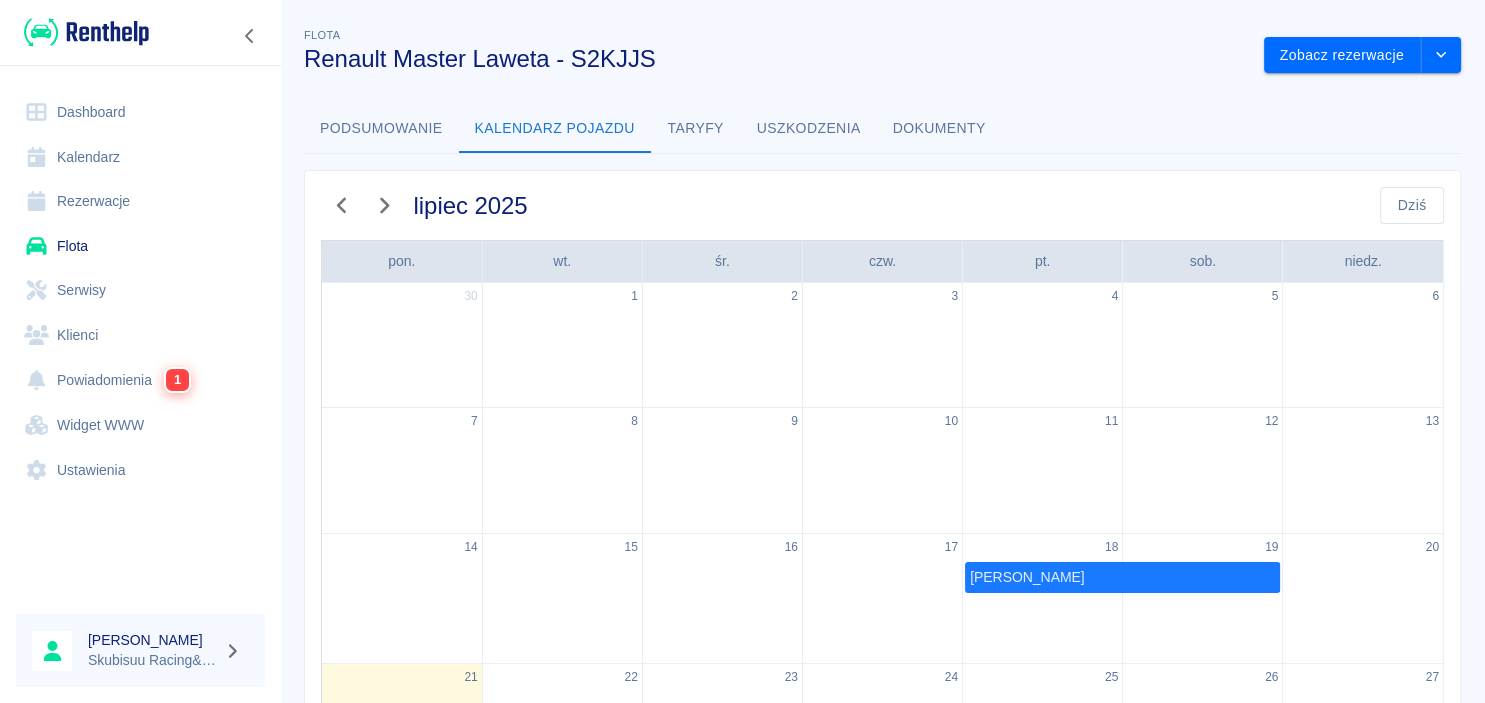 click on "lipiec 2025 Dziś pon. wt. śr. czw. pt. sob. niedz. 30 1 2 3 4 5 6 7 8 9 10 11 12 13 14 15 16 17 18 Natalia  Wiercioch 19 20 21 22 23 24 25 26 27 28 29 30 31 1 2 3 4 5 6 7 8 9 10" at bounding box center (874, 609) 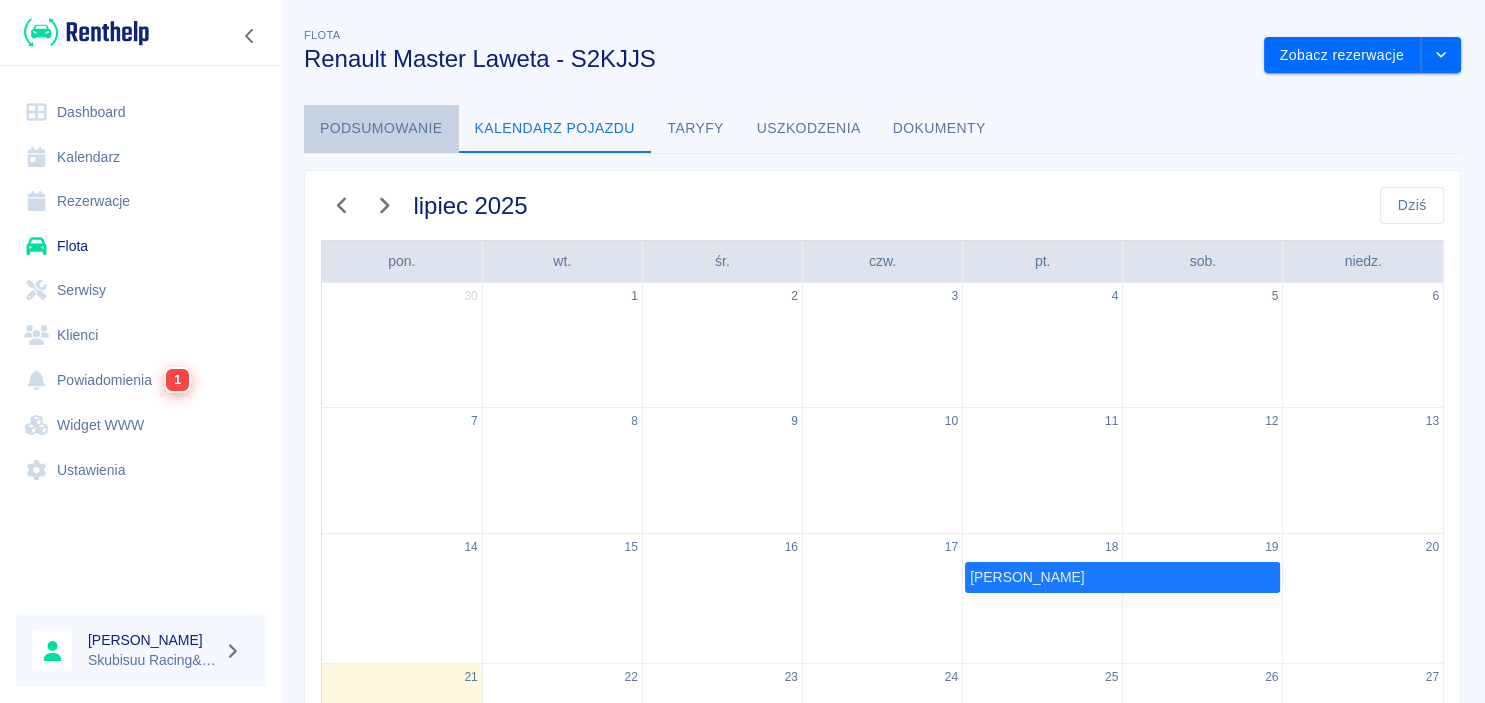 click on "Podsumowanie" at bounding box center (381, 129) 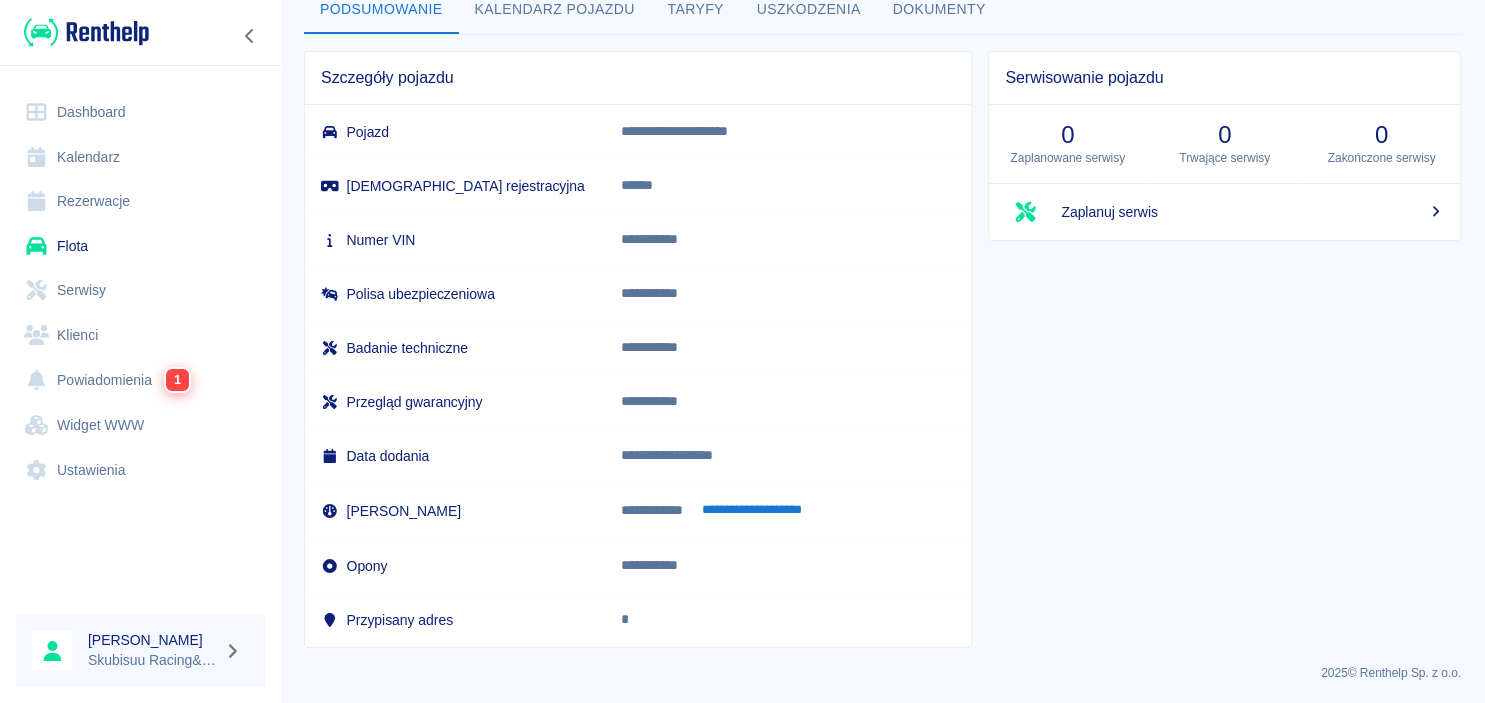 scroll, scrollTop: 0, scrollLeft: 0, axis: both 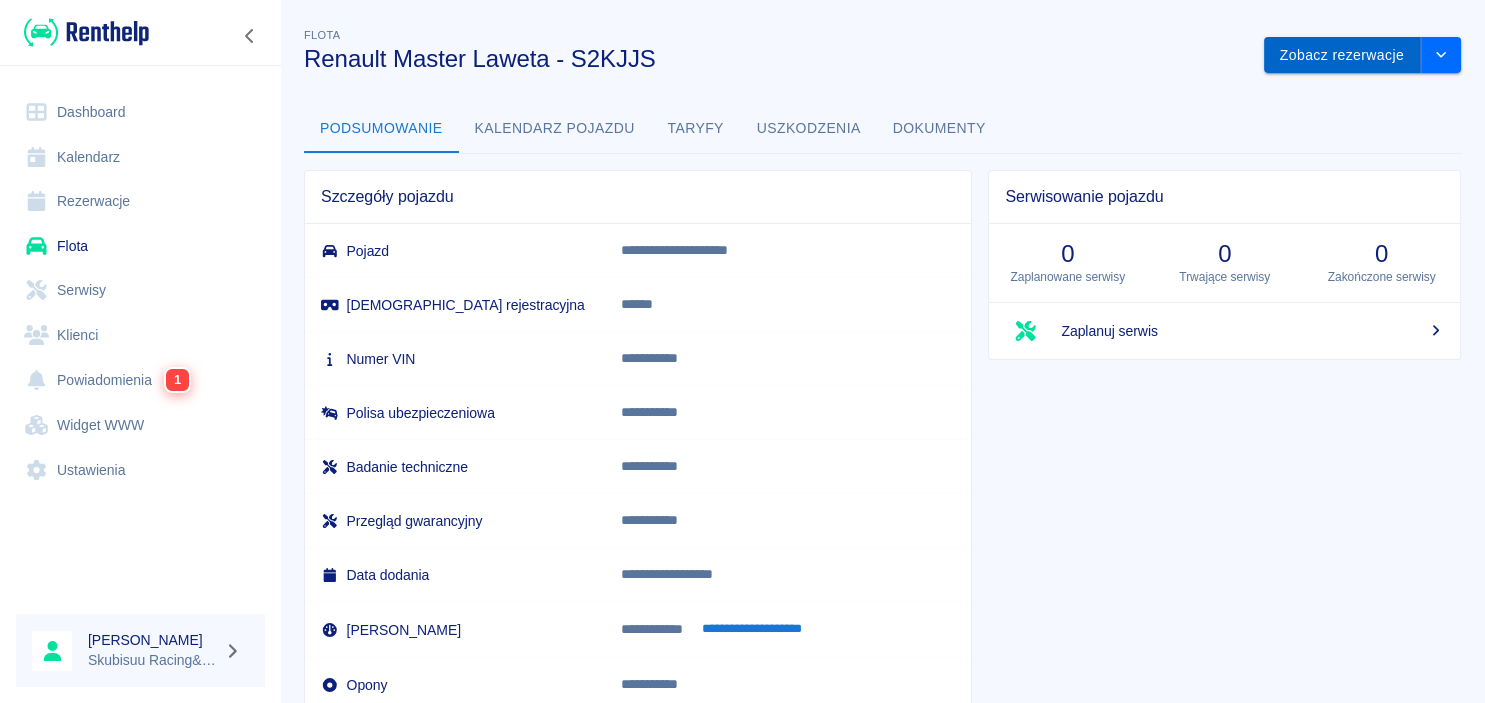 click on "Zobacz rezerwacje" at bounding box center [1342, 55] 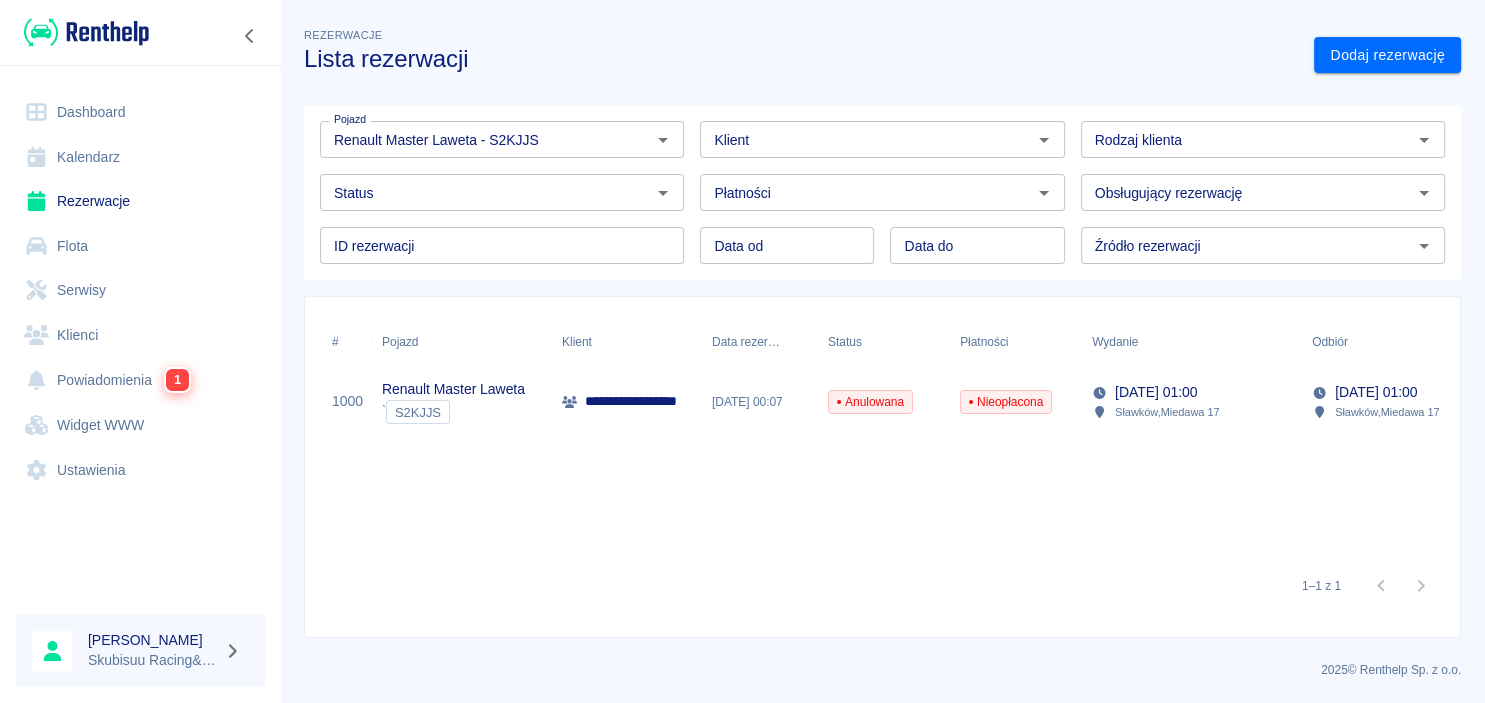 type on "Renault Master Laweta - S2KJJS" 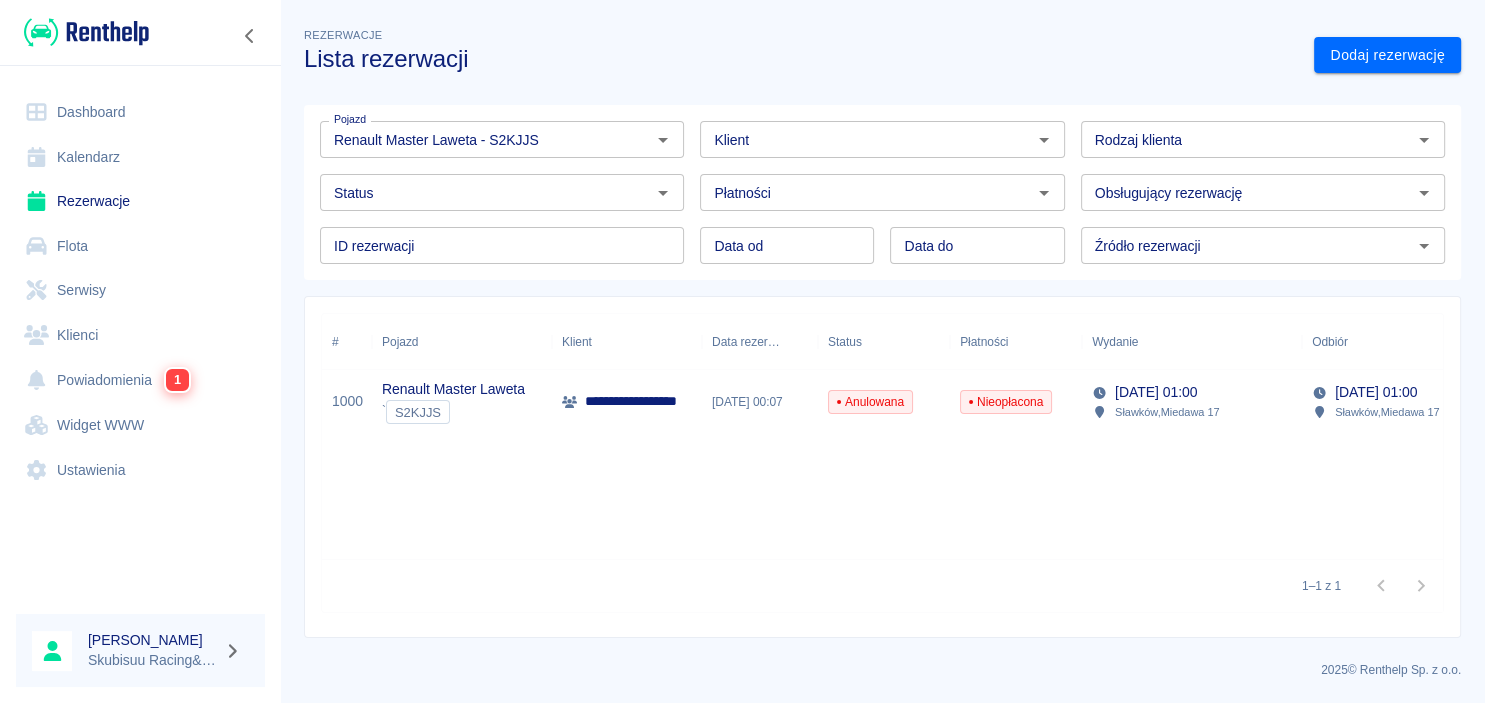 click on "18 lip 2025, 01:00 Sławków ,  Miedawa 17" at bounding box center (1192, 402) 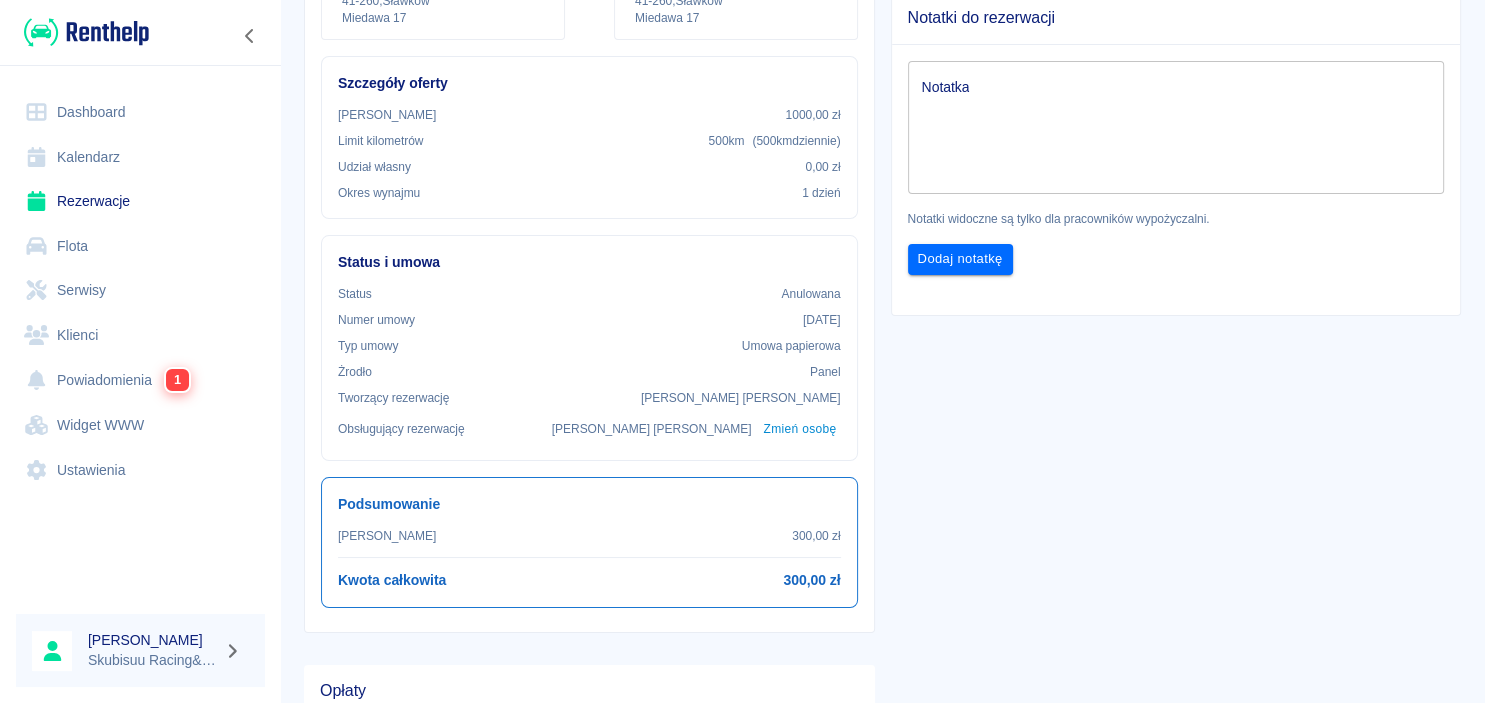 scroll, scrollTop: 0, scrollLeft: 0, axis: both 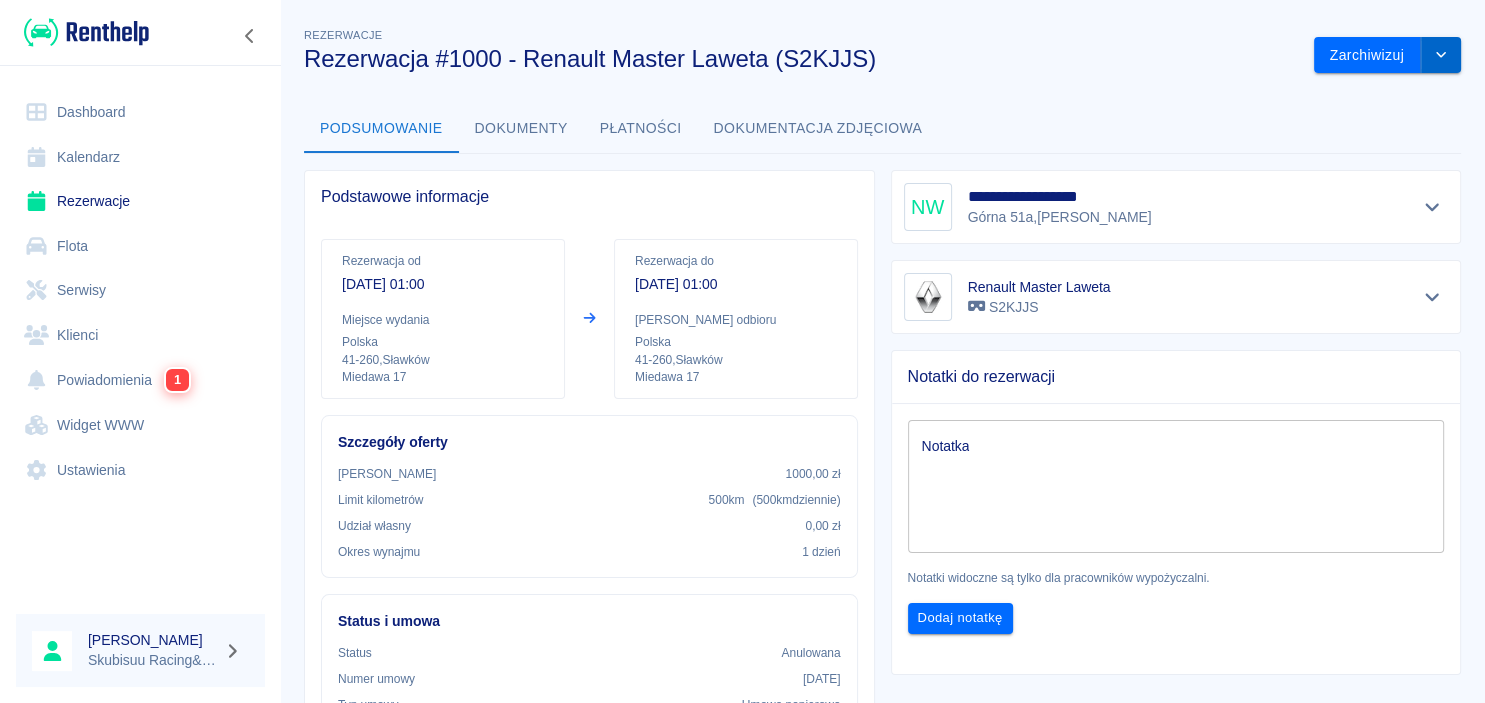 click at bounding box center (1441, 55) 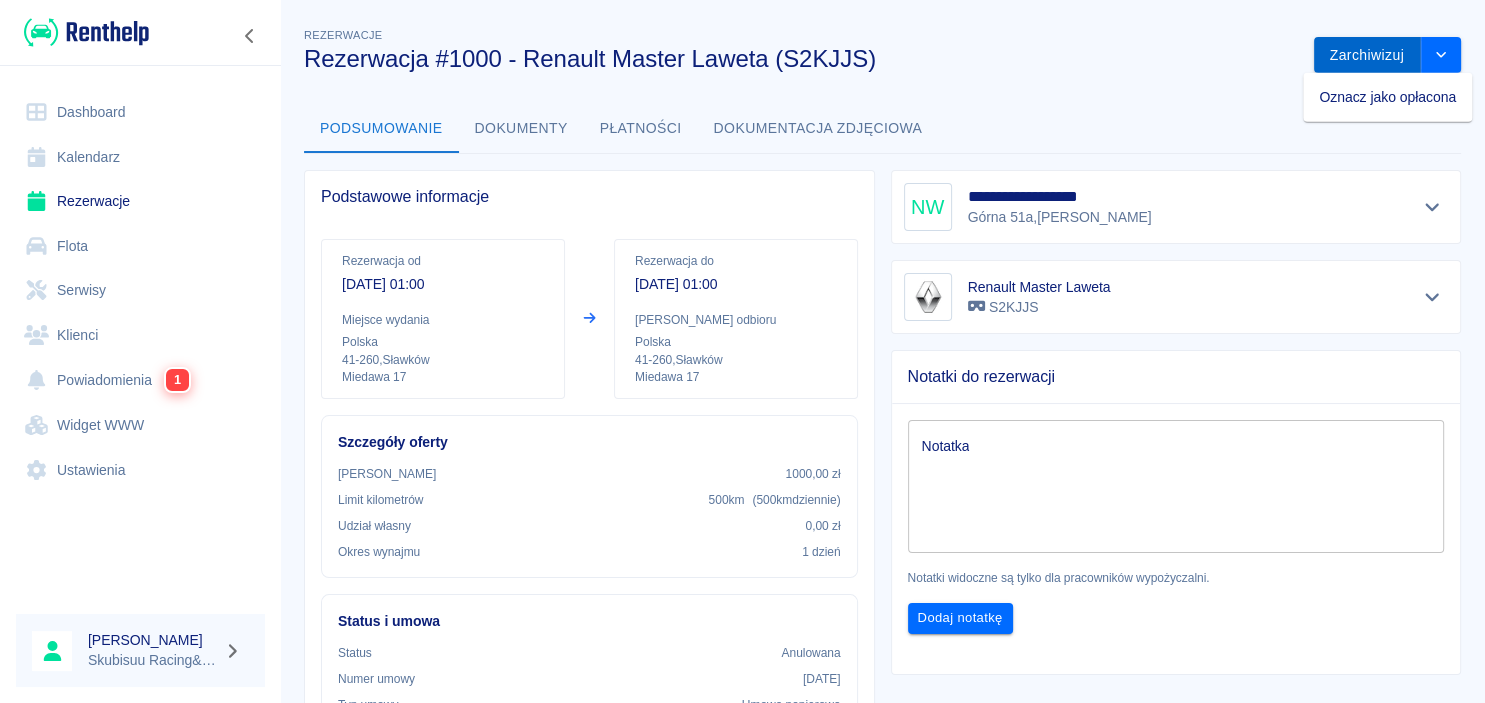 click on "Zarchiwizuj" at bounding box center (1367, 55) 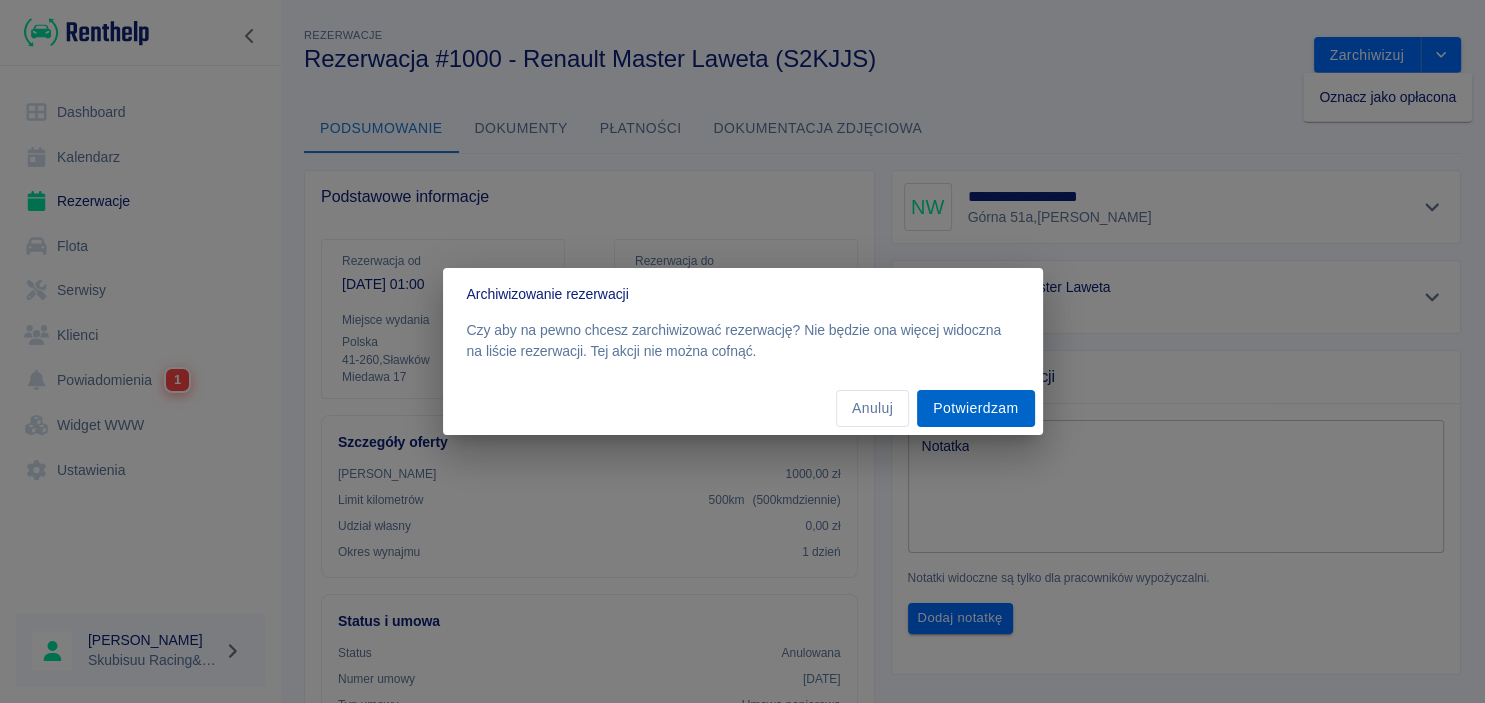 click on "Potwierdzam" at bounding box center [975, 408] 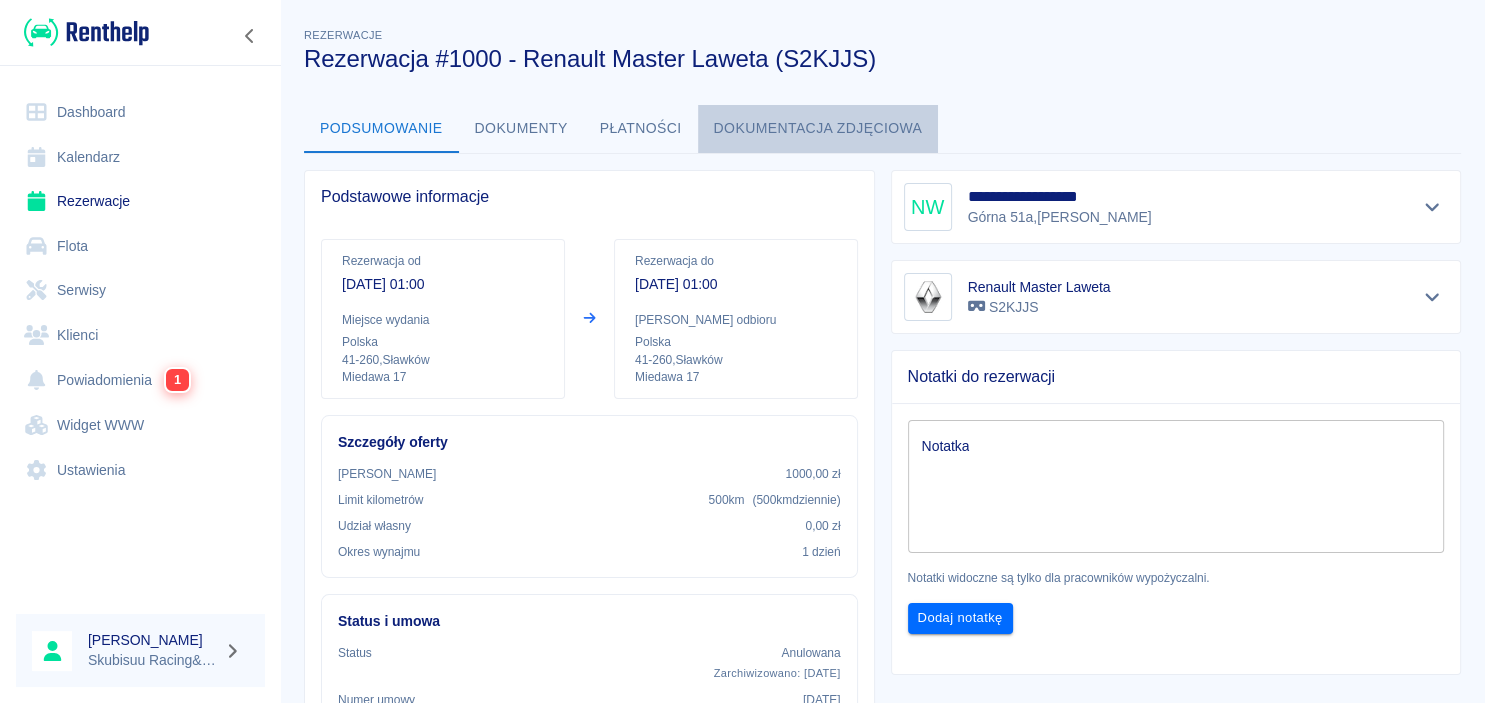 click on "Dokumentacja zdjęciowa" at bounding box center (818, 129) 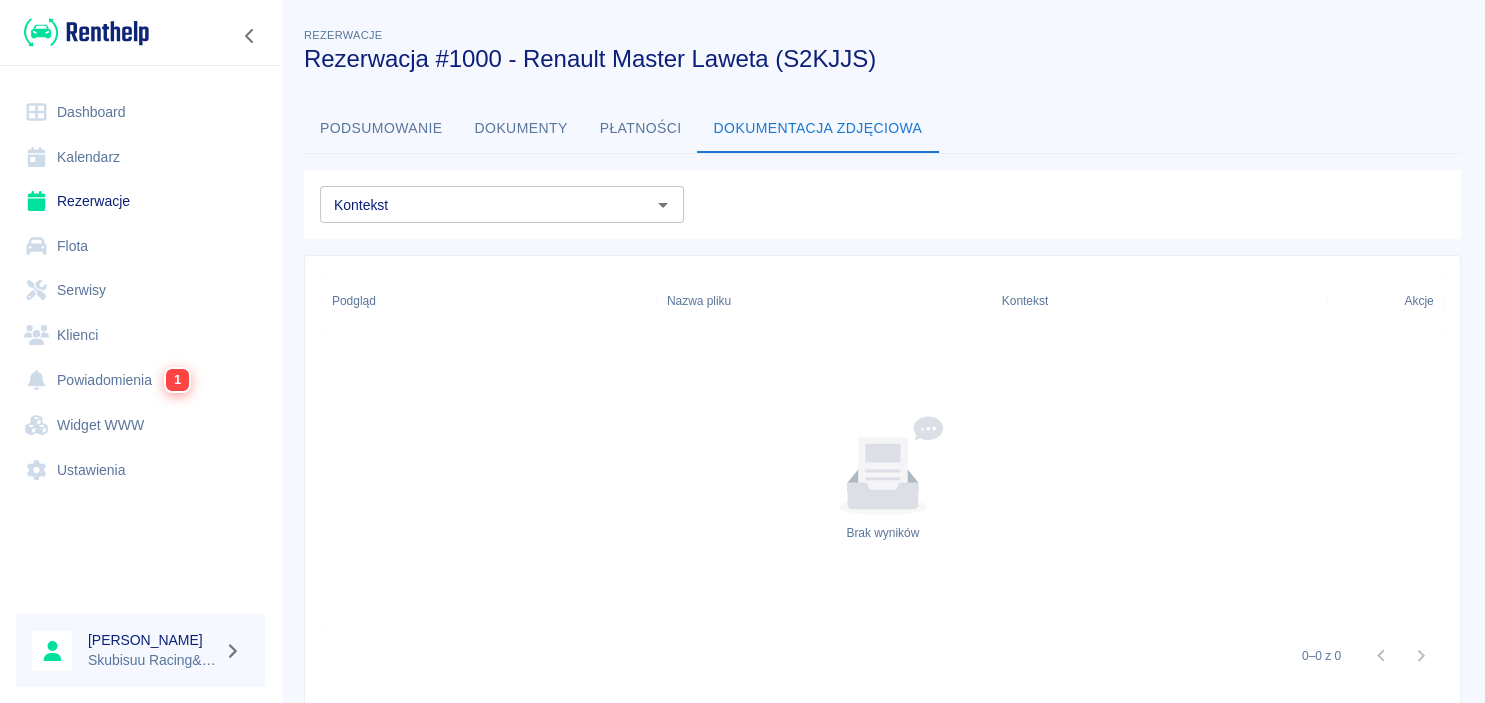 click on "Płatności" at bounding box center [641, 129] 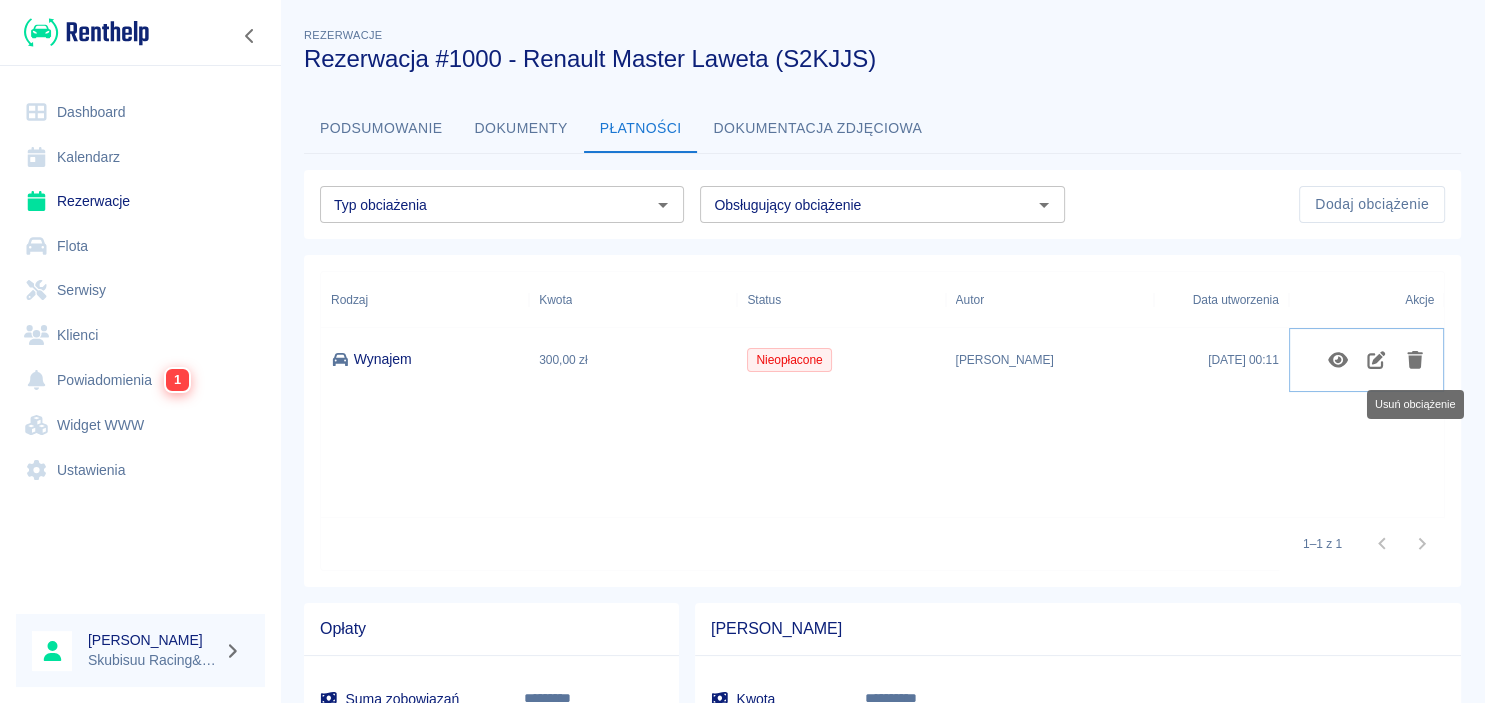 click 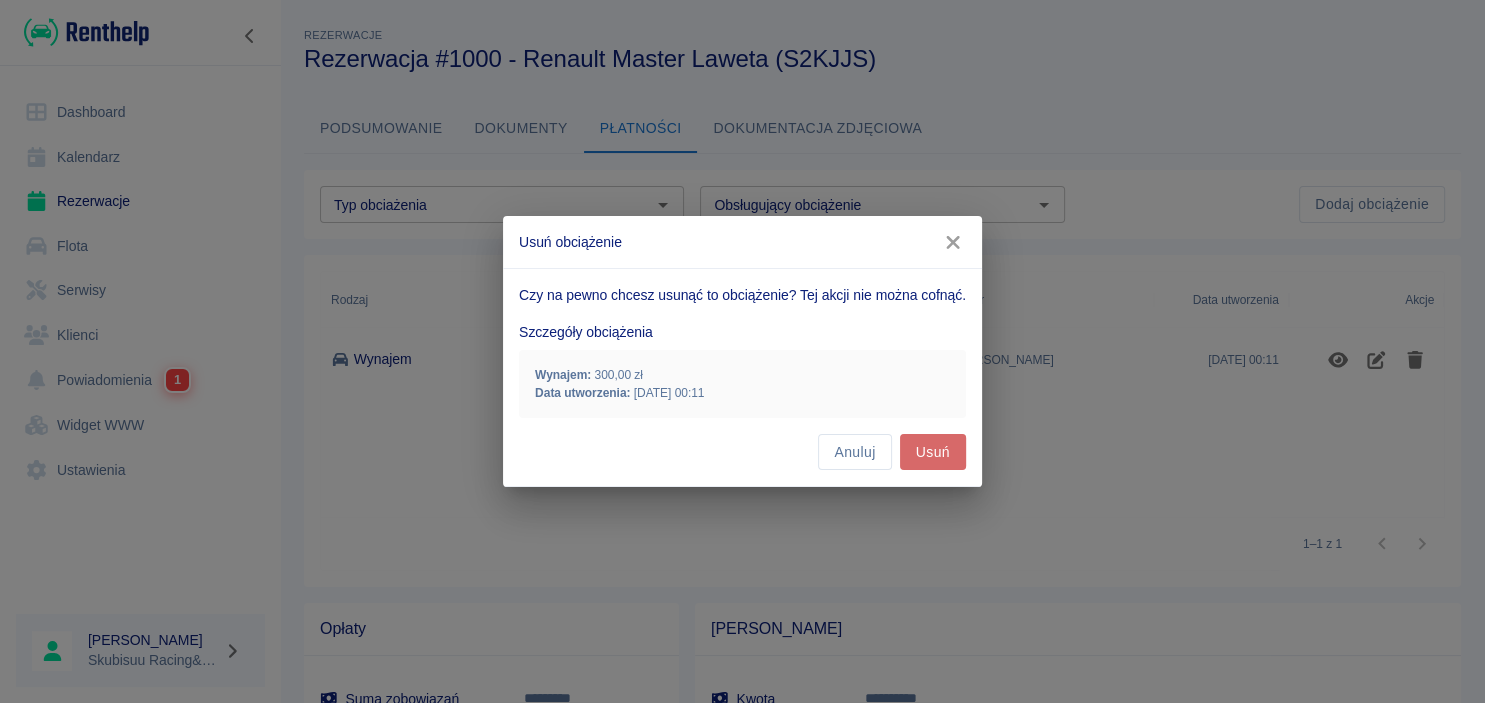 click on "Usuń" at bounding box center (933, 452) 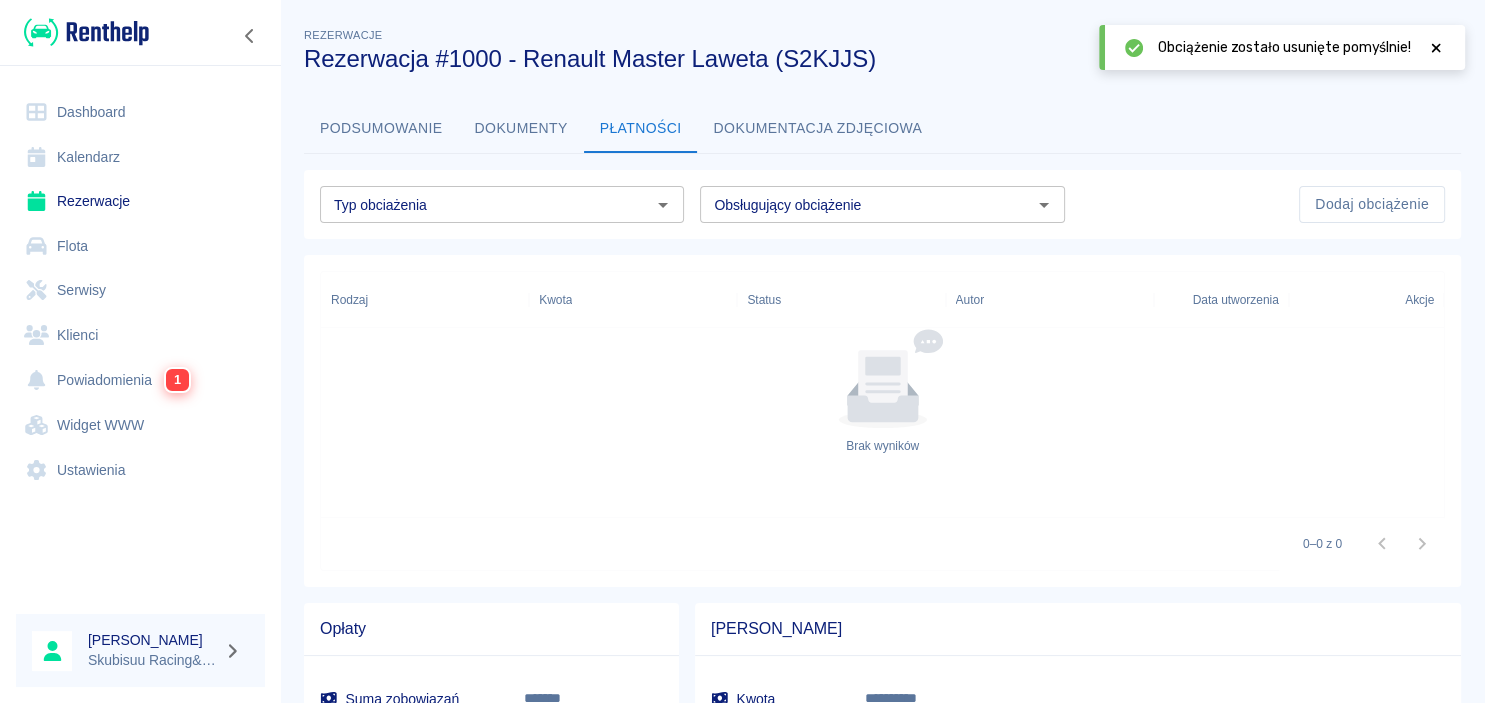 click on "Dokumenty" at bounding box center [521, 129] 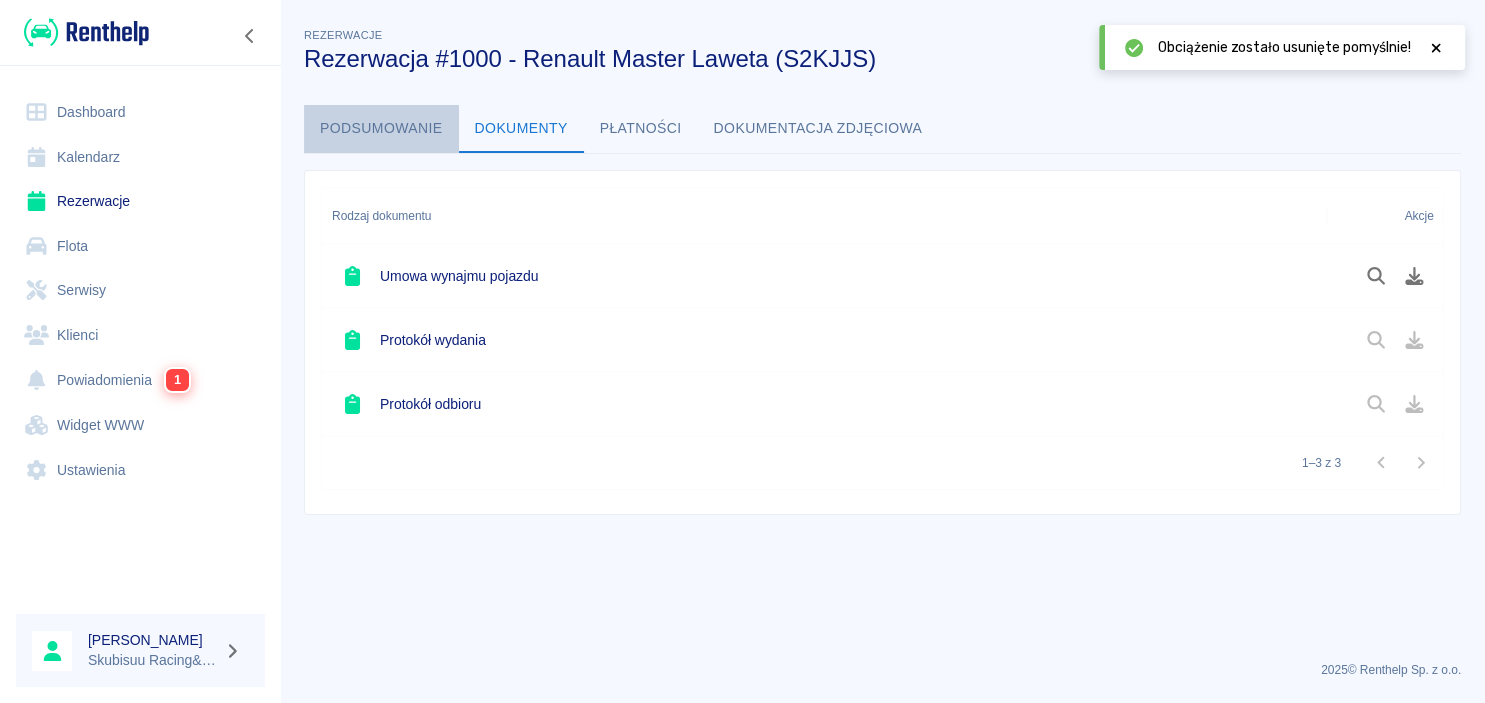 click on "Podsumowanie" at bounding box center [381, 129] 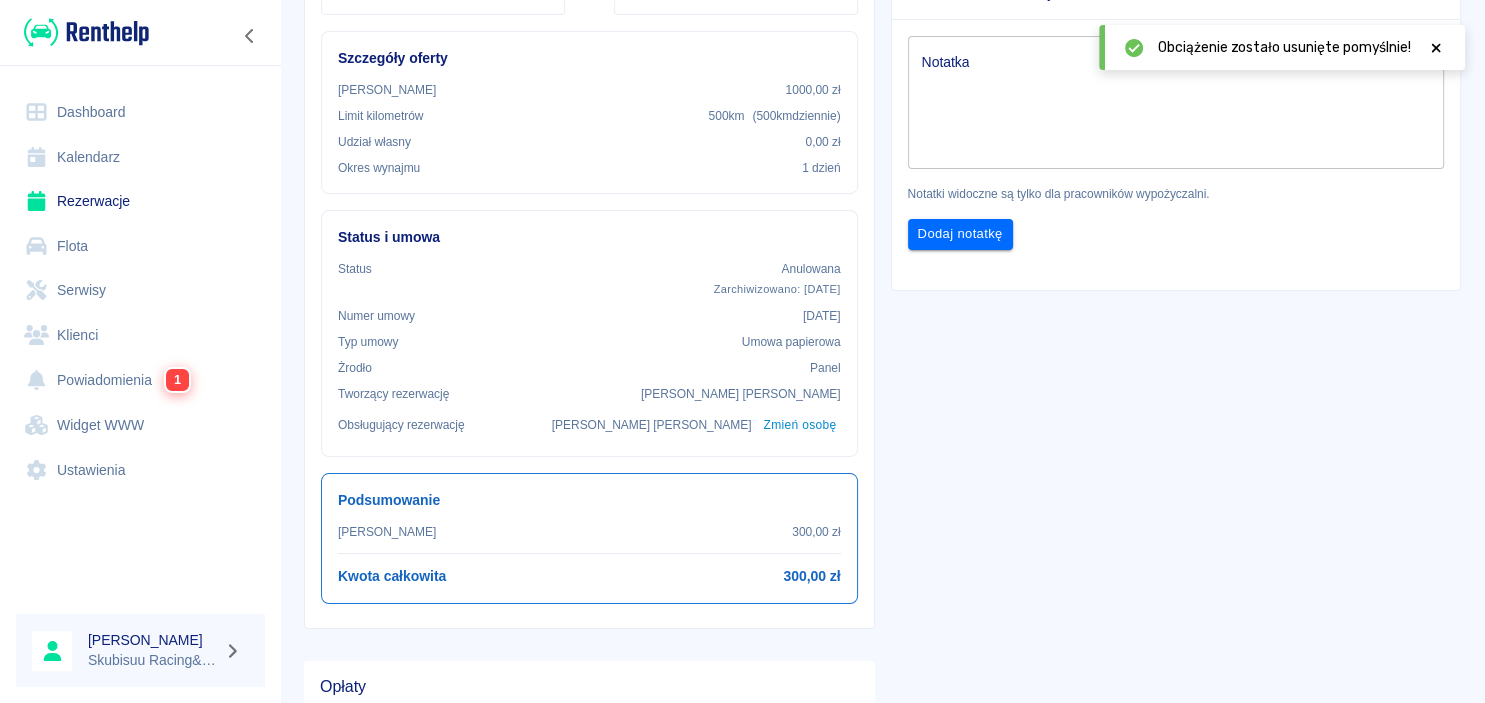 scroll, scrollTop: 0, scrollLeft: 0, axis: both 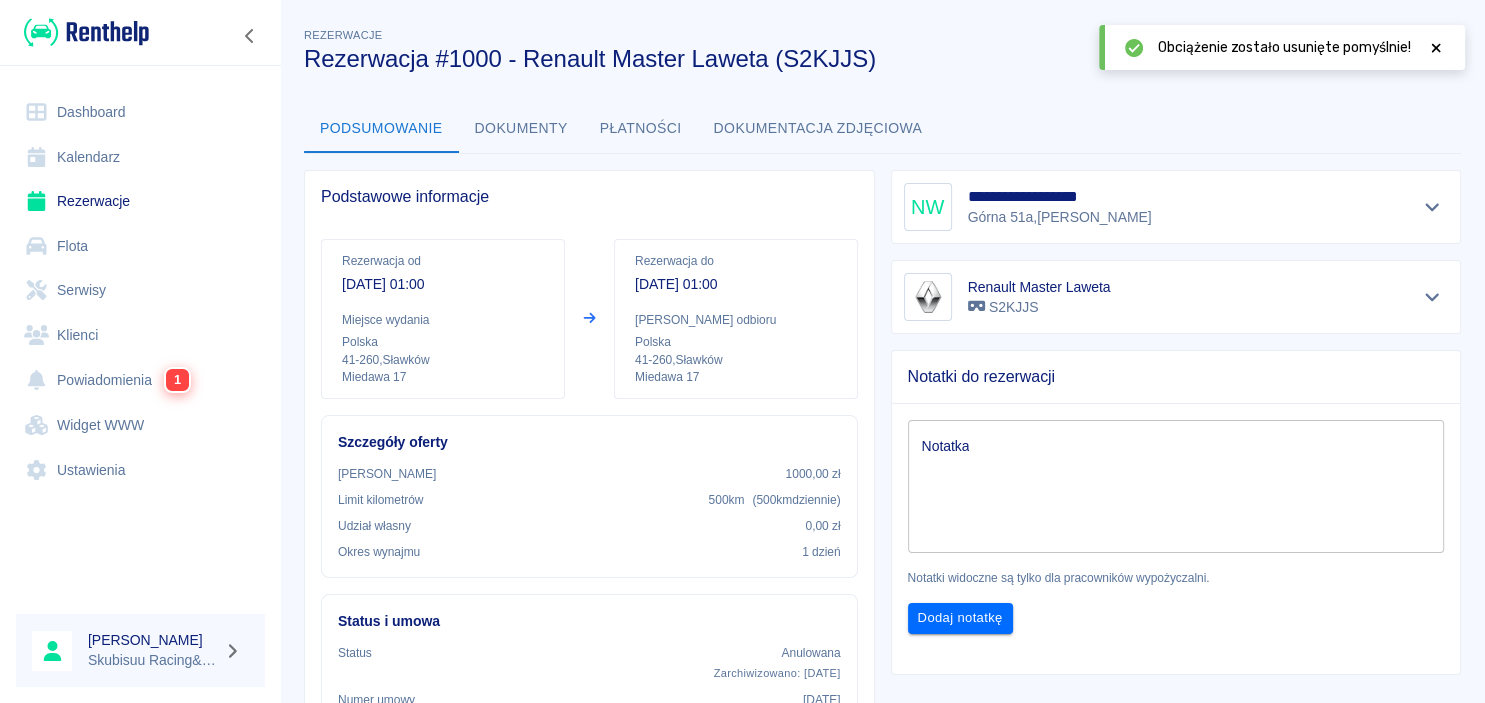 click on "Dashboard" at bounding box center [140, 112] 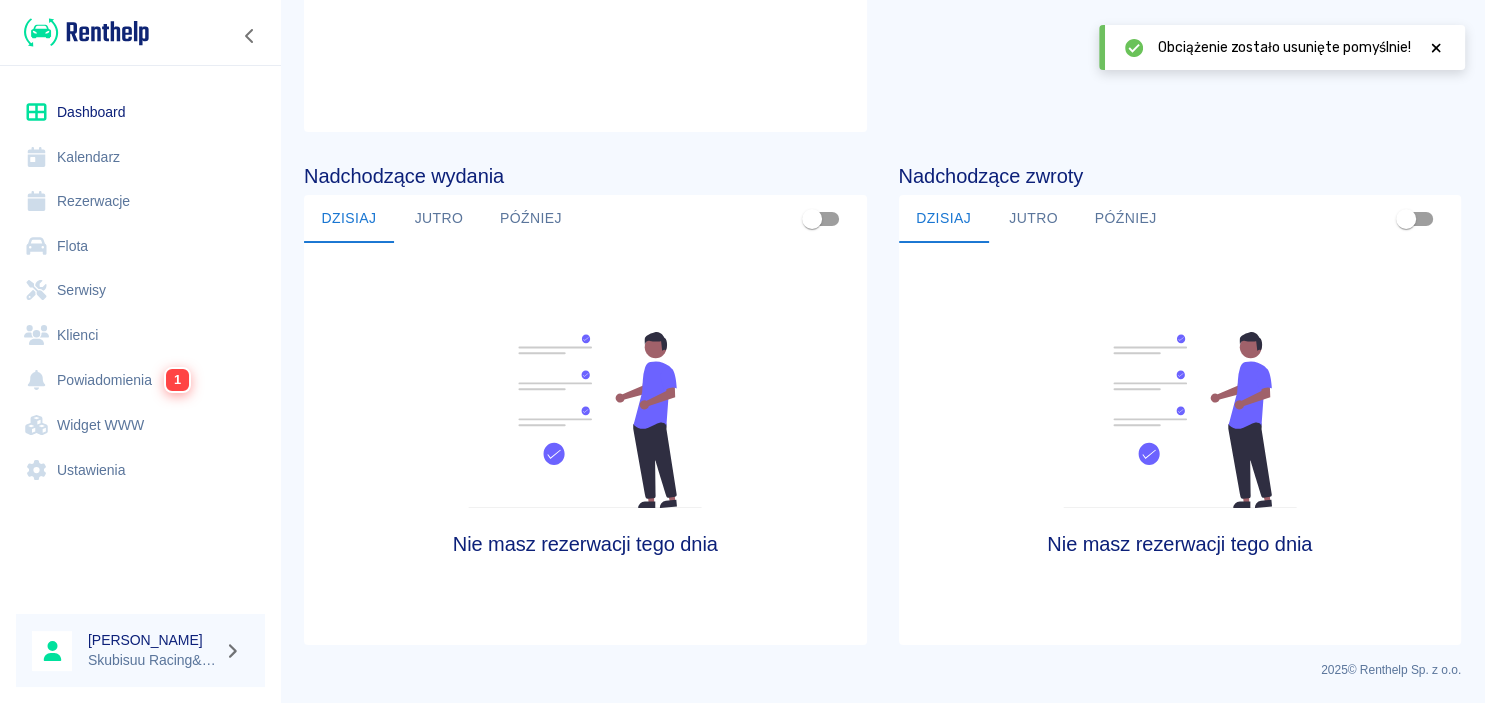 scroll, scrollTop: 0, scrollLeft: 0, axis: both 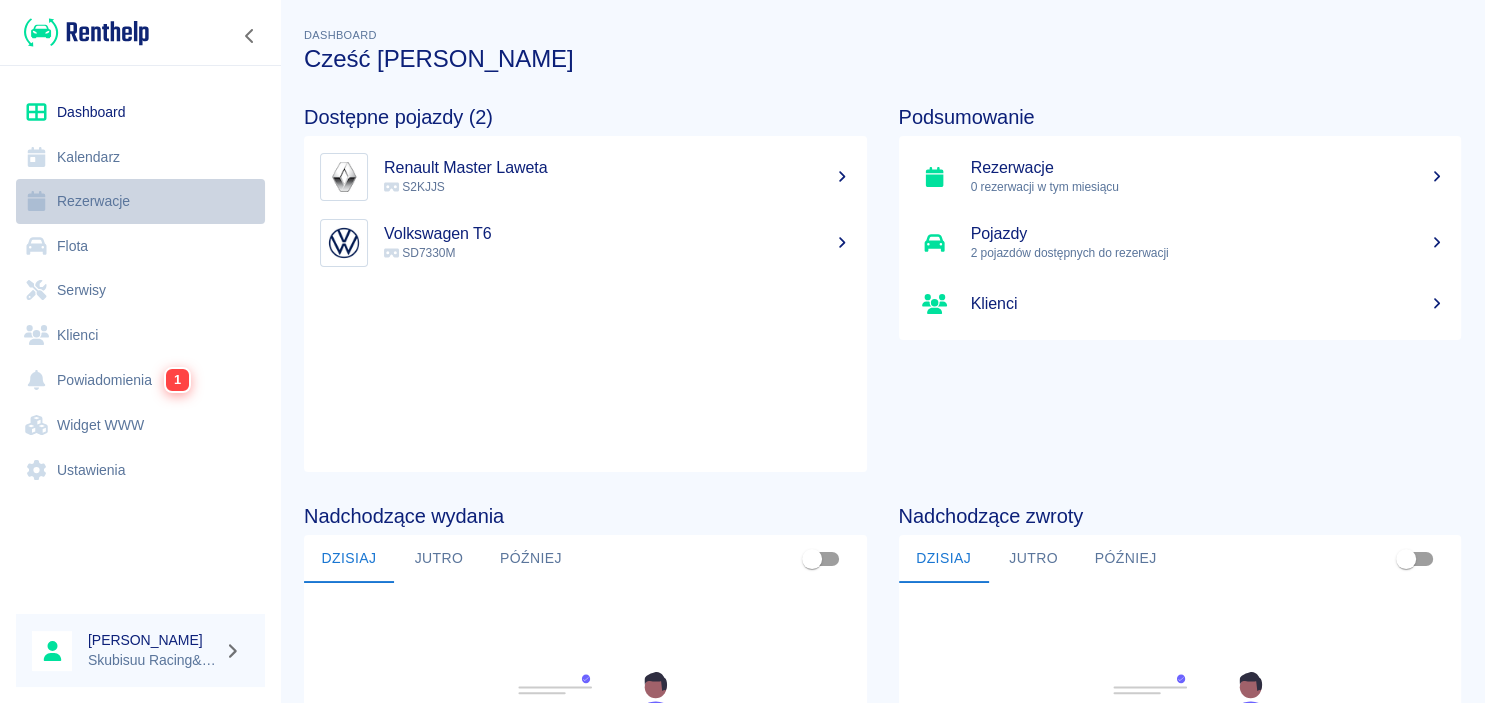 click on "Rezerwacje" at bounding box center (140, 201) 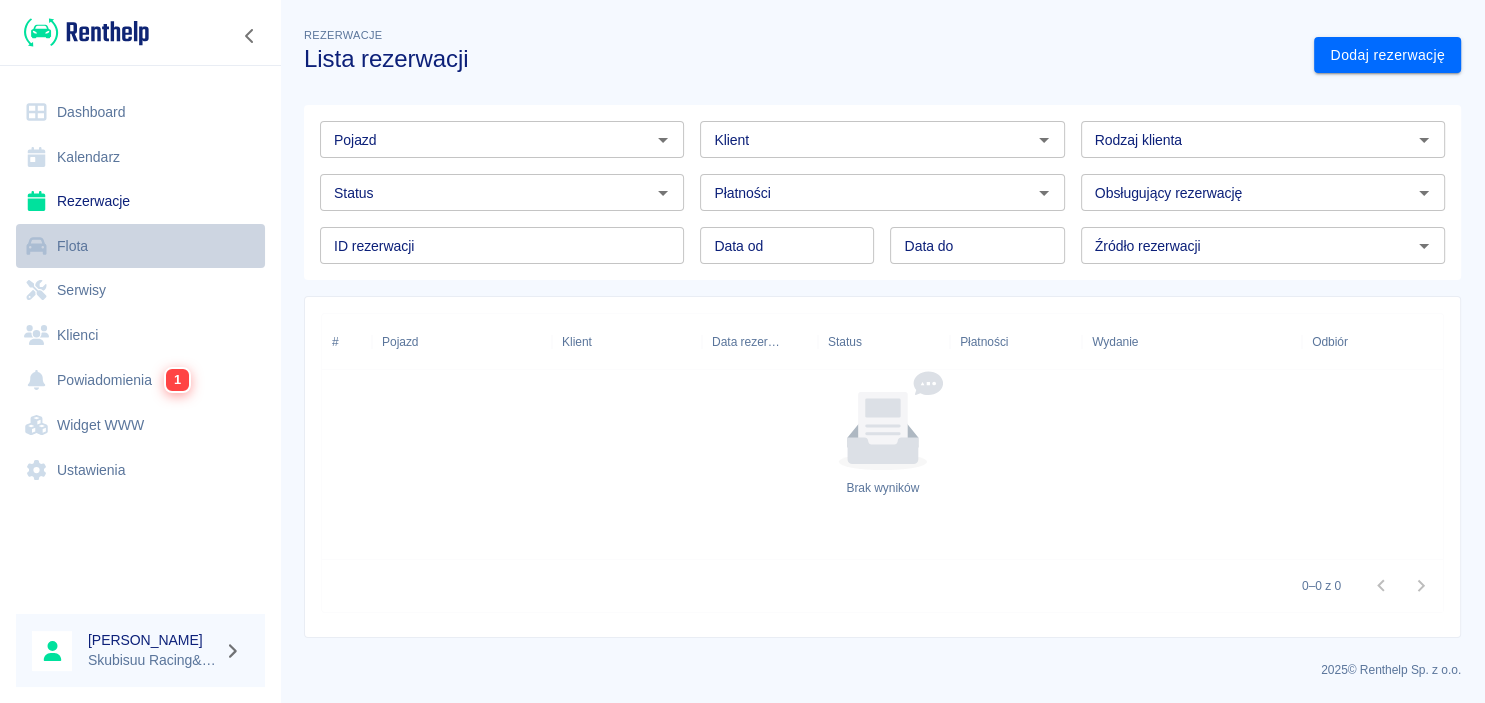 click on "Flota" at bounding box center [140, 246] 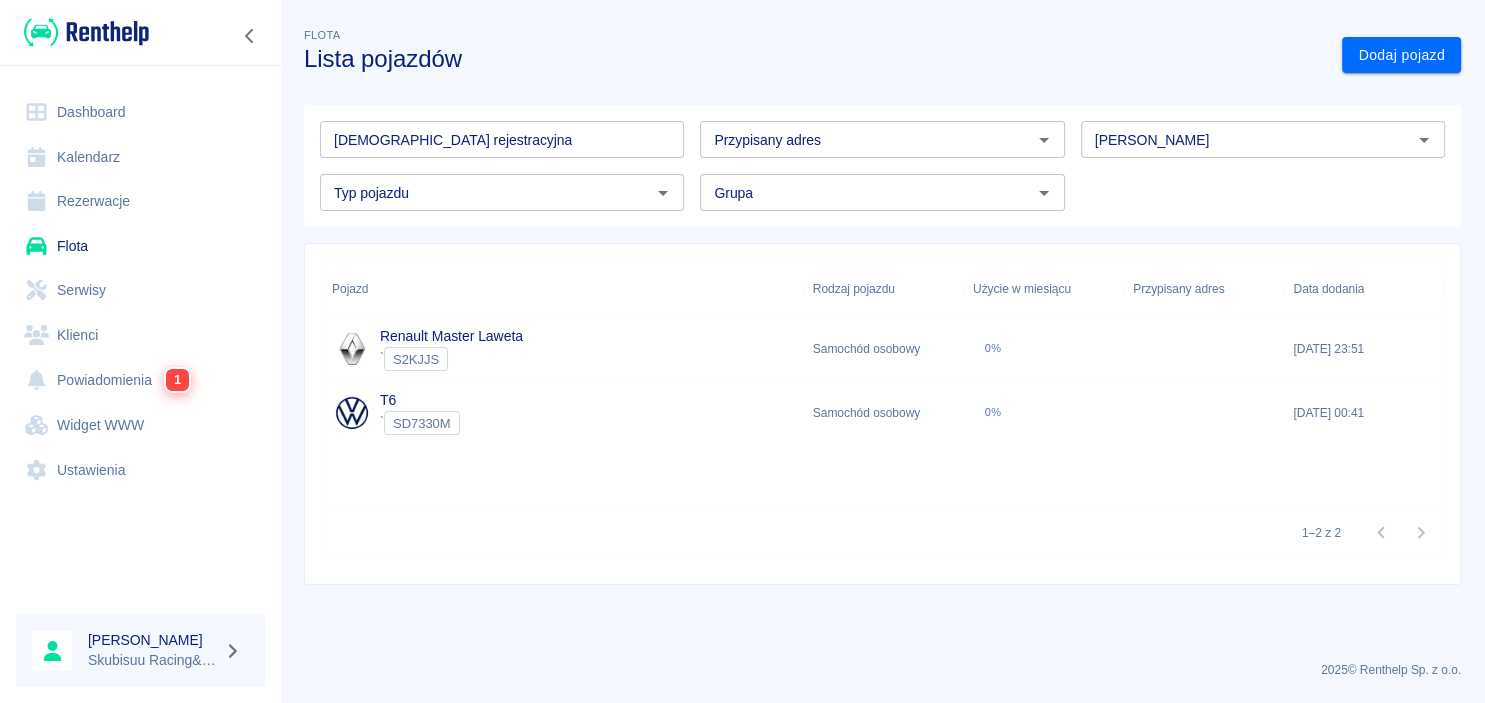 click on "Serwisy" at bounding box center [140, 290] 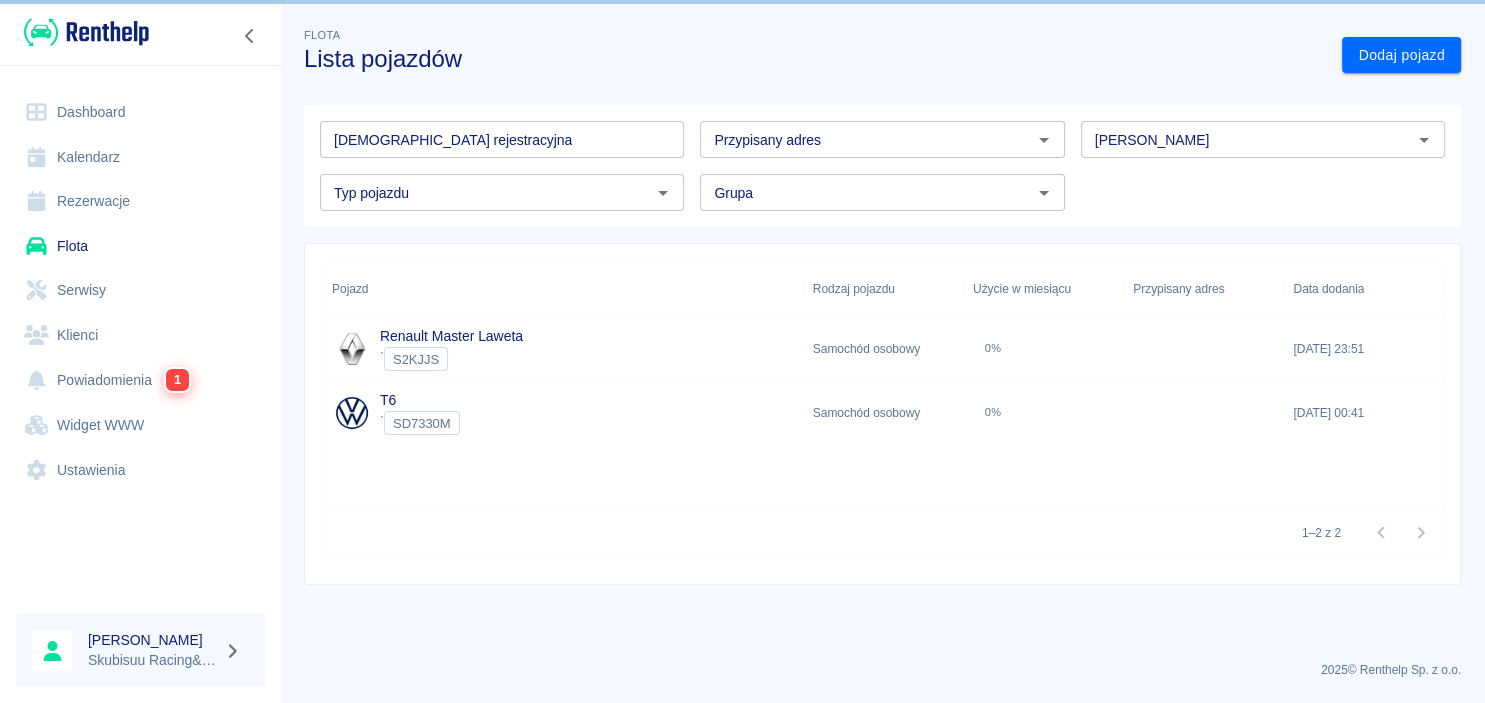 click on "Powiadomienia 1" at bounding box center [140, 380] 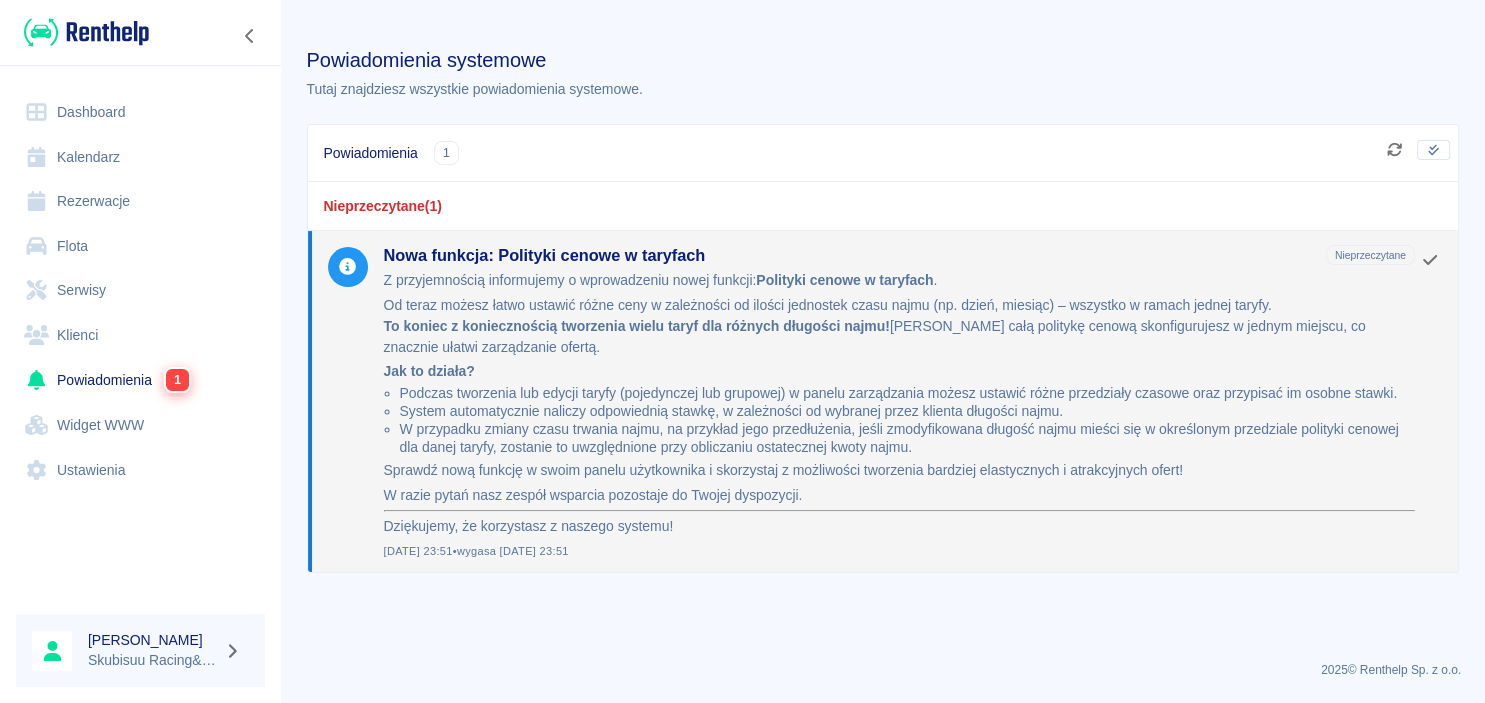 click on "Nieprzeczytane  ( 1 )" at bounding box center (883, 206) 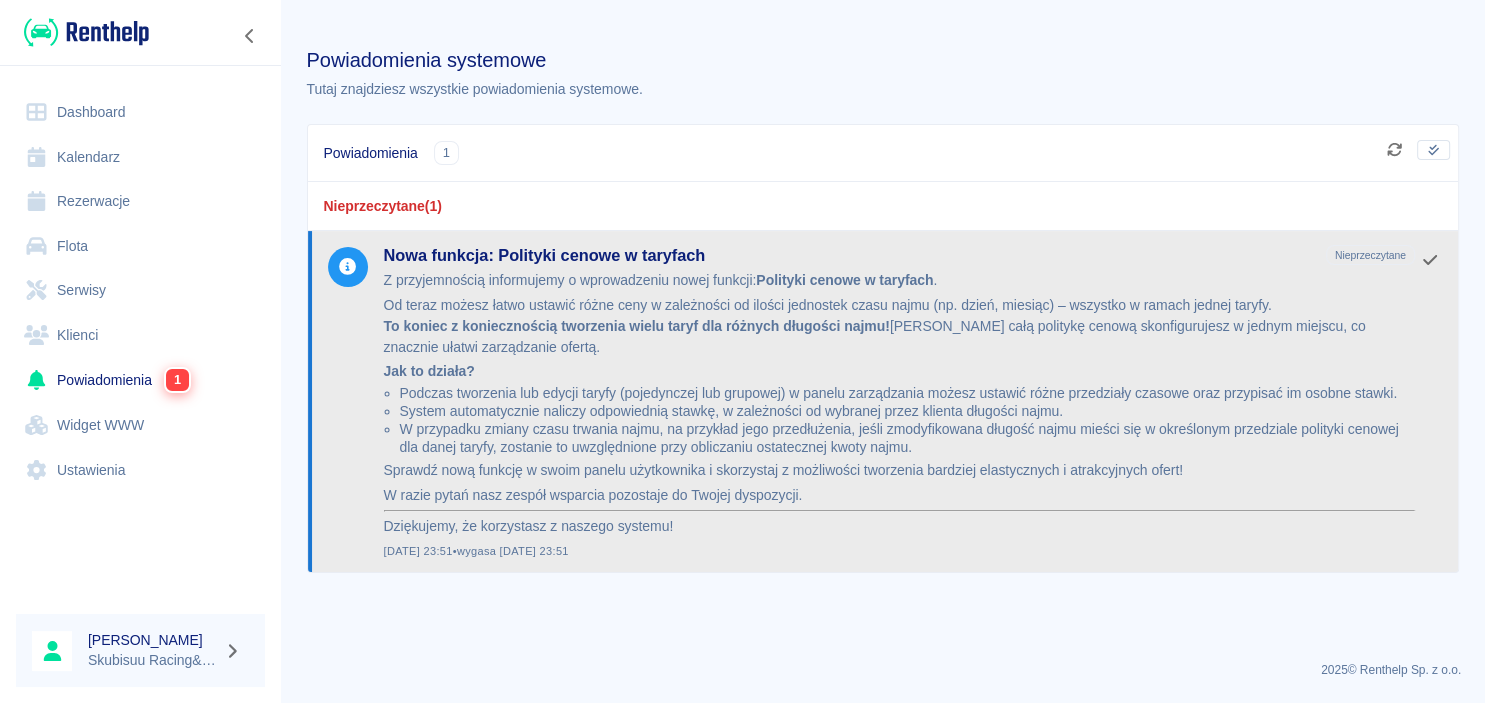 click on "Nowa funkcja: Polityki cenowe w taryfach Nieprzeczytane Z przyjemnością informujemy o wprowadzeniu nowej funkcji:  Polityki cenowe w taryfach .
Od teraz możesz łatwo ustawić różne ceny w zależności od ilości jednostek czasu najmu (np. dzień, miesiąc) – wszystko w ramach jednej taryfy.
To koniec z koniecznością tworzenia wielu taryf dla różnych długości najmu!  Teraz całą politykę cenową skonfigurujesz w jednym miejscu, co znacznie ułatwi zarządzanie ofertą.
Jak to działa?
Podczas tworzenia lub edycji taryfy (pojedynczej lub grupowej) w panelu zarządzania możesz ustawić różne przedziały czasowe oraz przypisać im osobne stawki.
System automatycznie naliczy odpowiednią stawkę, w zależności od wybranej przez klienta długości najmu.
Sprawdź nową funkcję w swoim panelu użytkownika i skorzystaj z możliwości tworzenia bardziej elastycznych i atrakcyjnych ofert!
W razie pytań nasz zespół wsparcia pozostaje do Twojej dyspozycji.
•" at bounding box center [883, 401] 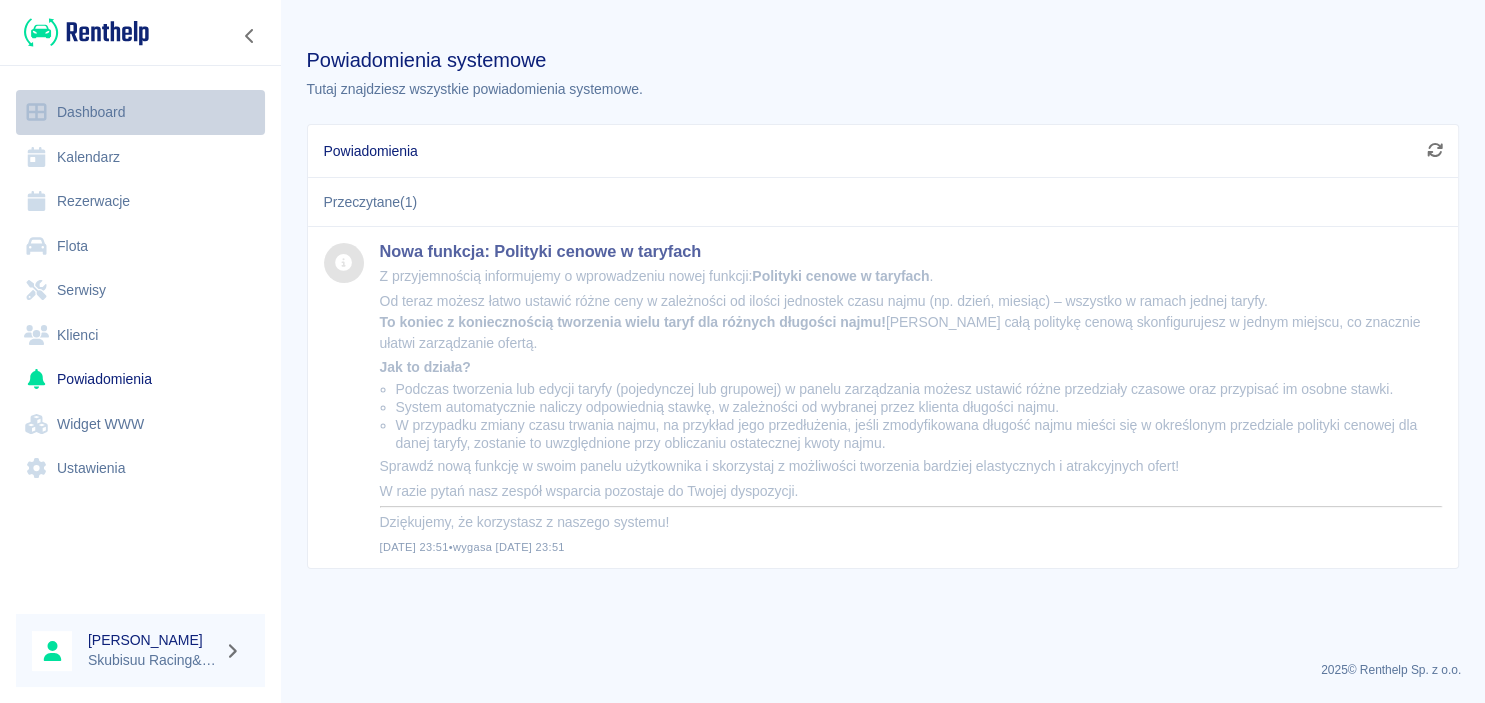 click on "Dashboard" at bounding box center [140, 112] 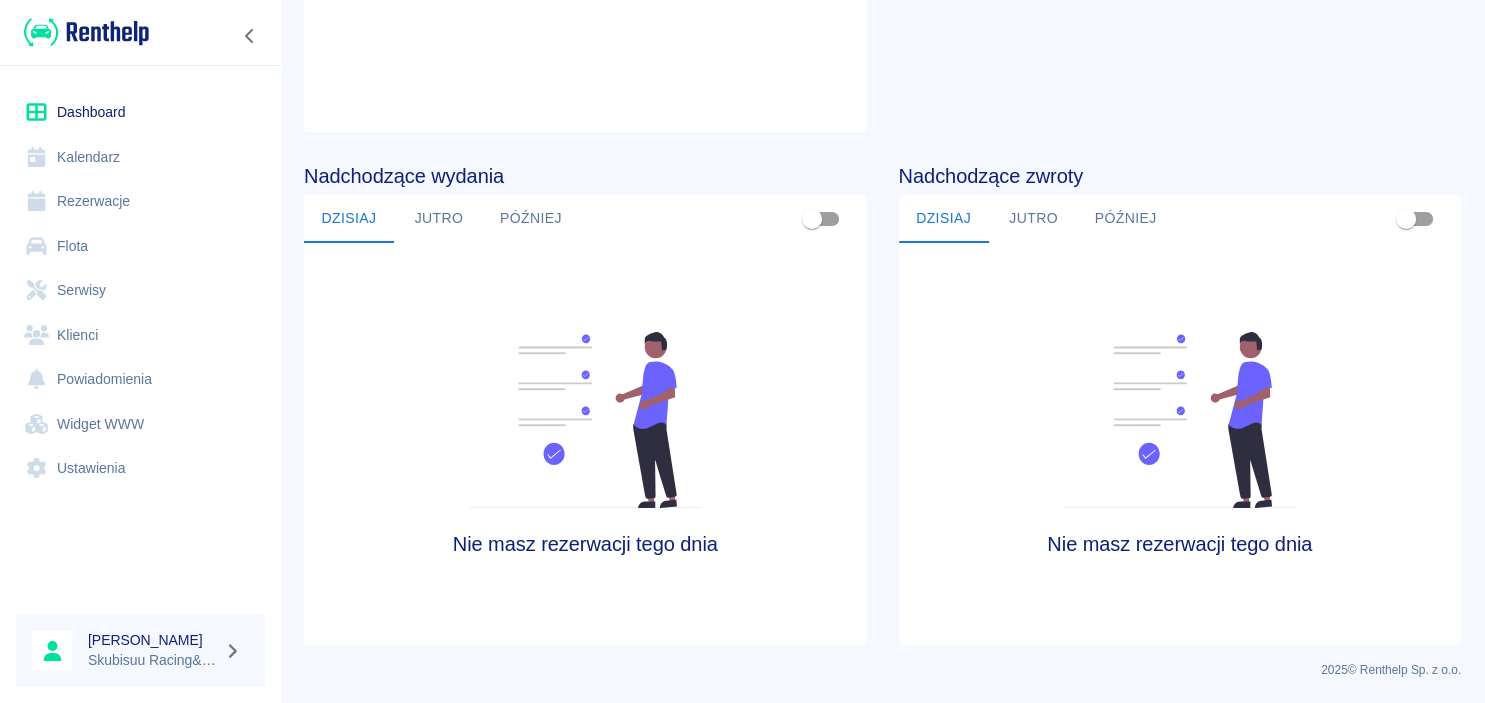 scroll, scrollTop: 0, scrollLeft: 0, axis: both 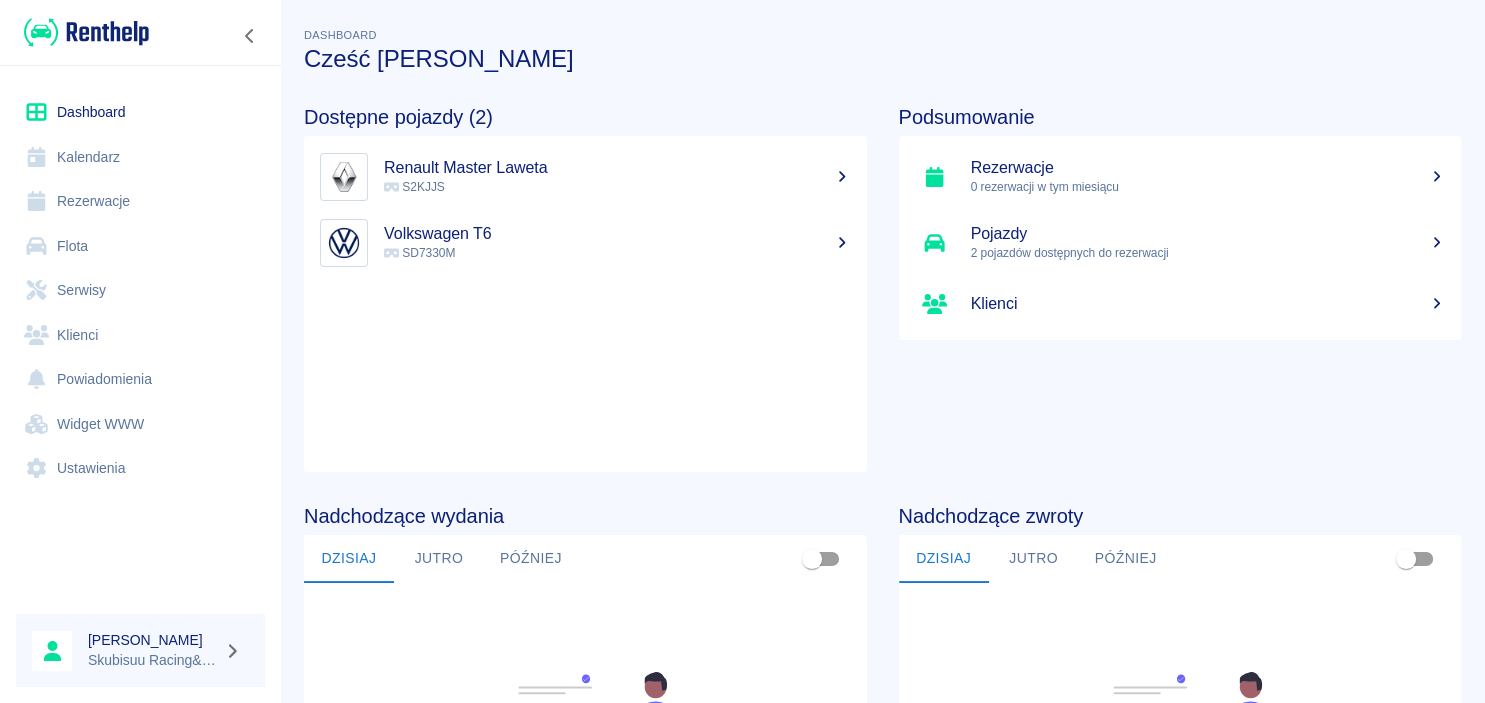 click on "Jutro" at bounding box center [439, 559] 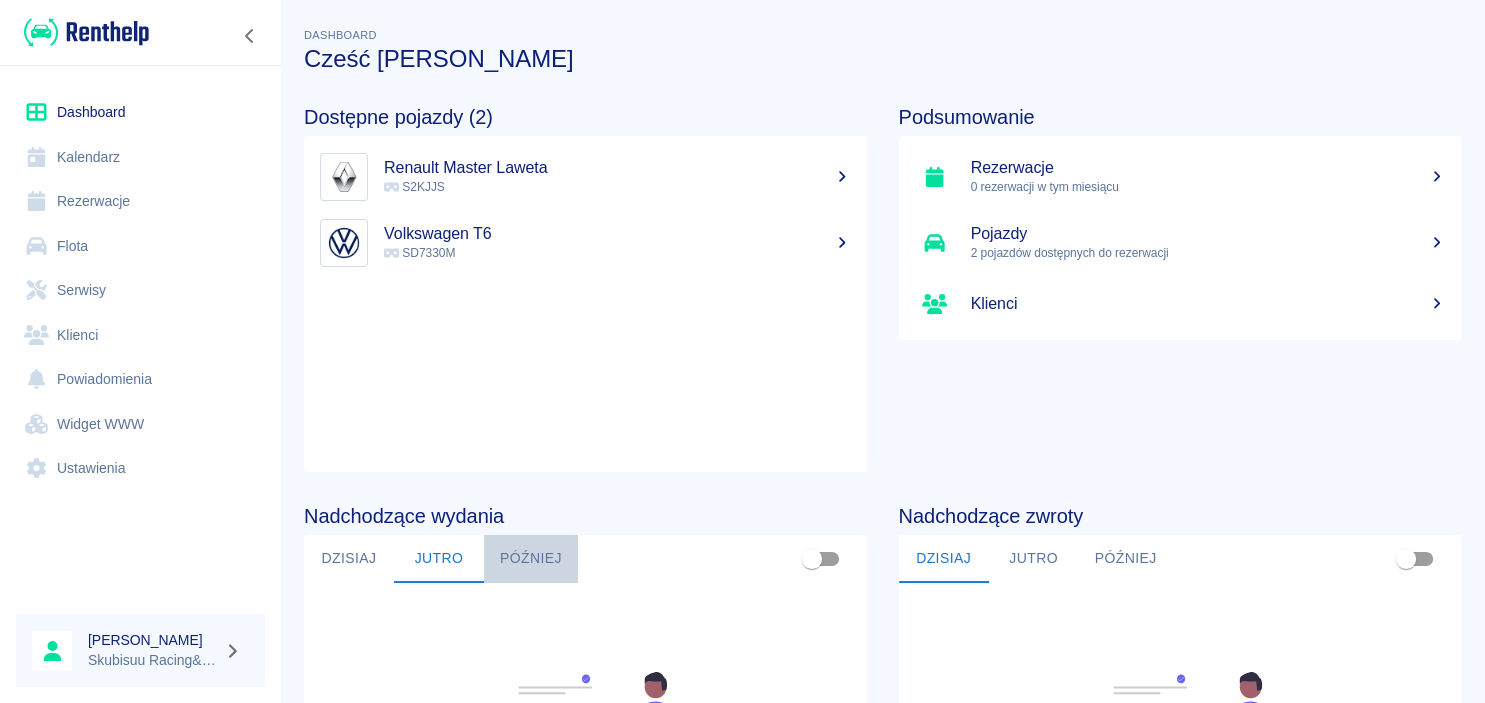 click on "Później" at bounding box center (531, 559) 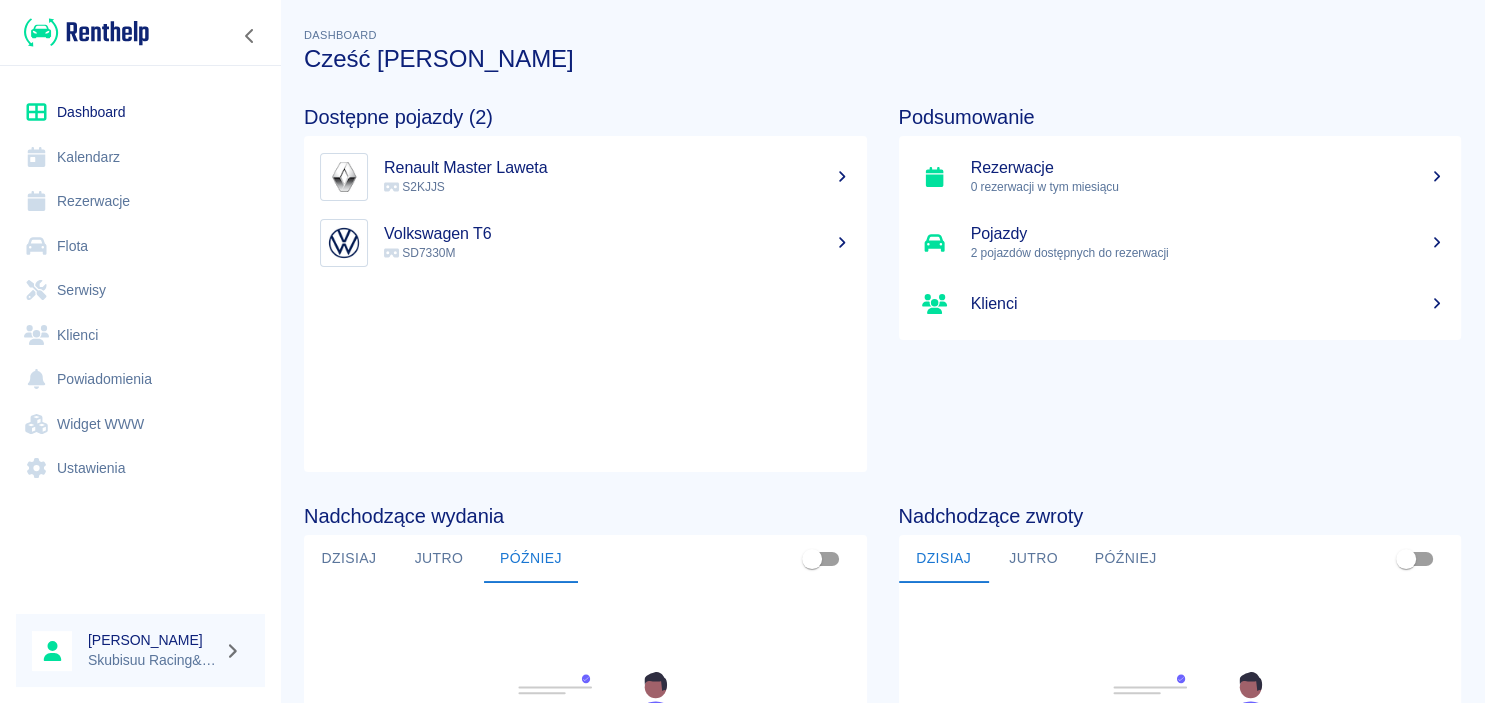 click on "Dzisiaj" at bounding box center [349, 559] 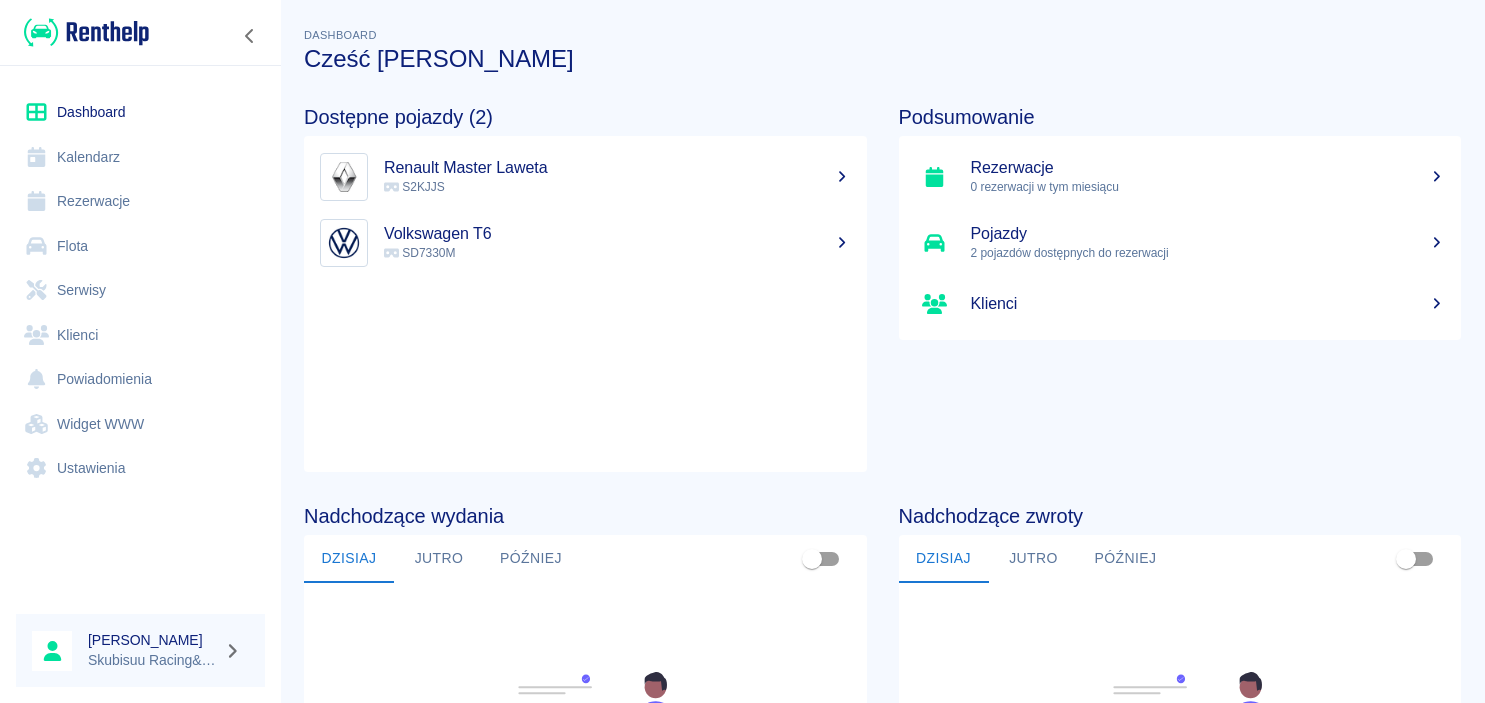 scroll, scrollTop: 0, scrollLeft: 0, axis: both 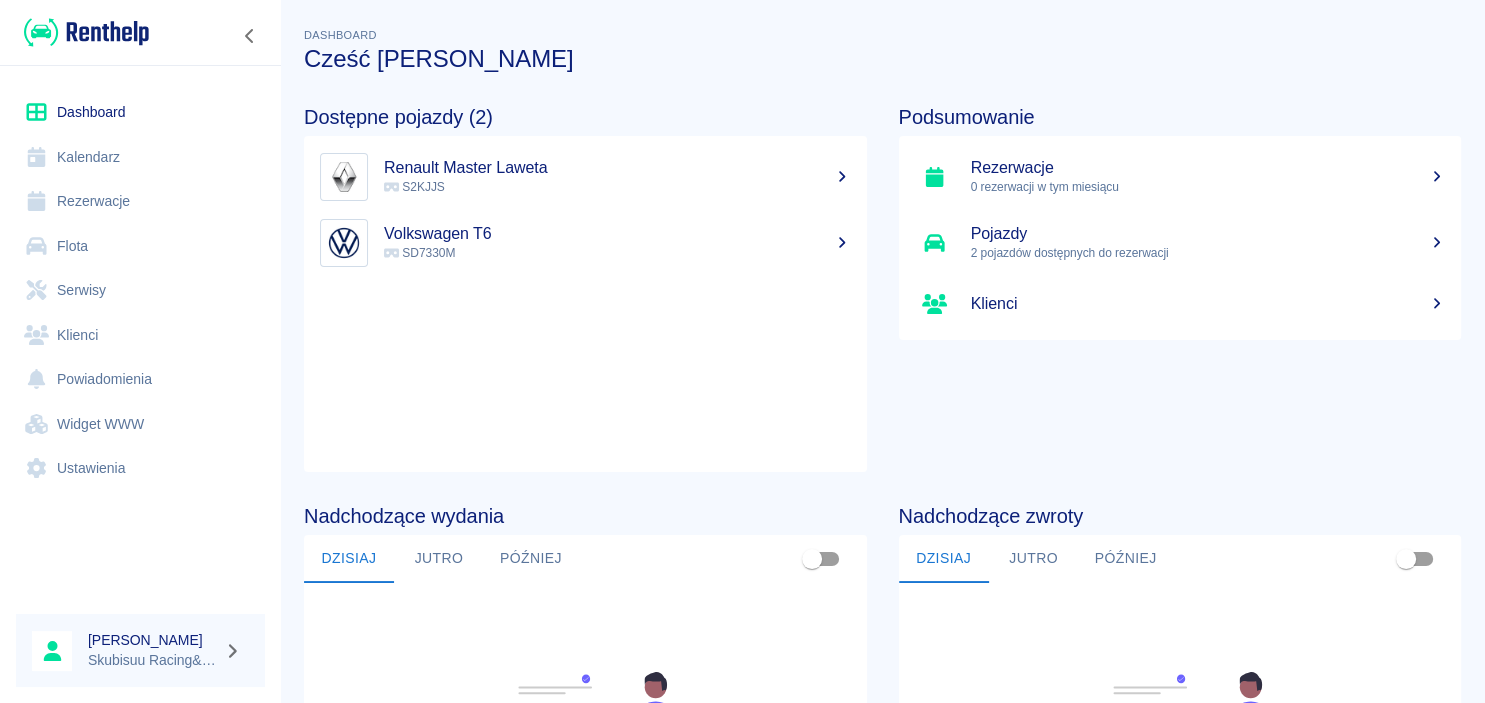 click on "Kalendarz" at bounding box center [140, 157] 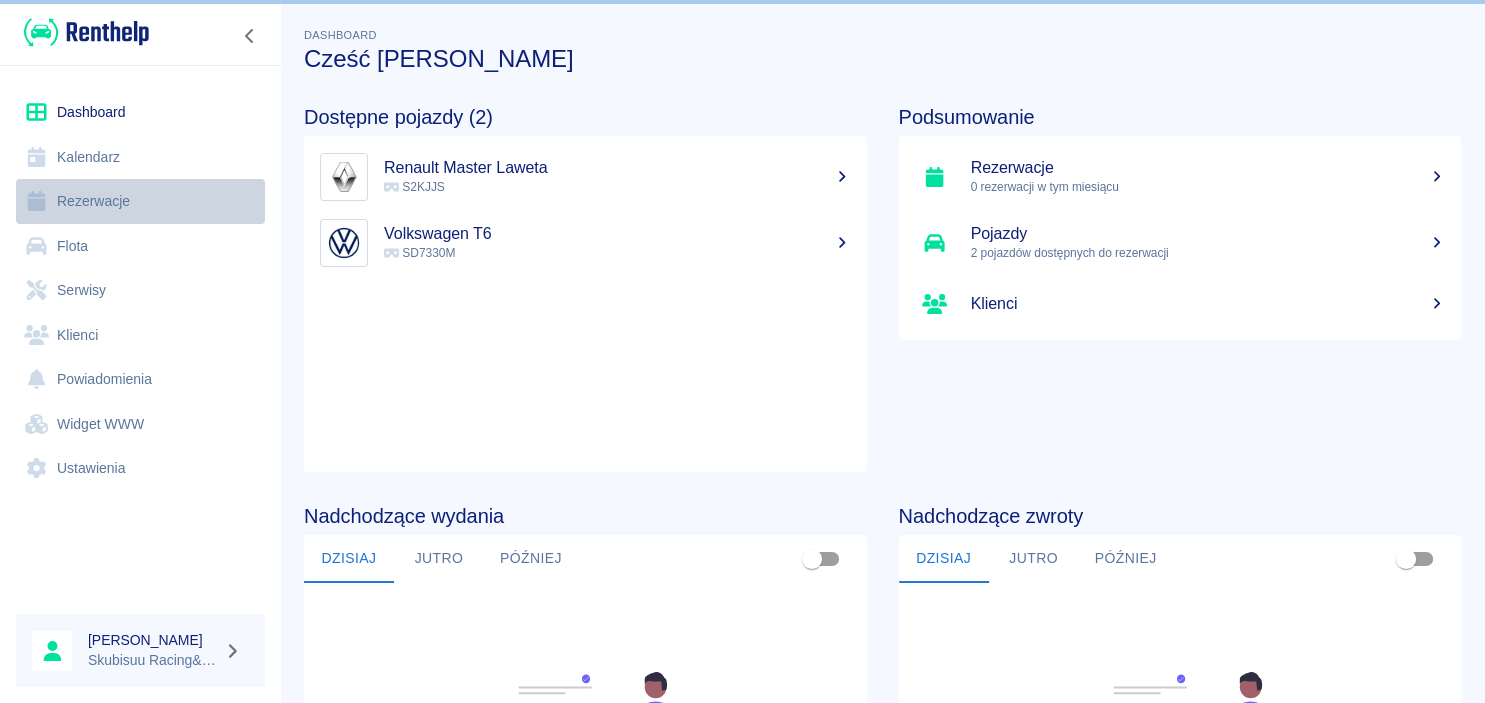 click on "Rezerwacje" at bounding box center (140, 201) 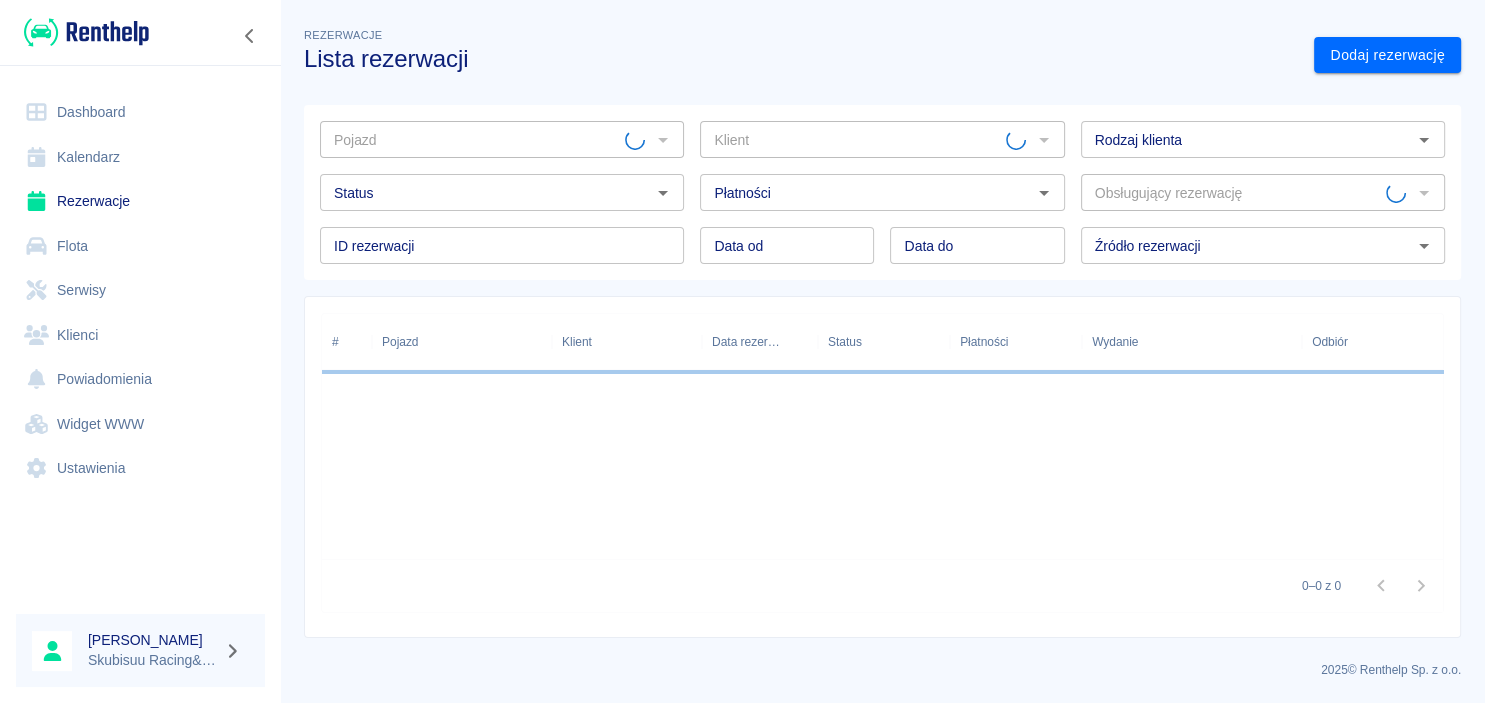 click at bounding box center [662, 140] 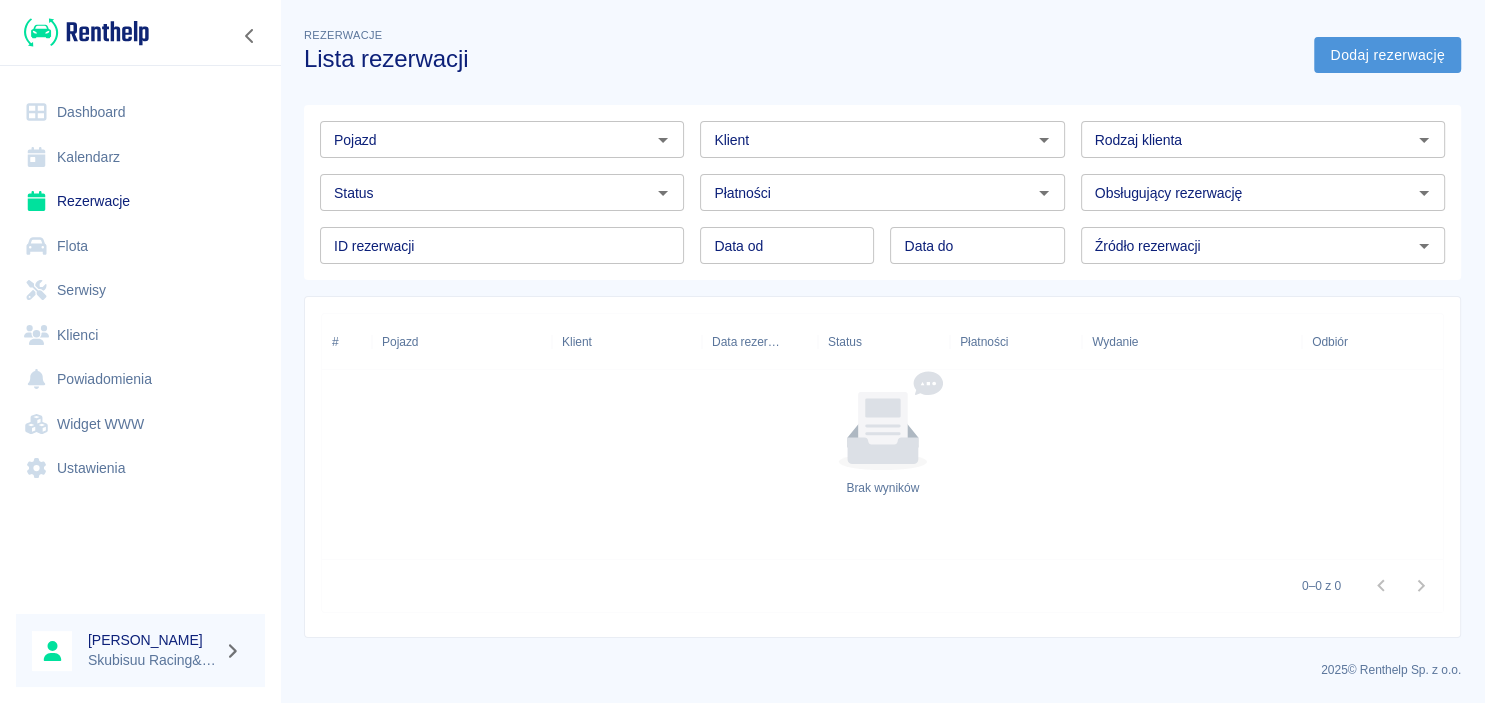click on "Dodaj rezerwację" at bounding box center (1387, 55) 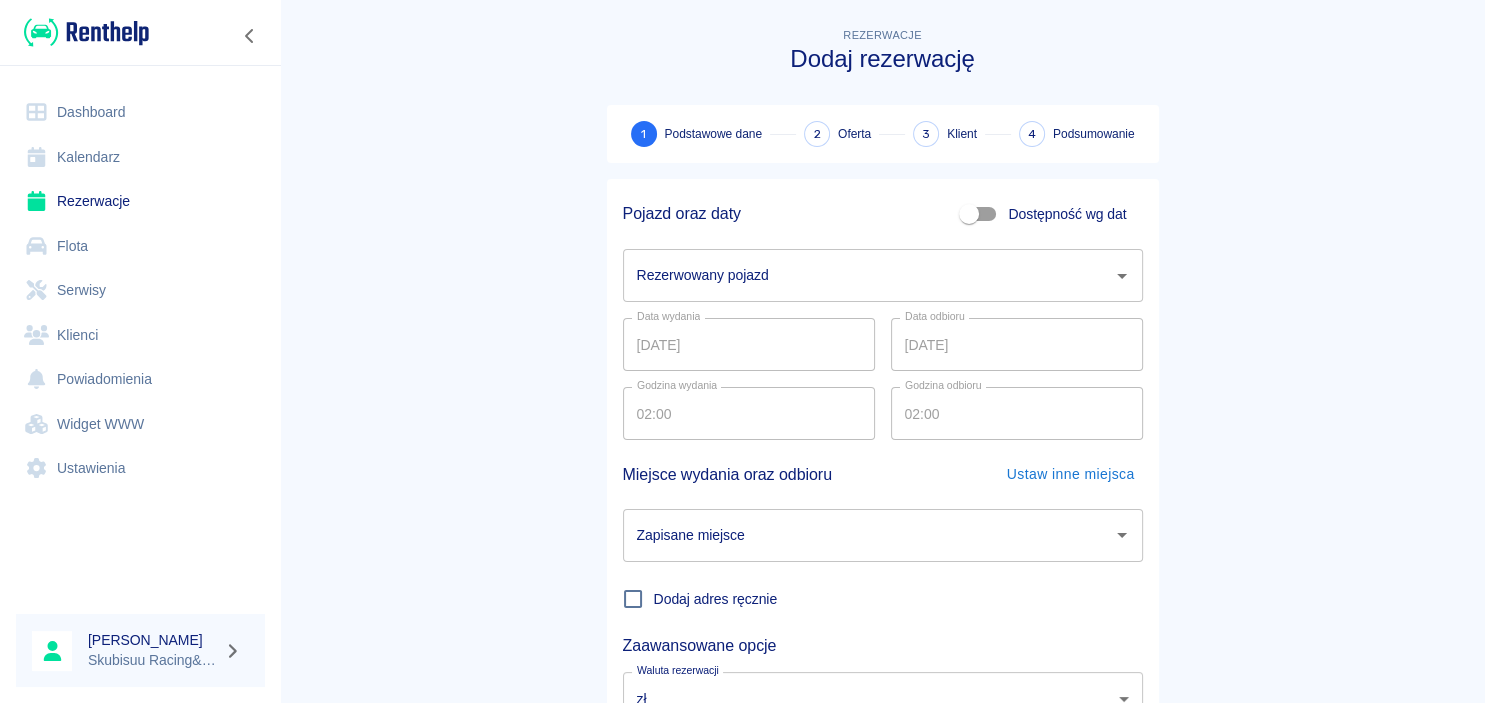click on "1 Podstawowe dane 2 Oferta 3 Klient 4 Podsumowanie" at bounding box center (883, 134) 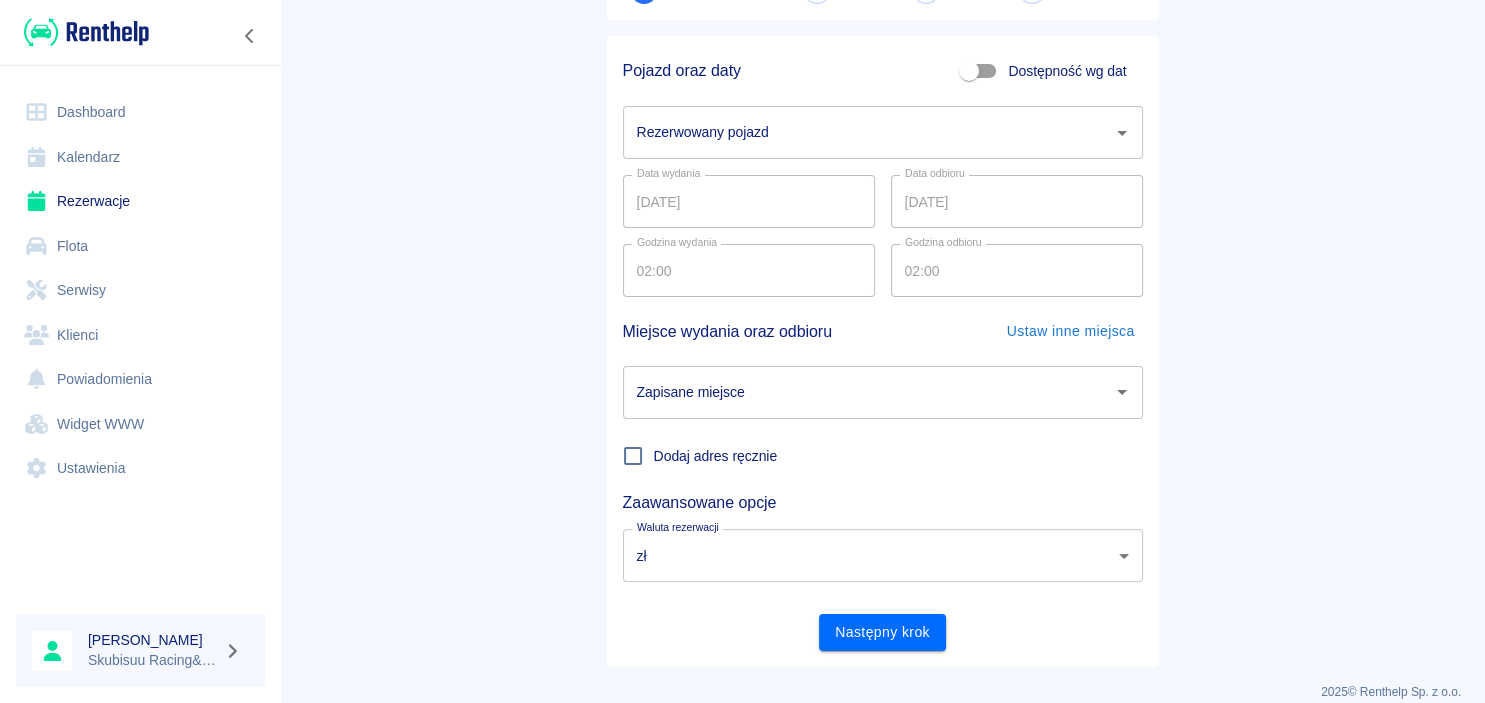 scroll, scrollTop: 165, scrollLeft: 0, axis: vertical 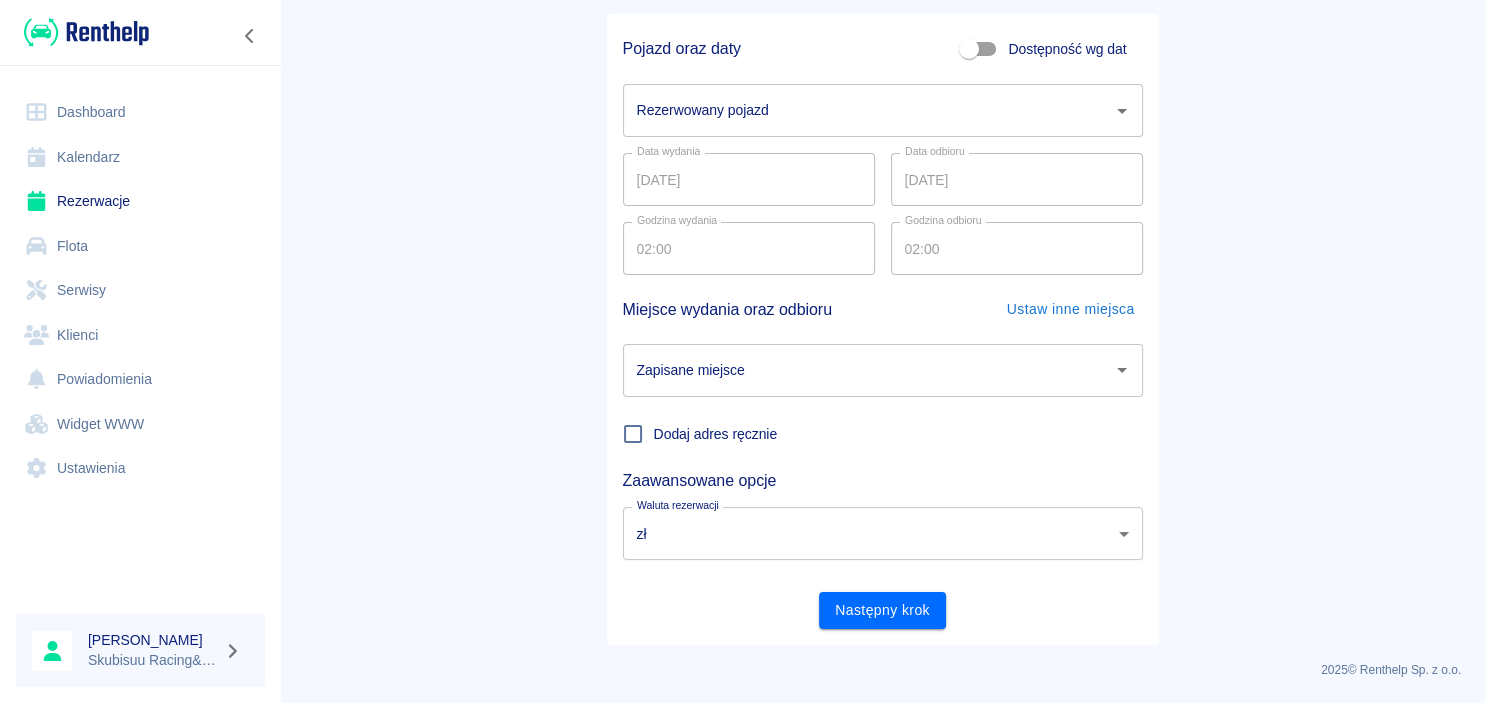 click on "Ustawienia" at bounding box center [140, 468] 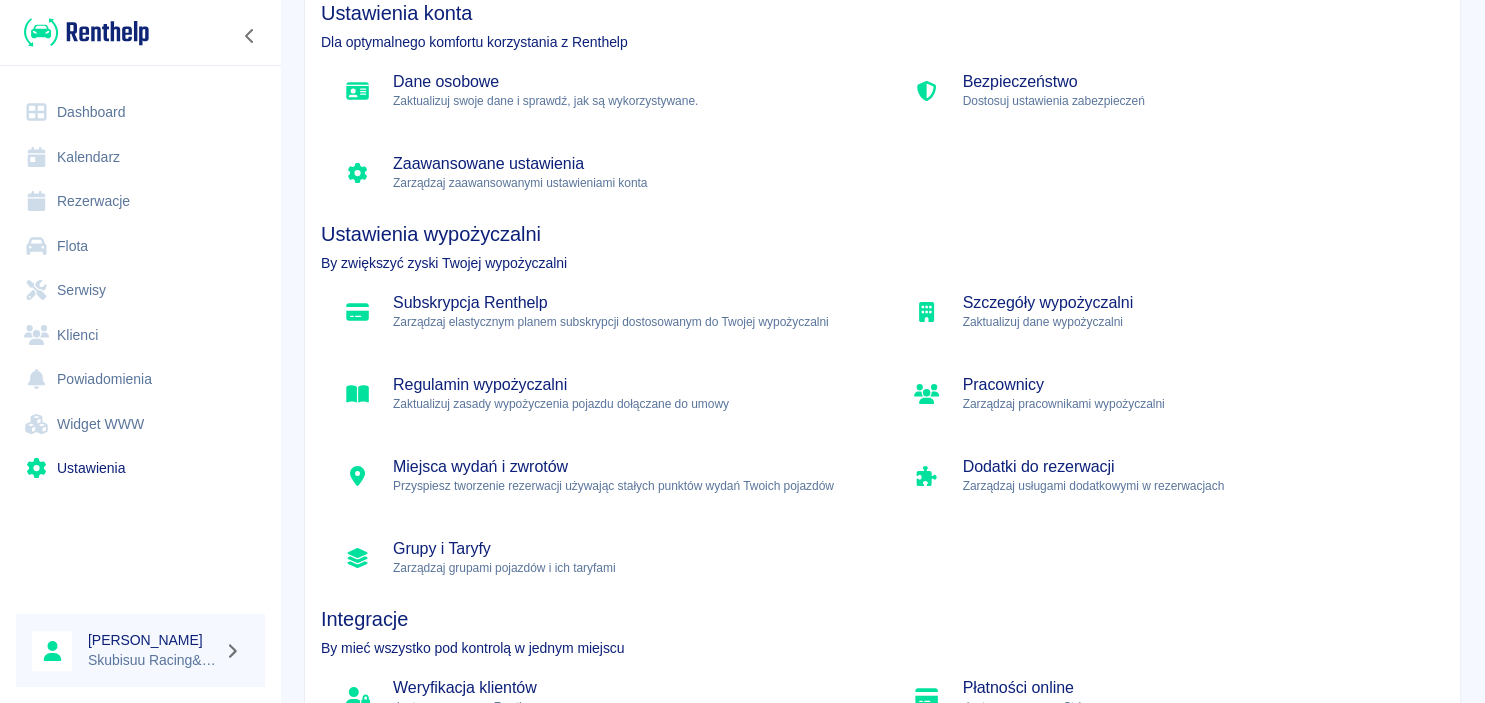 scroll, scrollTop: 230, scrollLeft: 0, axis: vertical 